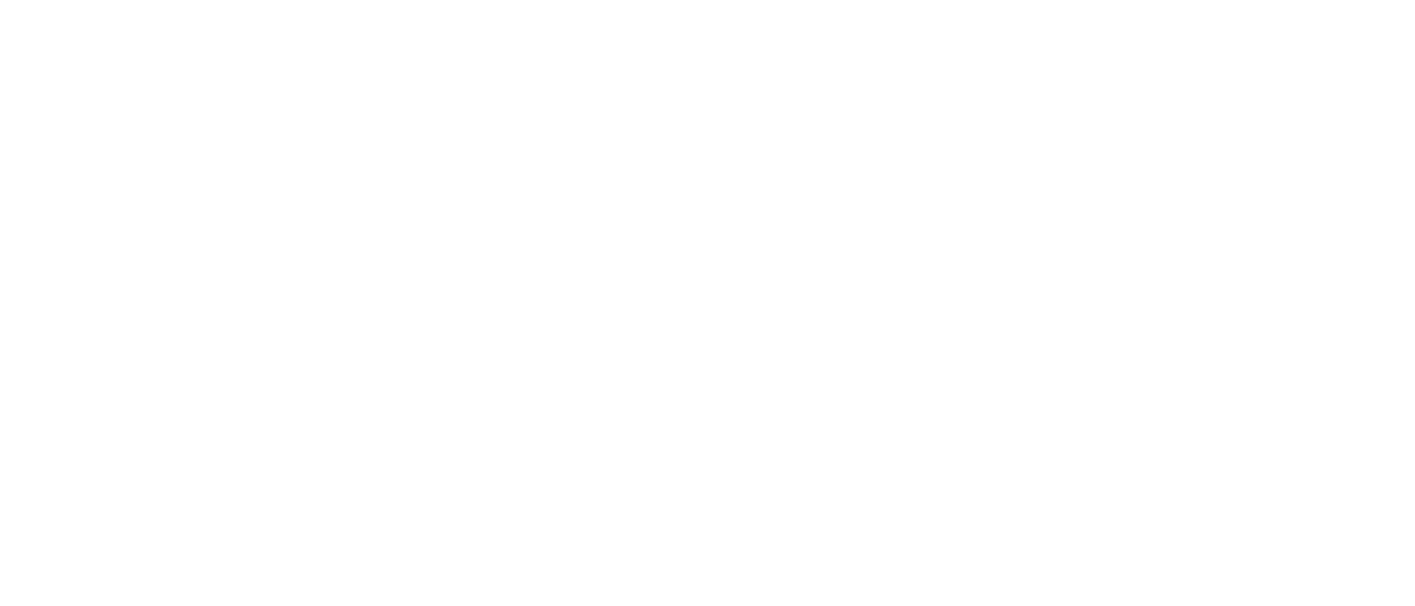 scroll, scrollTop: 0, scrollLeft: 0, axis: both 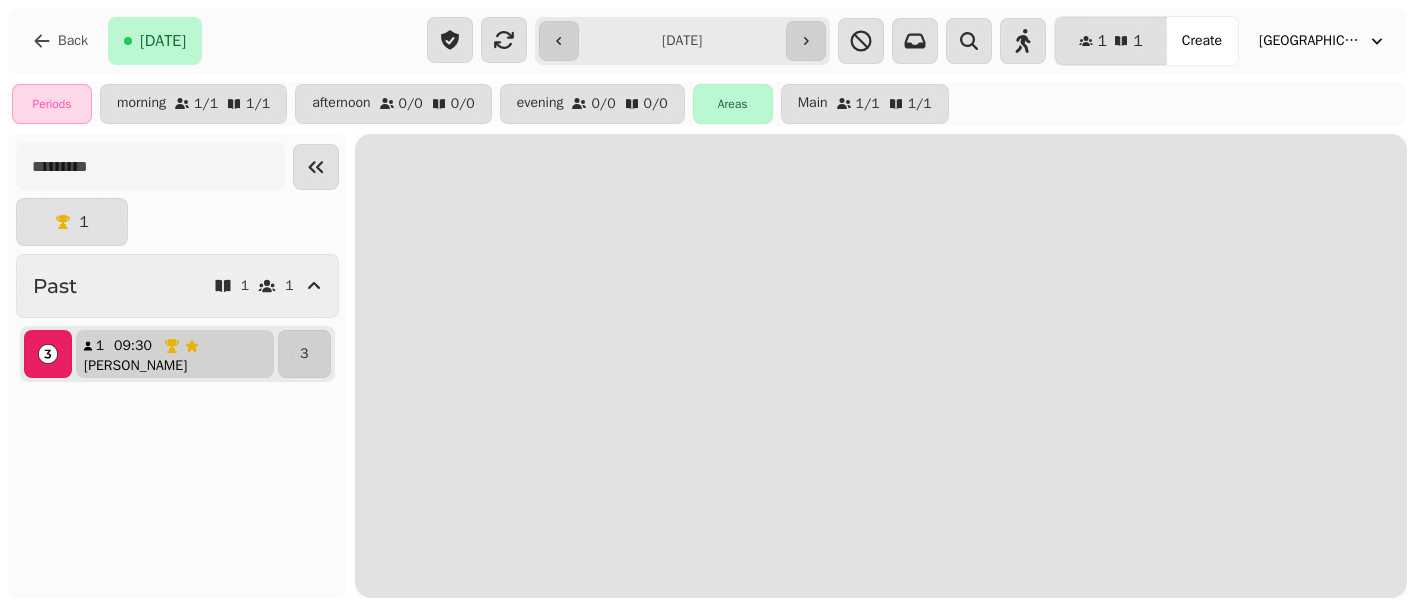 click on "[PERSON_NAME]" at bounding box center [135, 366] 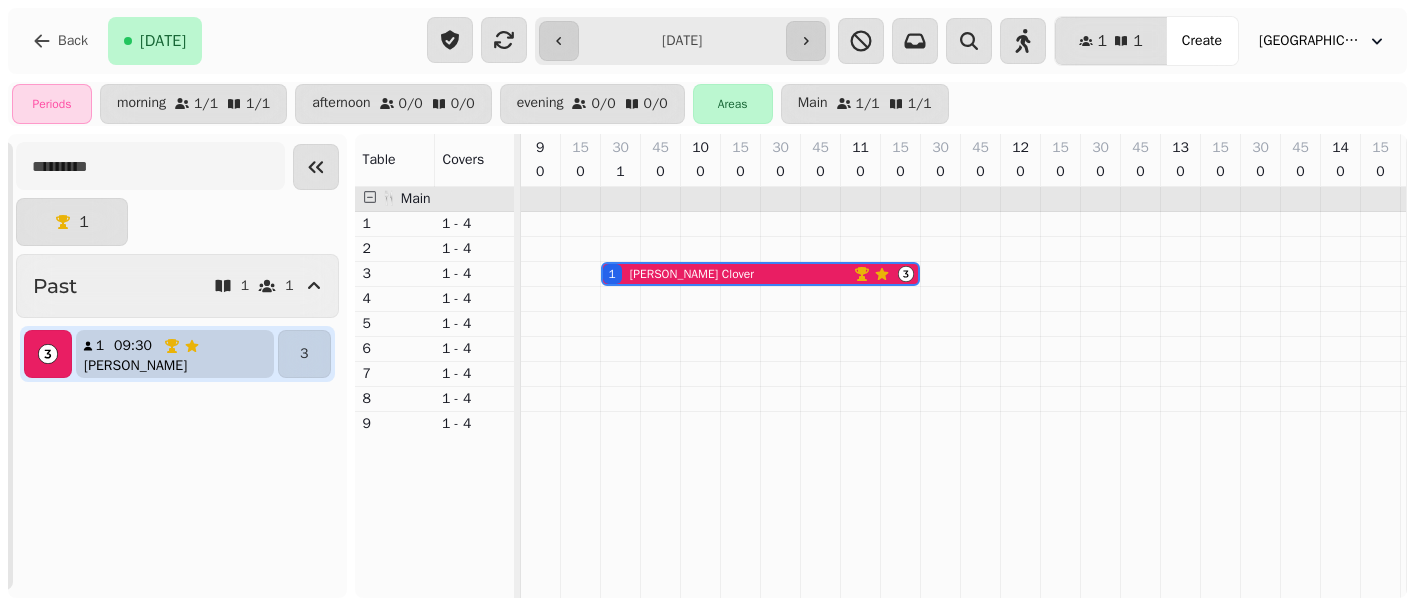 scroll, scrollTop: 0, scrollLeft: 67, axis: horizontal 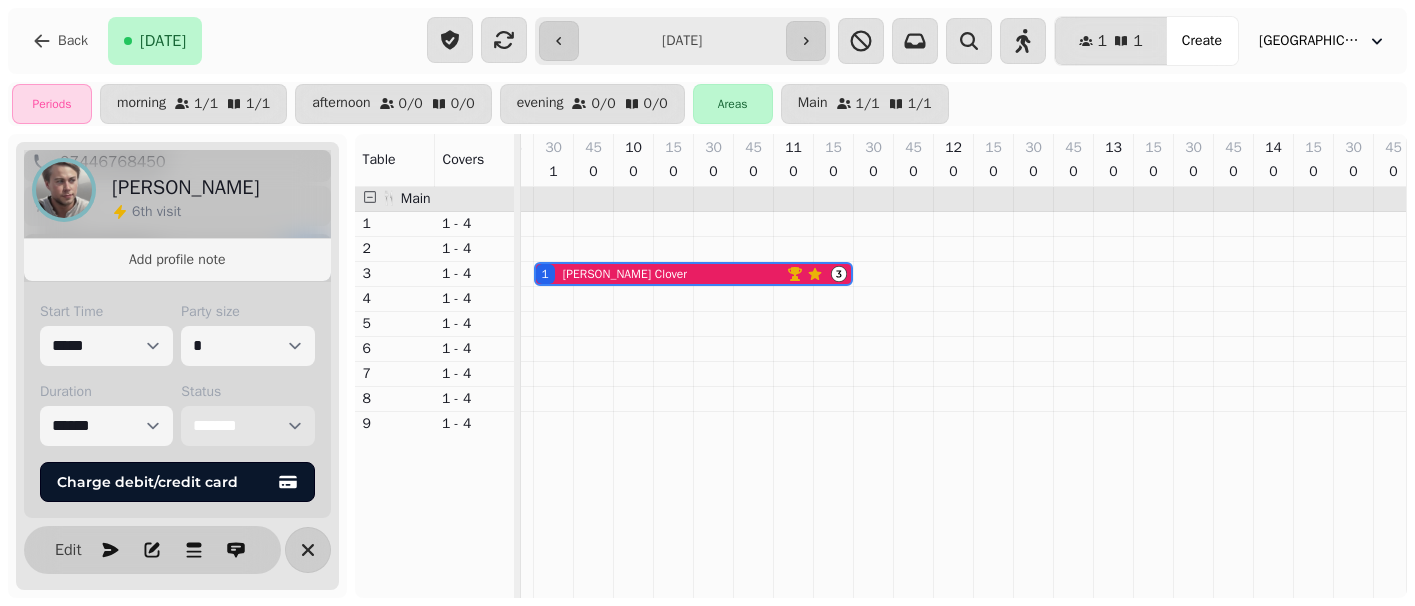 click on "**********" at bounding box center [247, 426] 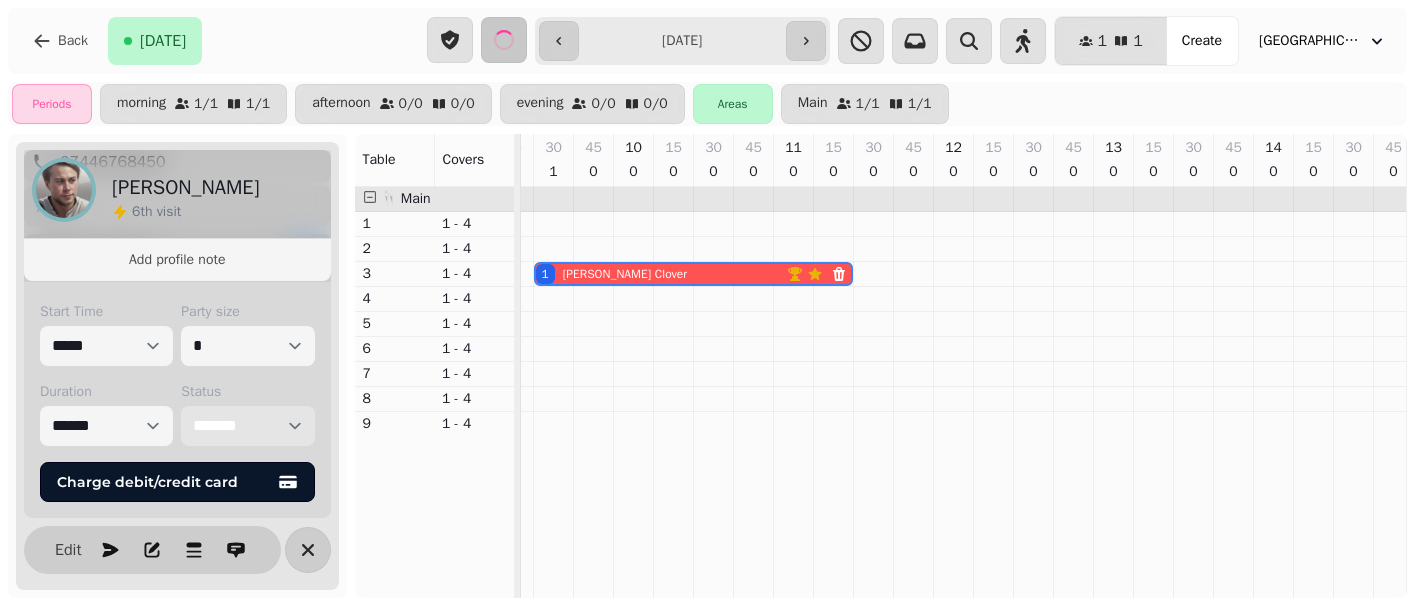 click on "**********" at bounding box center (247, 426) 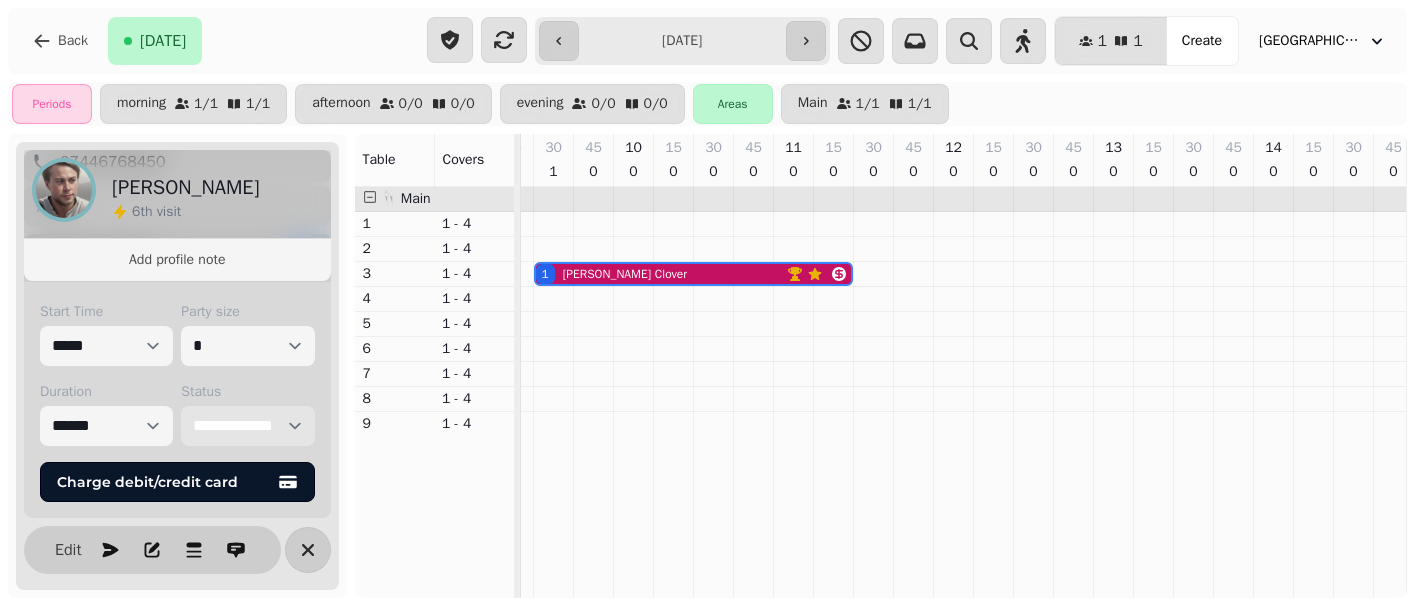 click on "**********" at bounding box center [247, 426] 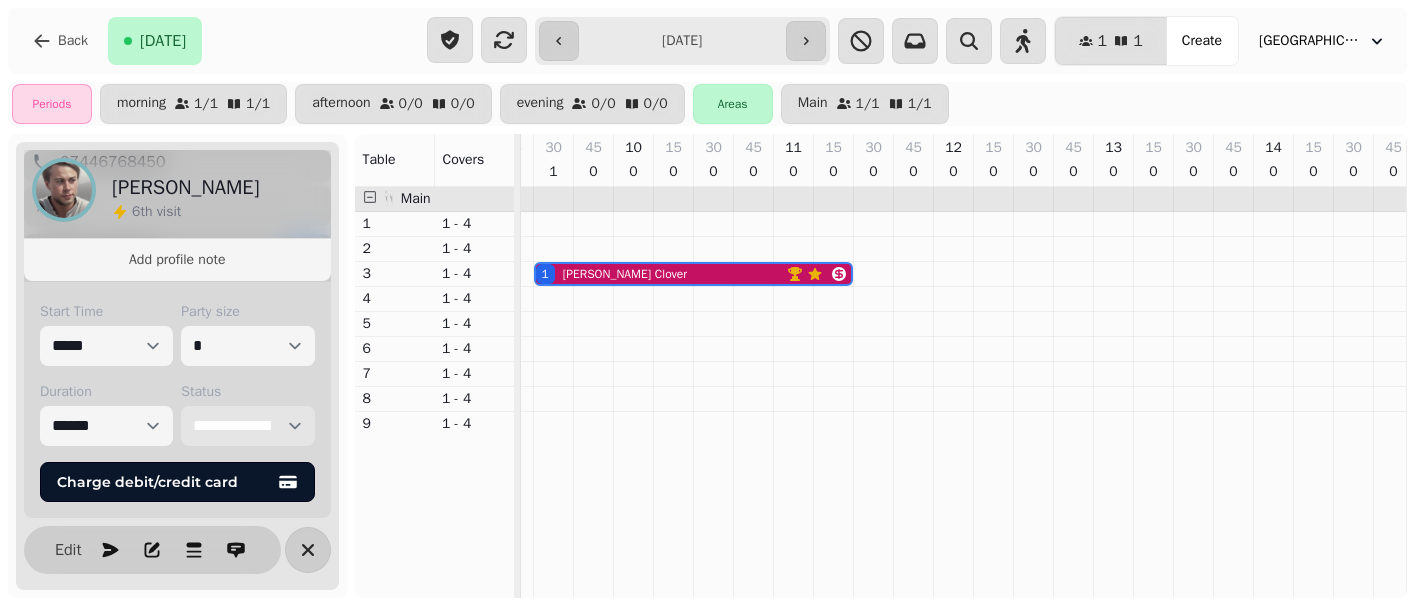 select on "********" 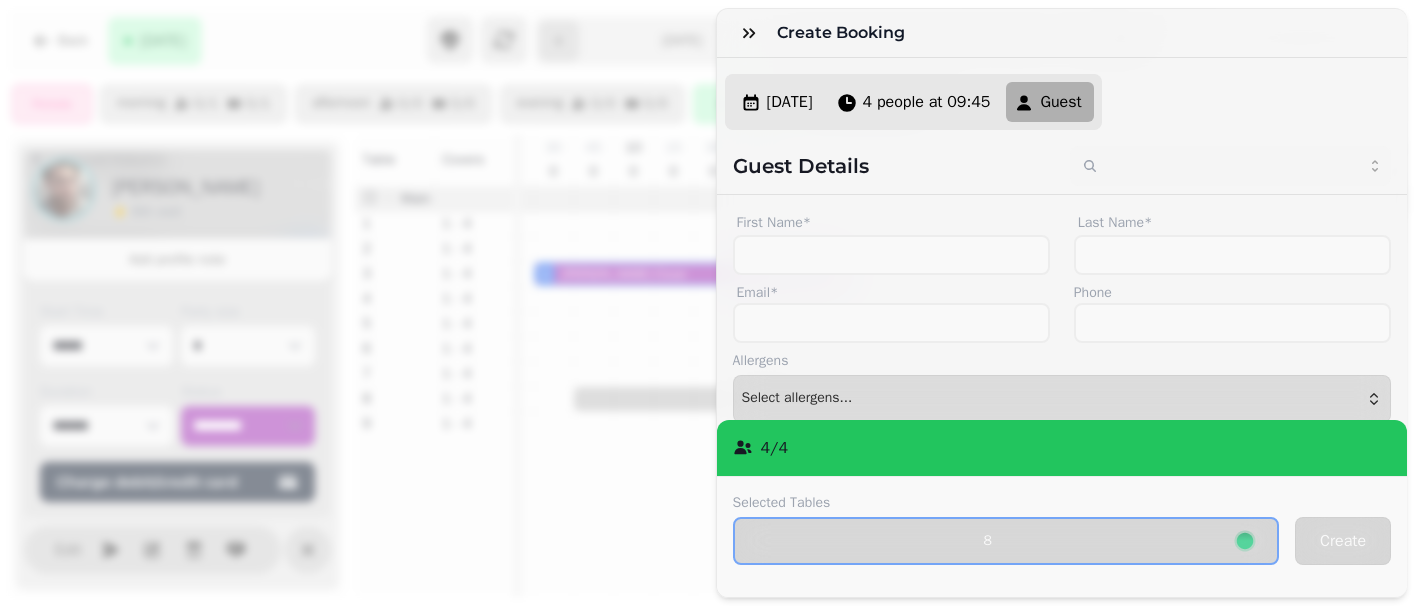scroll, scrollTop: 409, scrollLeft: 0, axis: vertical 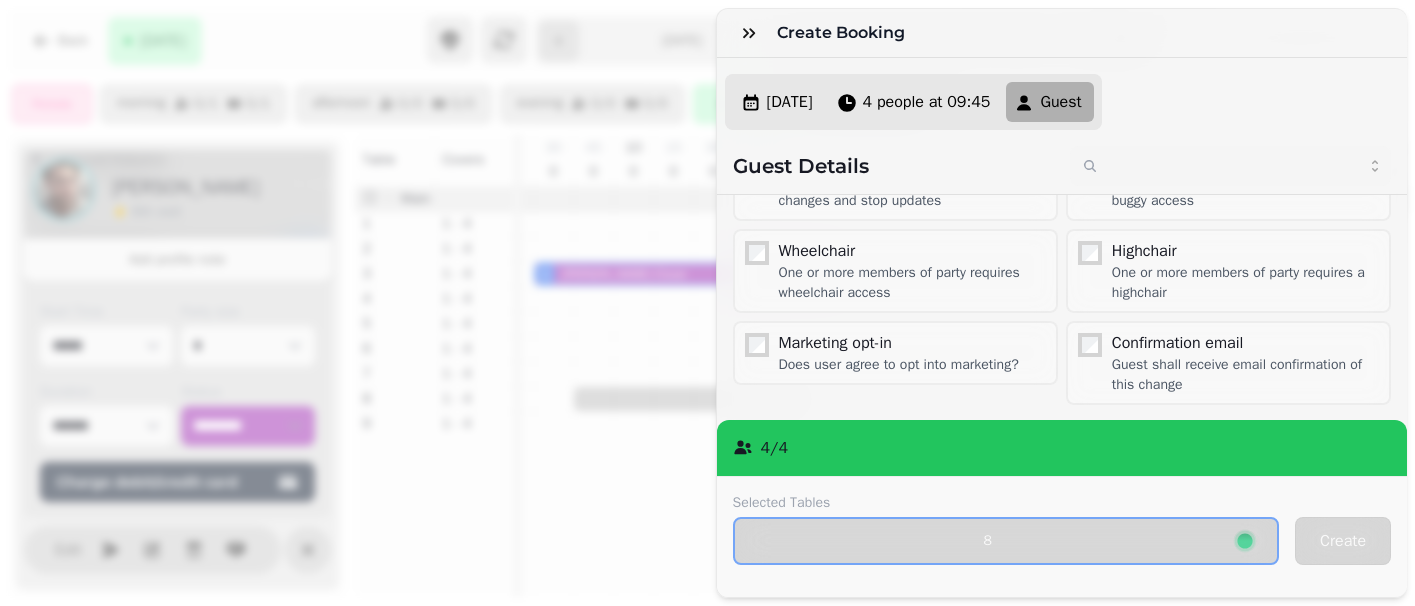 click on "Create Booking Thu, Jul 17, 25 4 people at 09:45 Guest Guest Details First Name* Last Name* Email* Phone Allergens Allergens Milk Eggs Fish Molluscs Crustaceans Lupin Gluten Nuts Tree nuts Sesame Celery Soya Sulphur dioxide Mustard Continue ( Select allergens... ) Select allergens... Internal Note Locked Lock the booking to prevent further changes and stop updates Wheelchair One or more members of party requires wheelchair access Buggy One or more members of party requires buggy access Highchair One or more members of party requires a highchair Marketing opt-in Does user agree to opt into marketing? Confirmation email Guest shall receive email confirmation of this change 4 / 4 Selected Tables 8   Create" at bounding box center (707, 319) 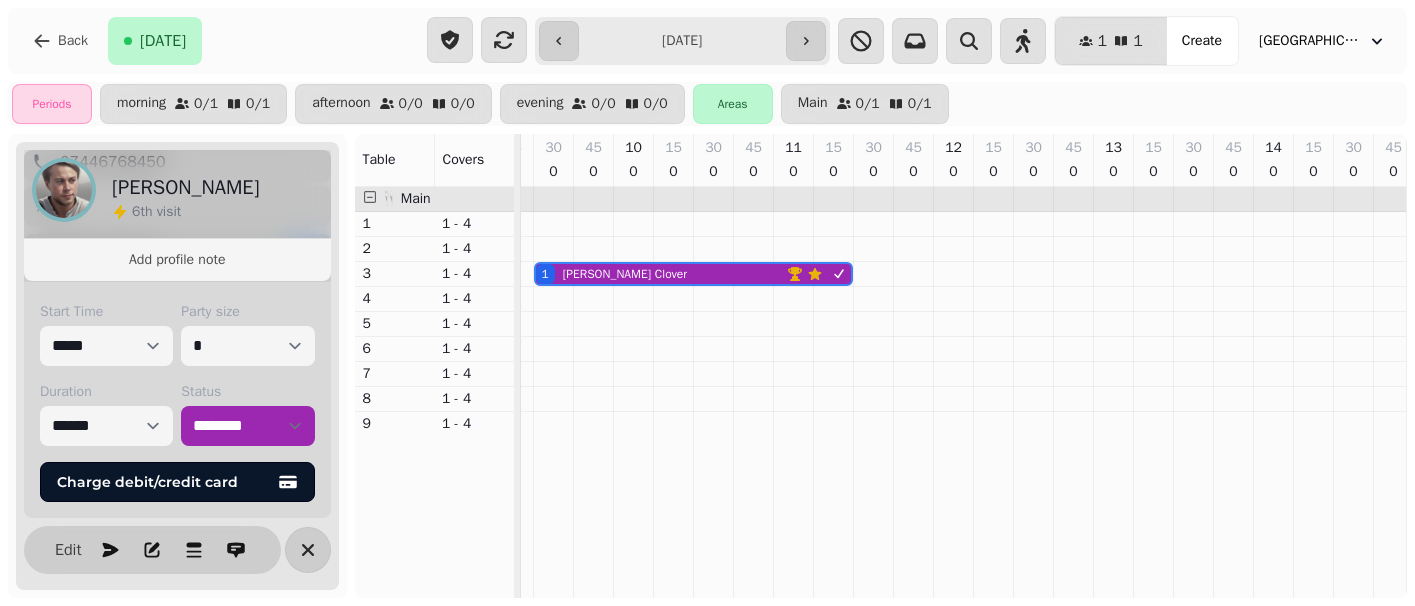 click on "1 1 Covers Create" at bounding box center (1065, 41) 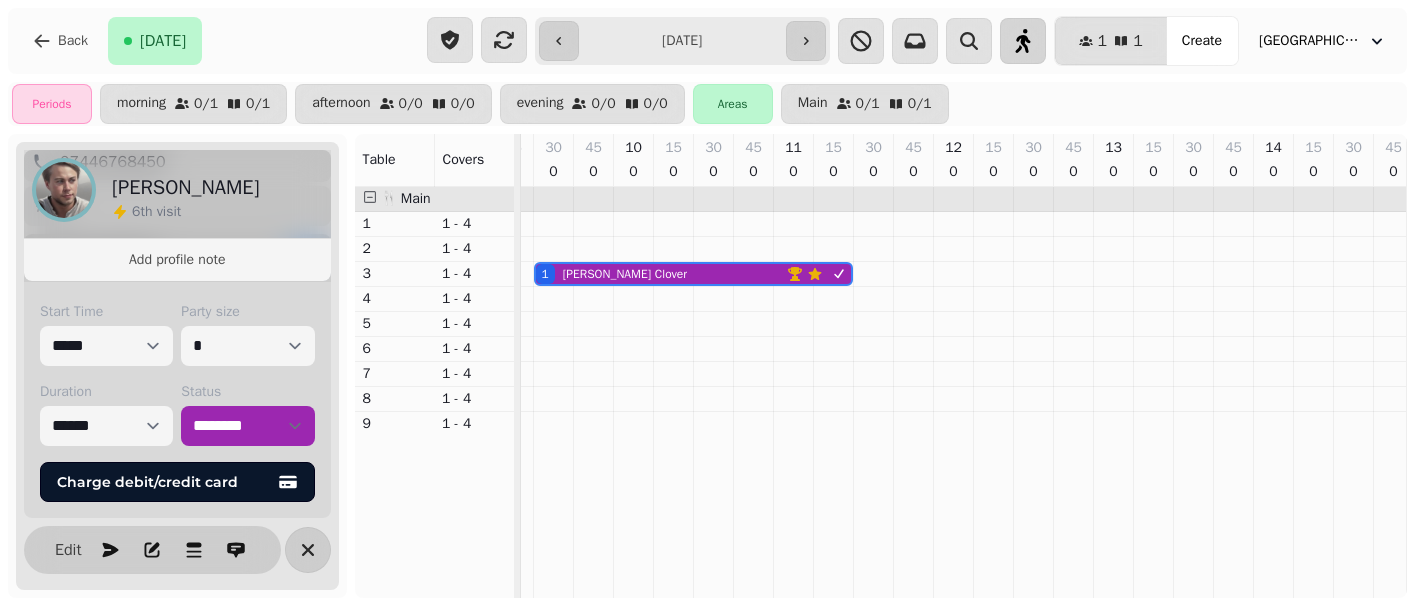 click 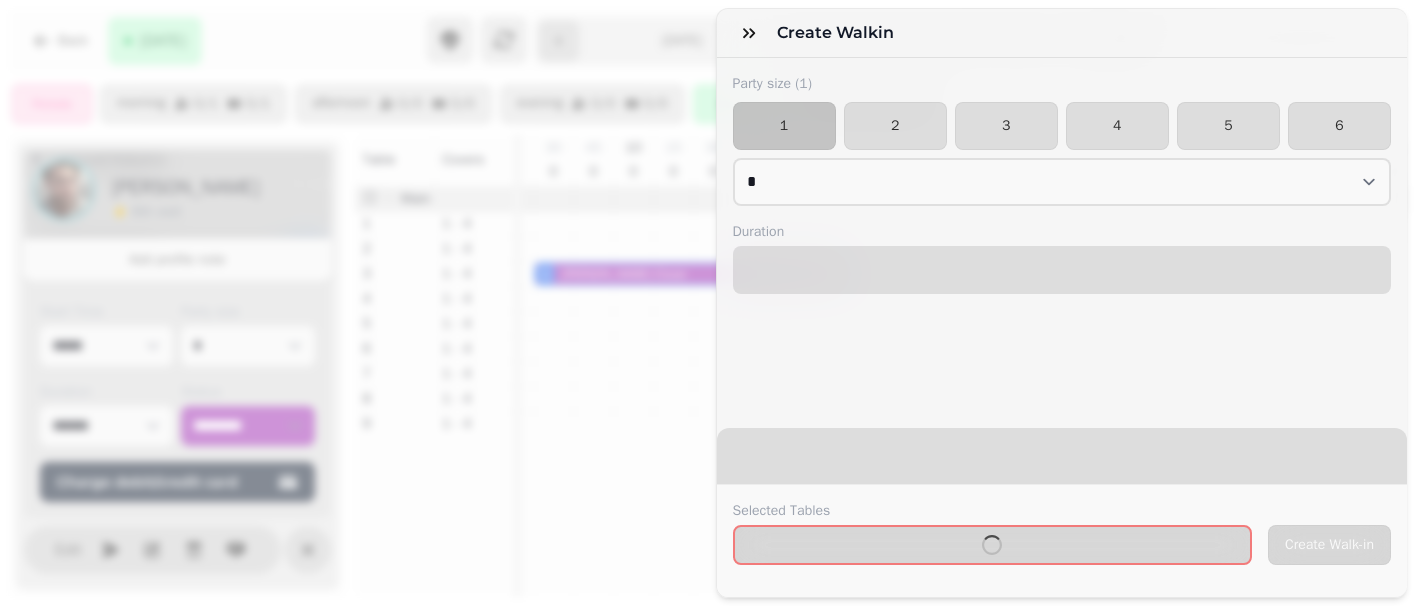 select on "****" 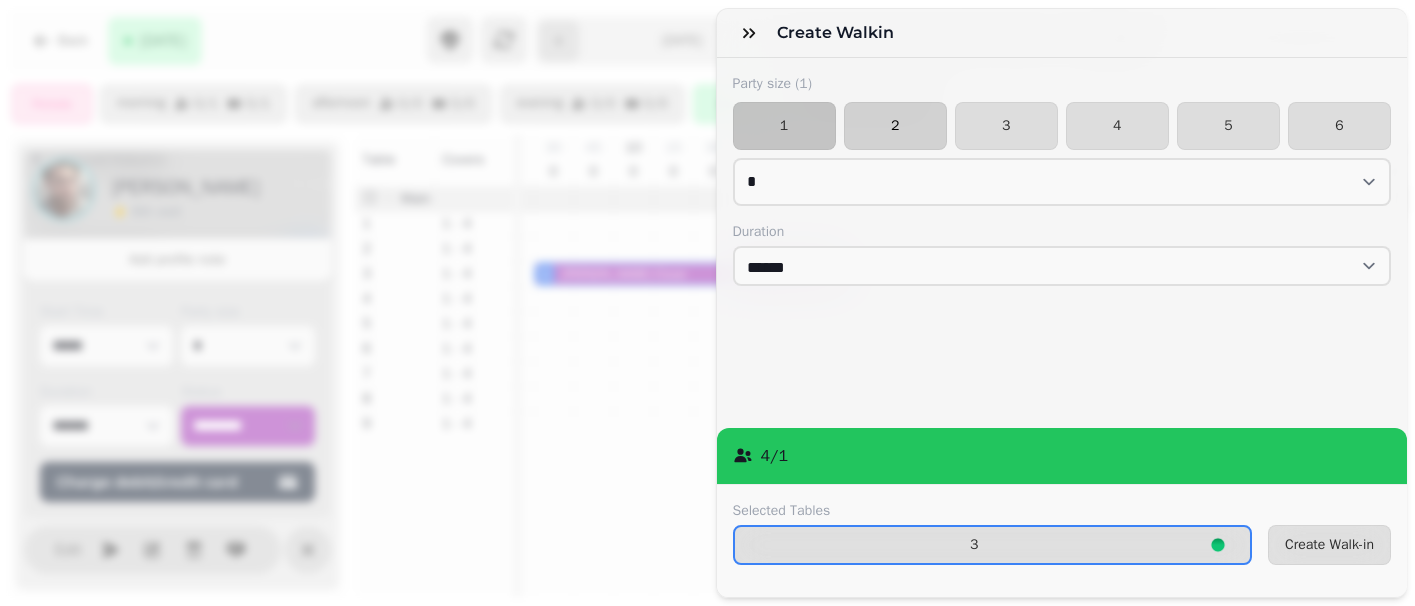 click on "2" at bounding box center [895, 126] 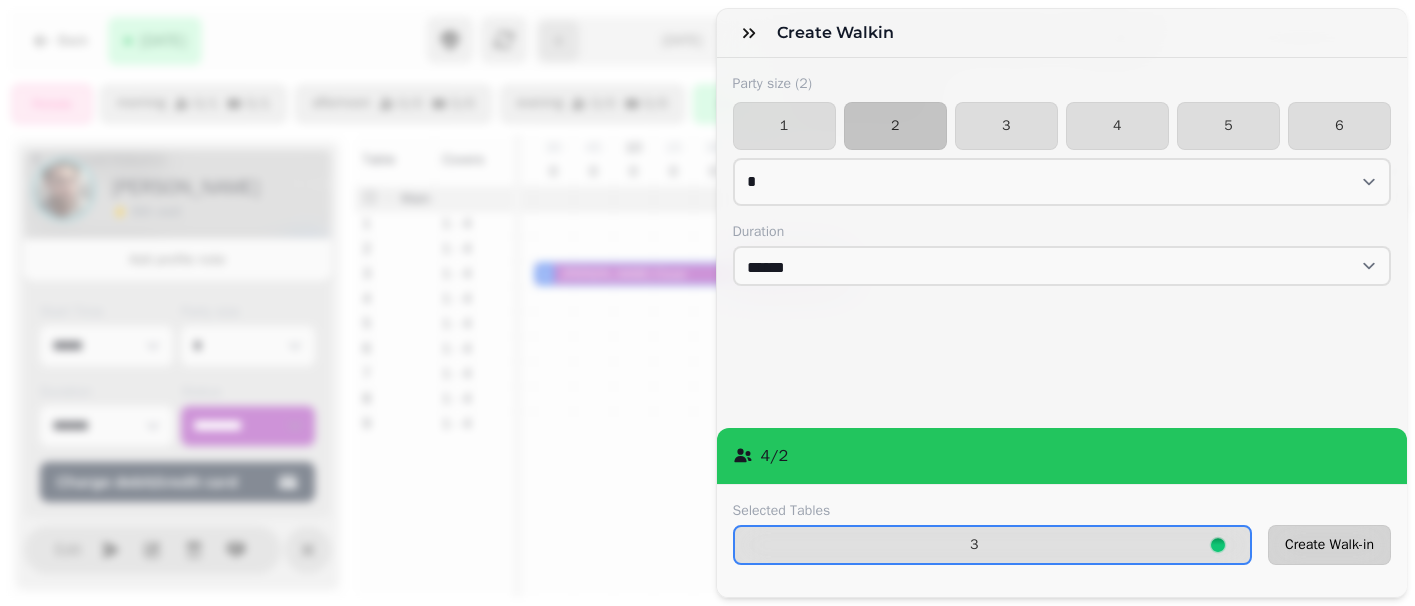 click on "Create Walk-in" at bounding box center [1329, 545] 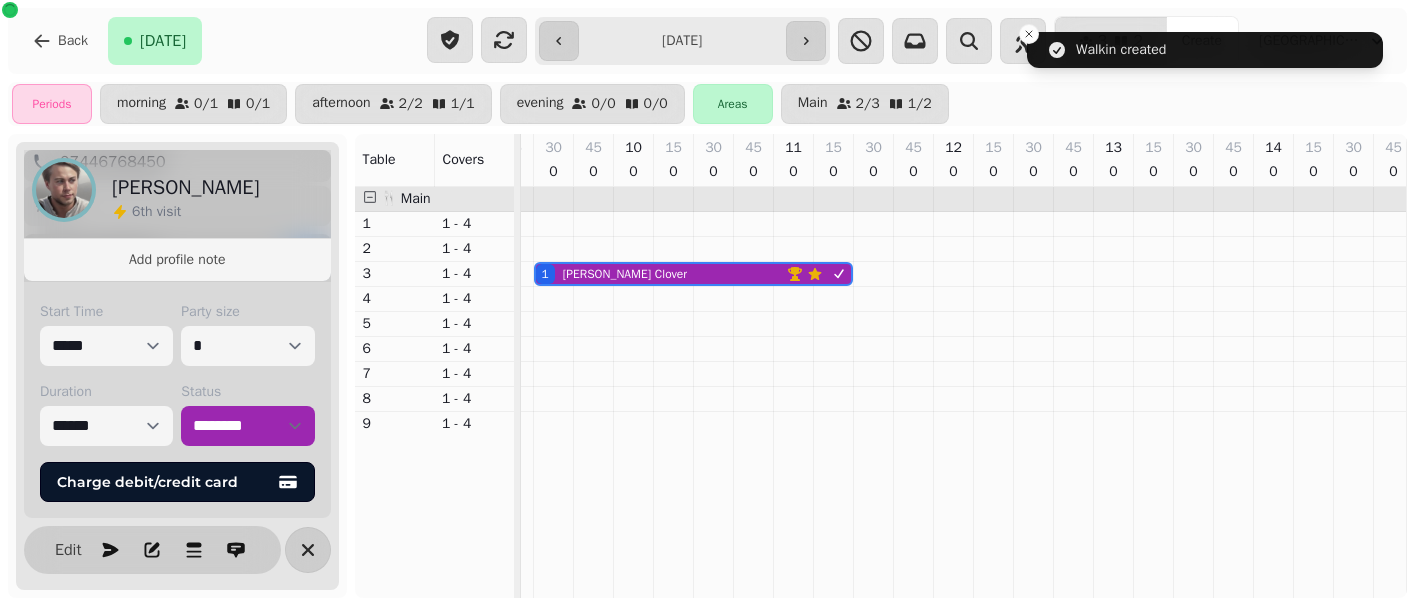 scroll, scrollTop: 0, scrollLeft: 0, axis: both 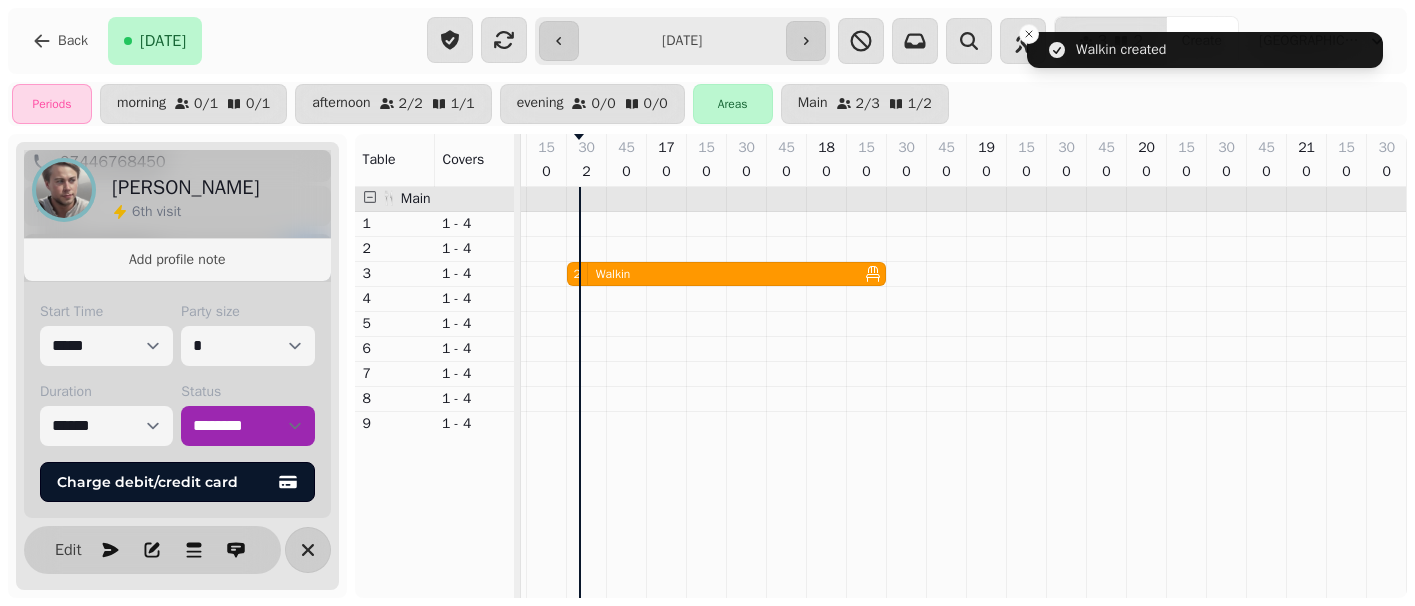 click on "2 Walkin" at bounding box center (712, 274) 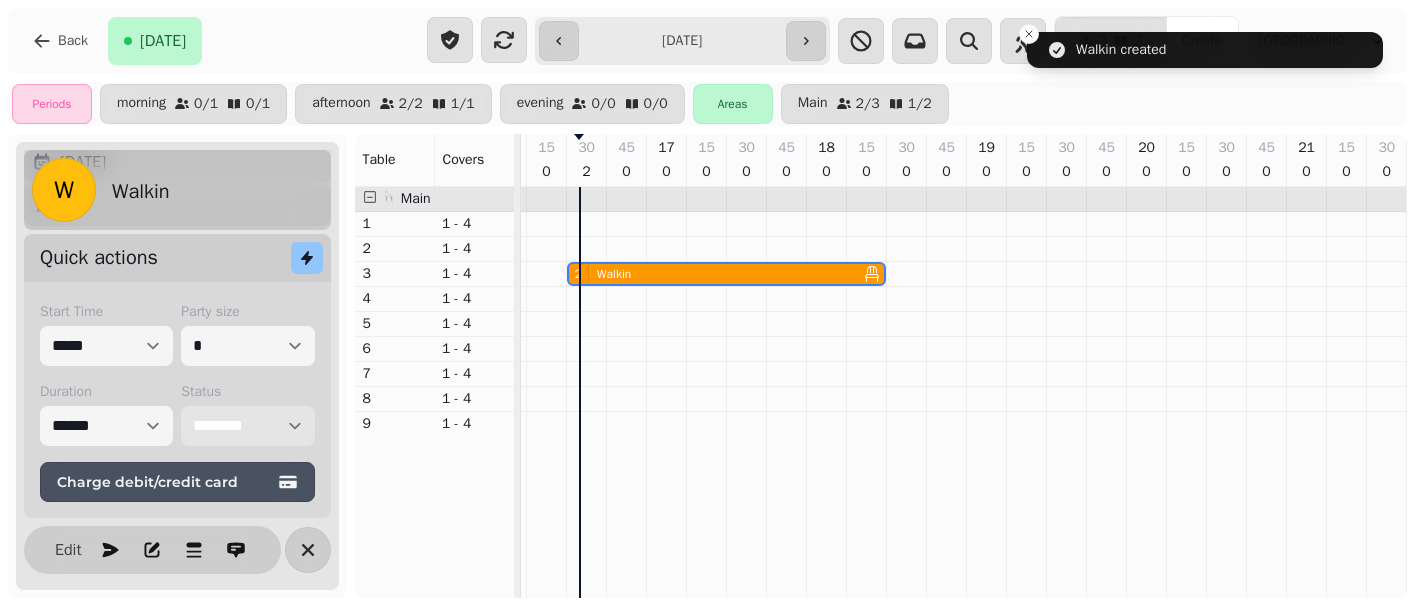 click on "**********" at bounding box center [247, 426] 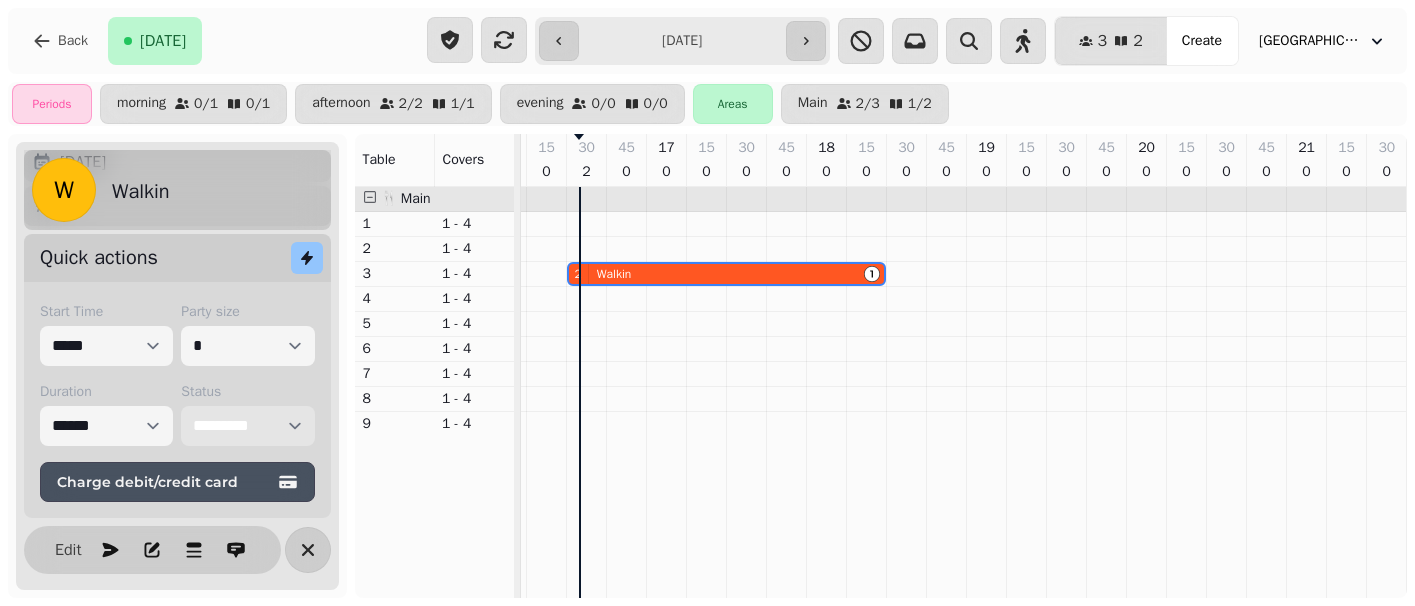 click on "**********" at bounding box center (247, 426) 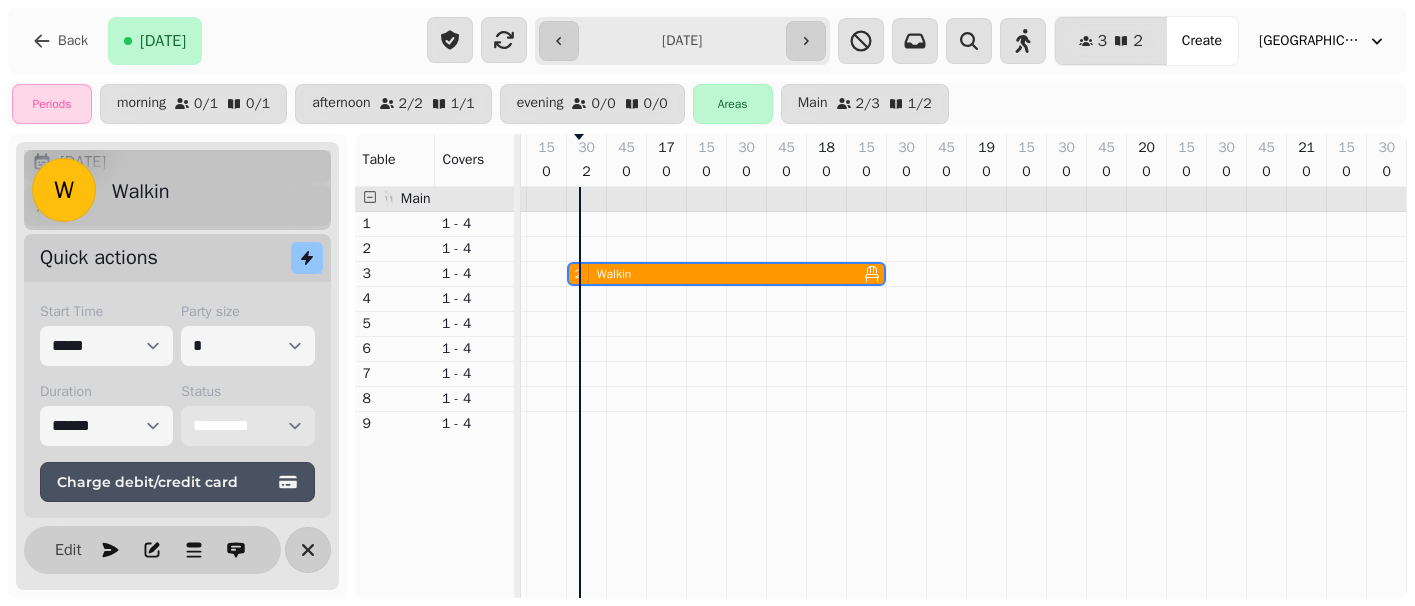 click on "**********" at bounding box center (247, 426) 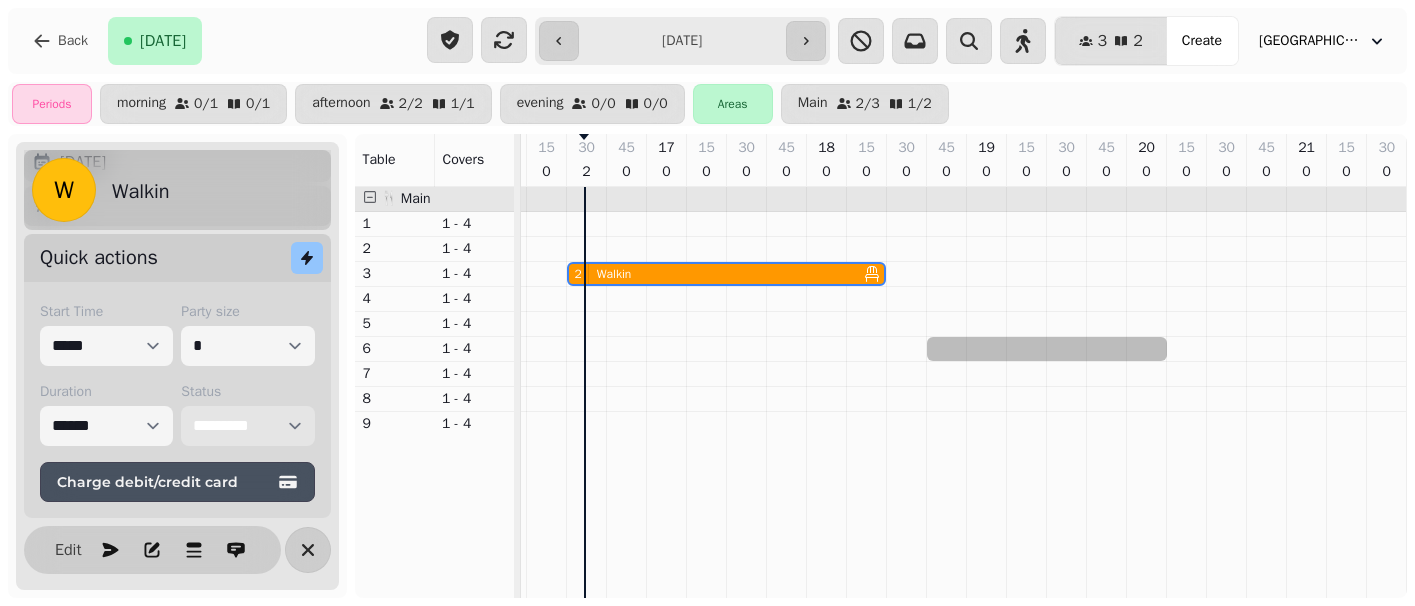 drag, startPoint x: 928, startPoint y: 338, endPoint x: 1147, endPoint y: 338, distance: 219 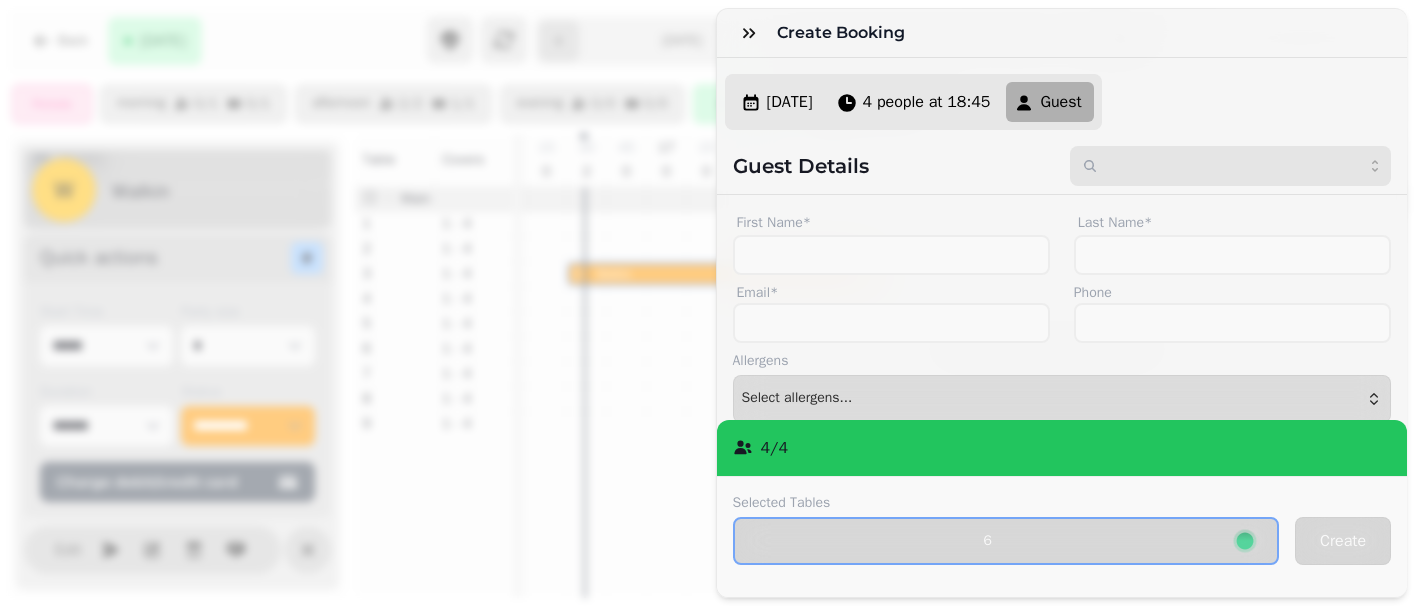 click at bounding box center (1230, 166) 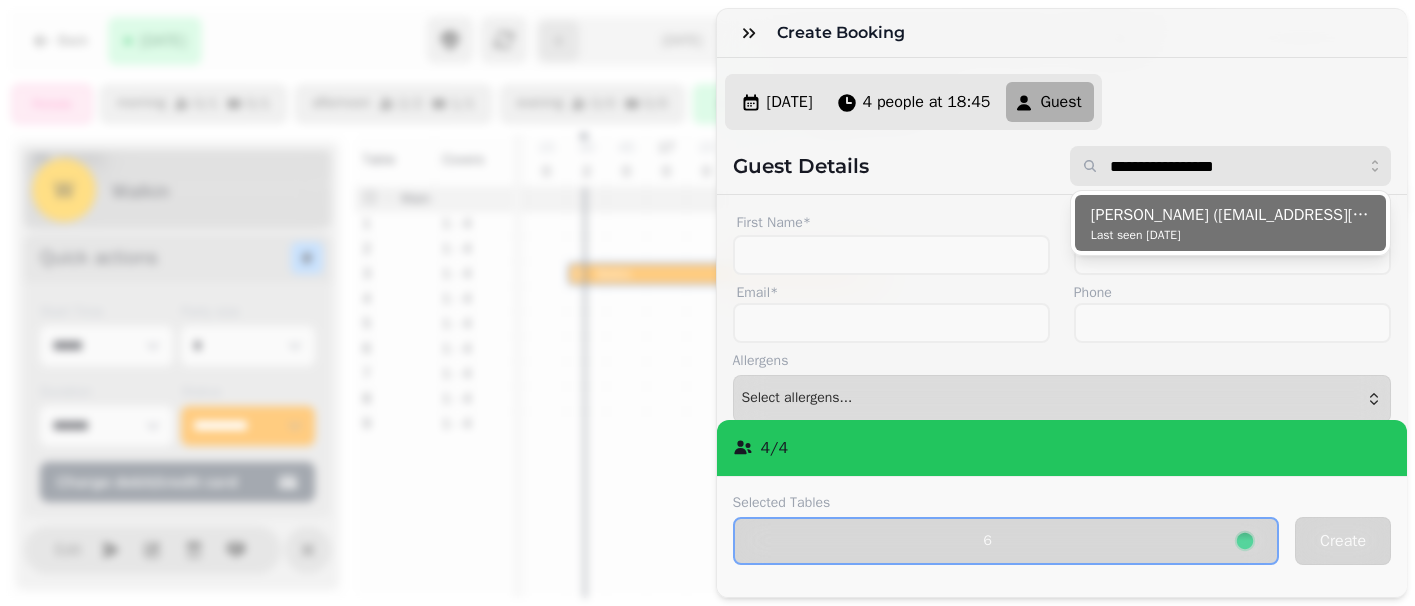type on "**********" 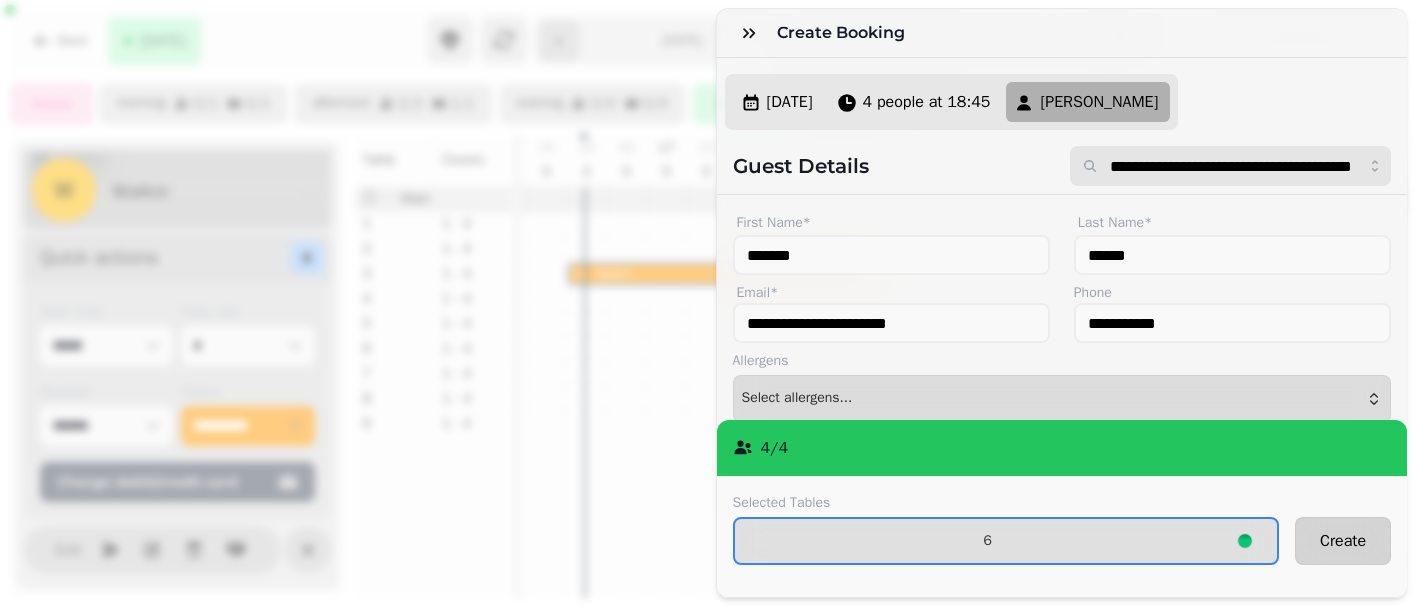 type on "**********" 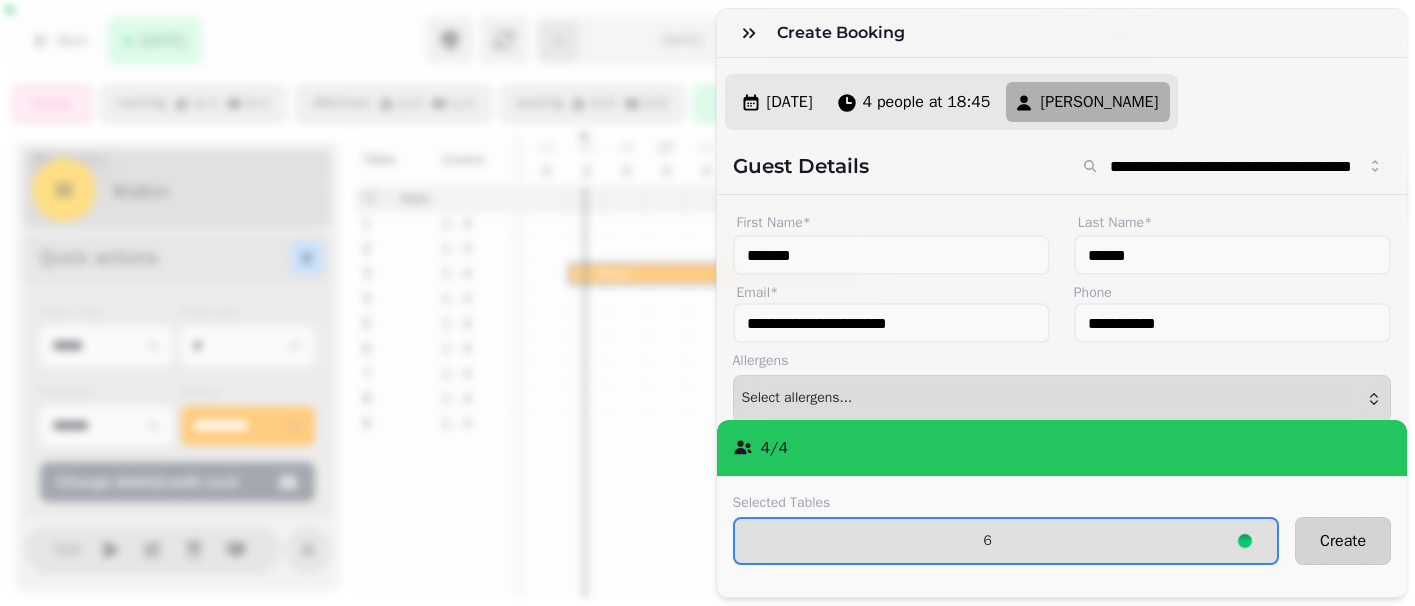 click on "Create" at bounding box center [1343, 541] 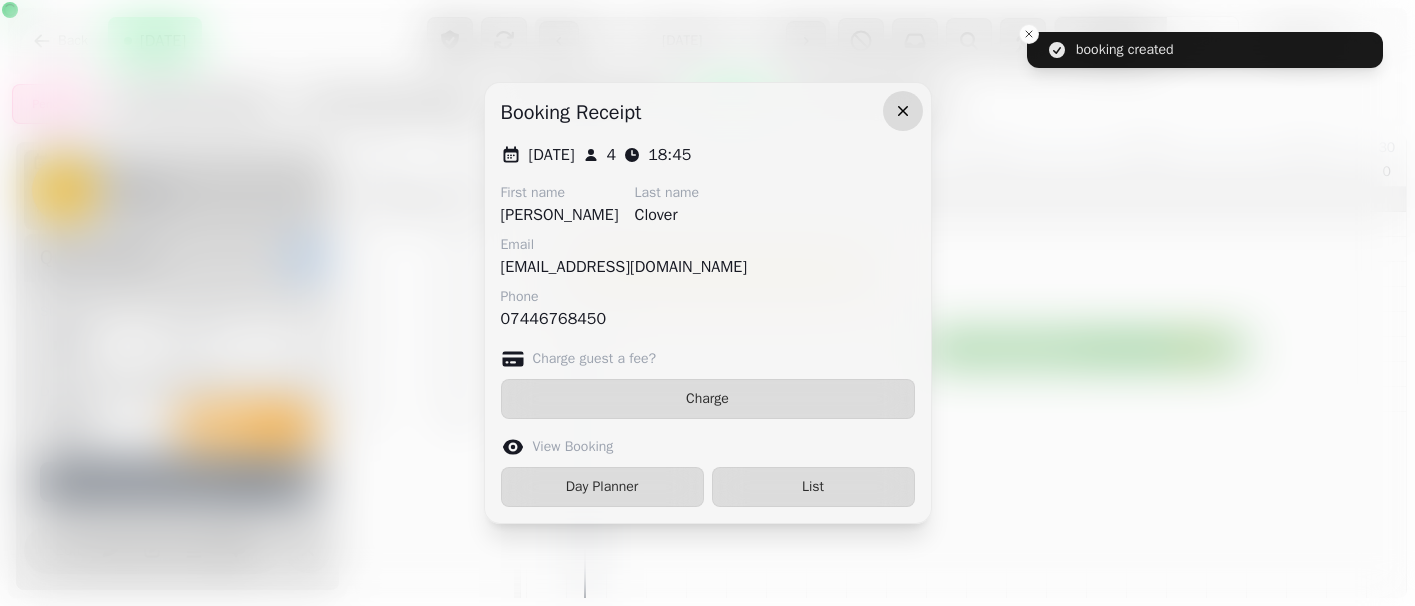 click 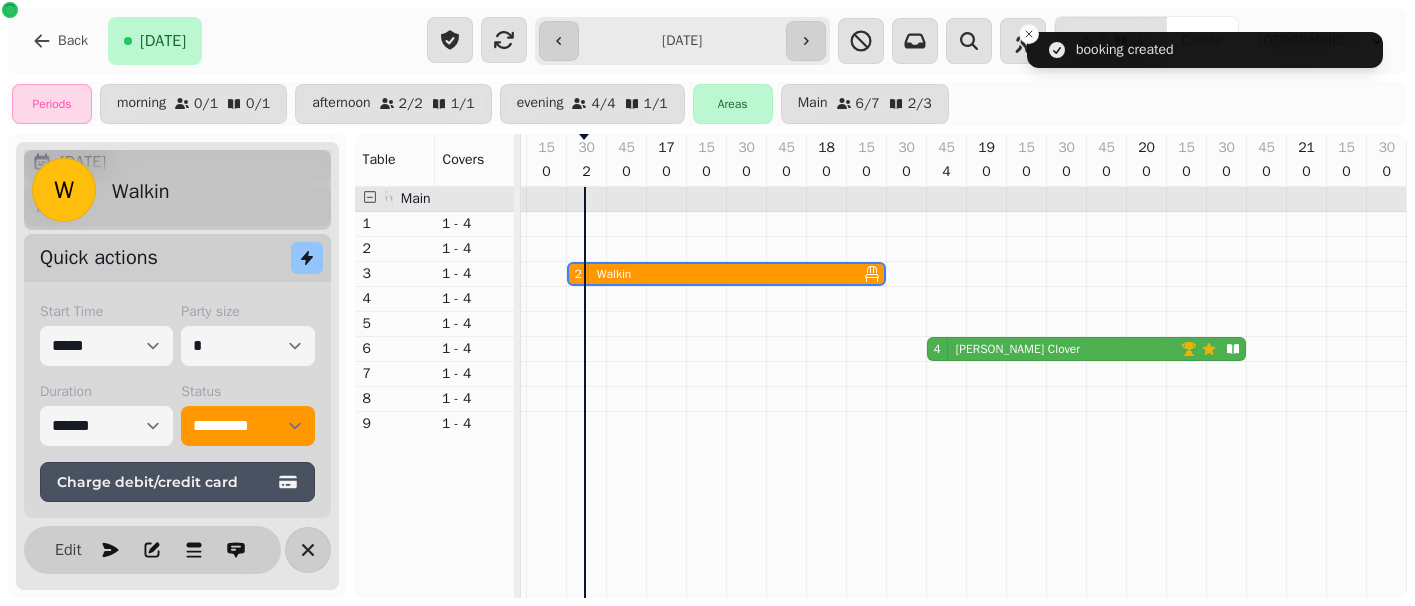 click on "Patrick   Clover" at bounding box center (1018, 349) 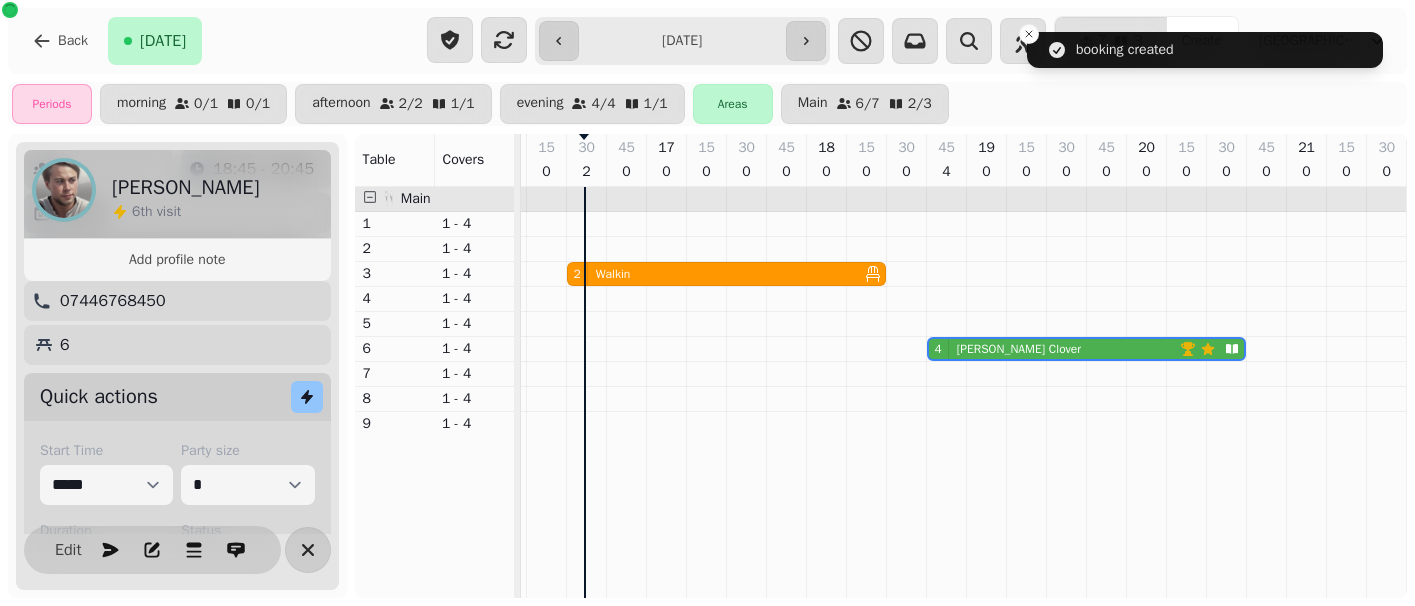 scroll, scrollTop: 191, scrollLeft: 0, axis: vertical 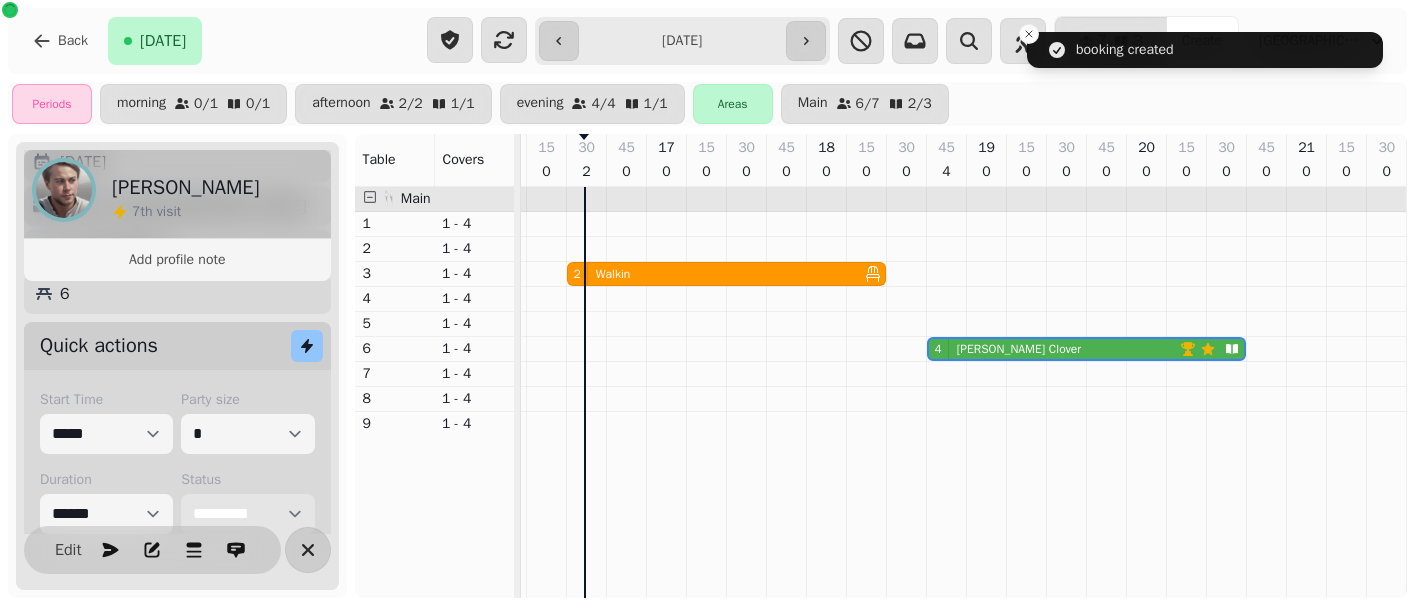 click on "**********" at bounding box center [247, 514] 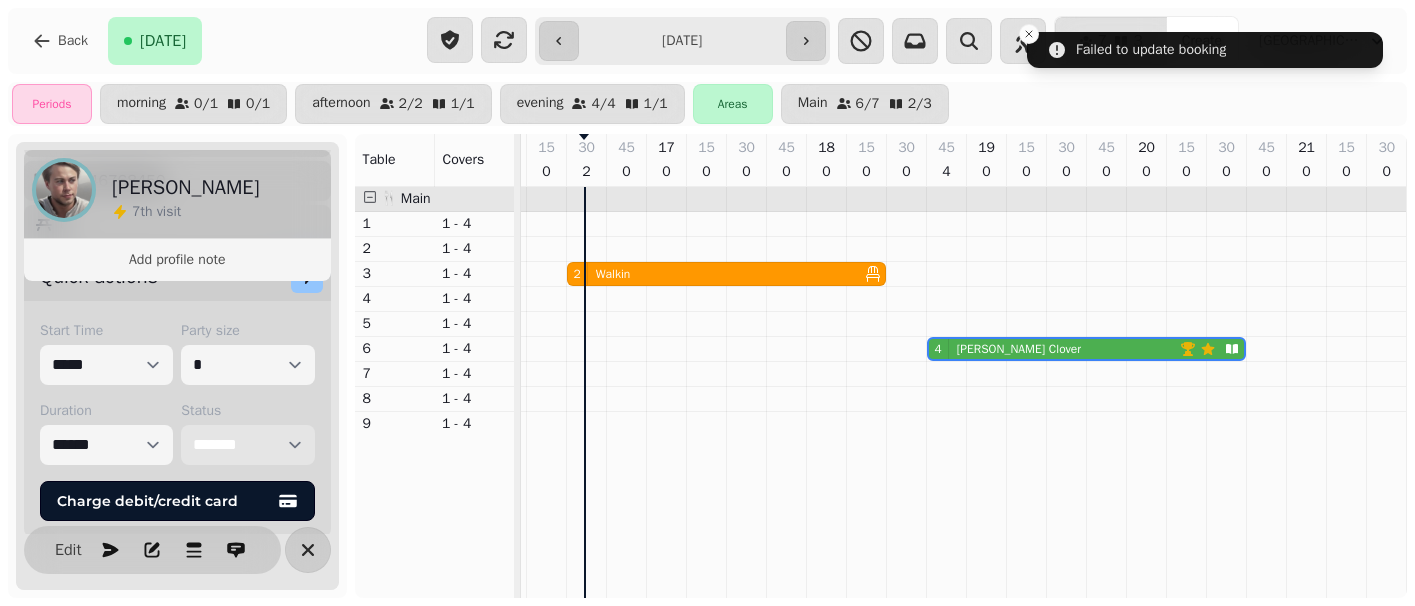 scroll, scrollTop: 279, scrollLeft: 0, axis: vertical 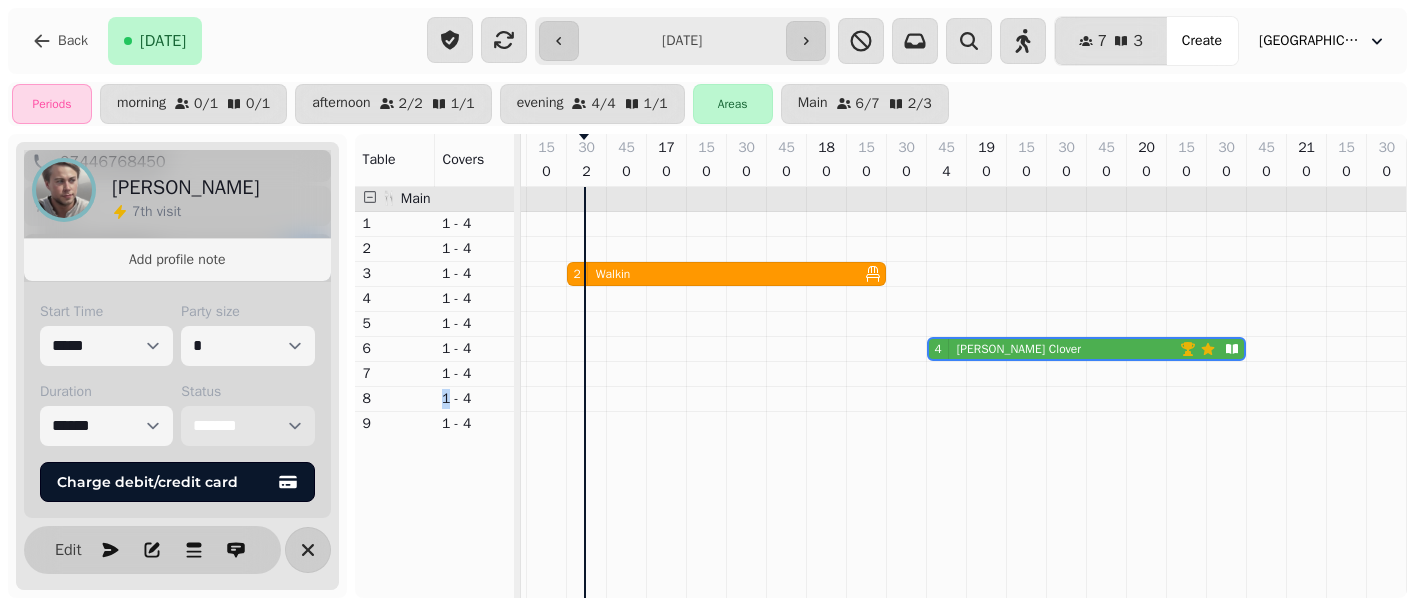 click on "**********" at bounding box center [247, 426] 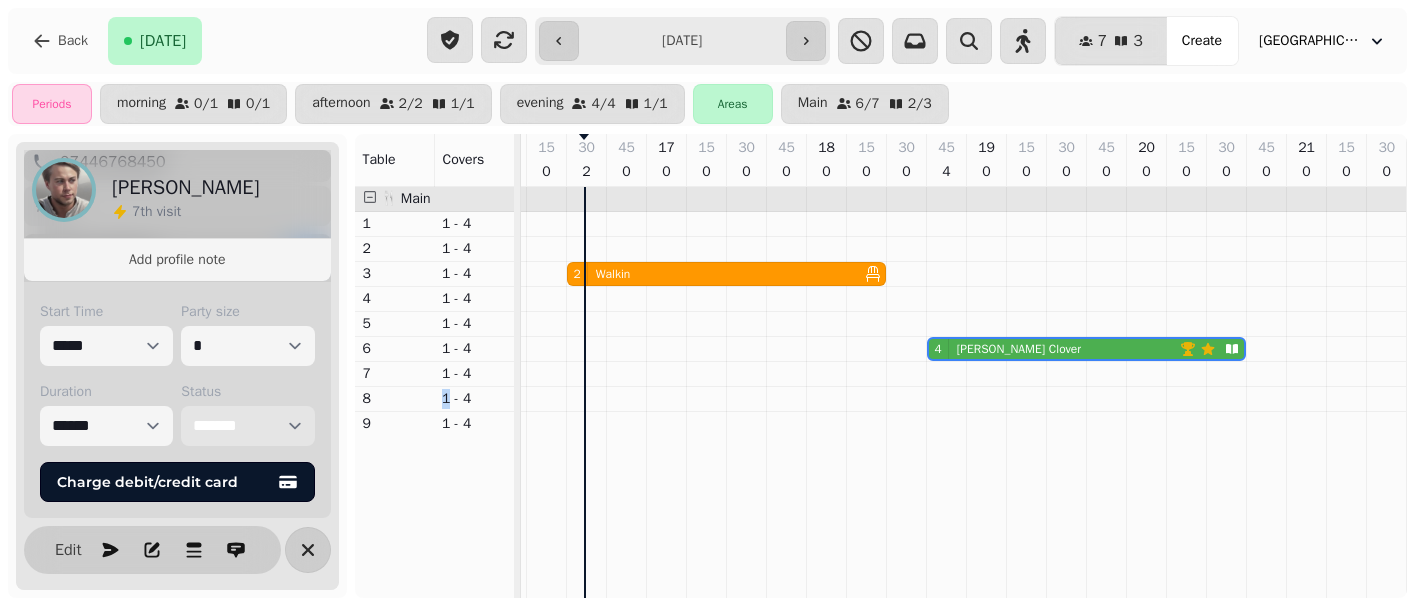 select on "*******" 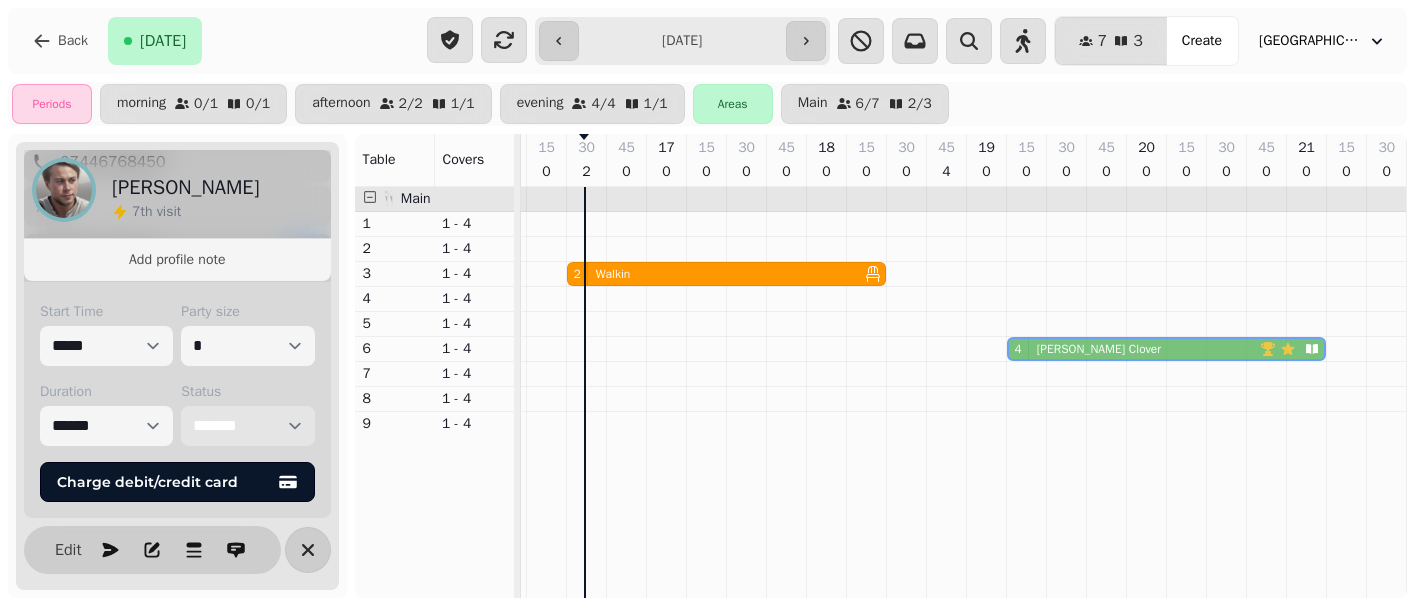 click on "4 Patrick   Clover 4 Patrick   Clover" at bounding box center [-633, 349] 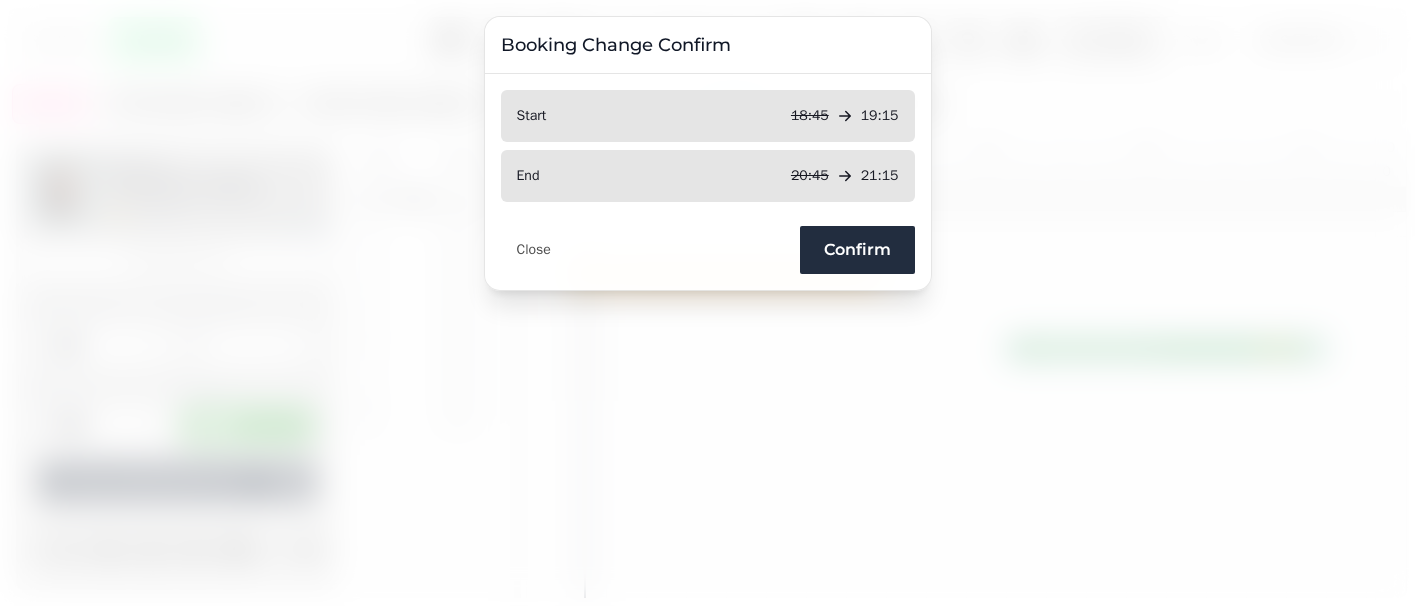 click on "Confirm" at bounding box center (857, 250) 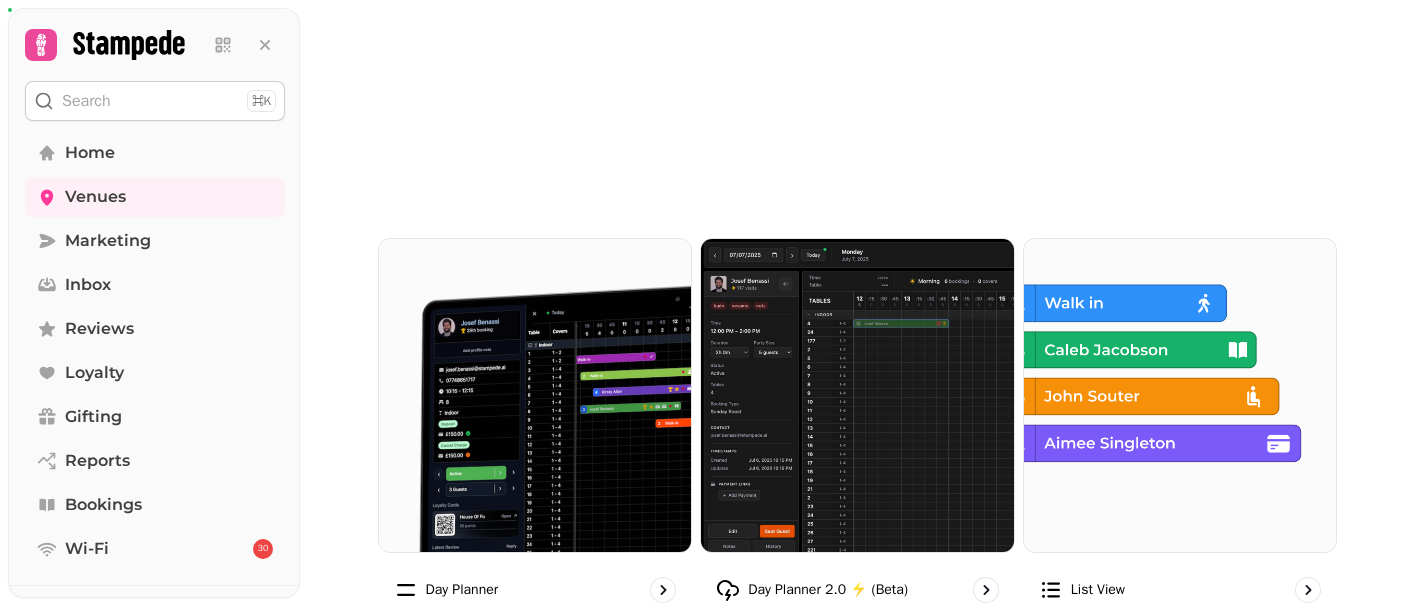 scroll, scrollTop: 0, scrollLeft: 0, axis: both 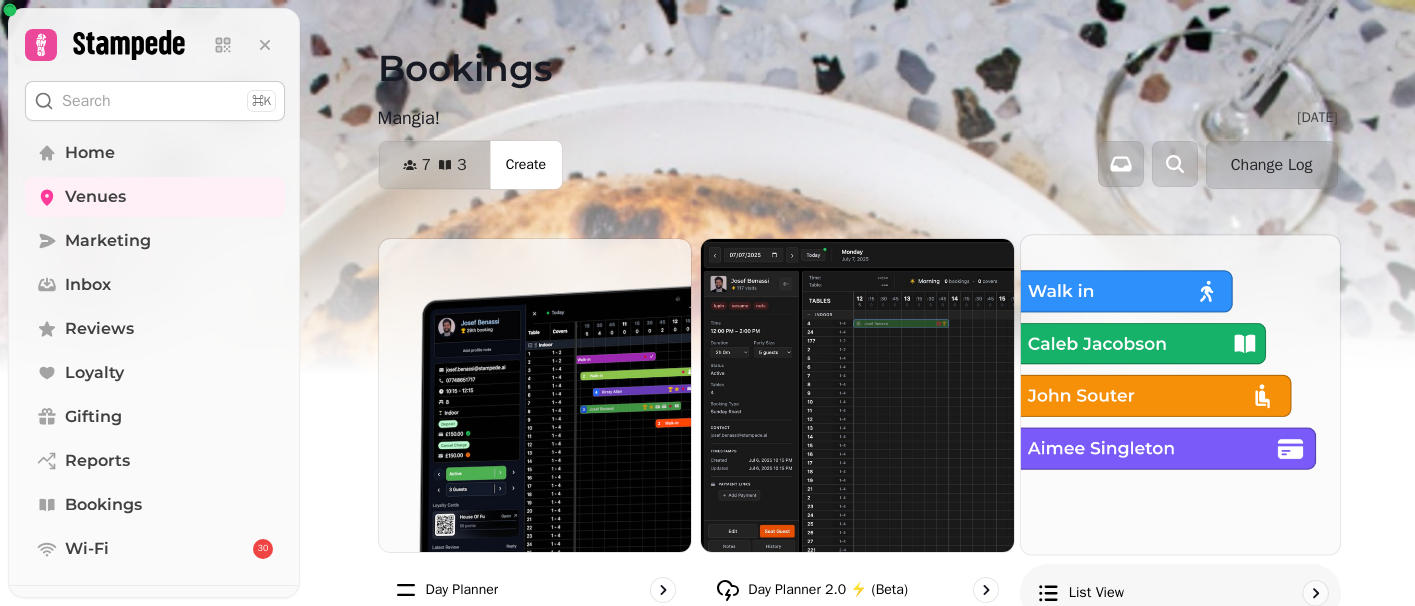 click at bounding box center (1180, 394) 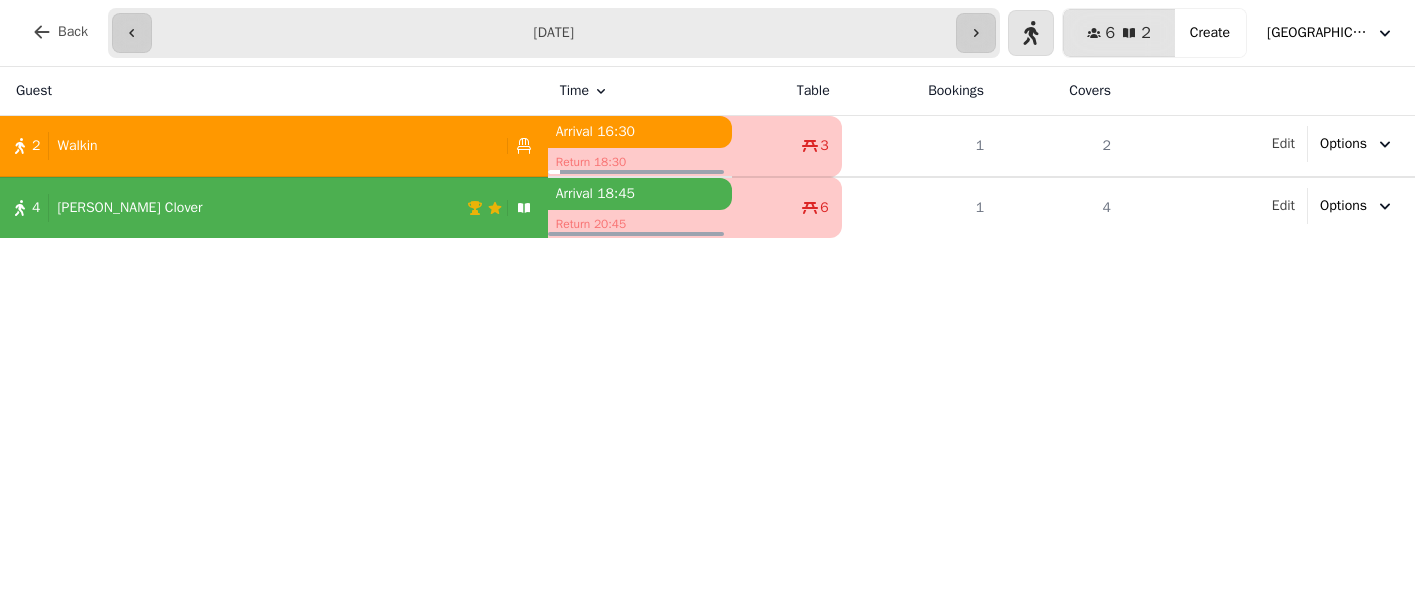 click on "Patrick   Clover" at bounding box center (129, 208) 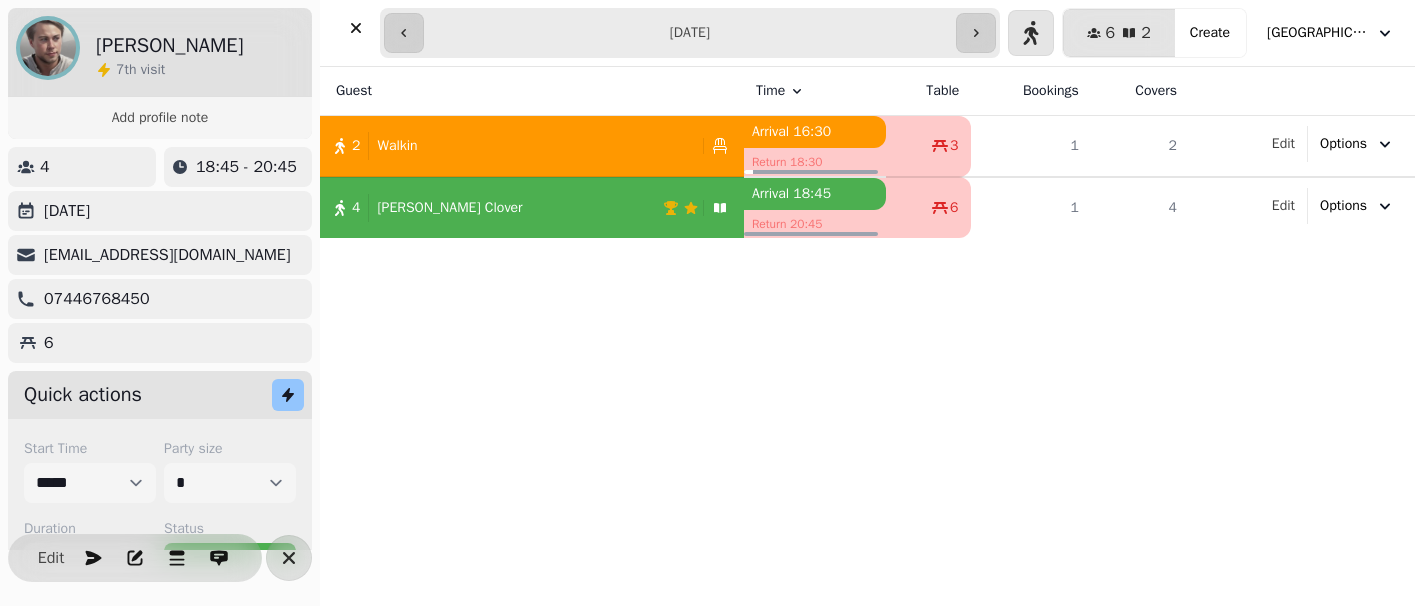 scroll, scrollTop: 121, scrollLeft: 0, axis: vertical 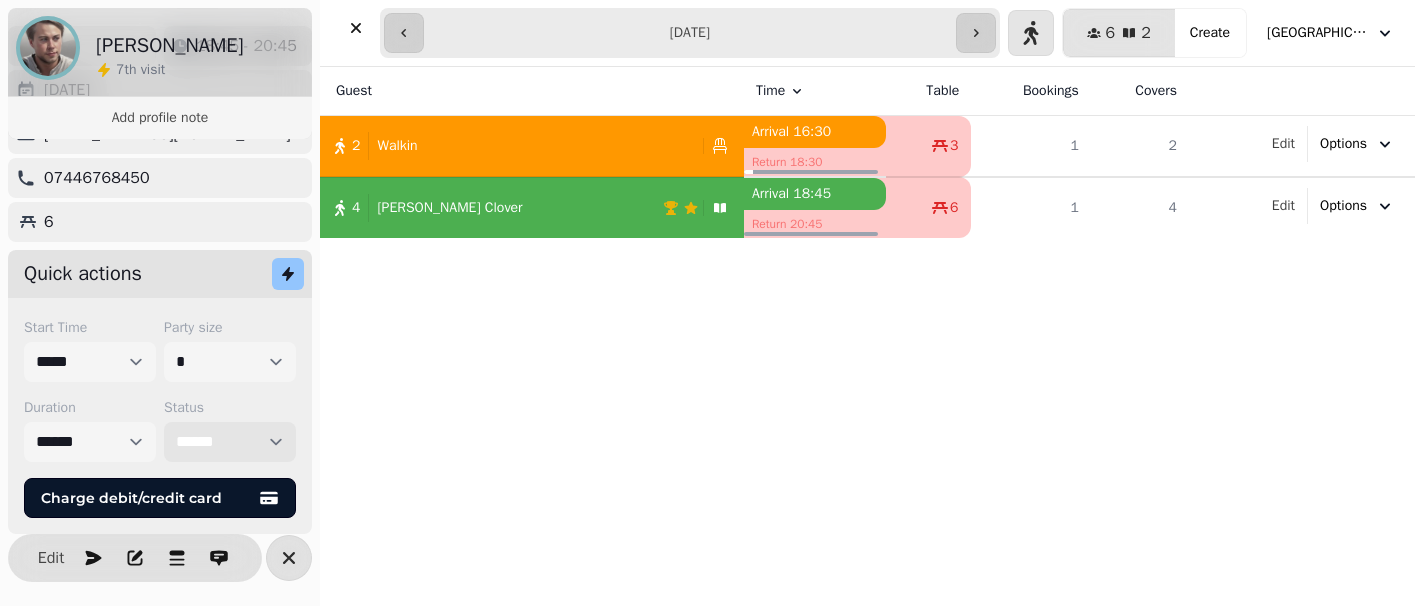 click on "**********" at bounding box center [230, 442] 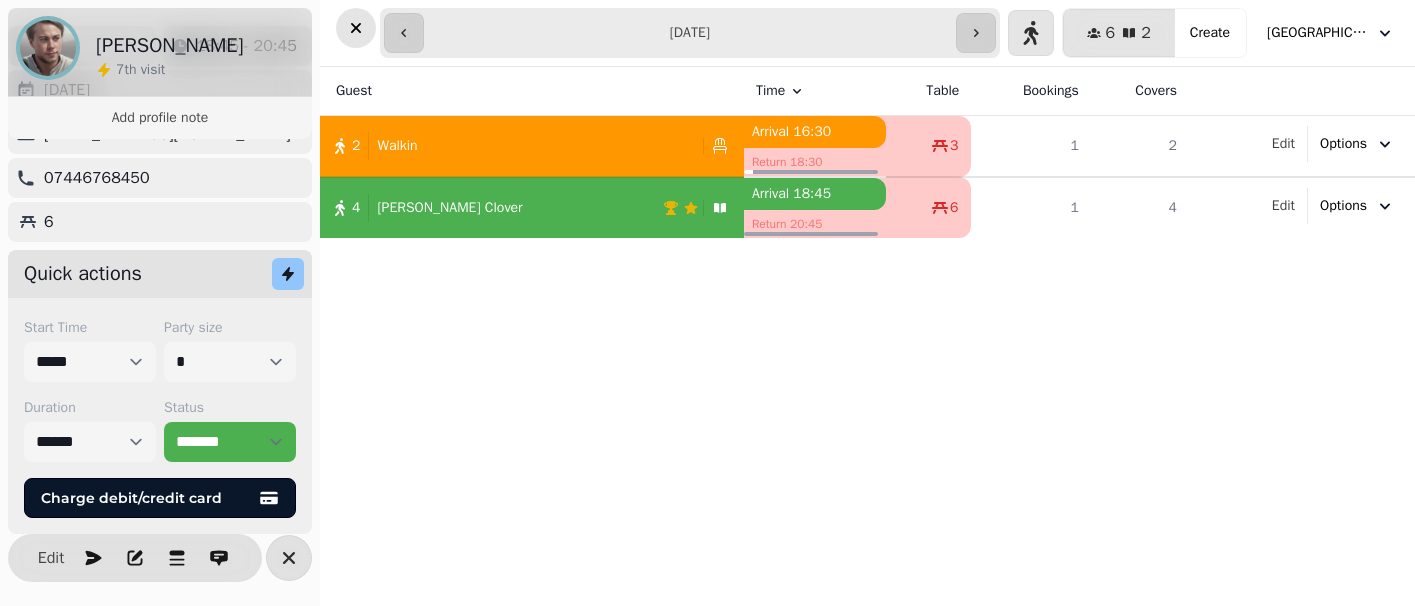 click at bounding box center (356, 28) 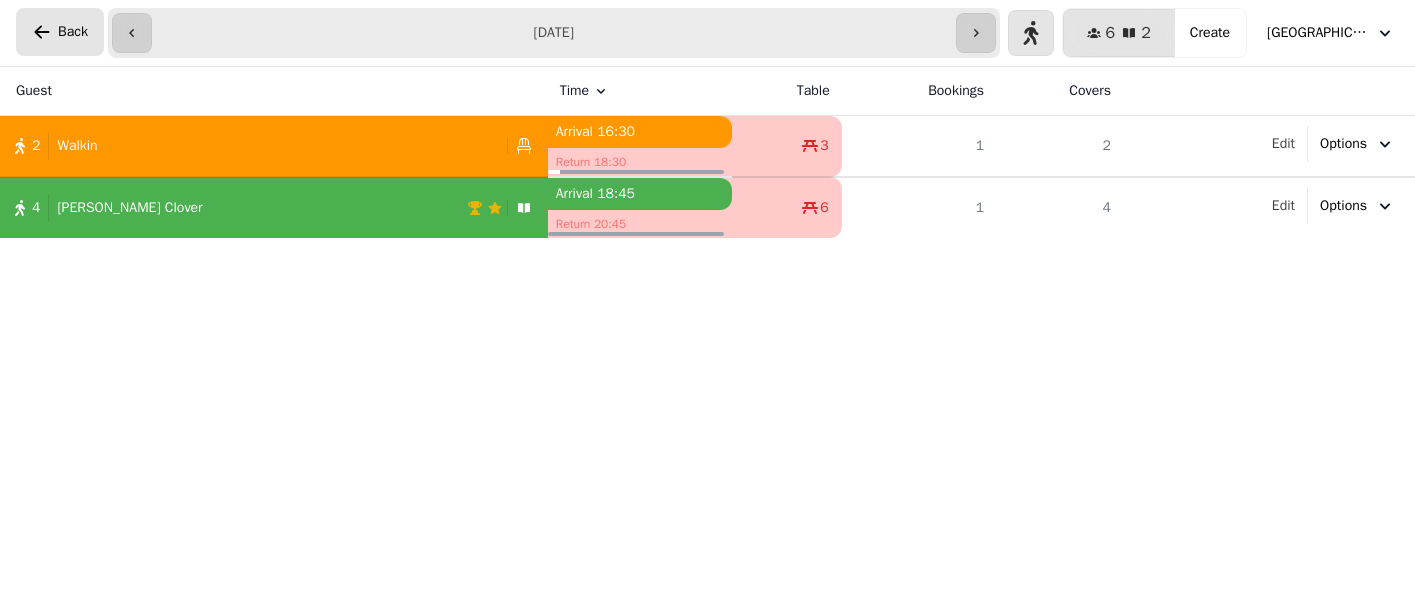click on "Back" at bounding box center (73, 32) 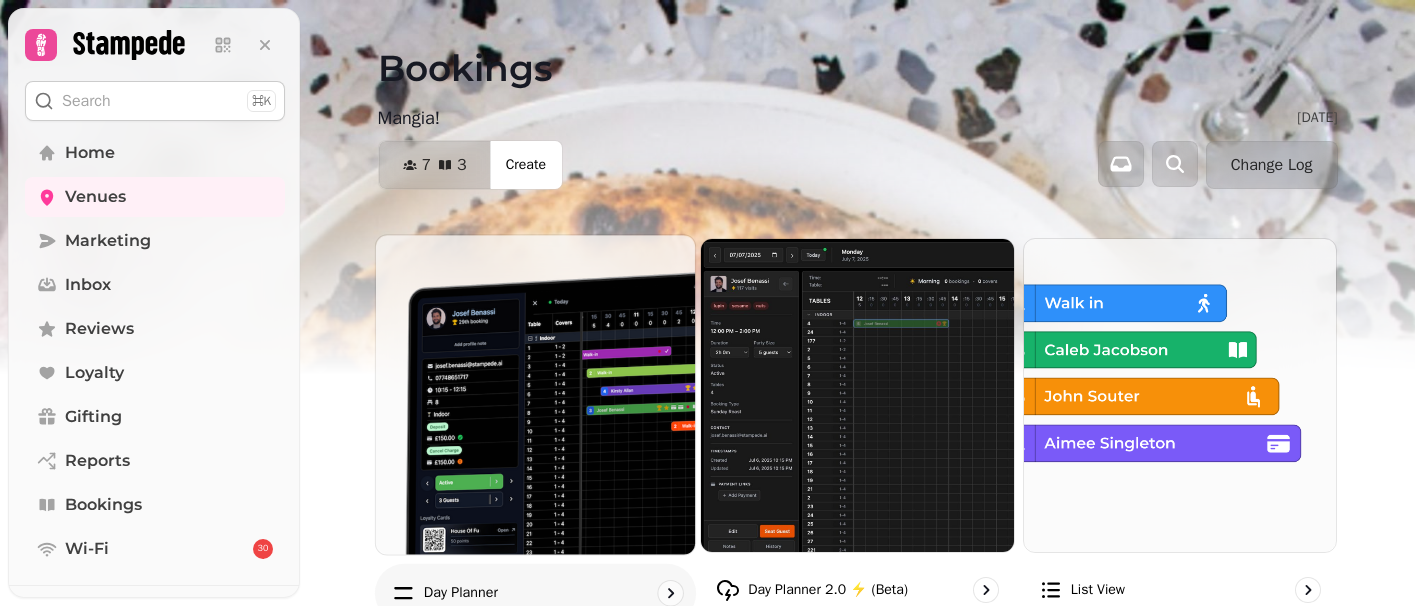 click at bounding box center (534, 394) 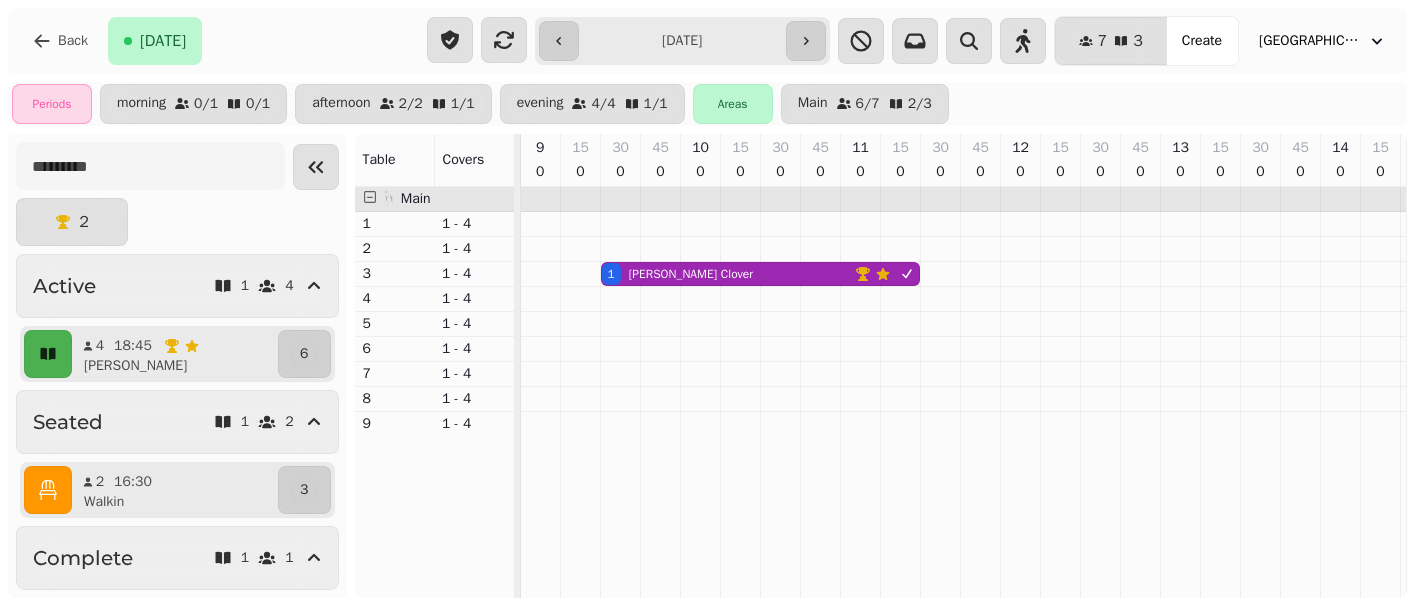 scroll, scrollTop: 0, scrollLeft: 1154, axis: horizontal 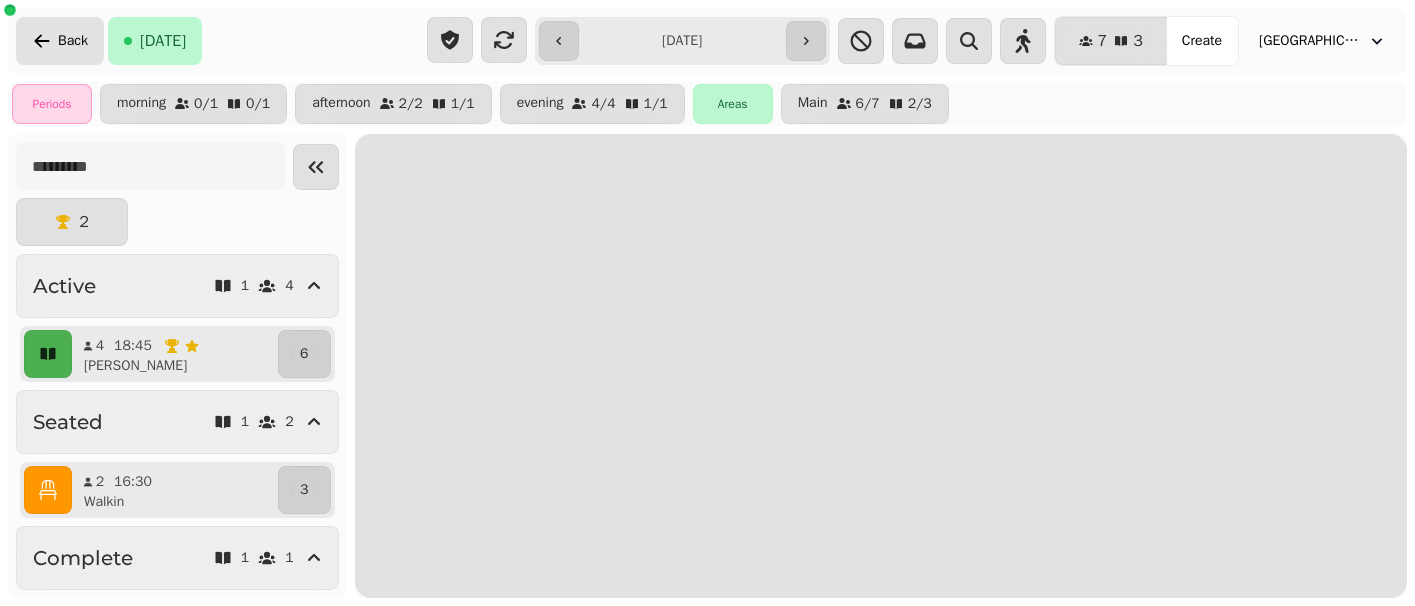 click on "Back" at bounding box center (73, 41) 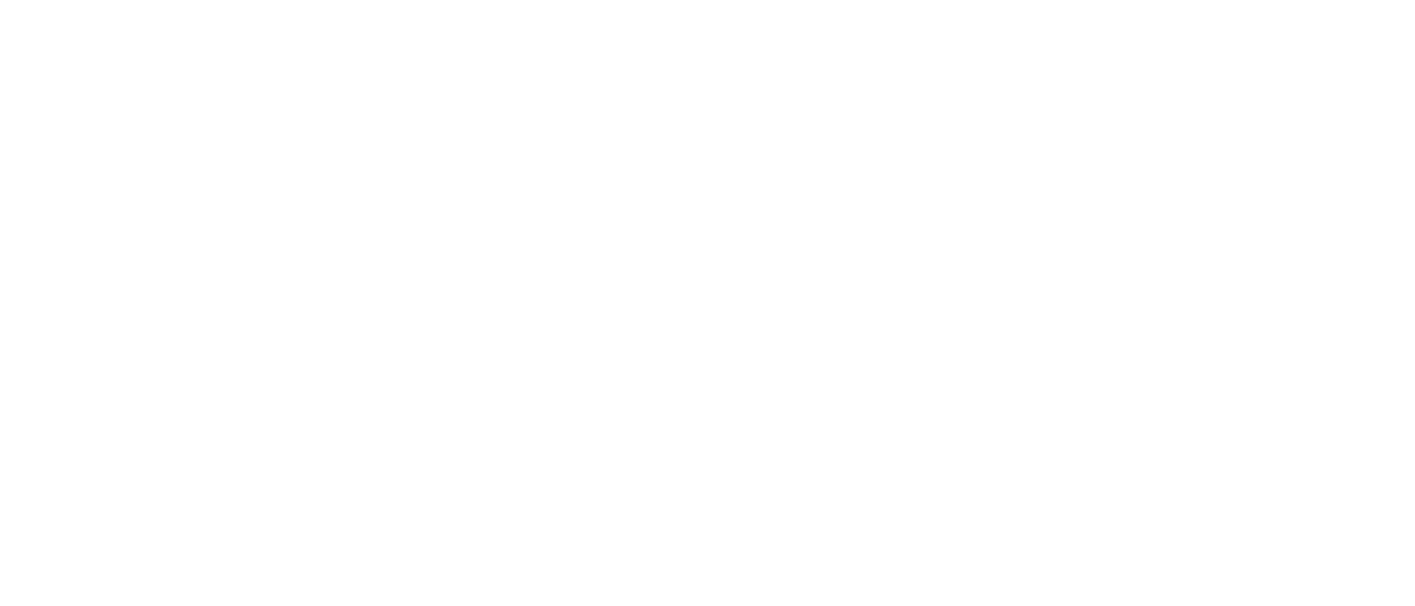 scroll, scrollTop: 0, scrollLeft: 0, axis: both 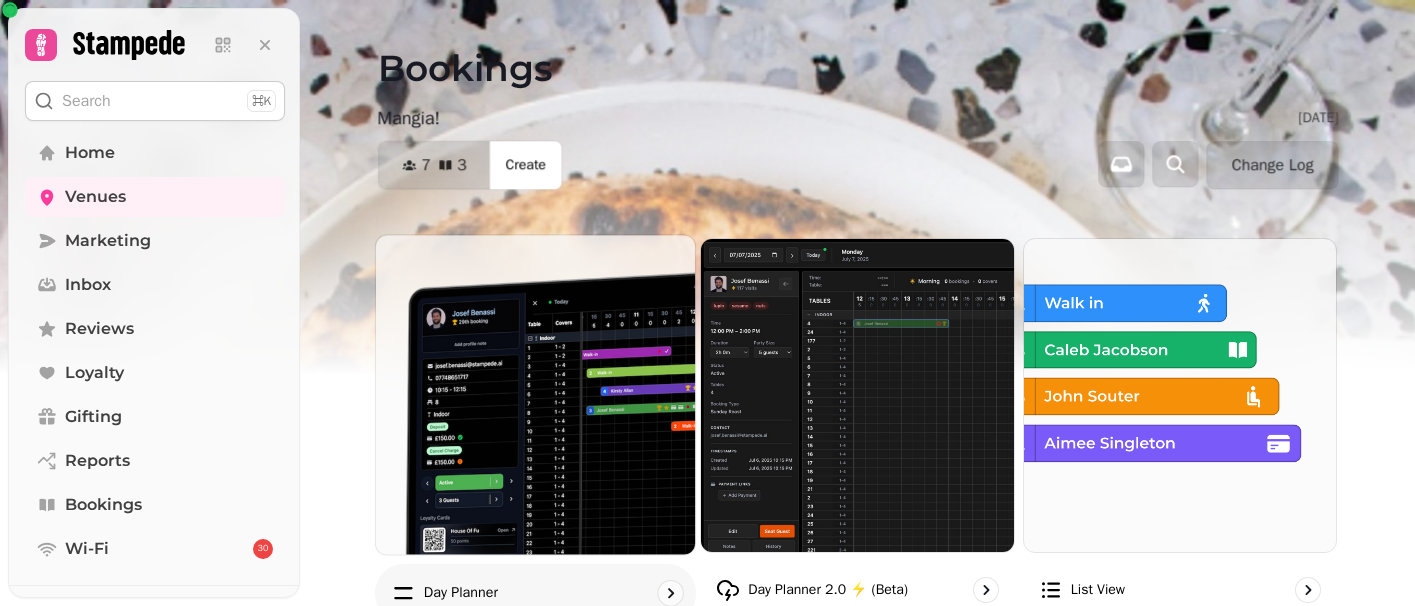 click at bounding box center [534, 394] 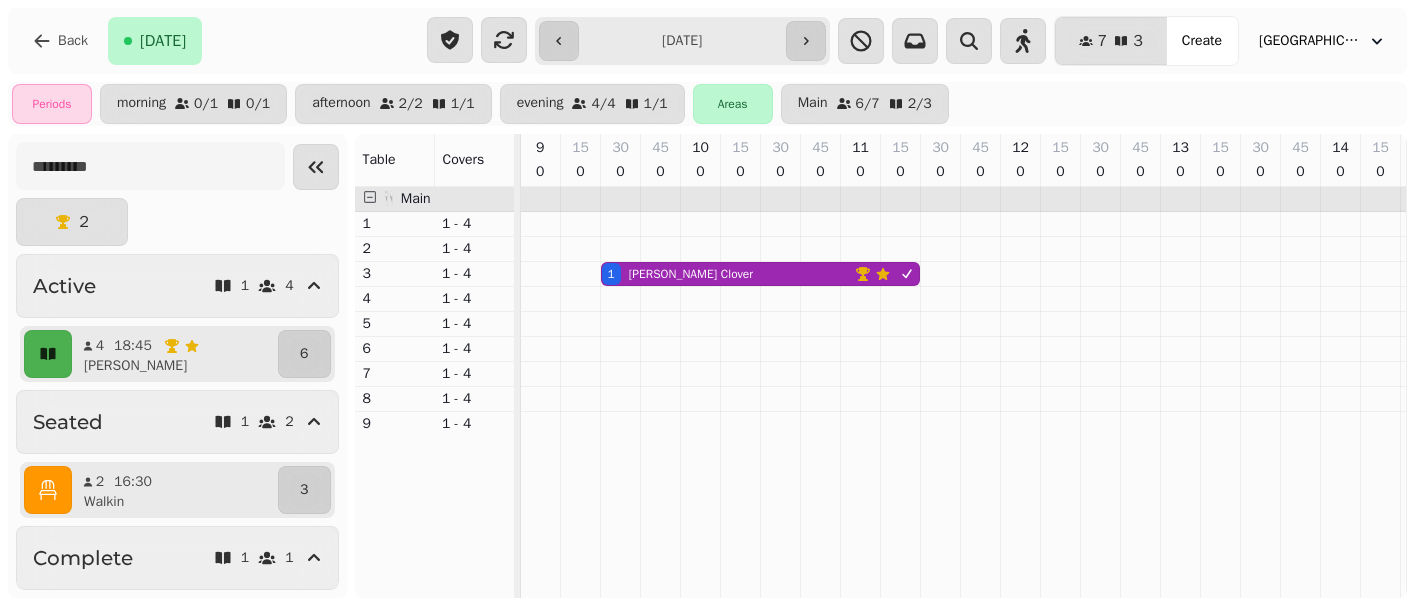 scroll, scrollTop: 0, scrollLeft: 1154, axis: horizontal 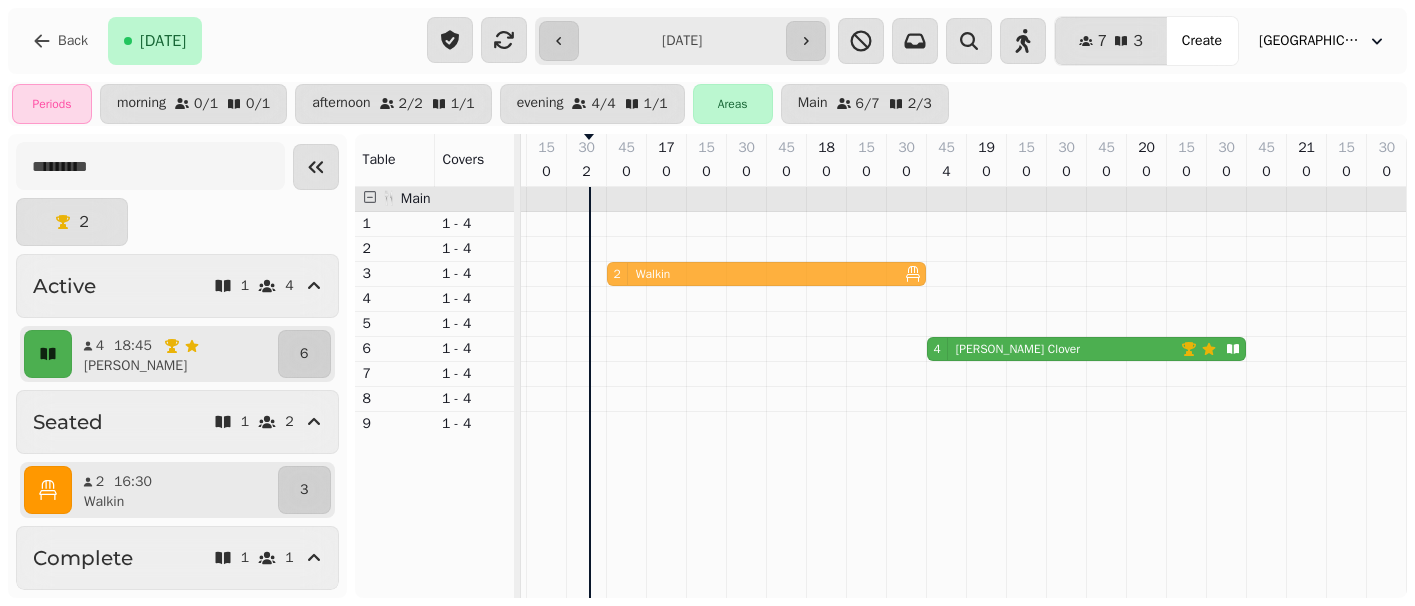 drag, startPoint x: 650, startPoint y: 272, endPoint x: 703, endPoint y: 272, distance: 53 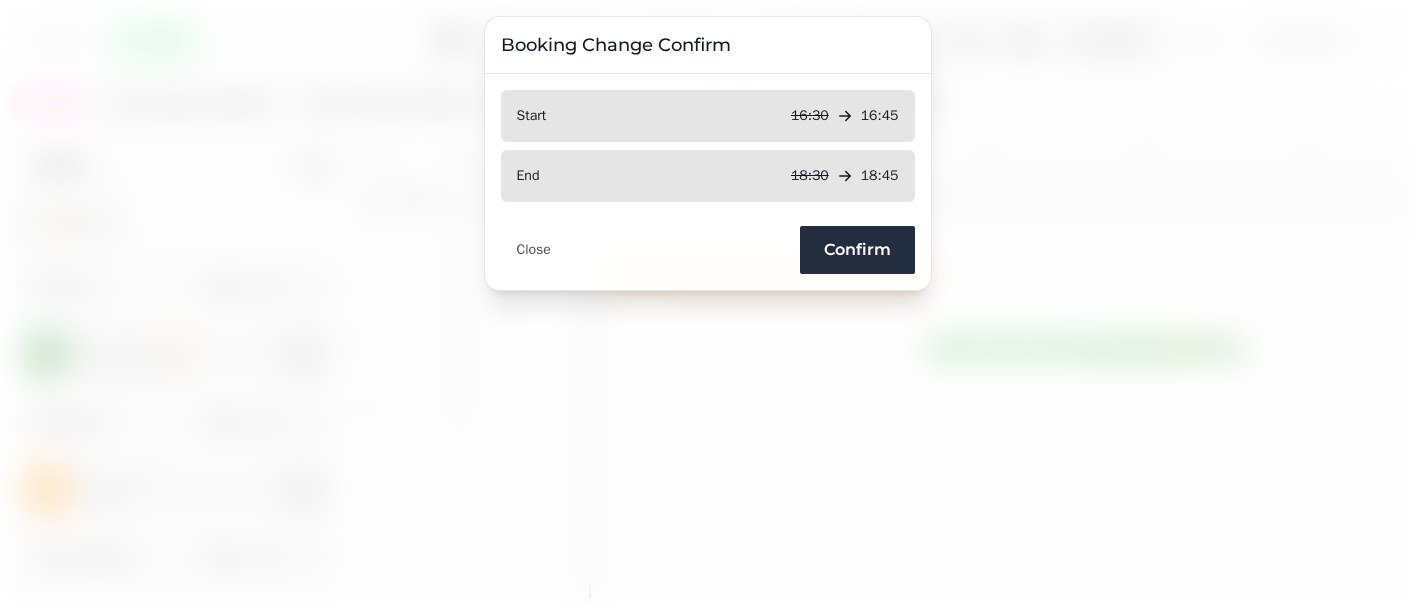 click on "Confirm" at bounding box center (857, 250) 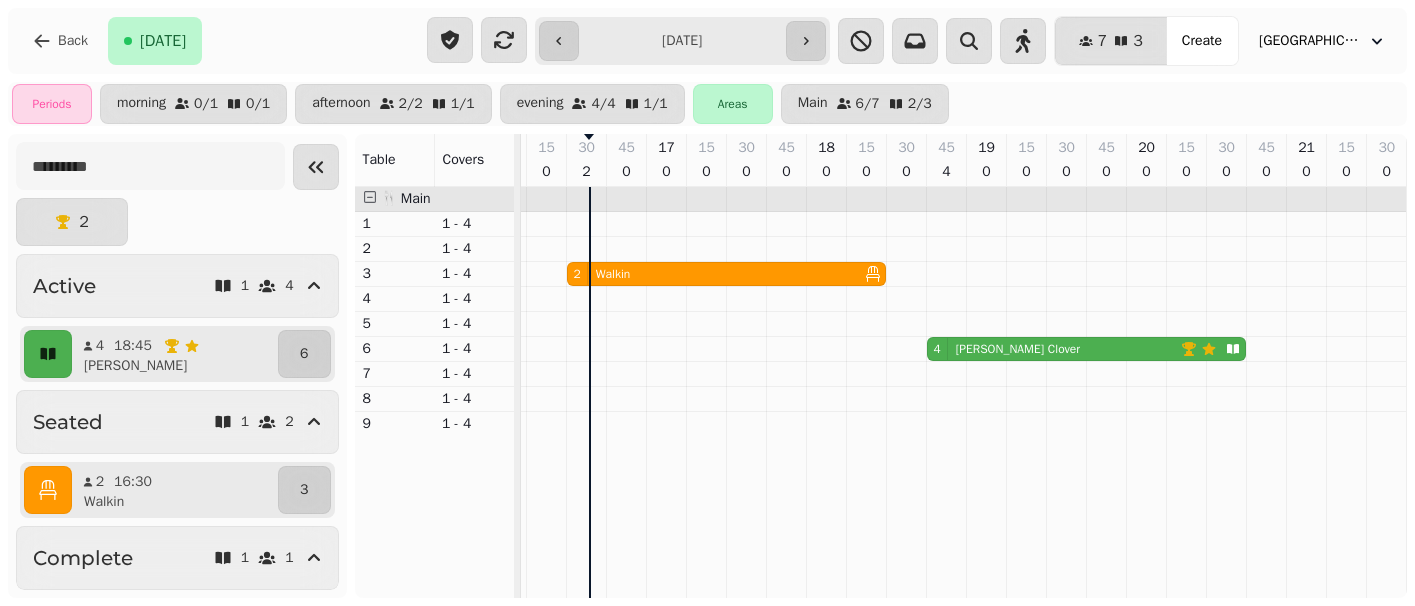 click at bounding box center (861, 274) 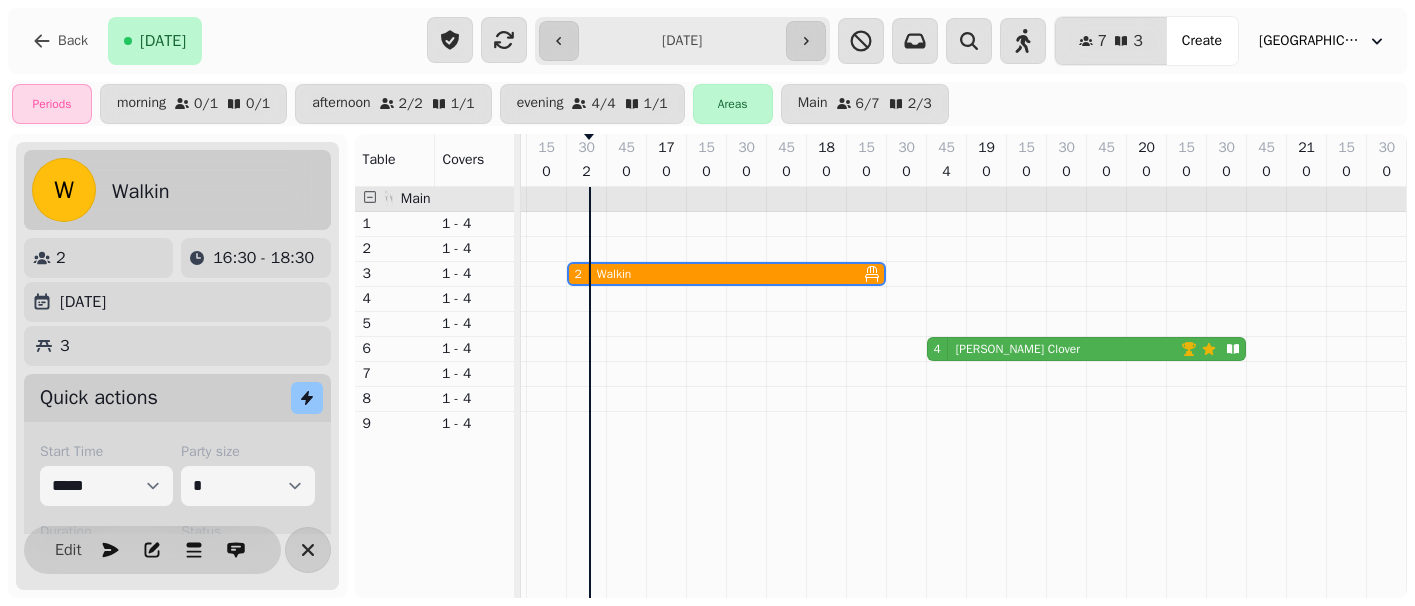 scroll, scrollTop: 140, scrollLeft: 0, axis: vertical 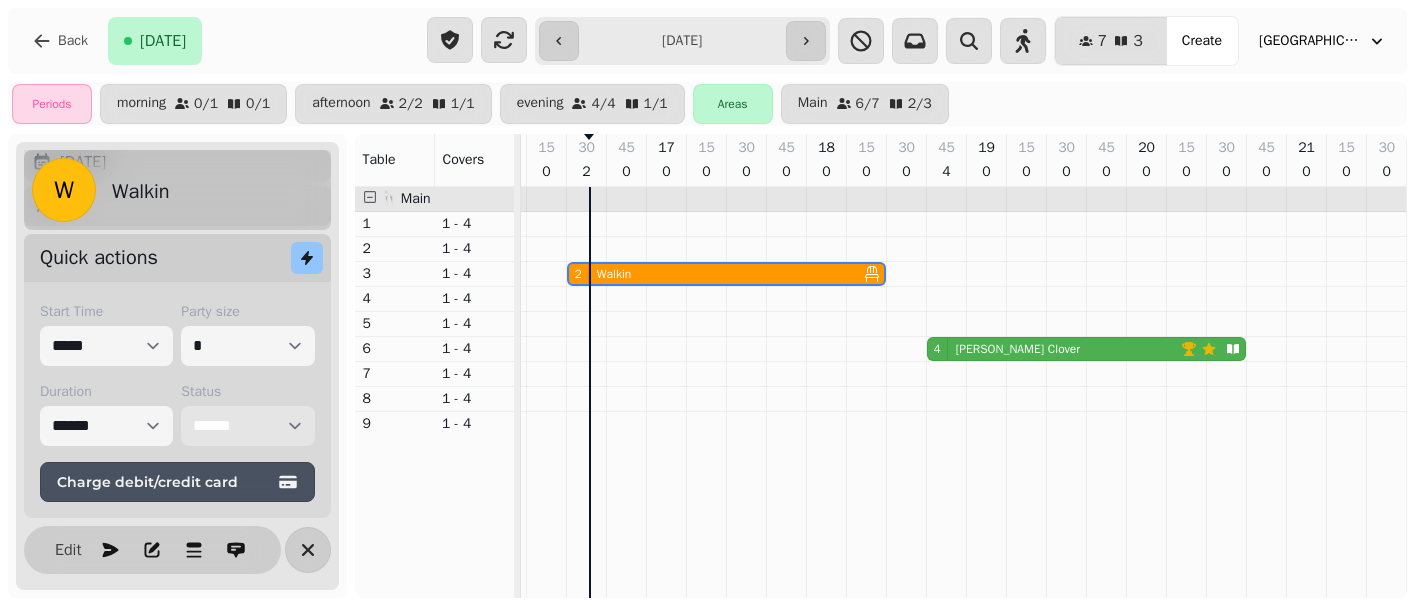 click on "**********" at bounding box center [247, 426] 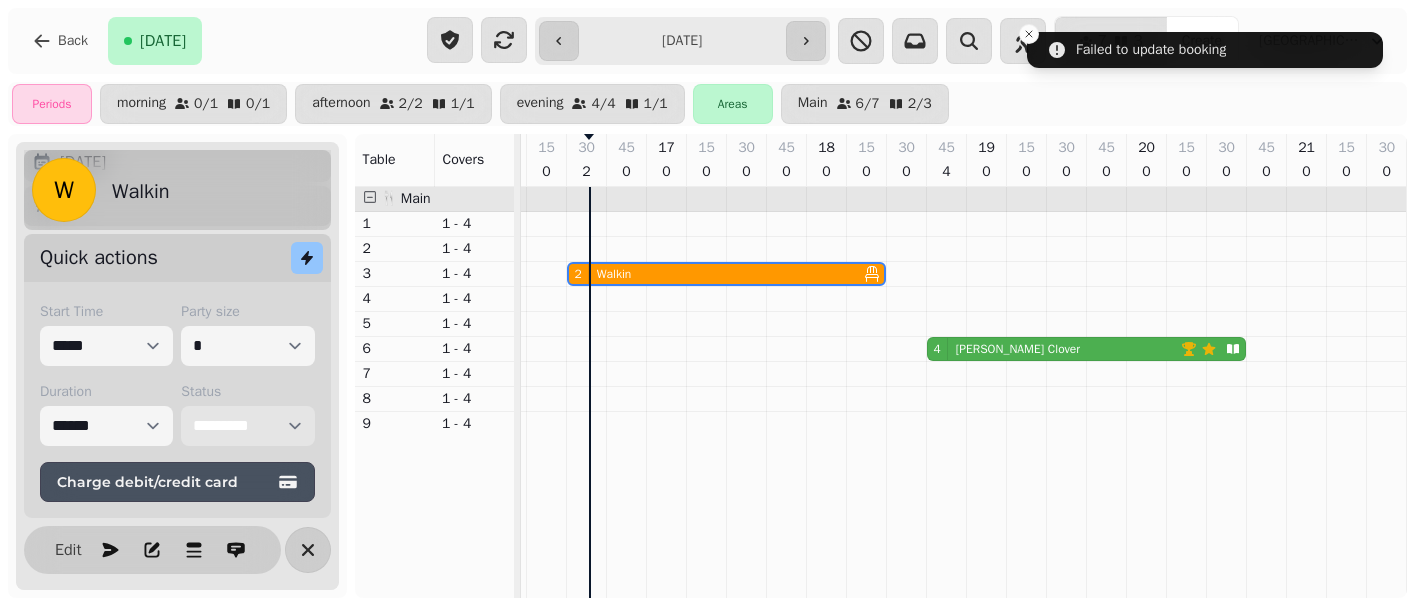 select on "******" 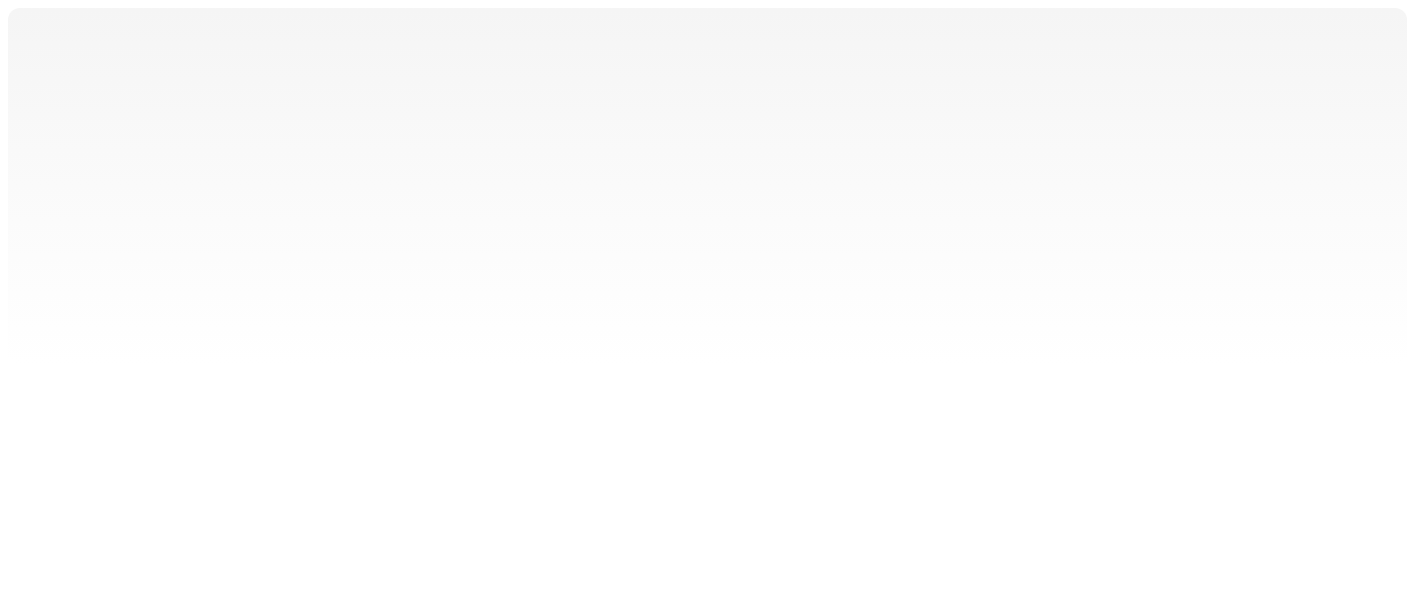 scroll, scrollTop: 0, scrollLeft: 0, axis: both 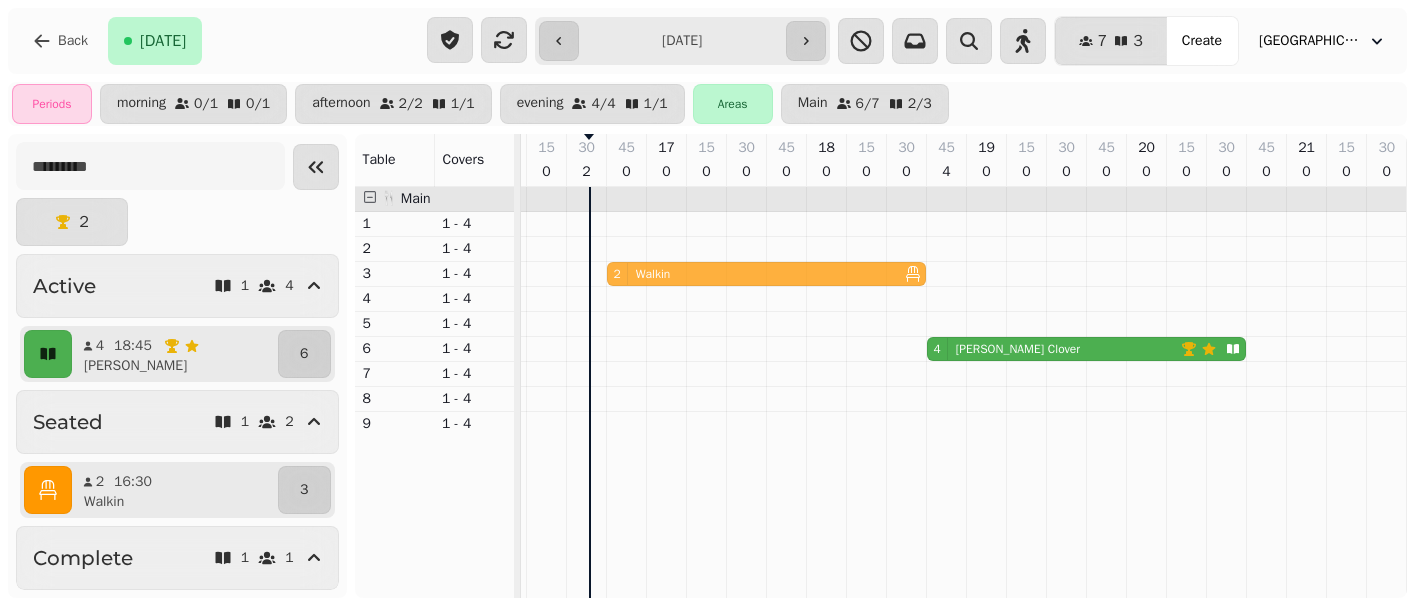 drag, startPoint x: 681, startPoint y: 272, endPoint x: 795, endPoint y: 274, distance: 114.01754 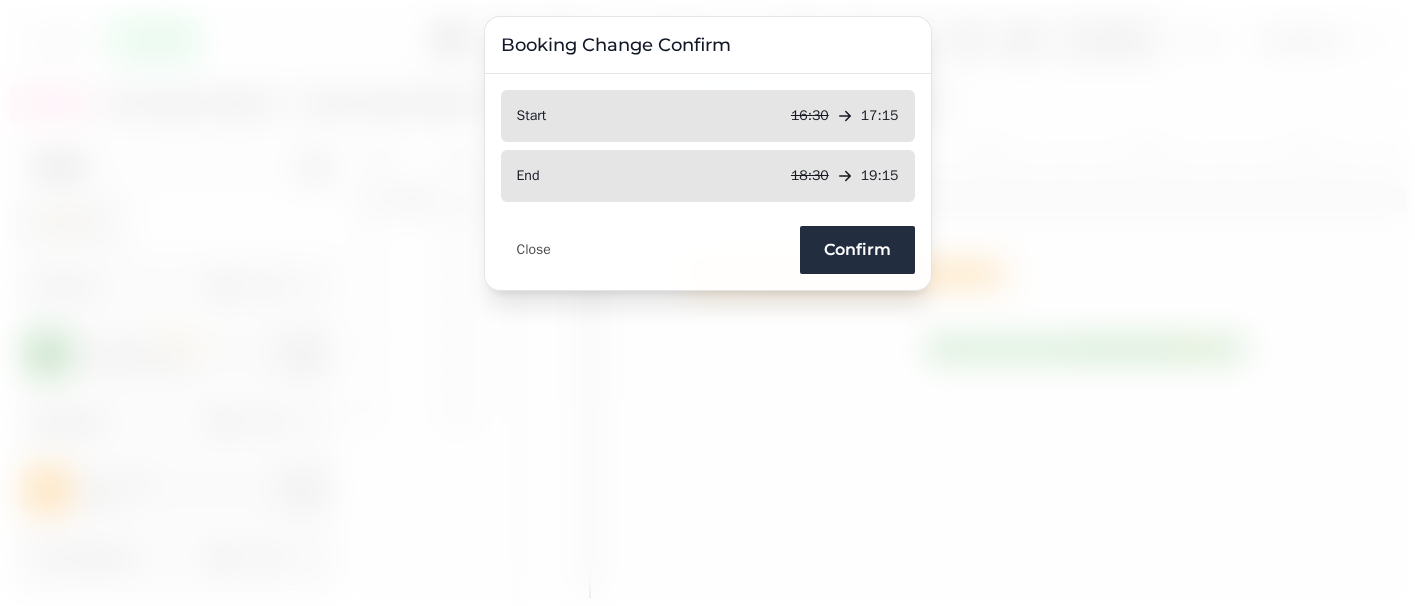 click on "Confirm" at bounding box center [857, 250] 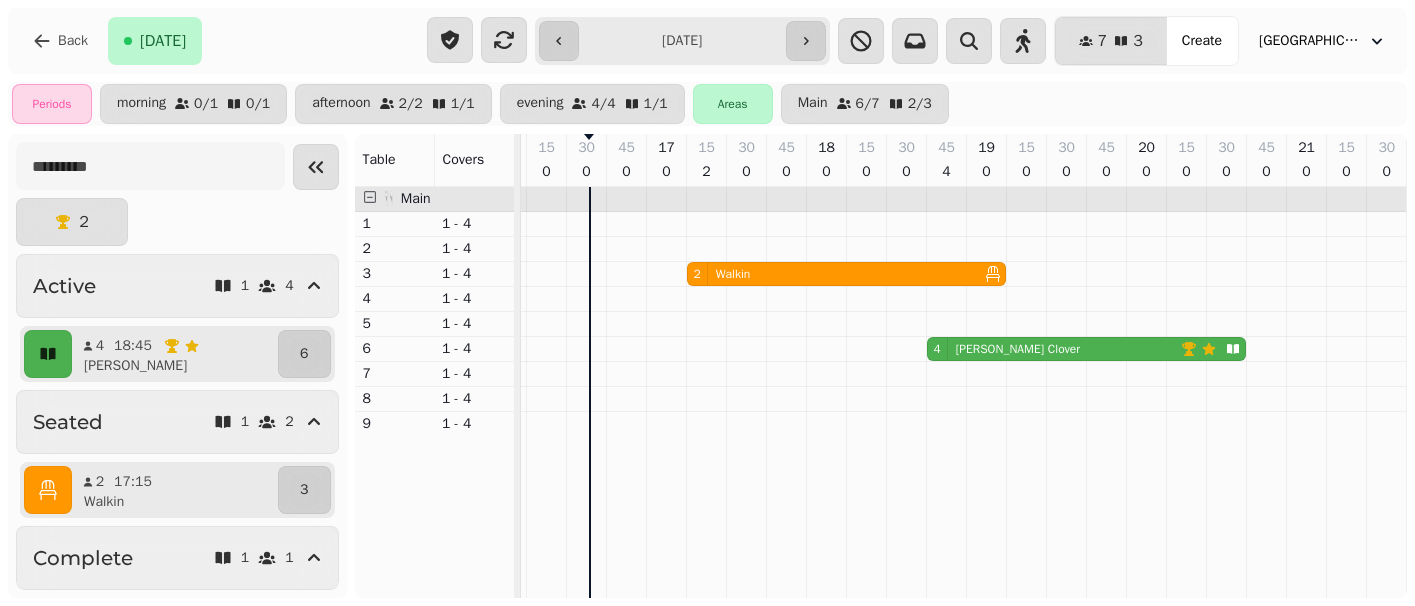 click on "2 Walkin" at bounding box center [832, 274] 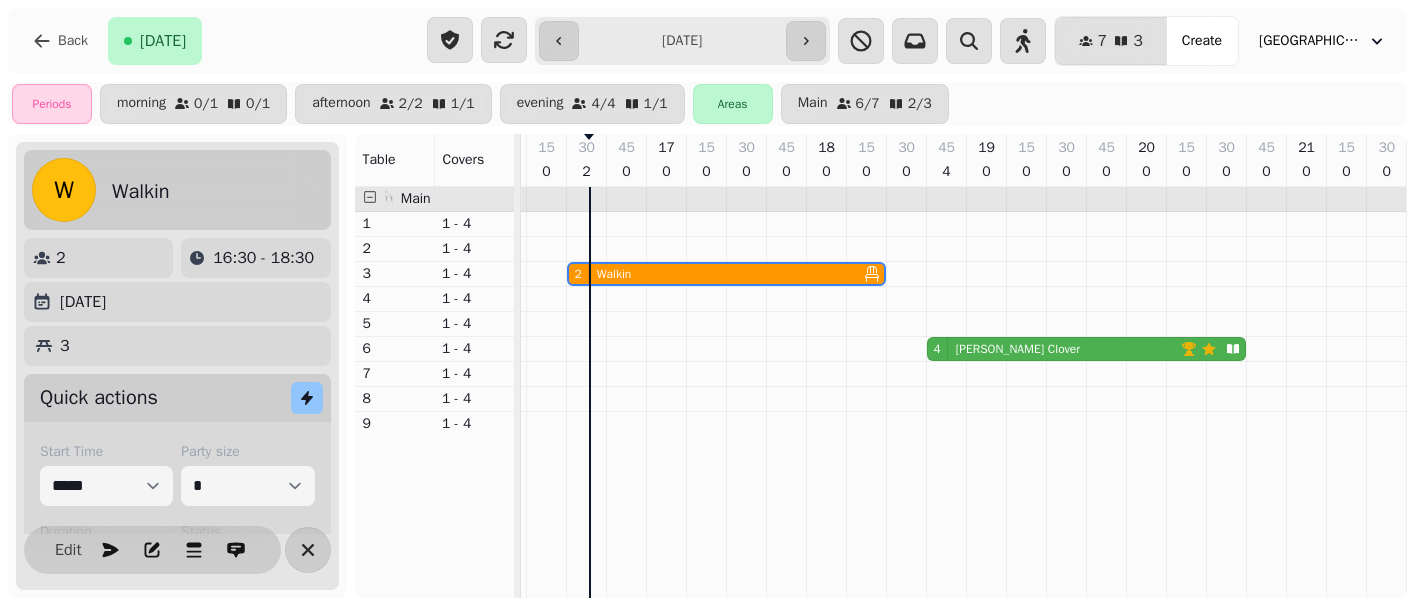 scroll, scrollTop: 140, scrollLeft: 0, axis: vertical 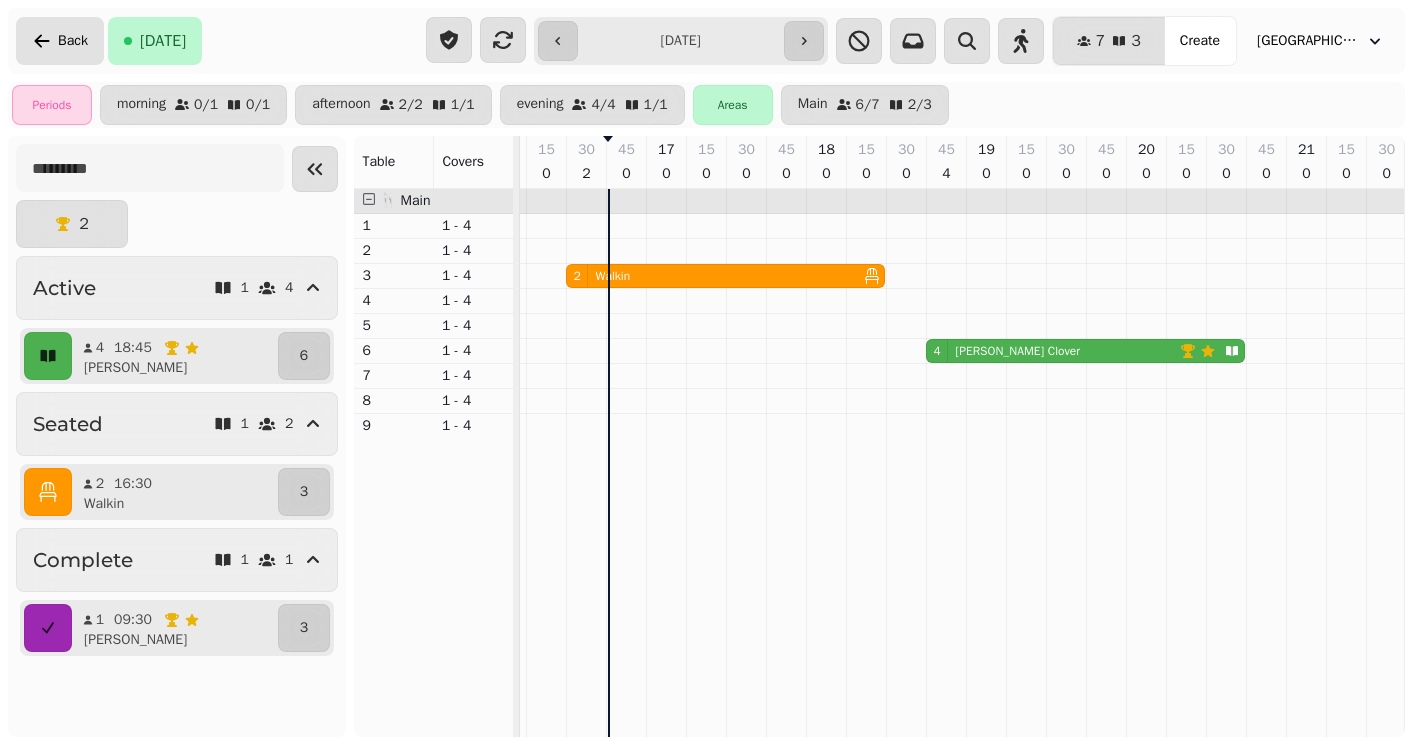 click on "Back" at bounding box center (73, 41) 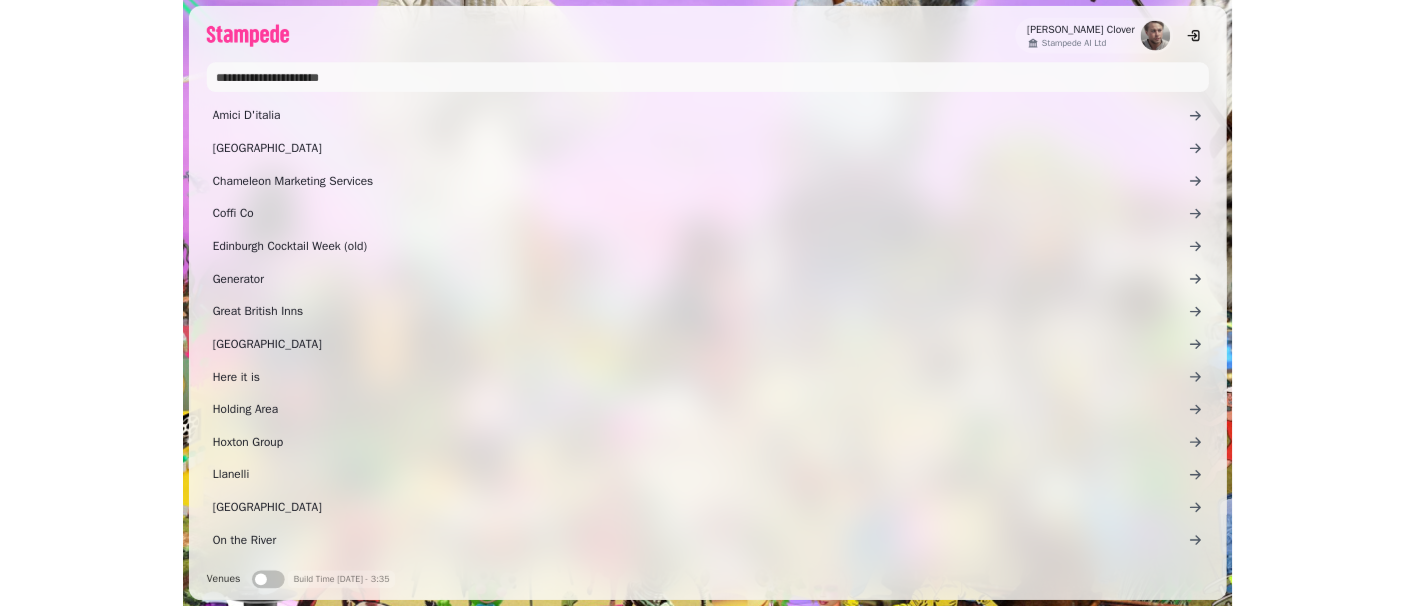 scroll, scrollTop: 0, scrollLeft: 0, axis: both 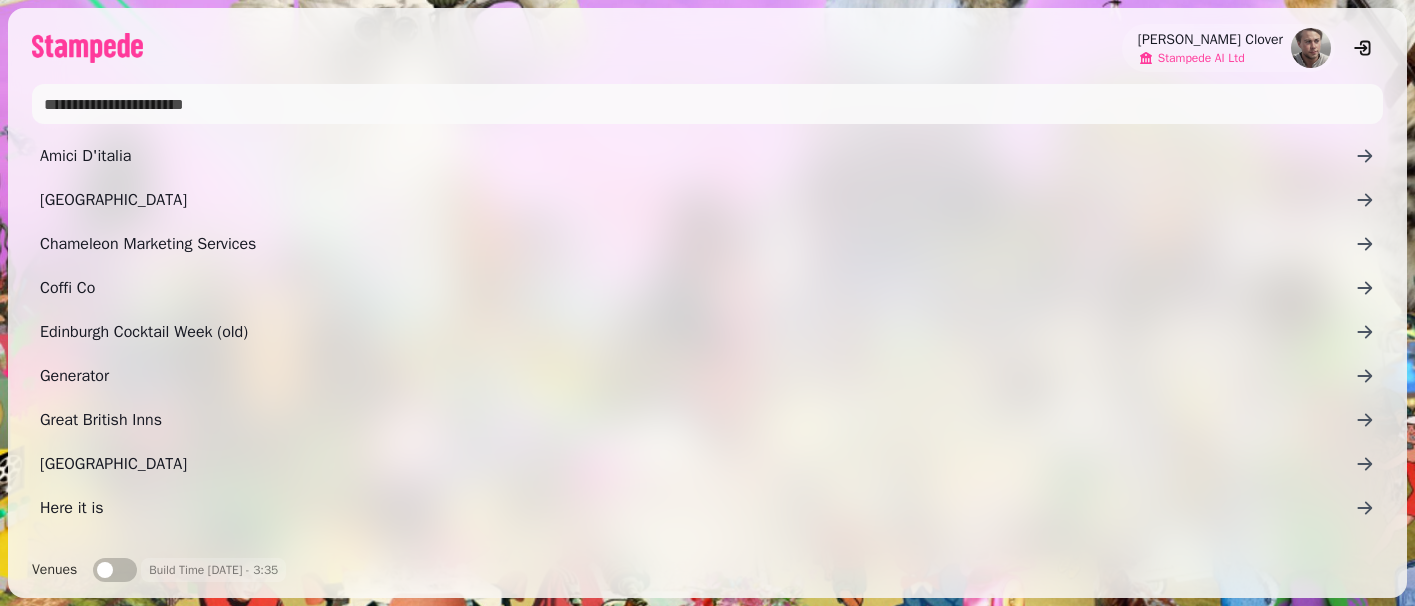 click on "Stampede AI Ltd" at bounding box center (1201, 58) 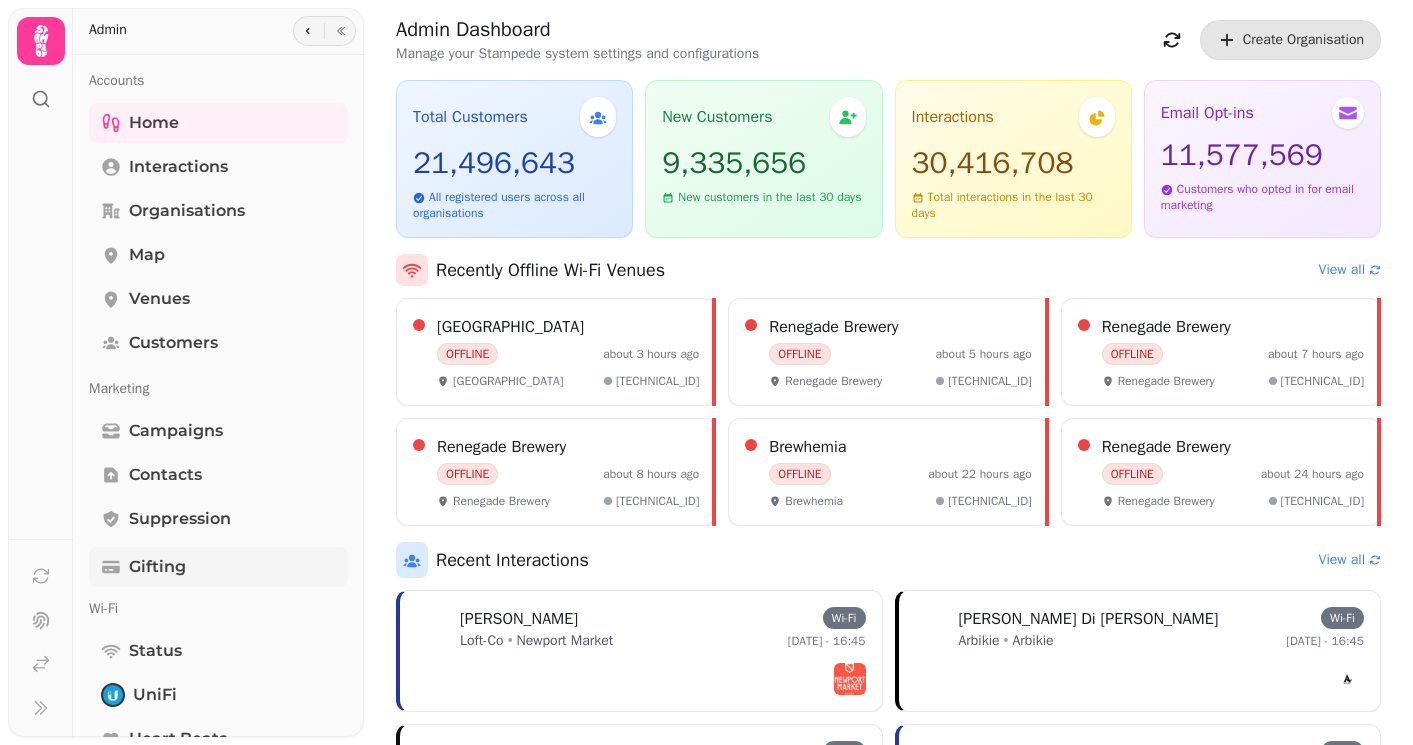 scroll, scrollTop: 454, scrollLeft: 0, axis: vertical 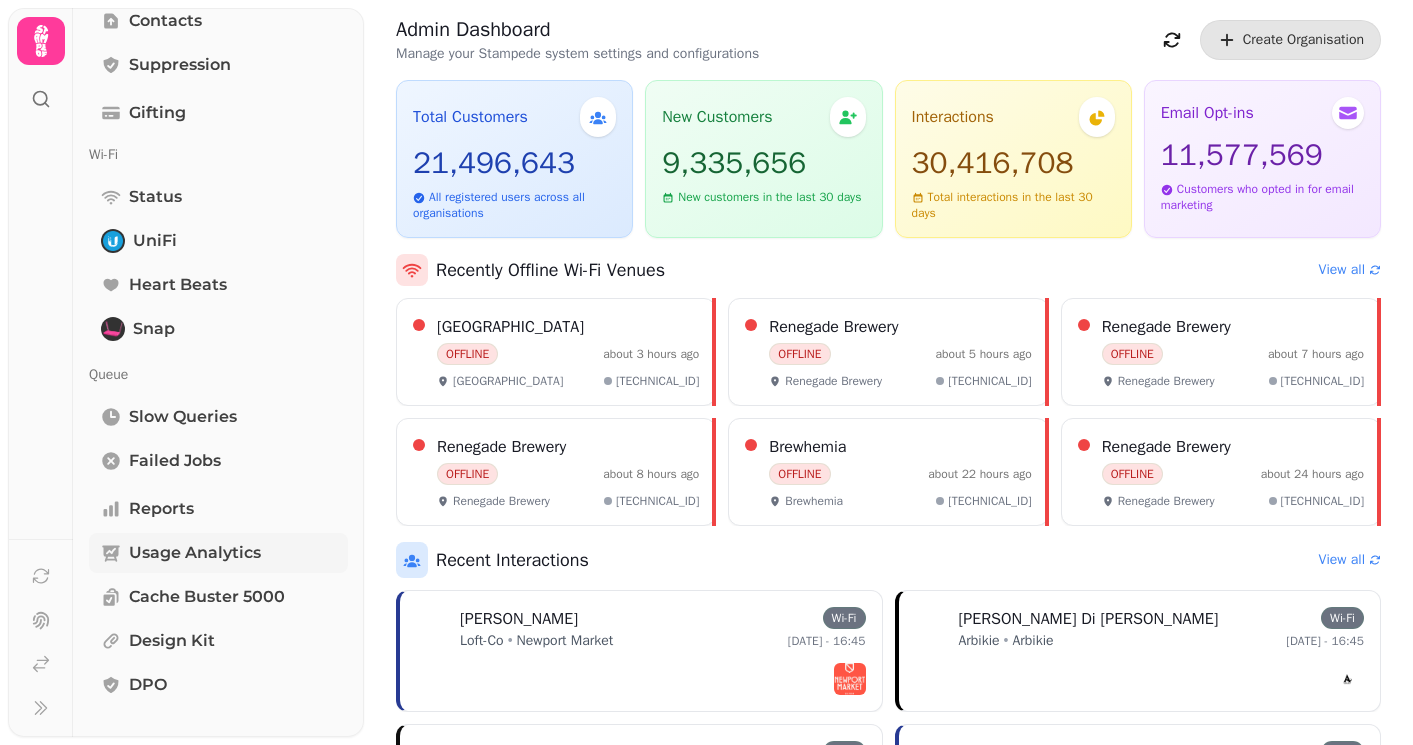click on "Usage Analytics" at bounding box center (195, 553) 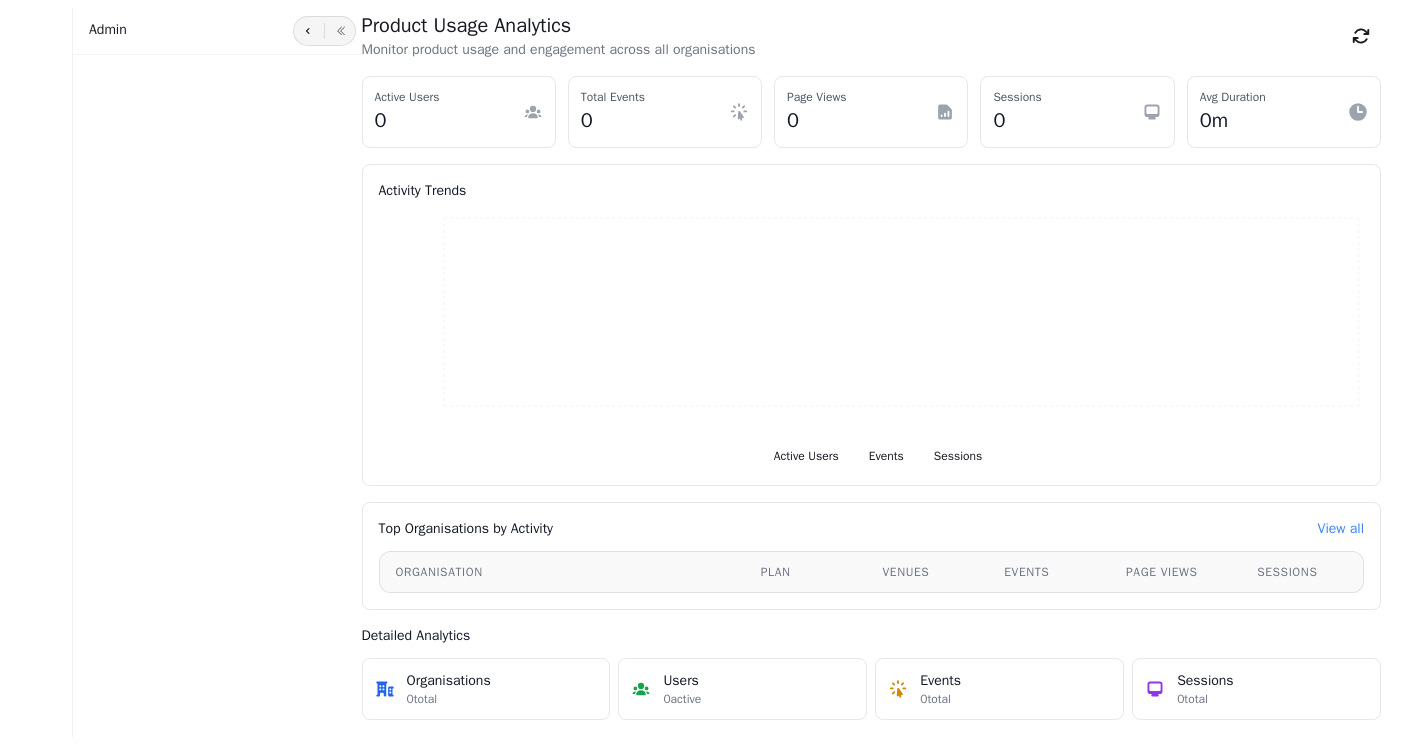 scroll, scrollTop: 0, scrollLeft: 0, axis: both 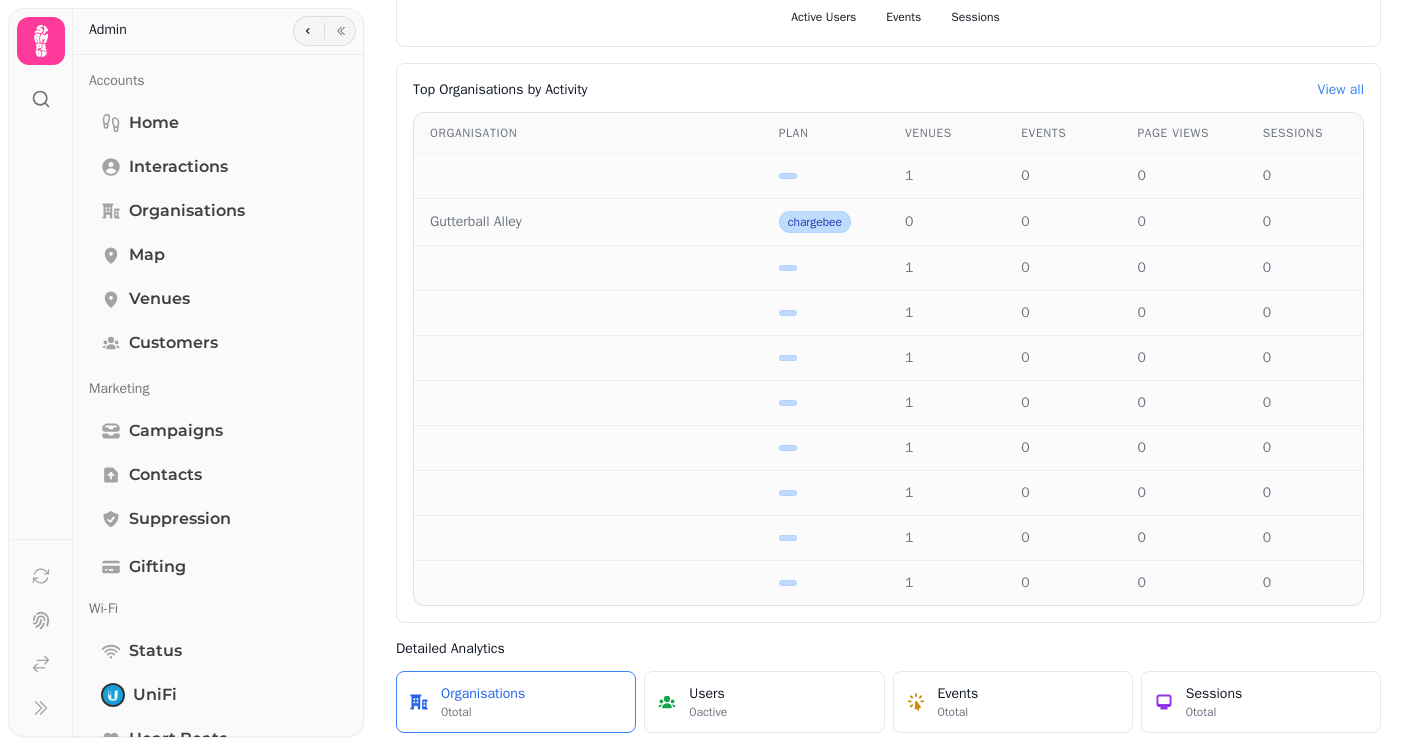 click on "0  total" at bounding box center (483, 712) 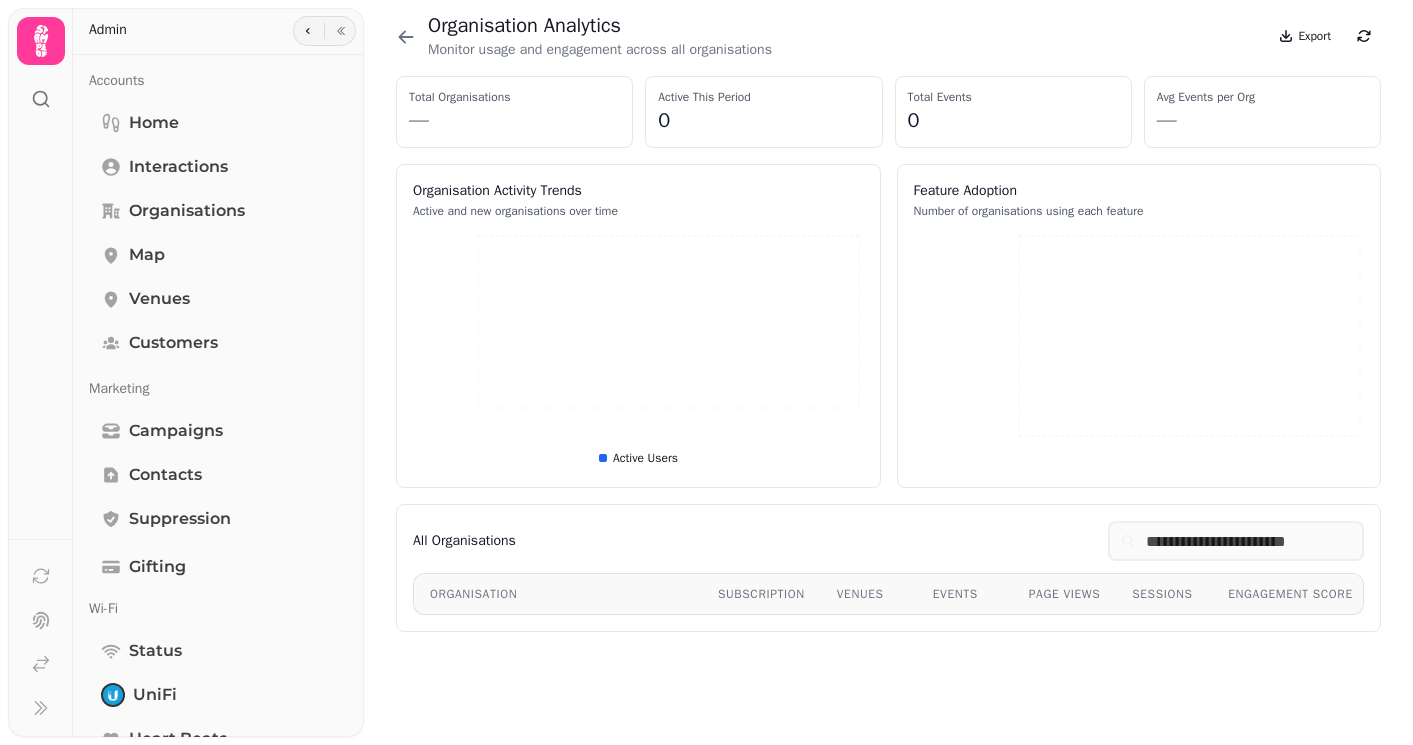 scroll, scrollTop: 0, scrollLeft: 0, axis: both 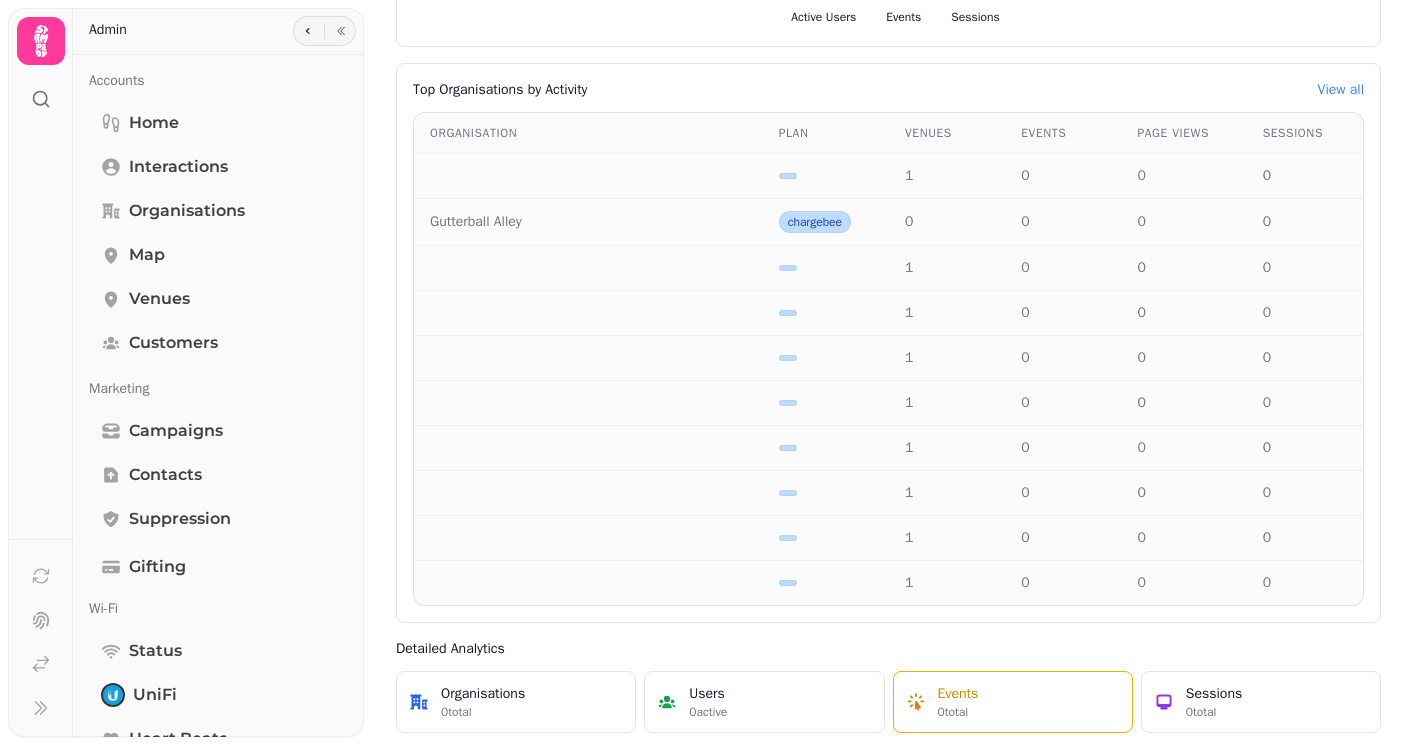 click on "Events" at bounding box center [958, 694] 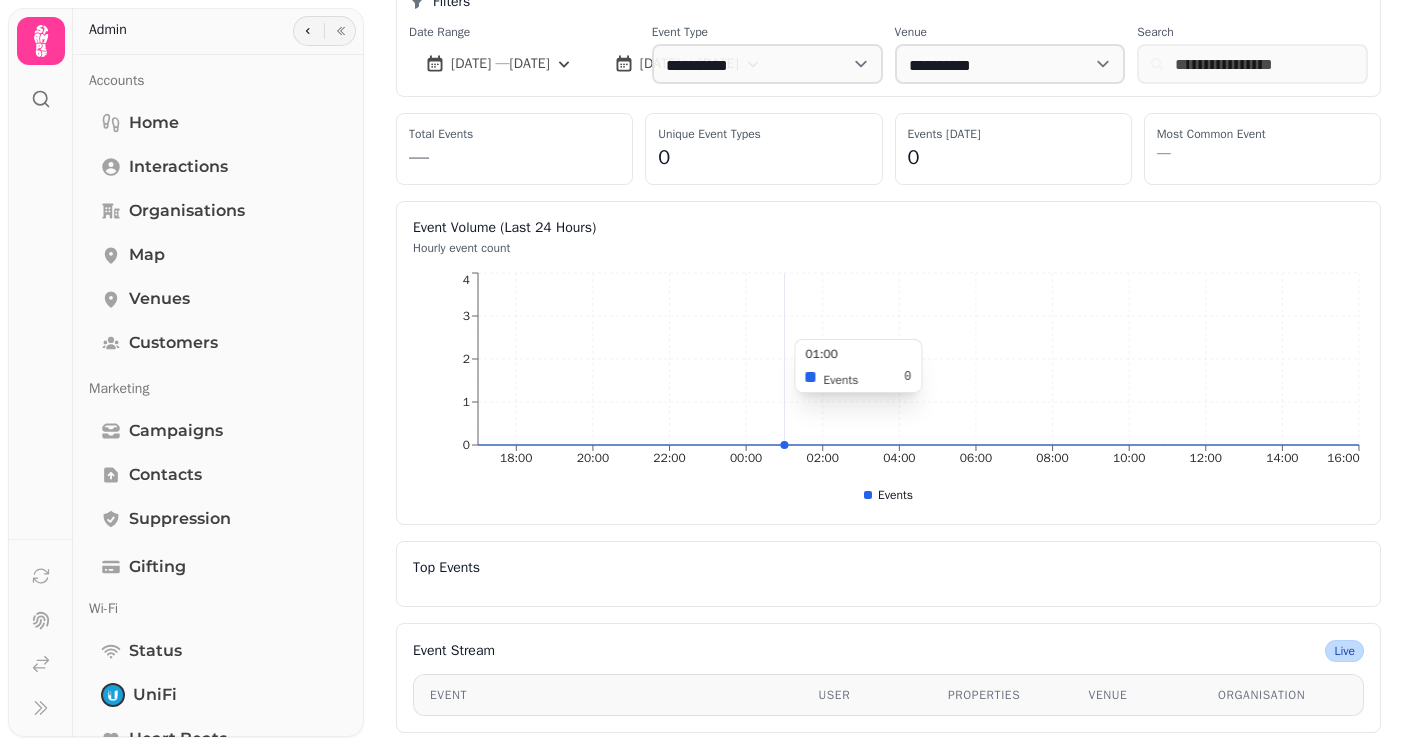scroll, scrollTop: 0, scrollLeft: 0, axis: both 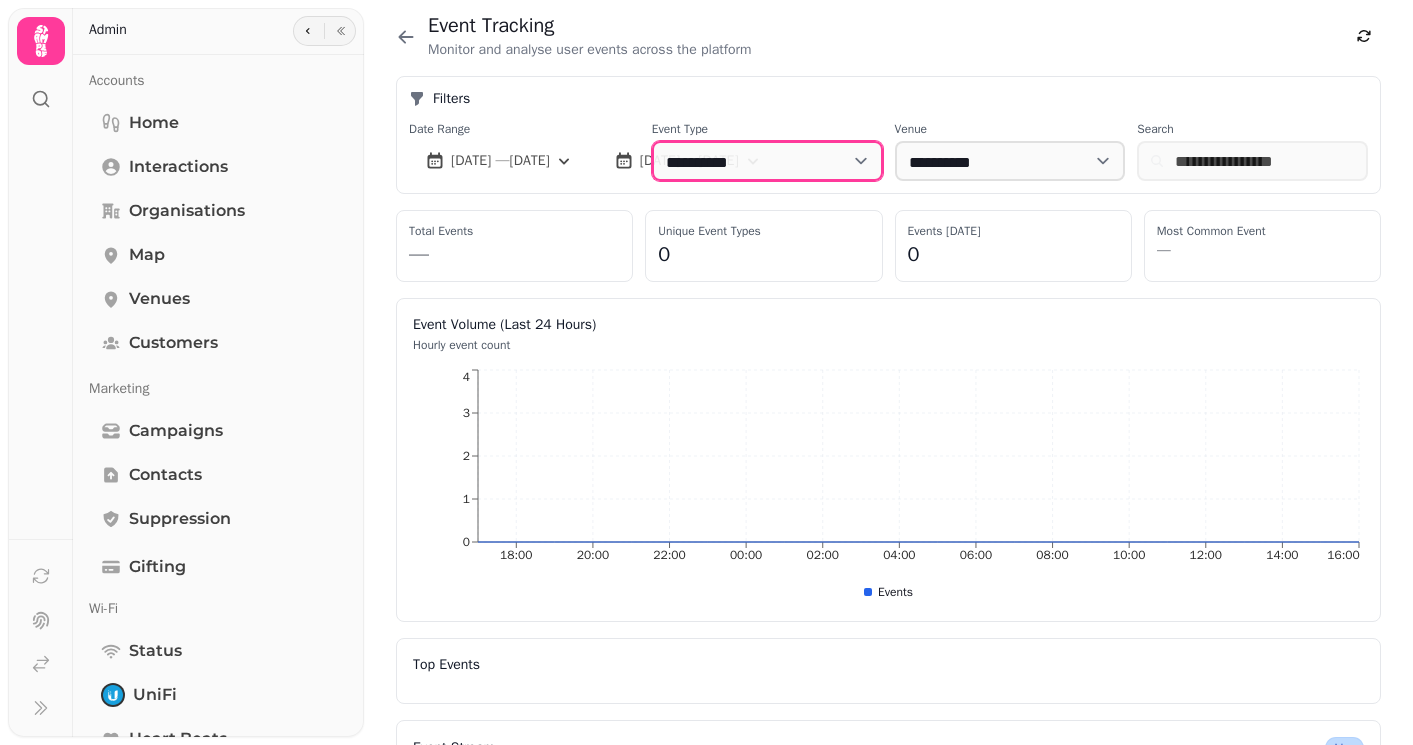click on "**********" at bounding box center [767, 161] 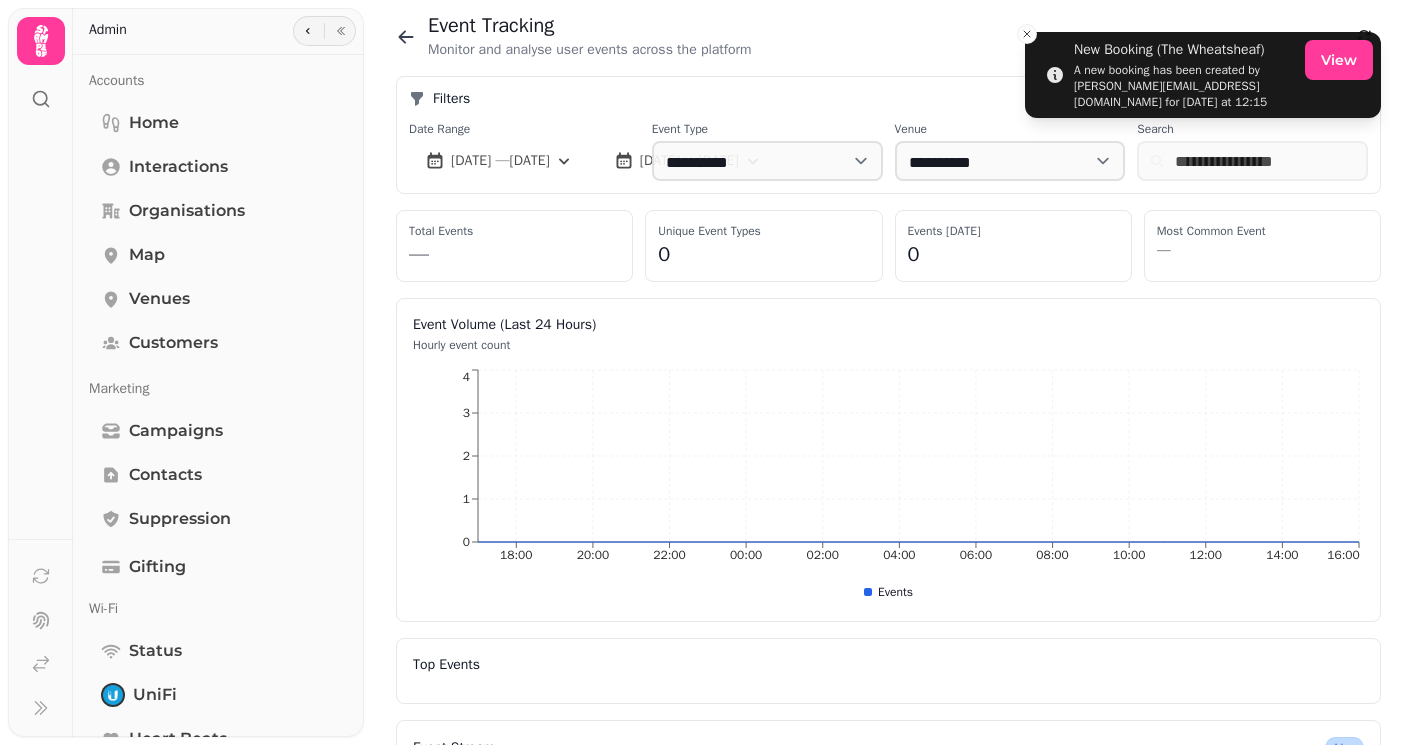 click 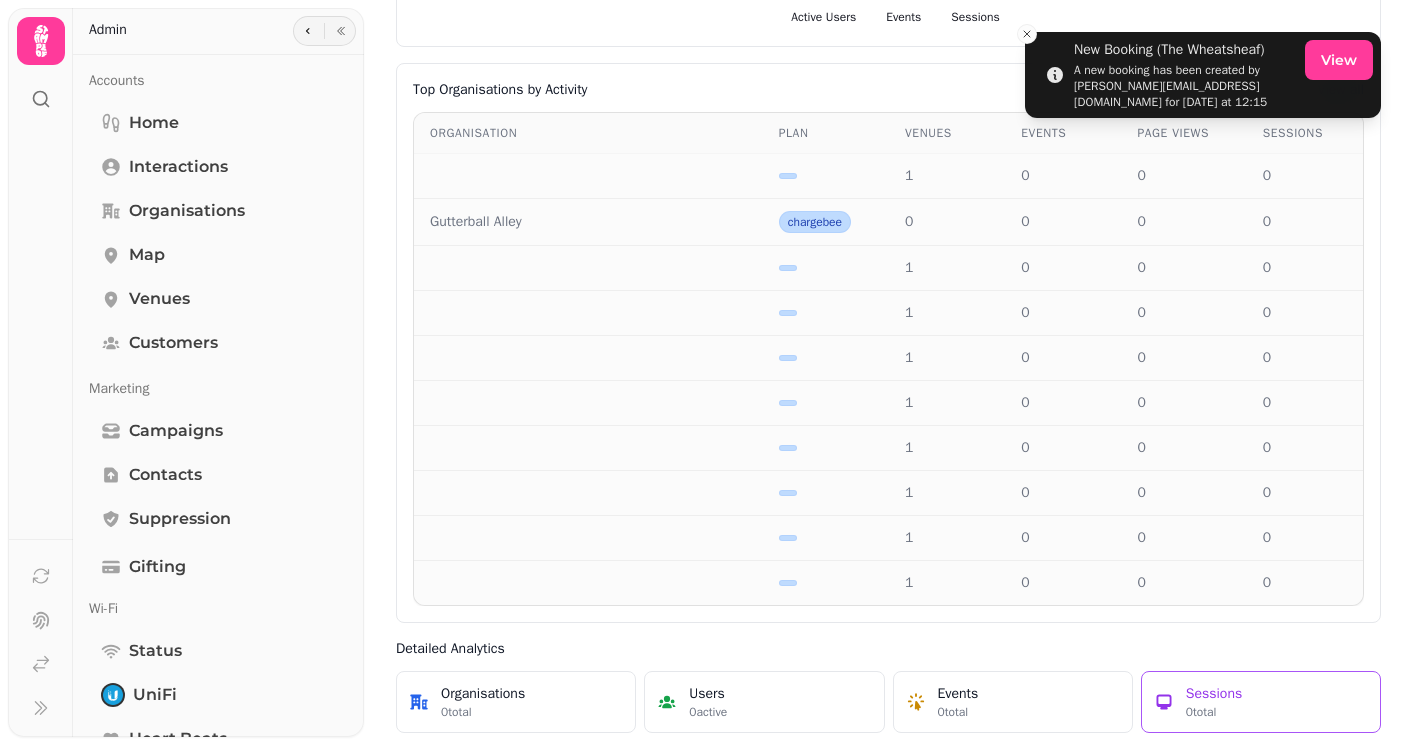 click on "Sessions 0  total" at bounding box center [1261, 702] 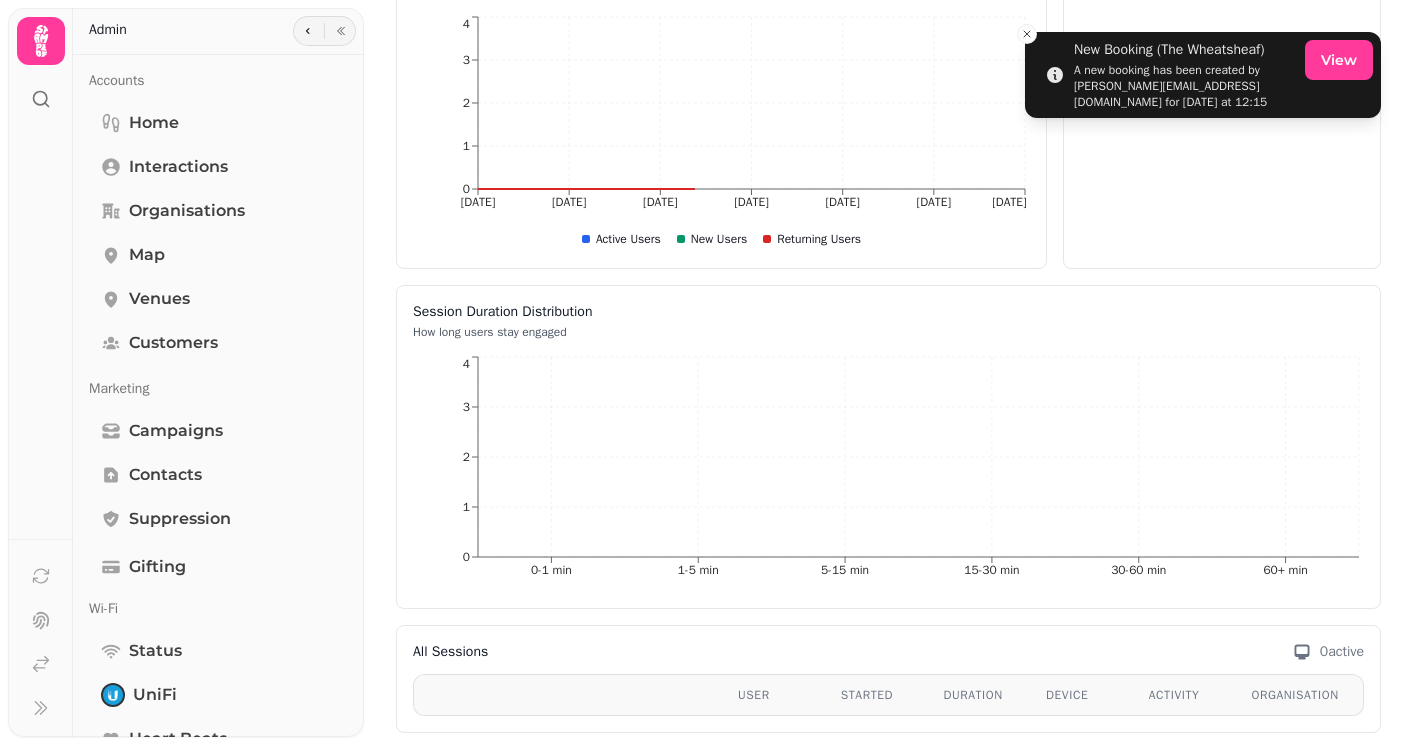 scroll, scrollTop: 0, scrollLeft: 0, axis: both 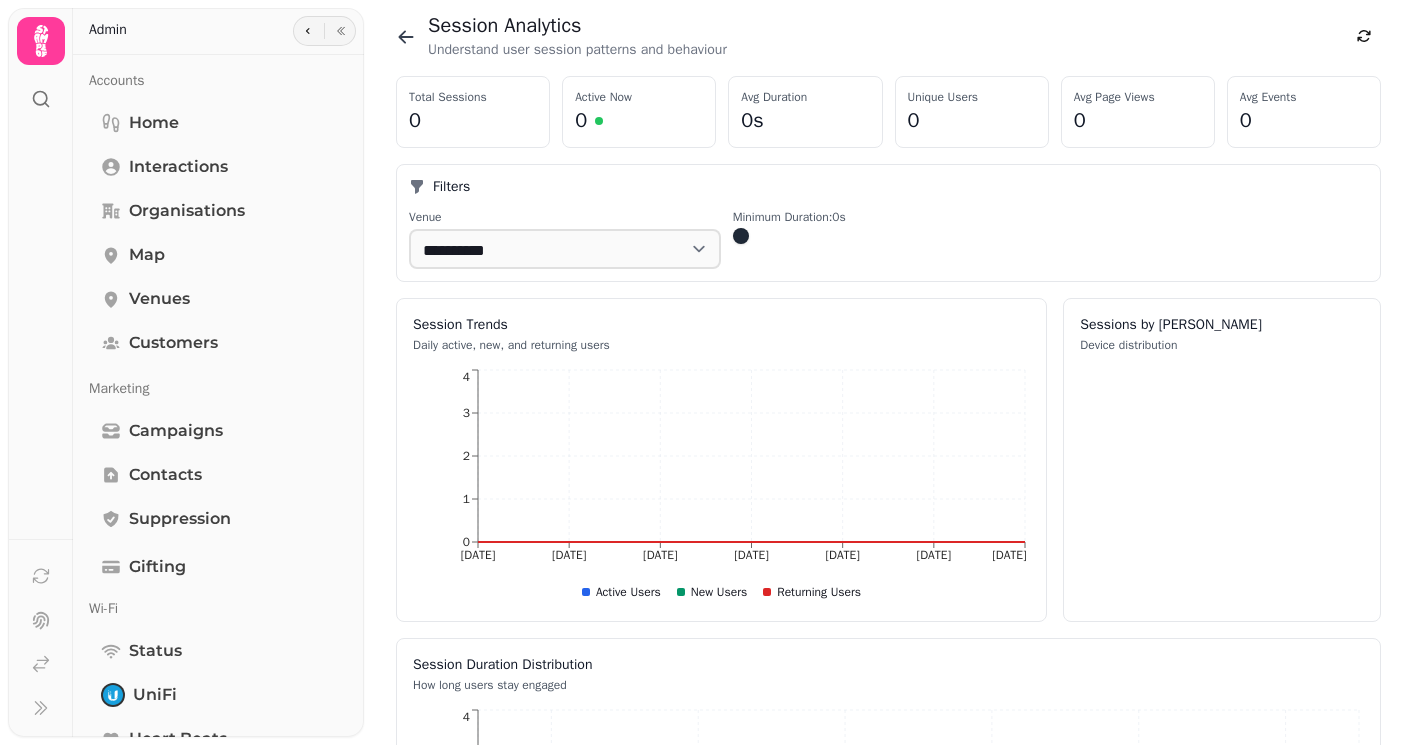 click 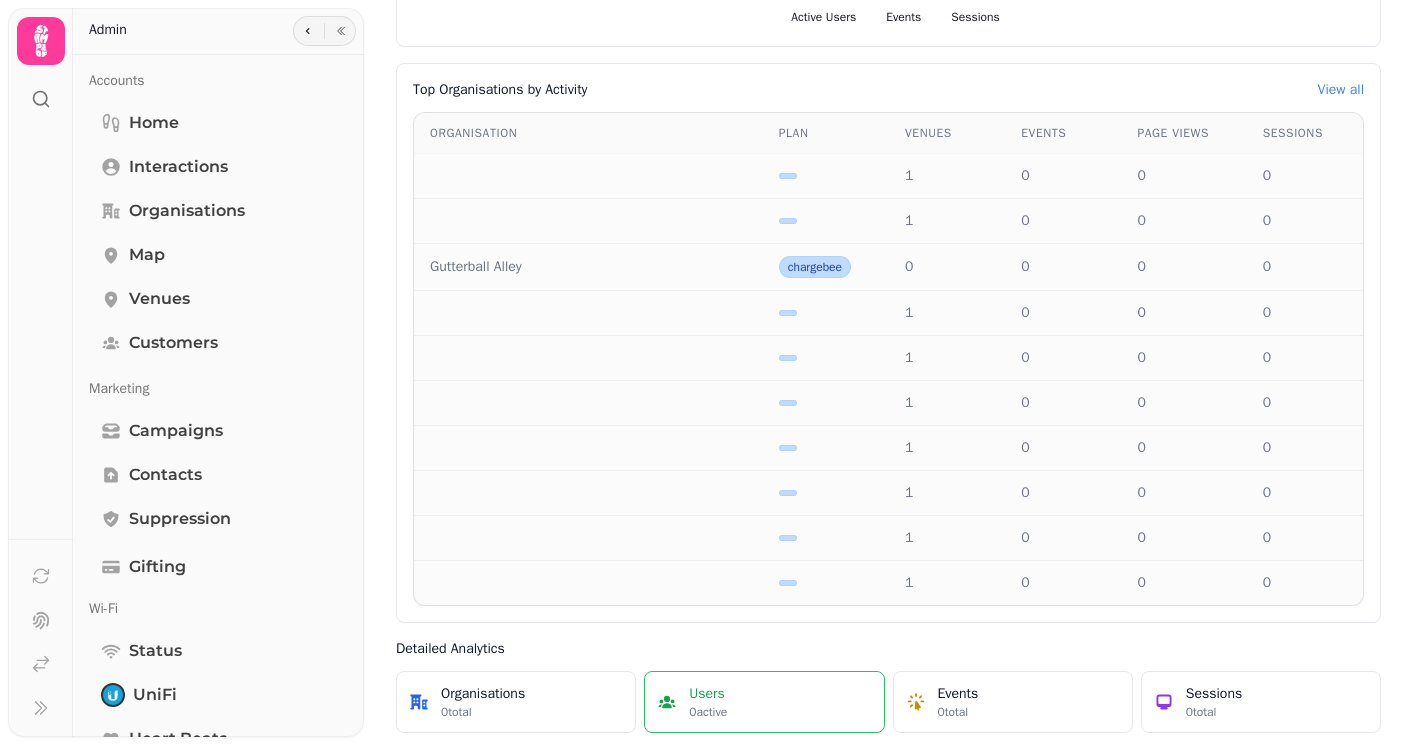 click on "Users" at bounding box center [708, 694] 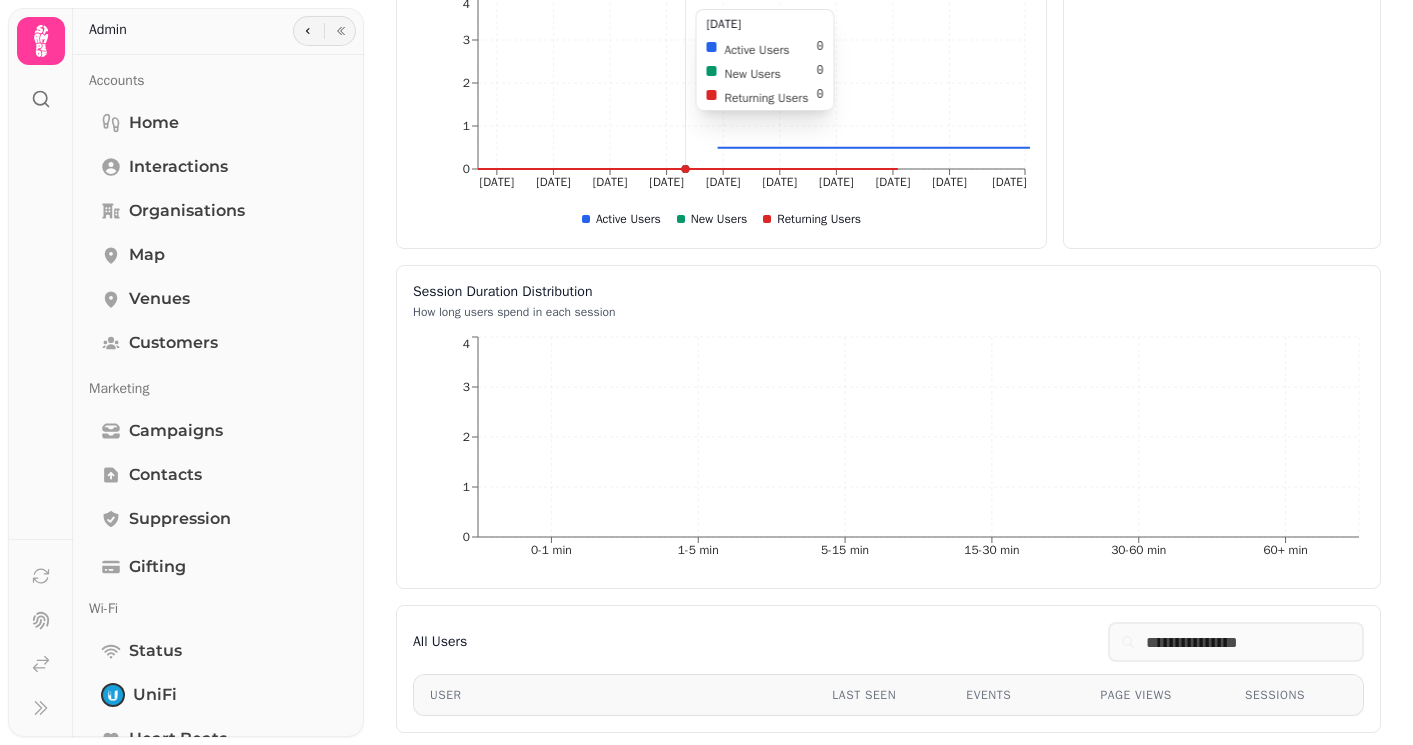 scroll, scrollTop: 0, scrollLeft: 0, axis: both 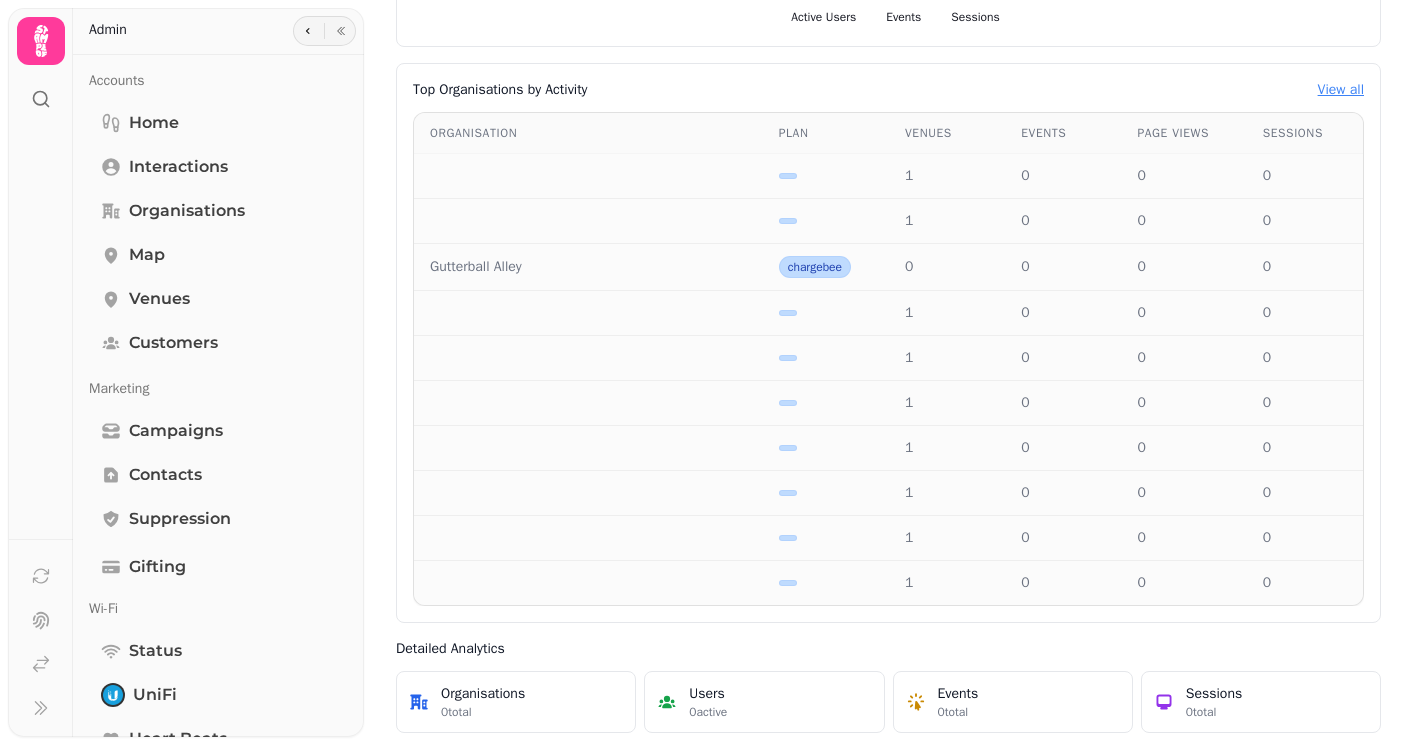 click on "View all" at bounding box center (1341, 90) 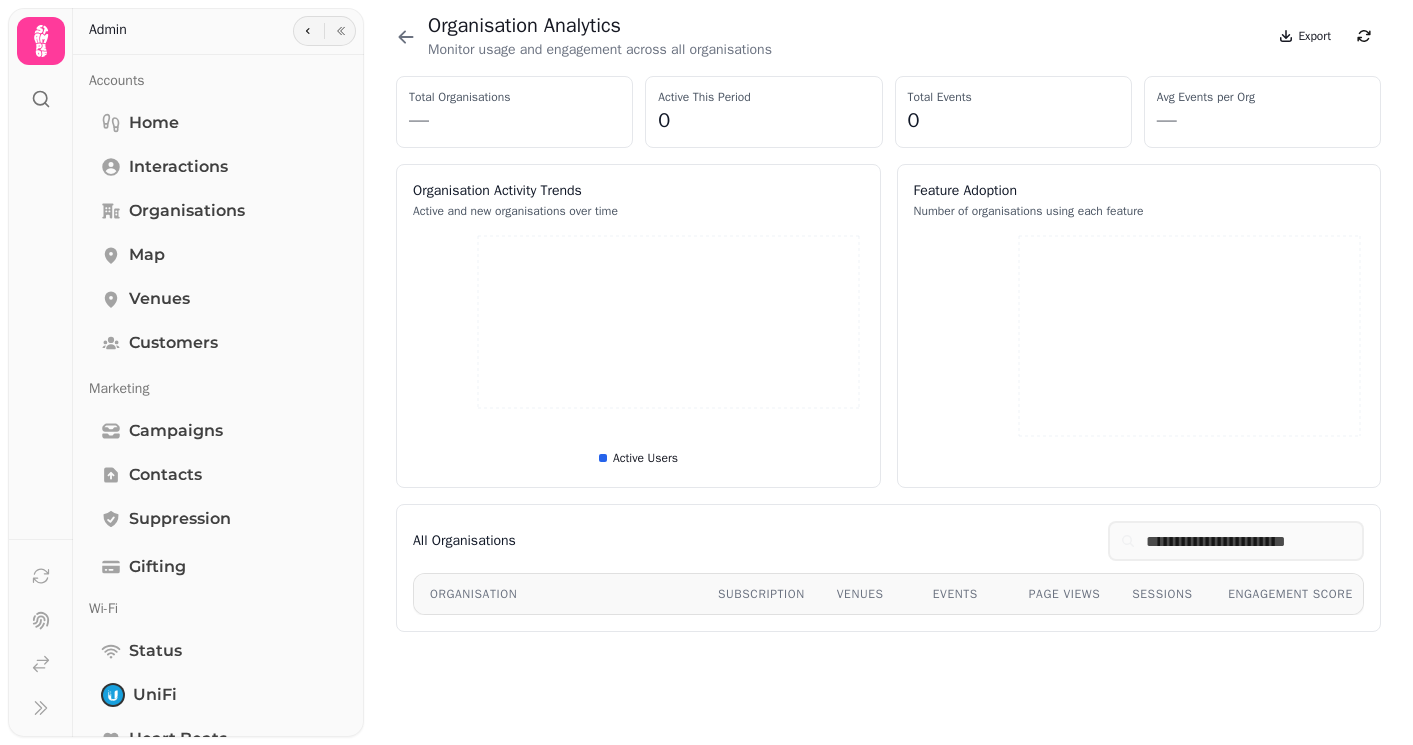 scroll, scrollTop: 0, scrollLeft: 0, axis: both 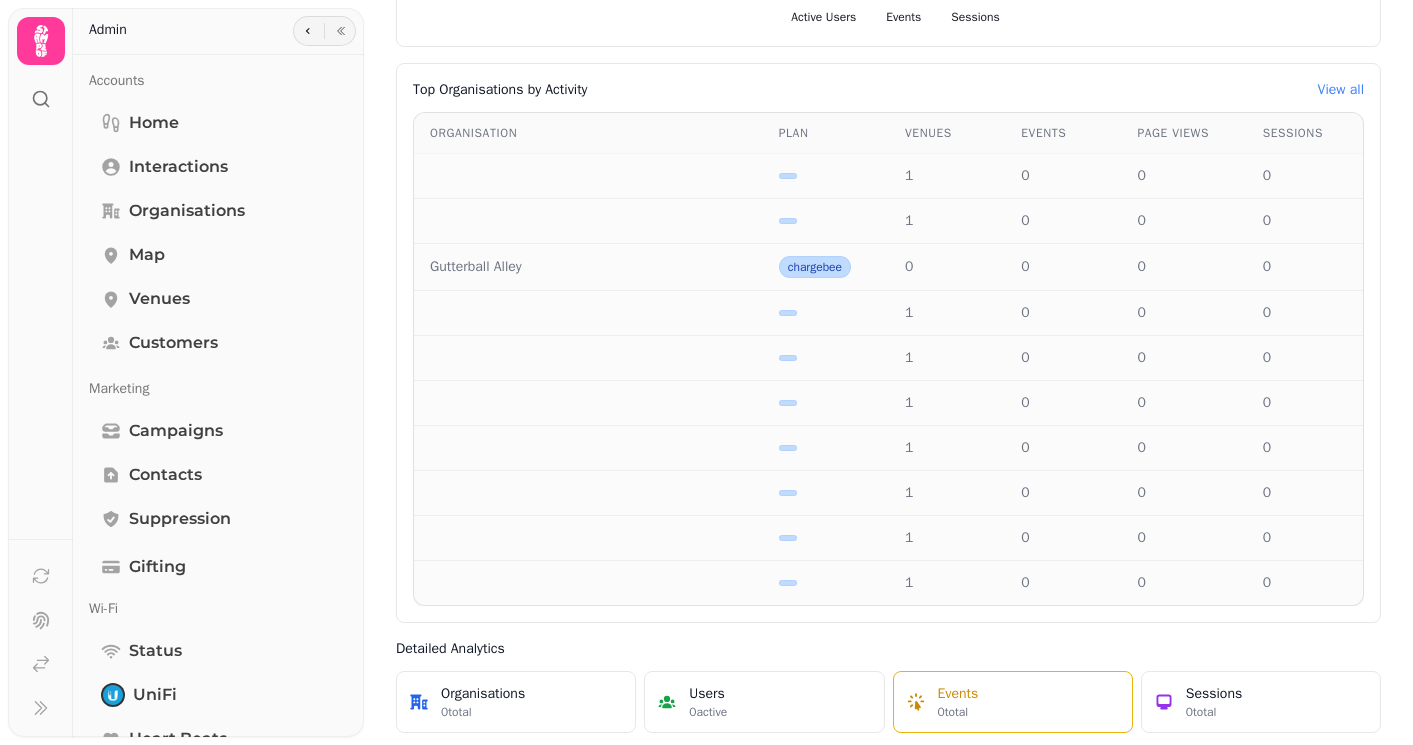 click on "0  total" at bounding box center [958, 712] 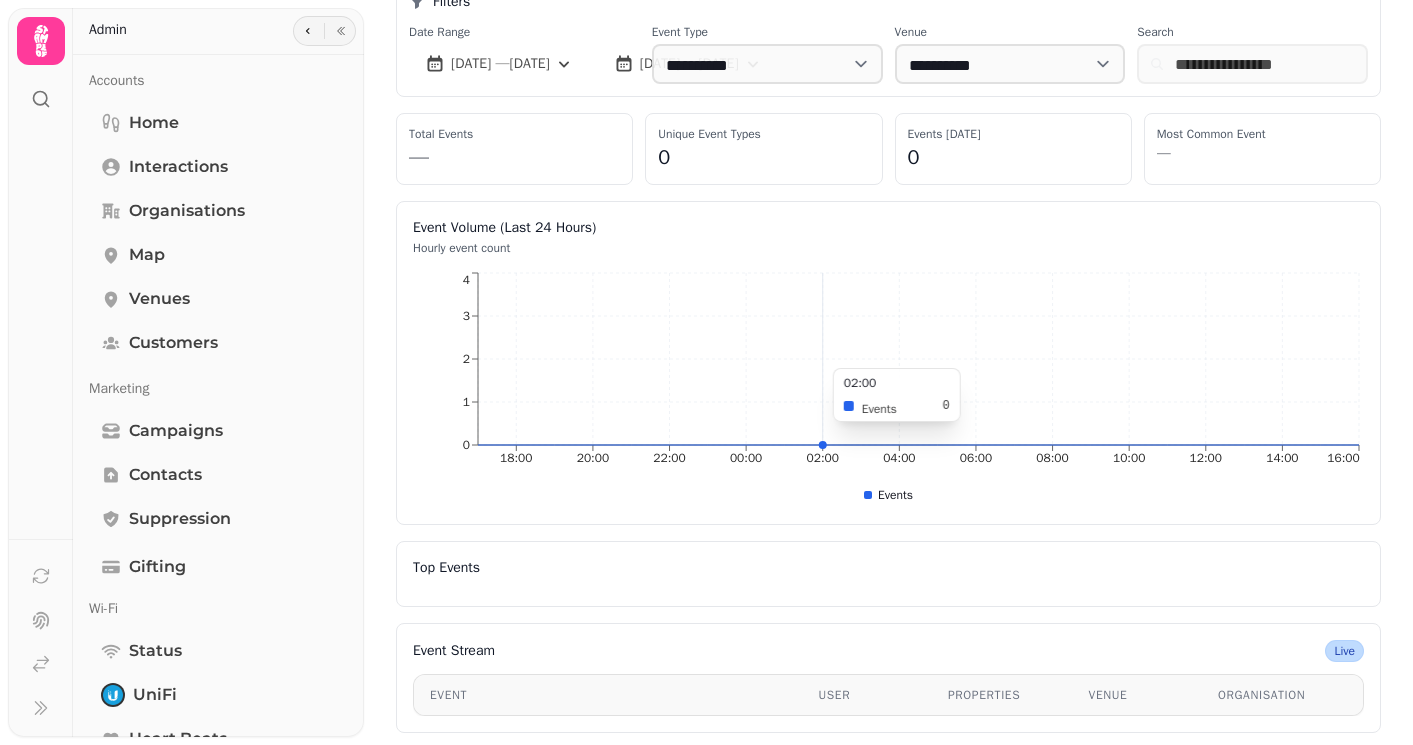 scroll, scrollTop: 0, scrollLeft: 0, axis: both 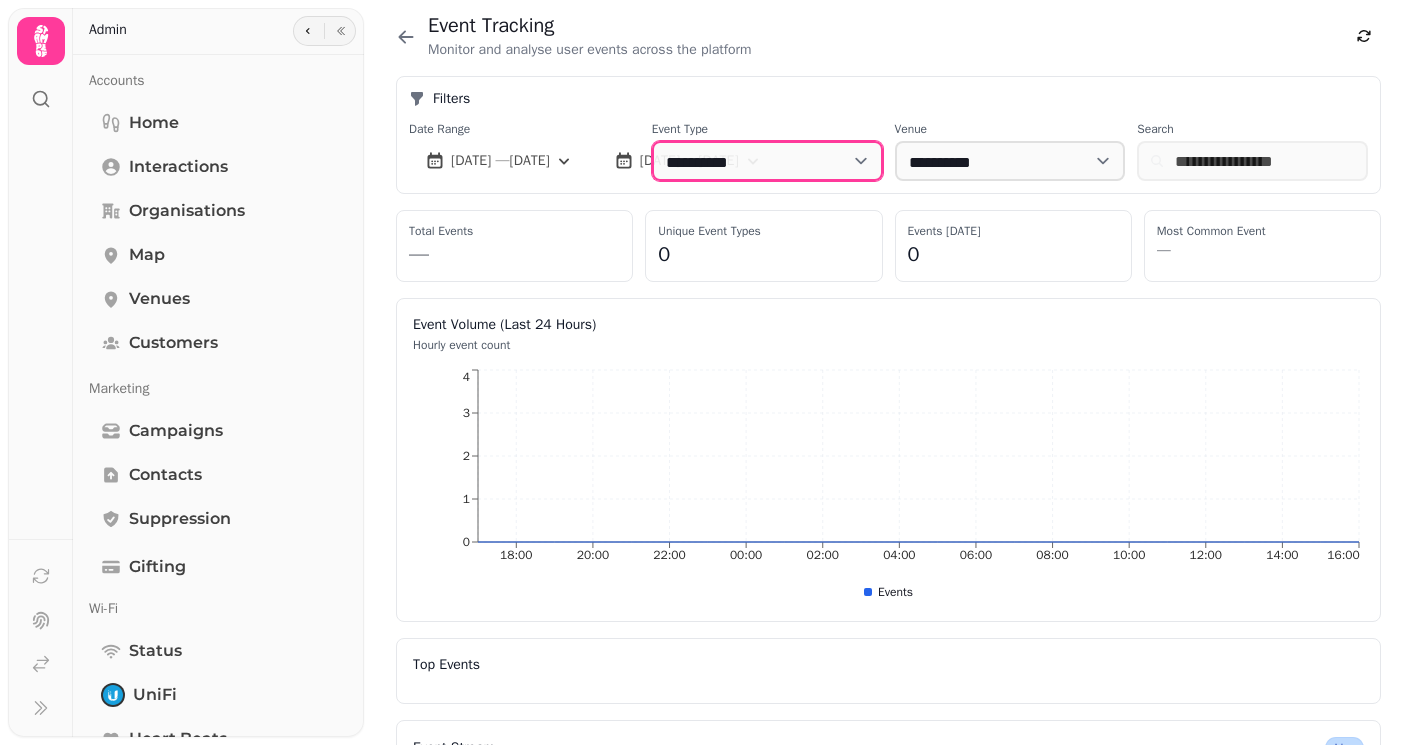 click on "**********" at bounding box center [767, 161] 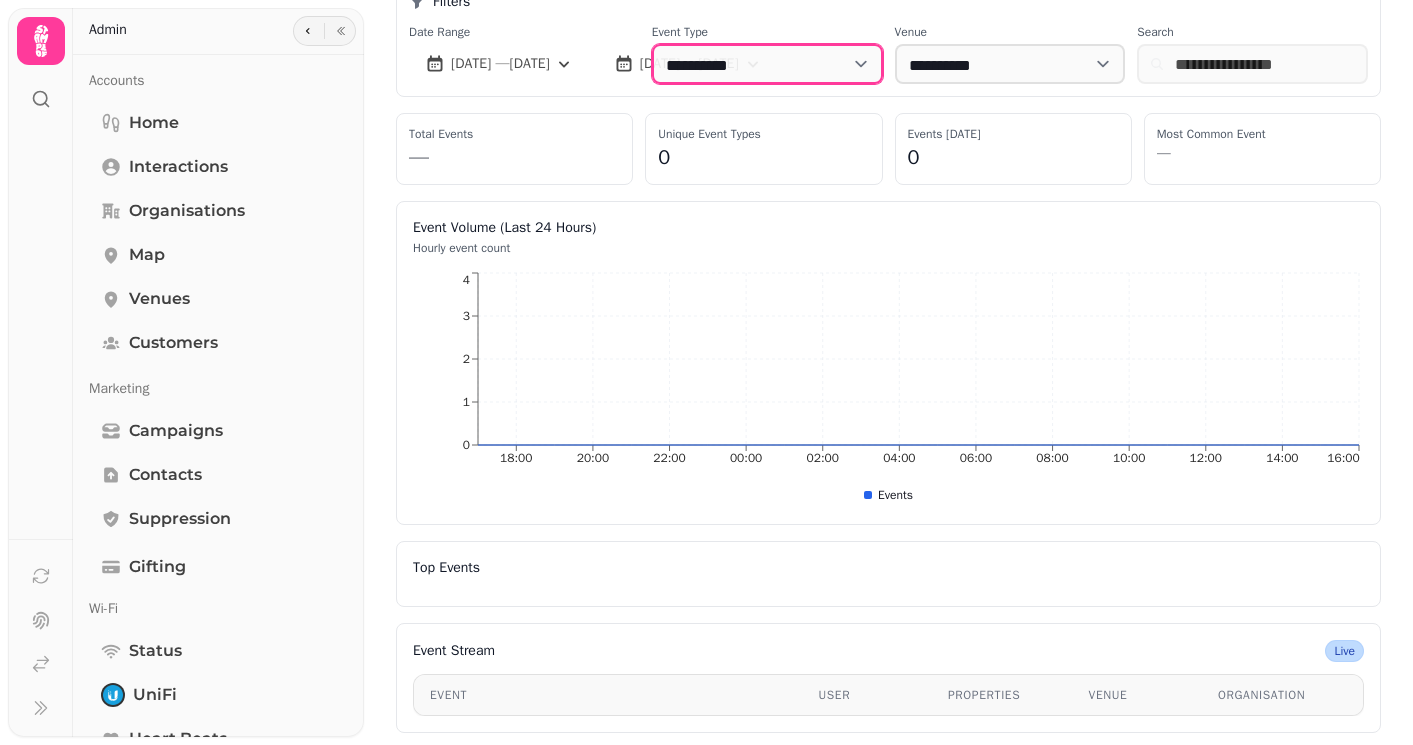 scroll, scrollTop: 0, scrollLeft: 0, axis: both 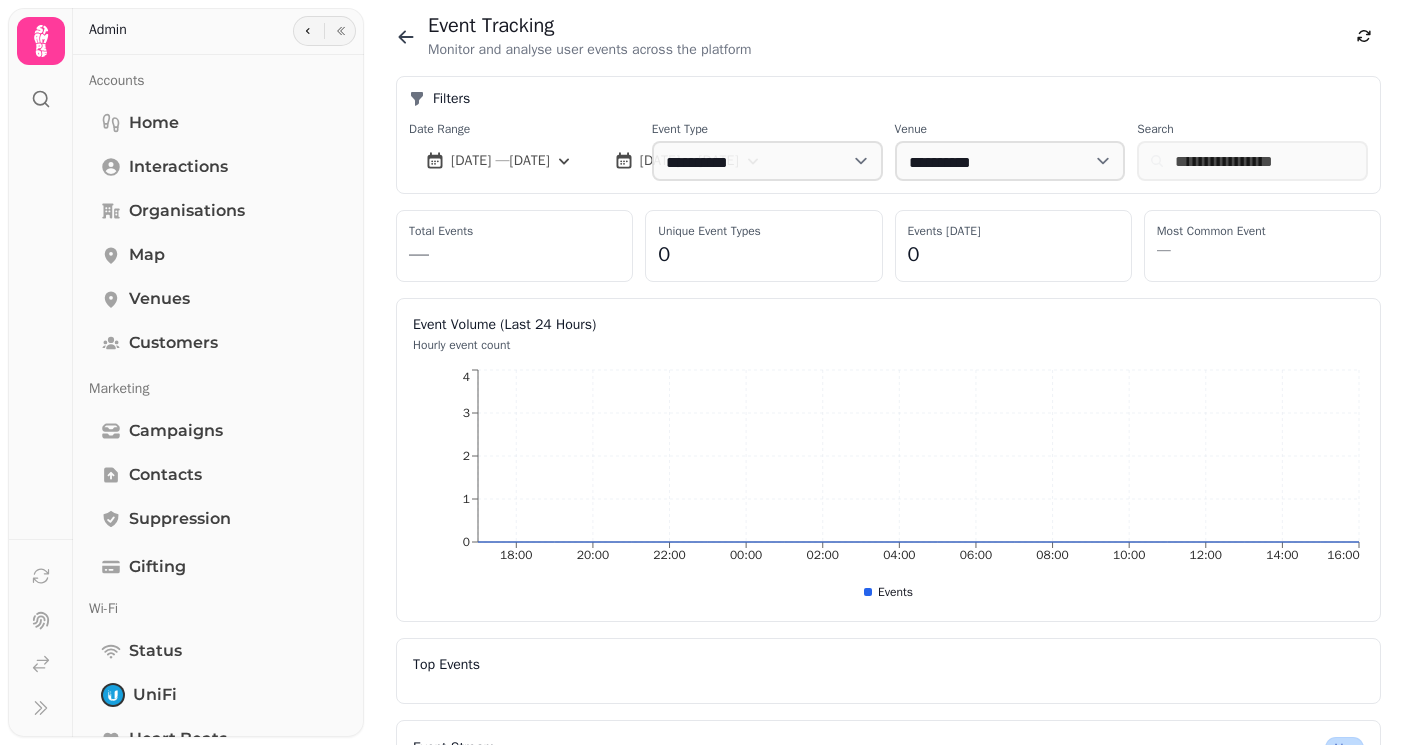 click 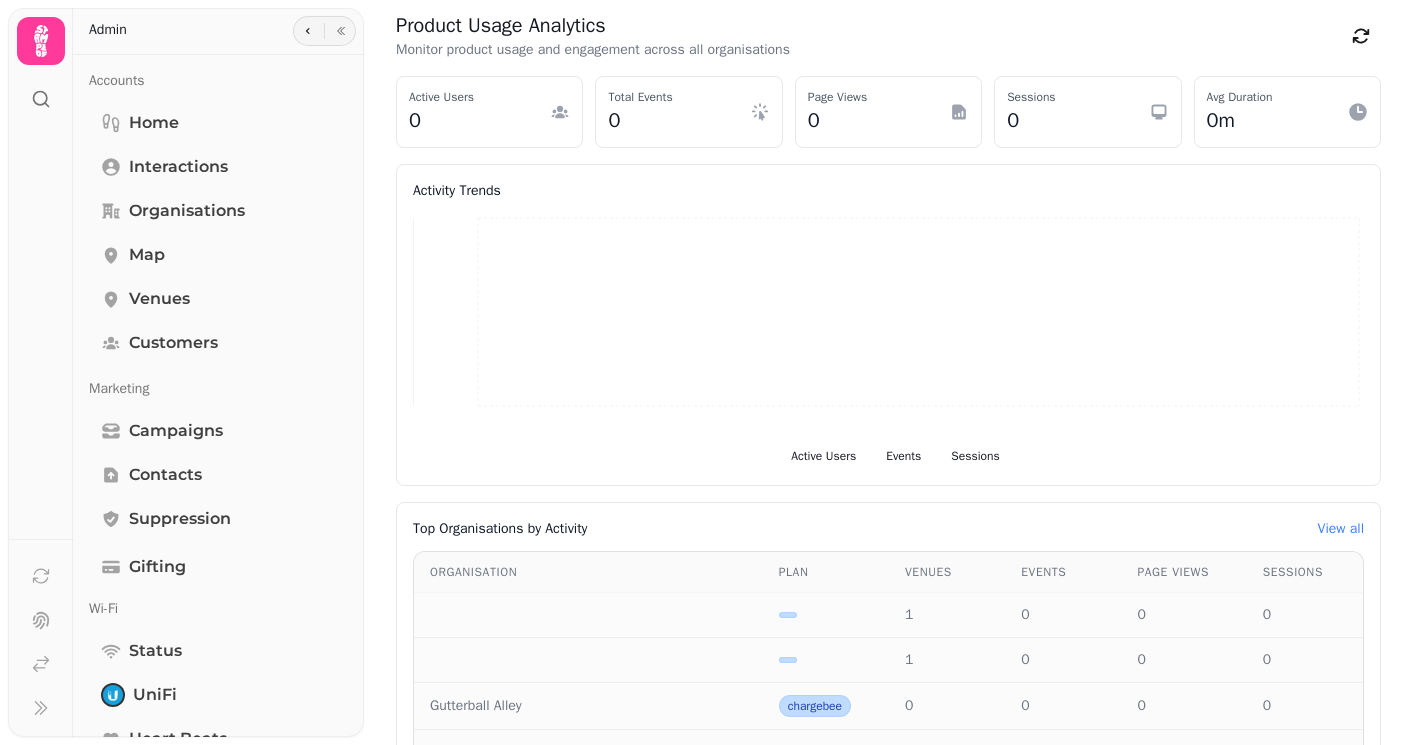 scroll, scrollTop: 439, scrollLeft: 0, axis: vertical 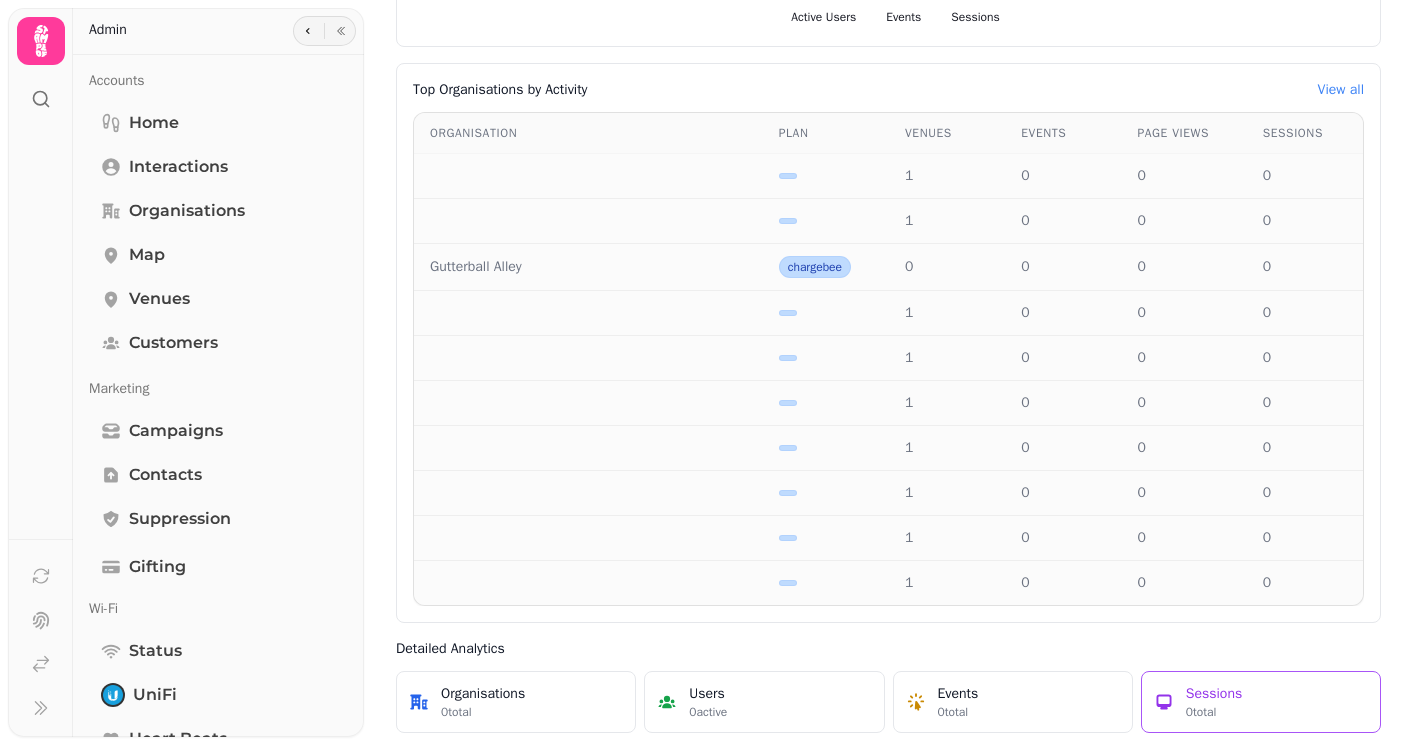 click on "0  total" at bounding box center [1214, 712] 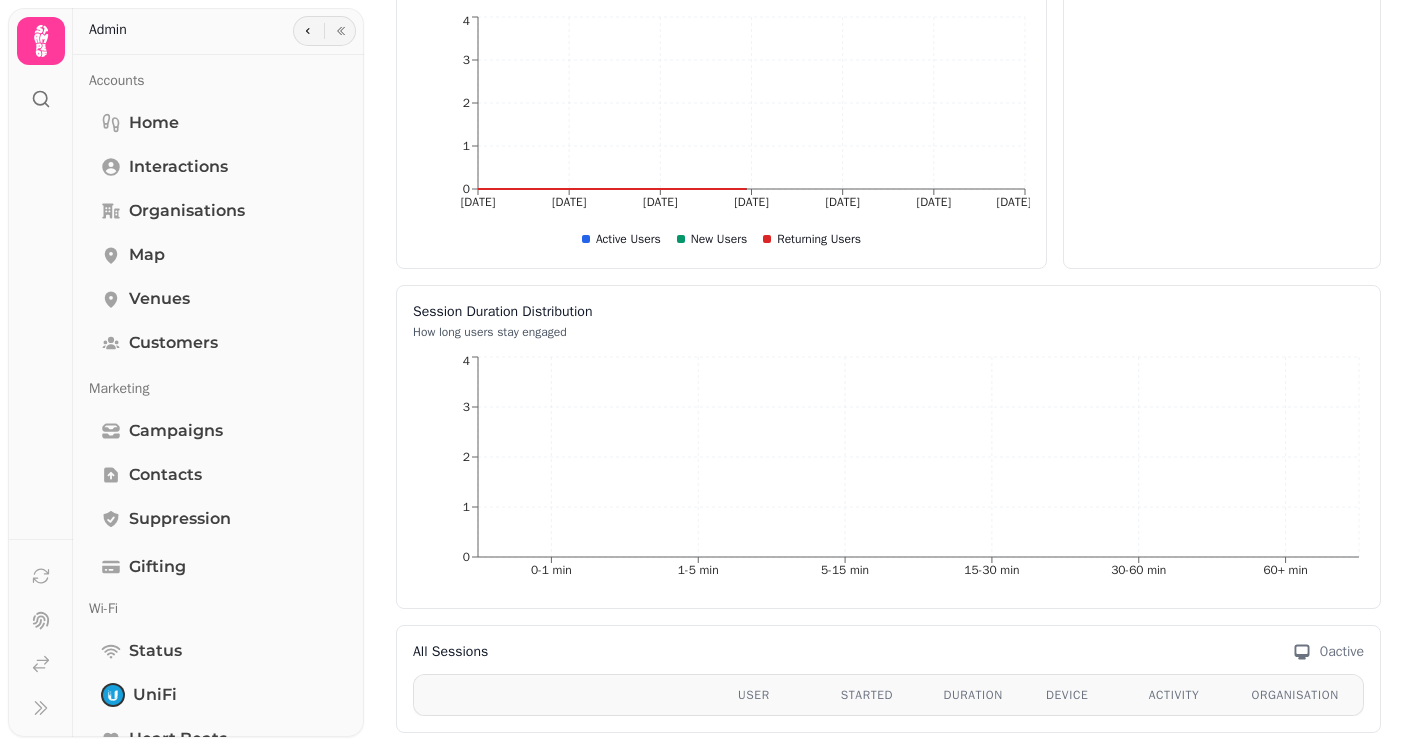 scroll, scrollTop: 0, scrollLeft: 0, axis: both 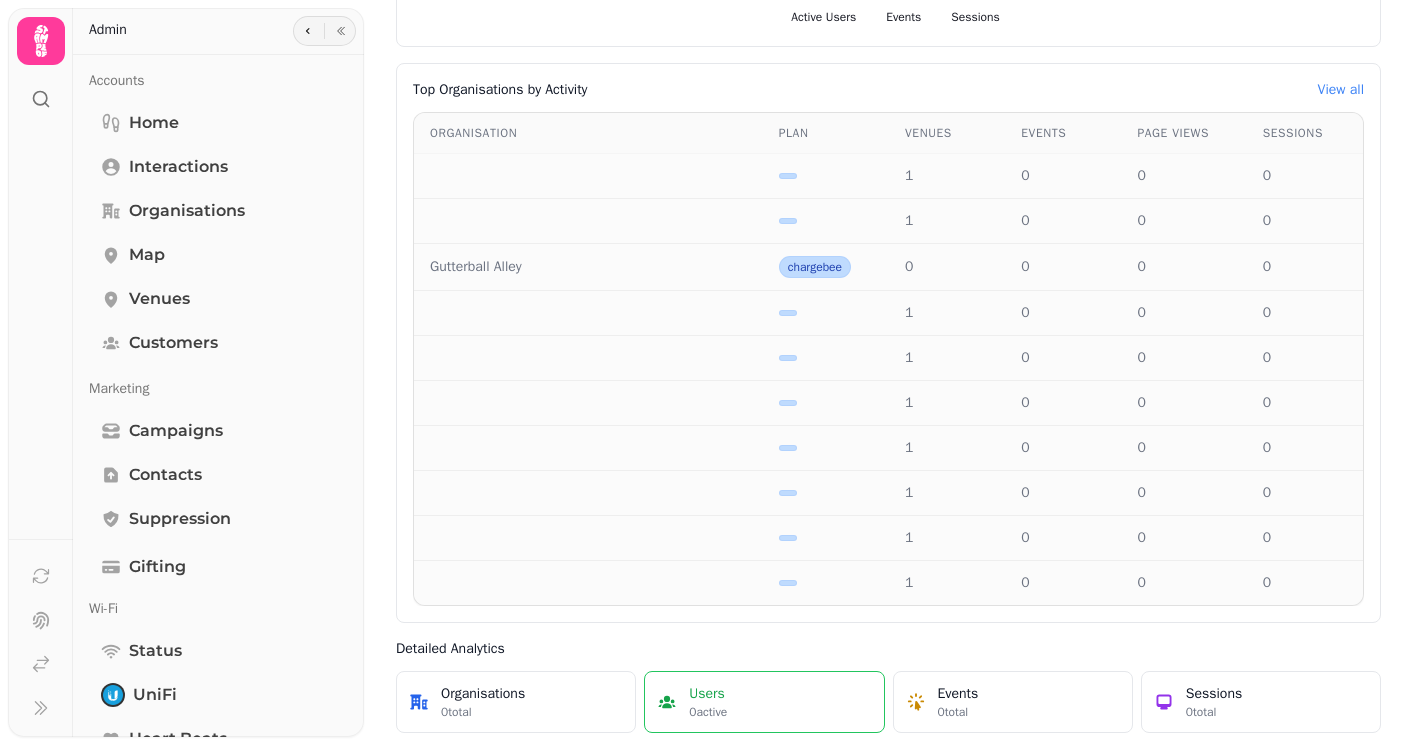 click on "Users 0  active" at bounding box center [764, 702] 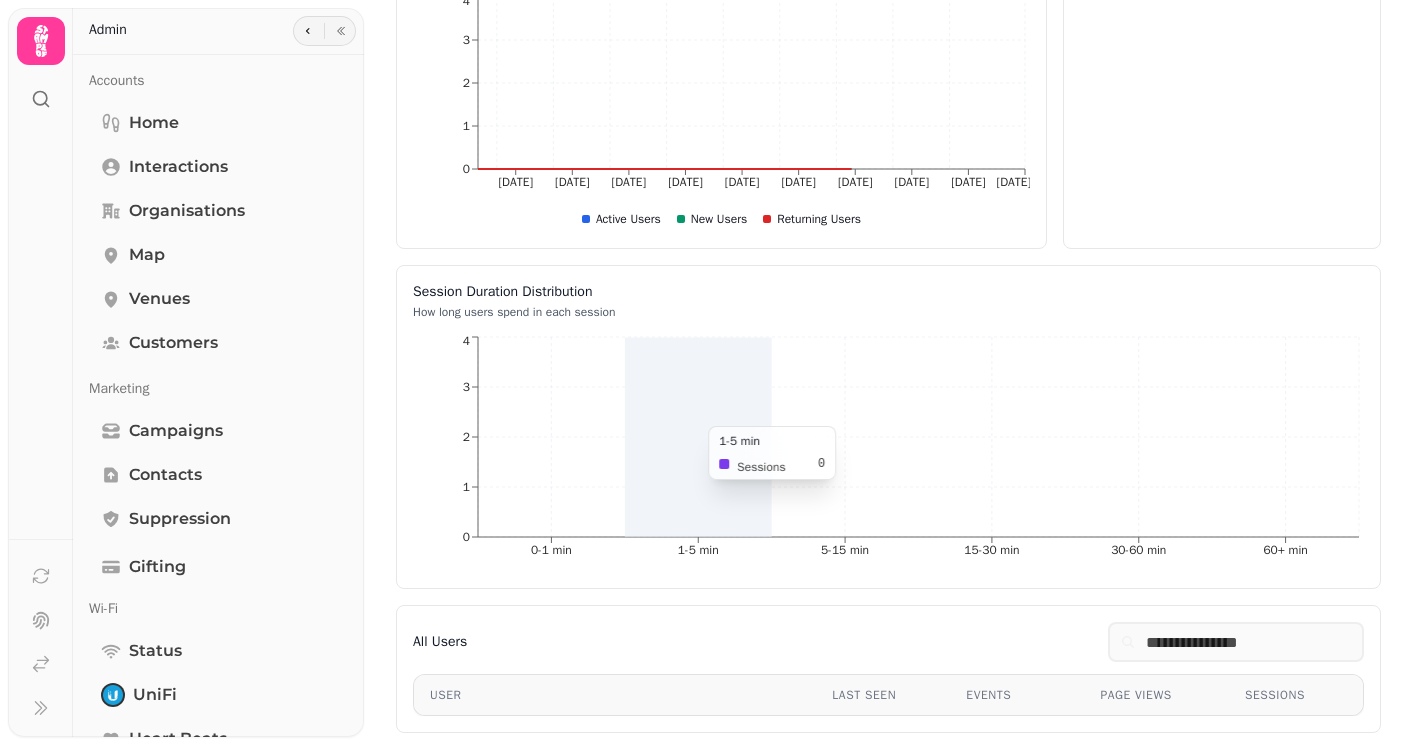 scroll, scrollTop: 0, scrollLeft: 0, axis: both 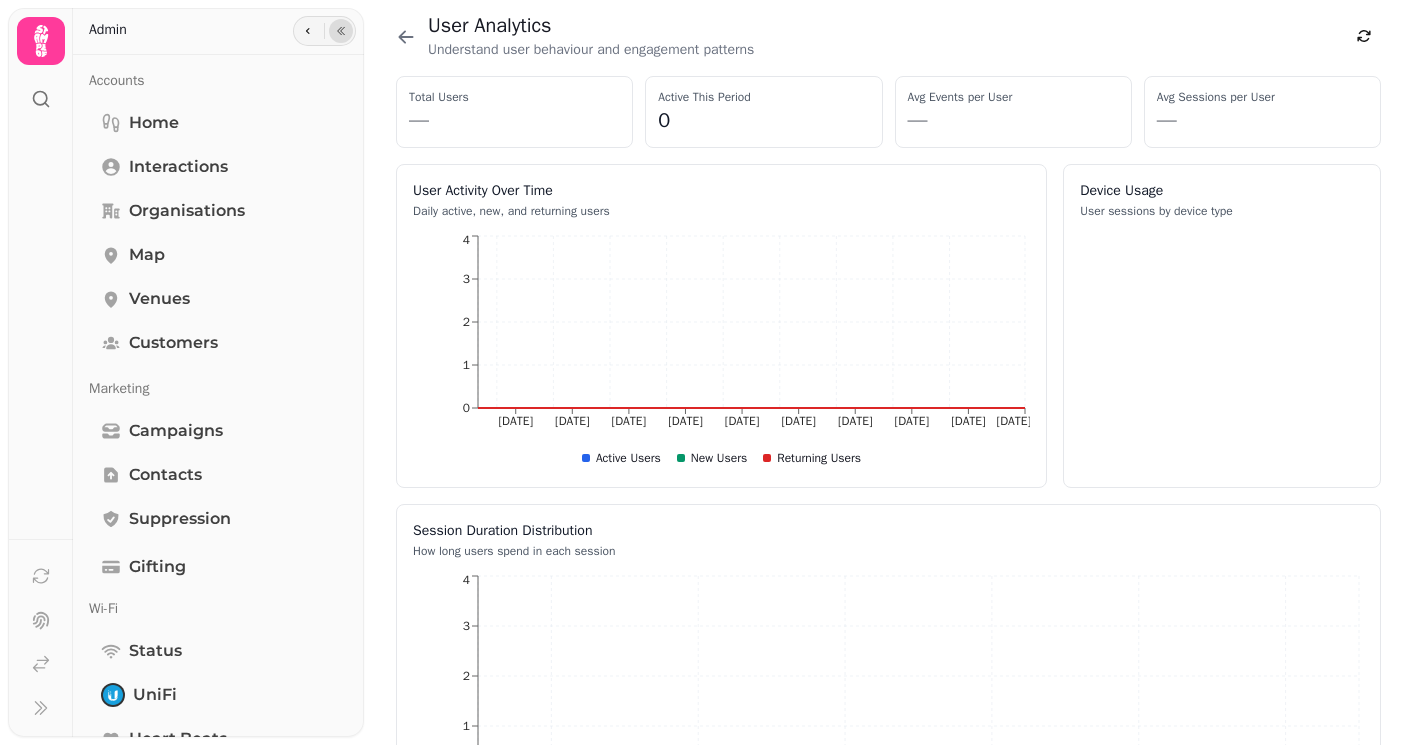 click 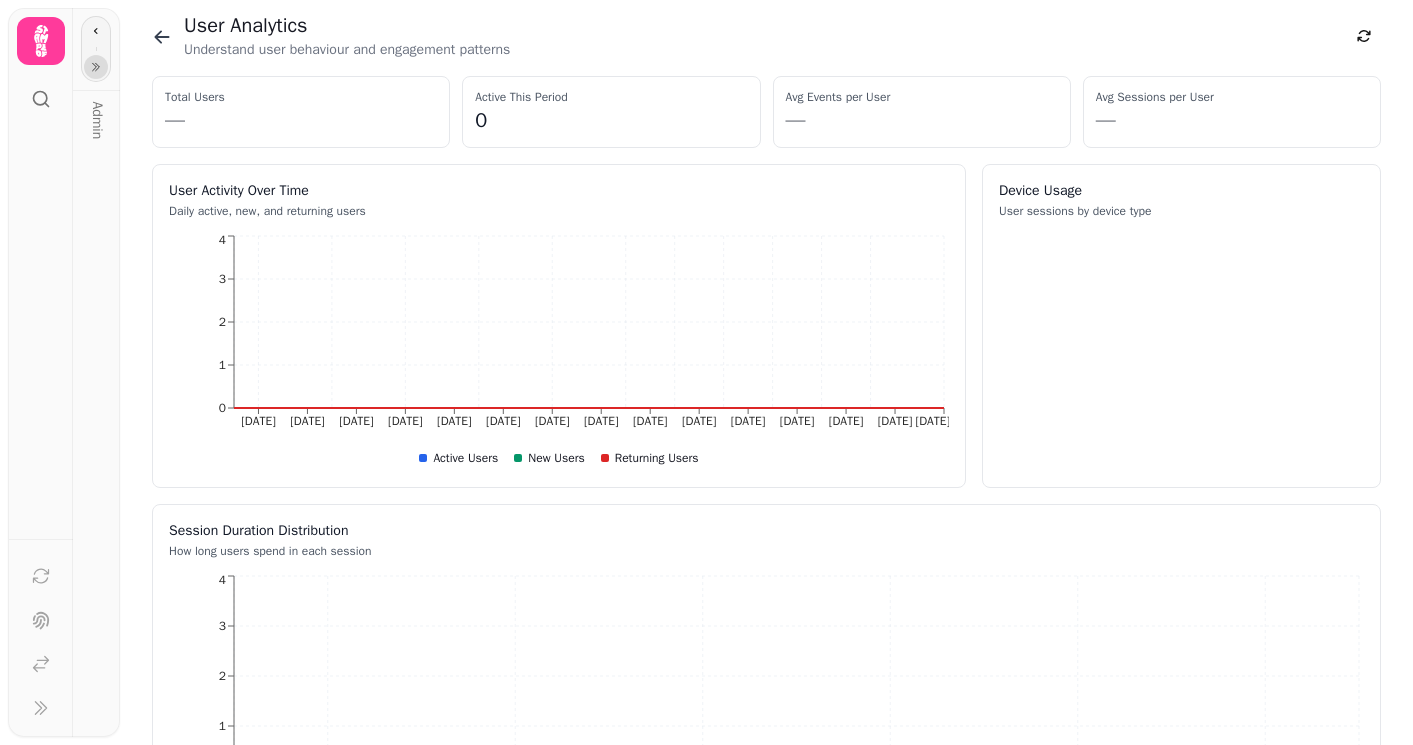 click 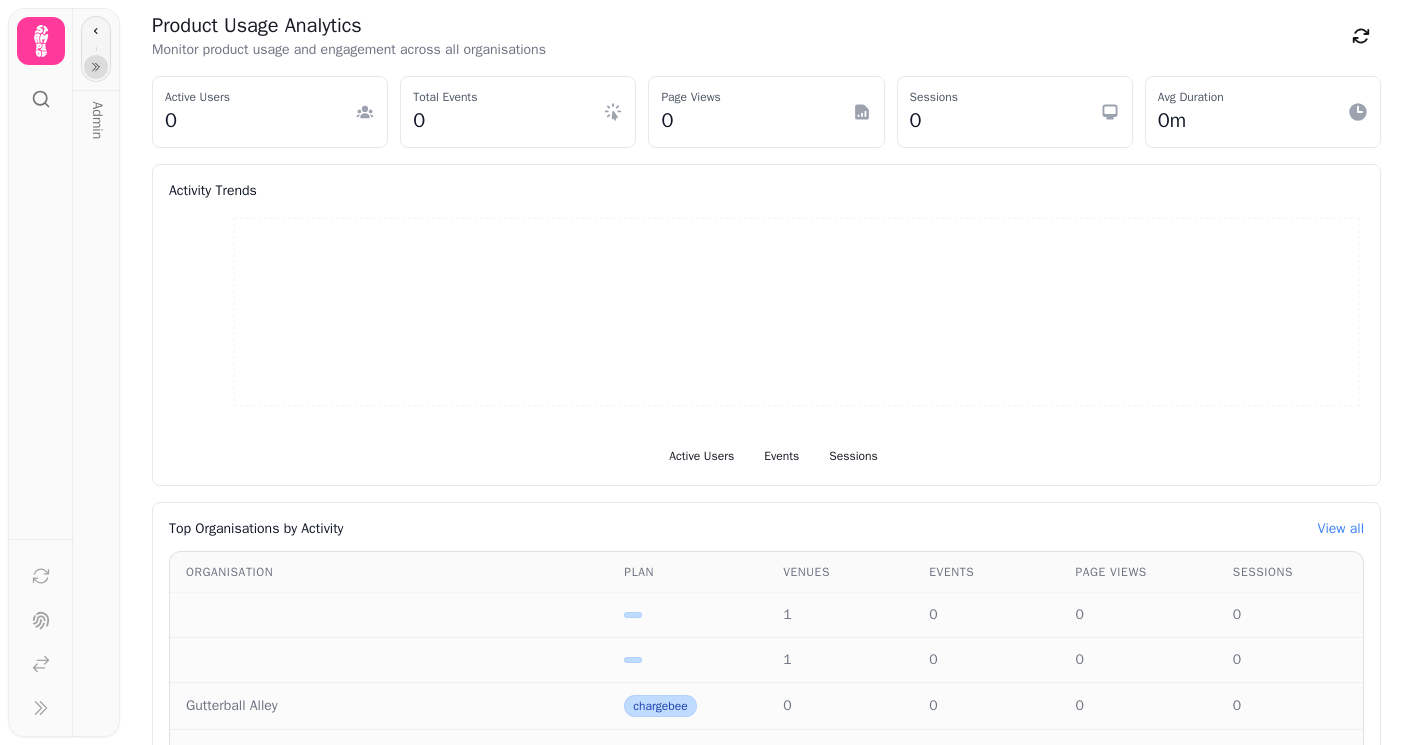 scroll, scrollTop: 439, scrollLeft: 0, axis: vertical 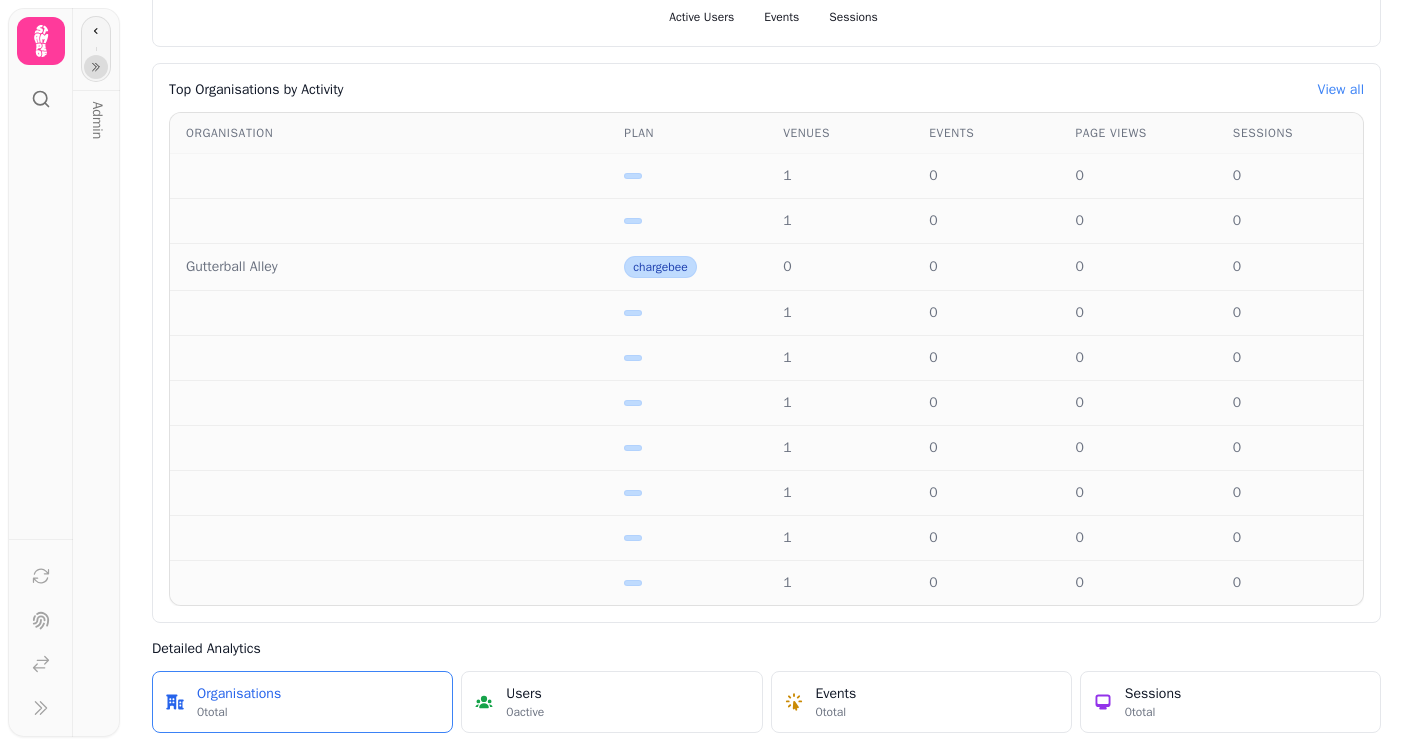 click on "0  total" at bounding box center (239, 712) 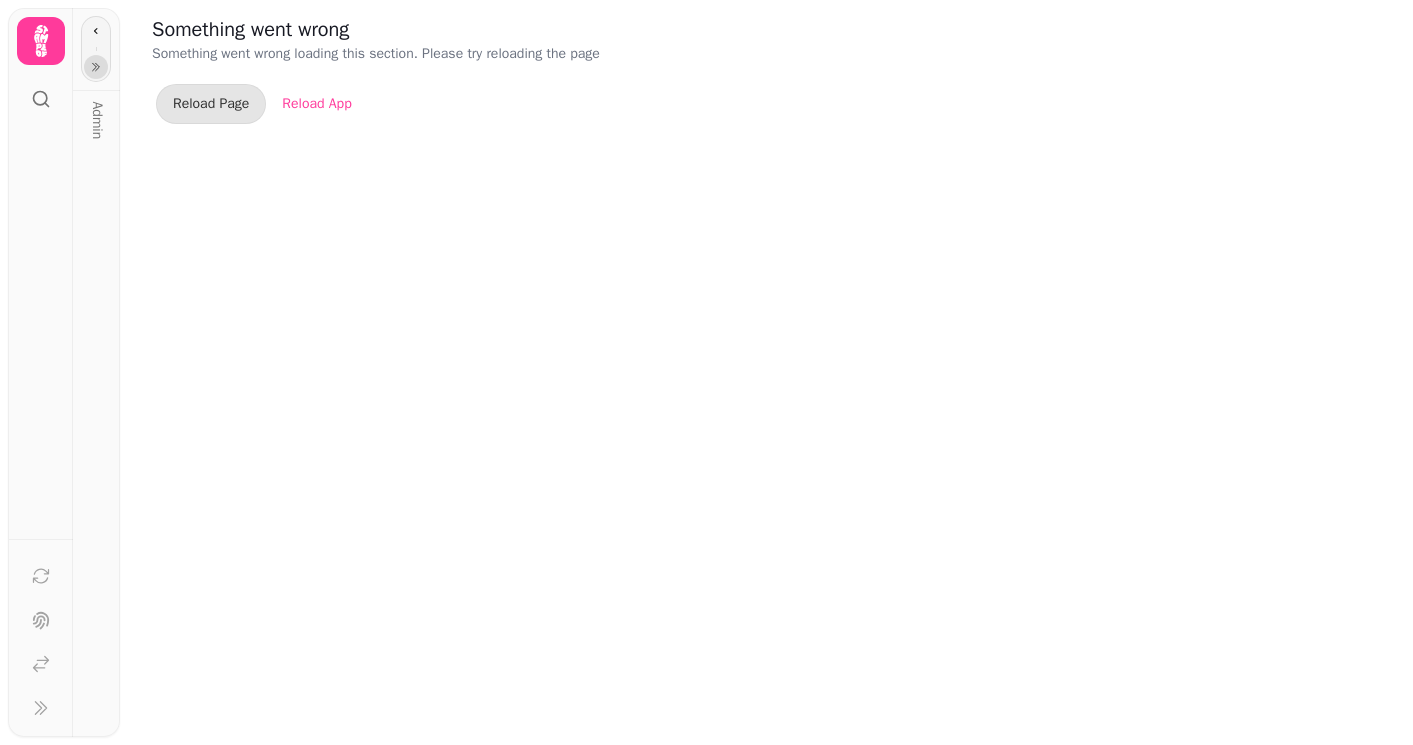 scroll, scrollTop: 0, scrollLeft: 0, axis: both 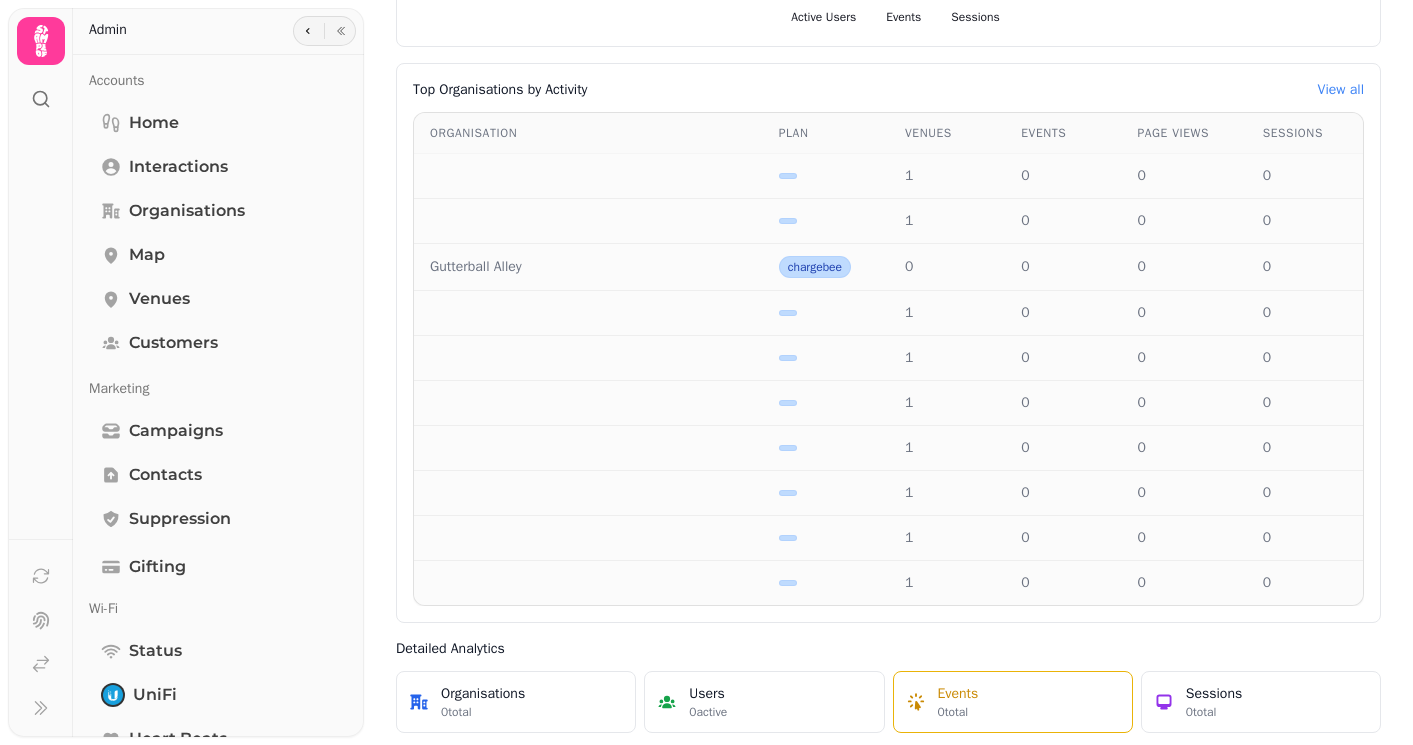 click on "Events" at bounding box center [958, 694] 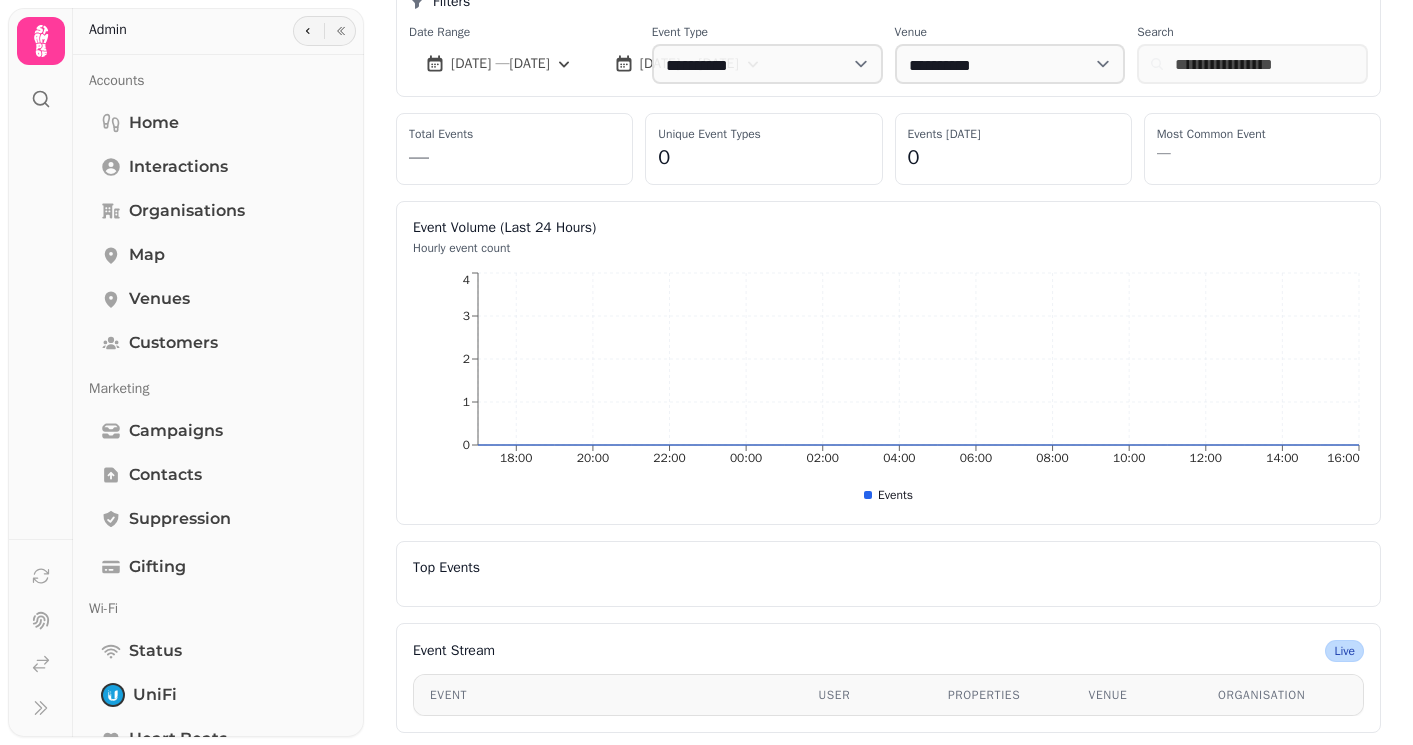 scroll, scrollTop: 0, scrollLeft: 0, axis: both 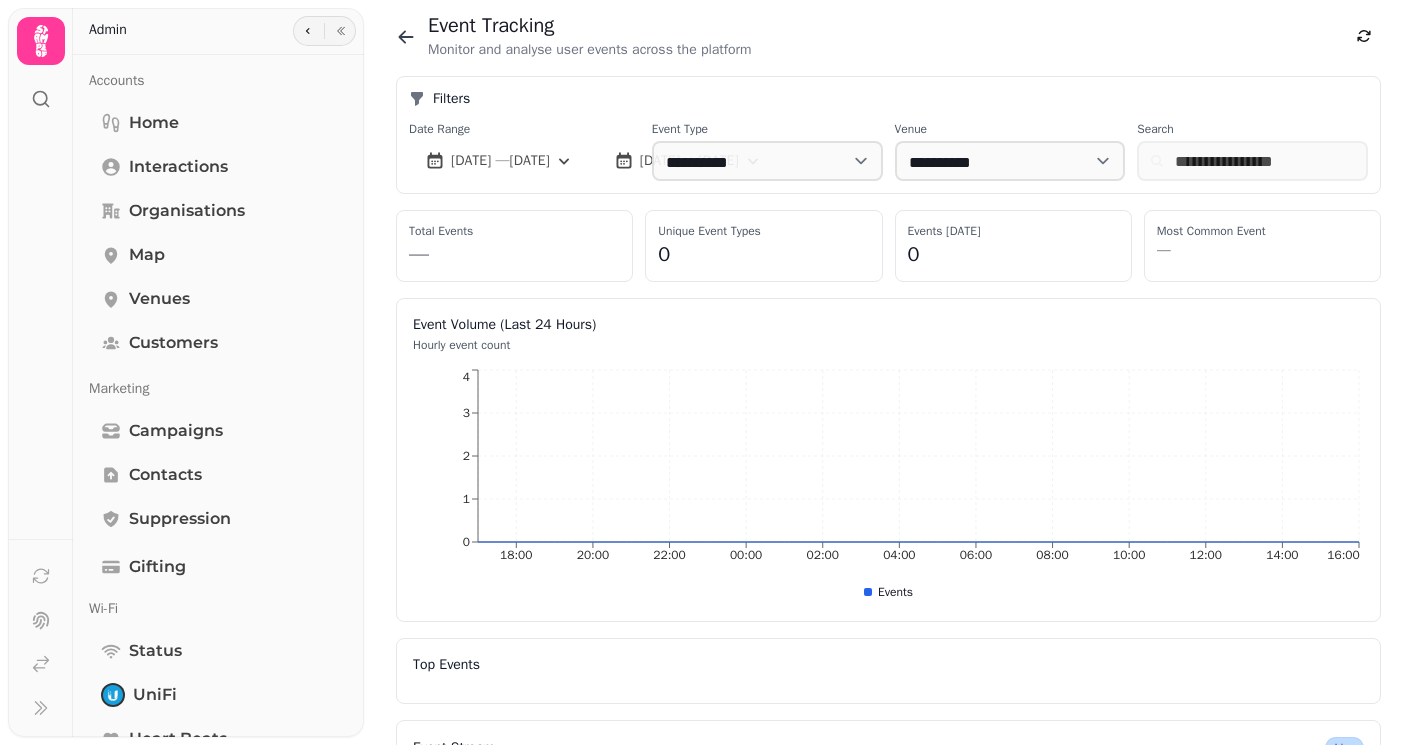 click 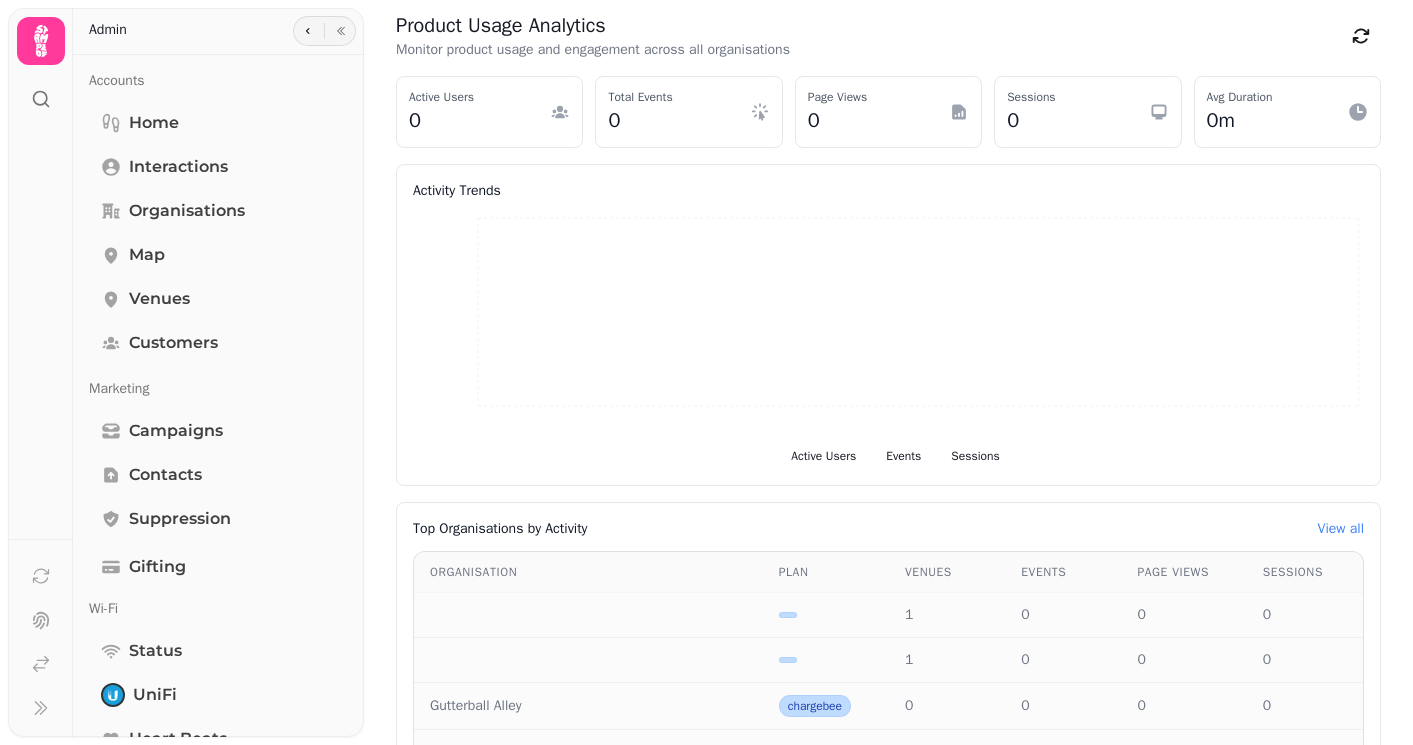 scroll, scrollTop: 439, scrollLeft: 0, axis: vertical 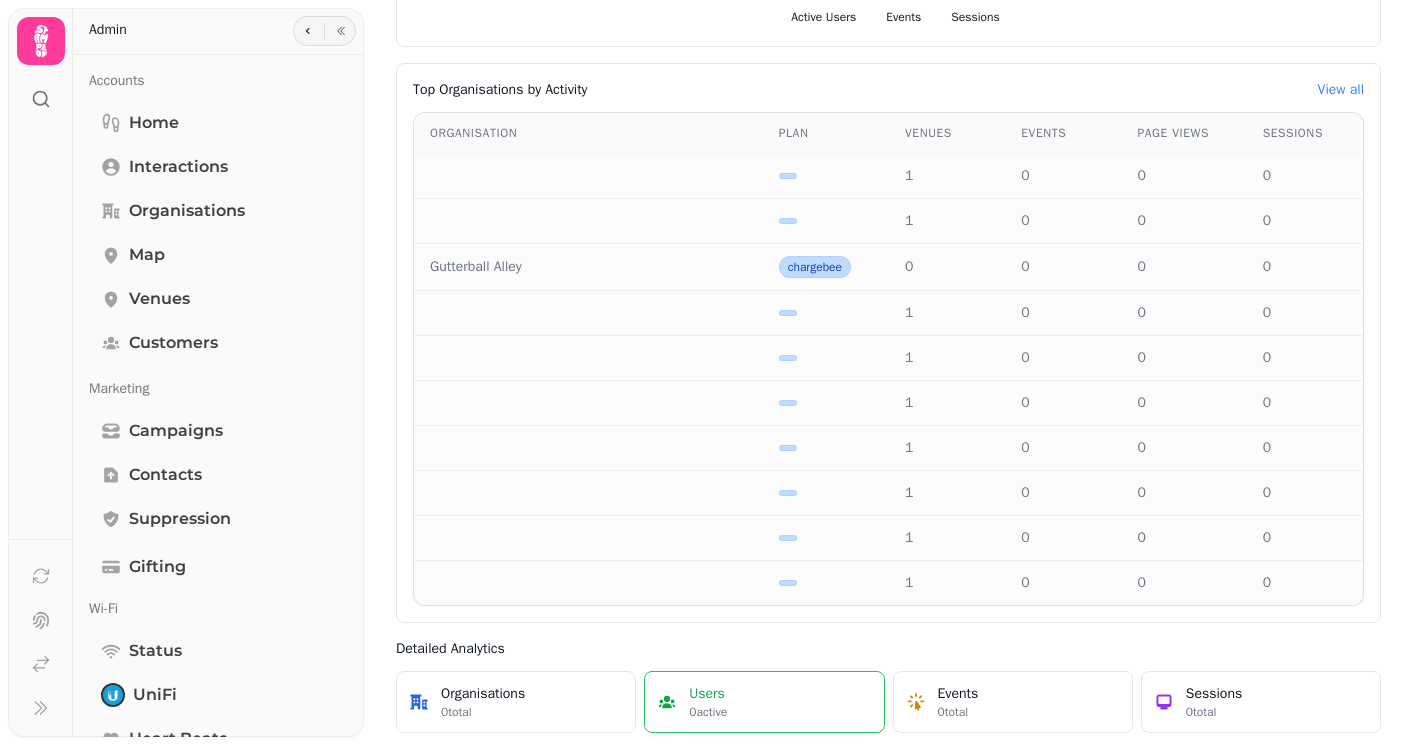 click on "Users 0  active" at bounding box center (764, 702) 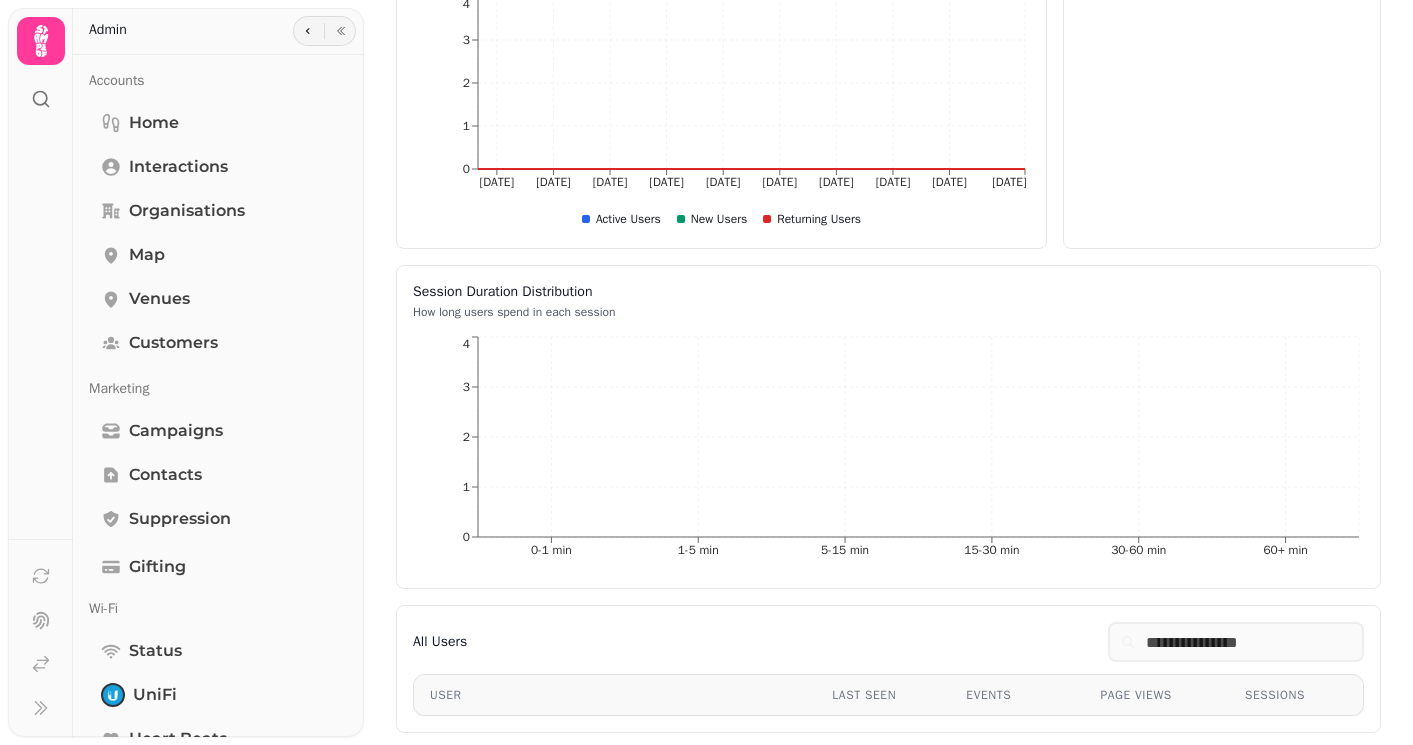 scroll, scrollTop: 0, scrollLeft: 0, axis: both 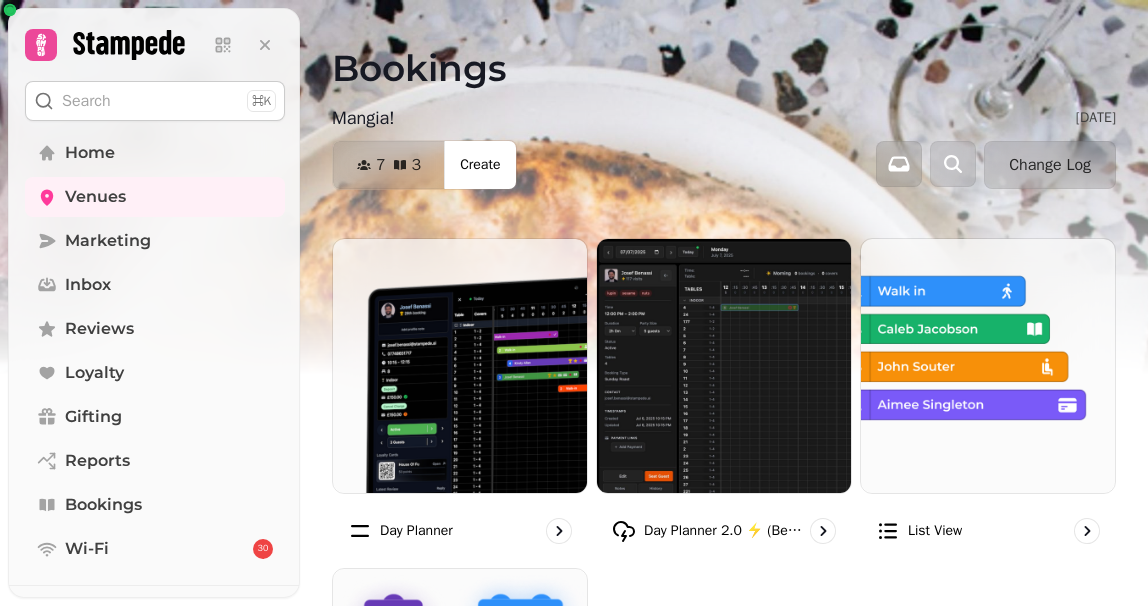 click on "Bookings Mangia! [DATE] 7 3 Covers Create Change Log" at bounding box center (724, 119) 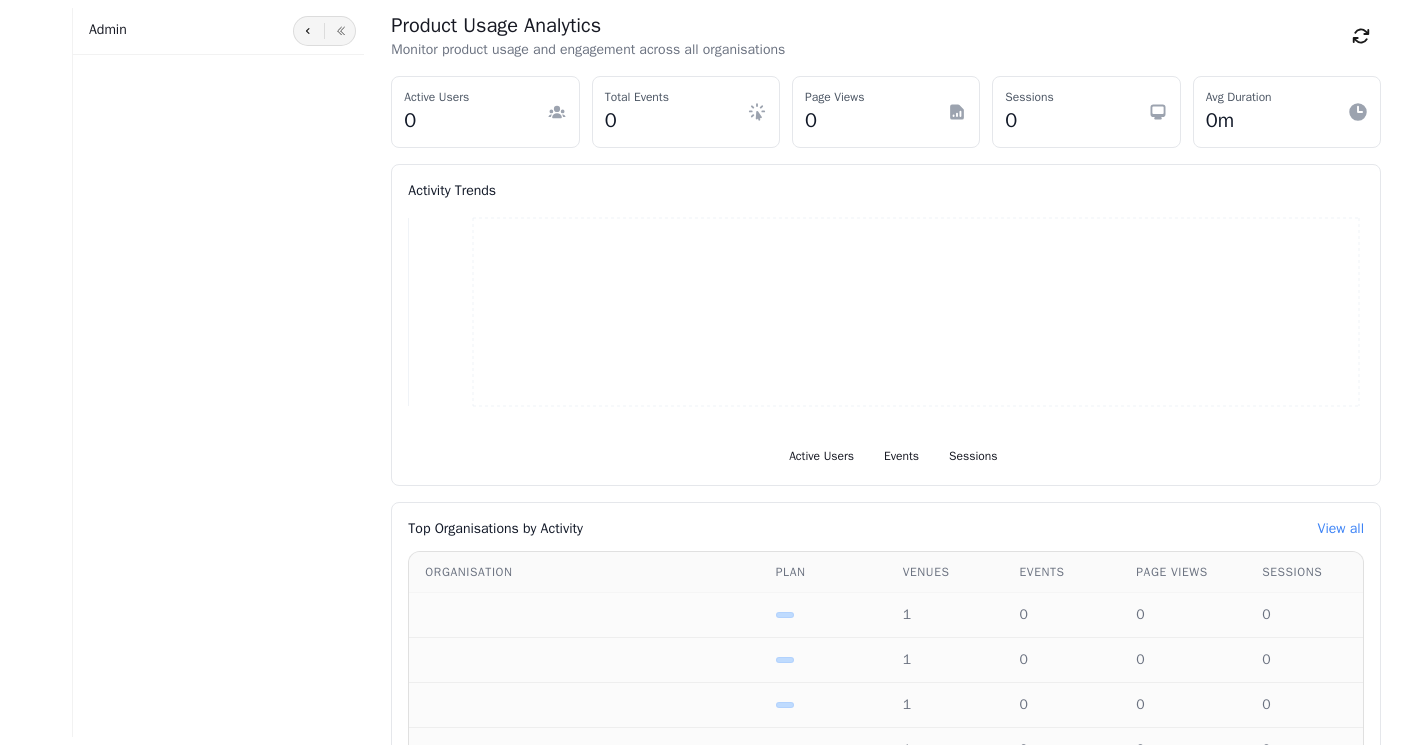 scroll, scrollTop: 0, scrollLeft: 0, axis: both 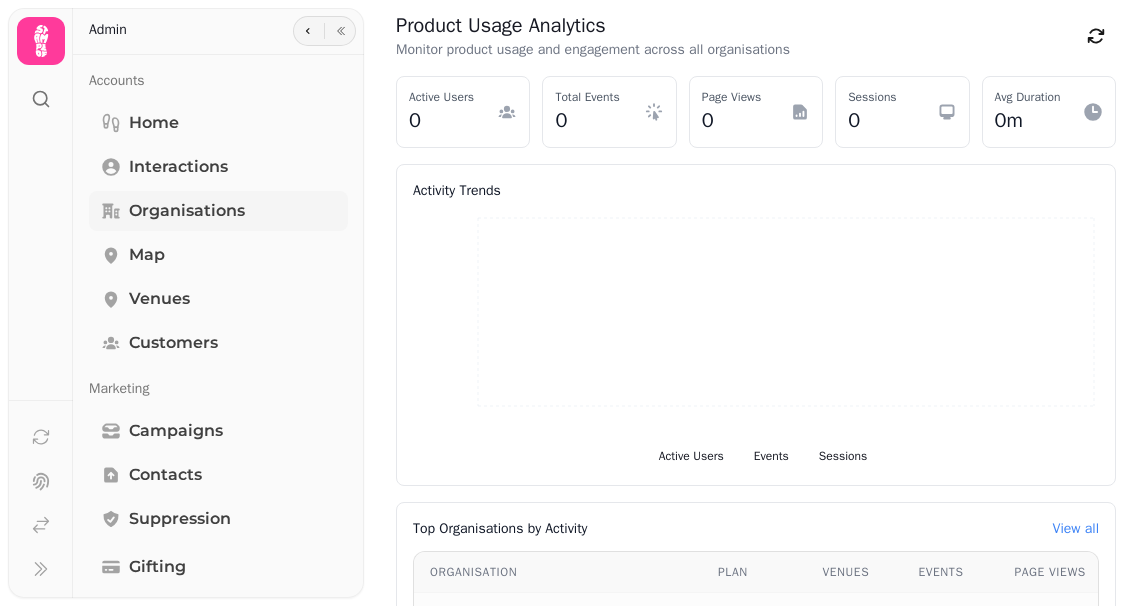 click on "Organisations" at bounding box center (187, 211) 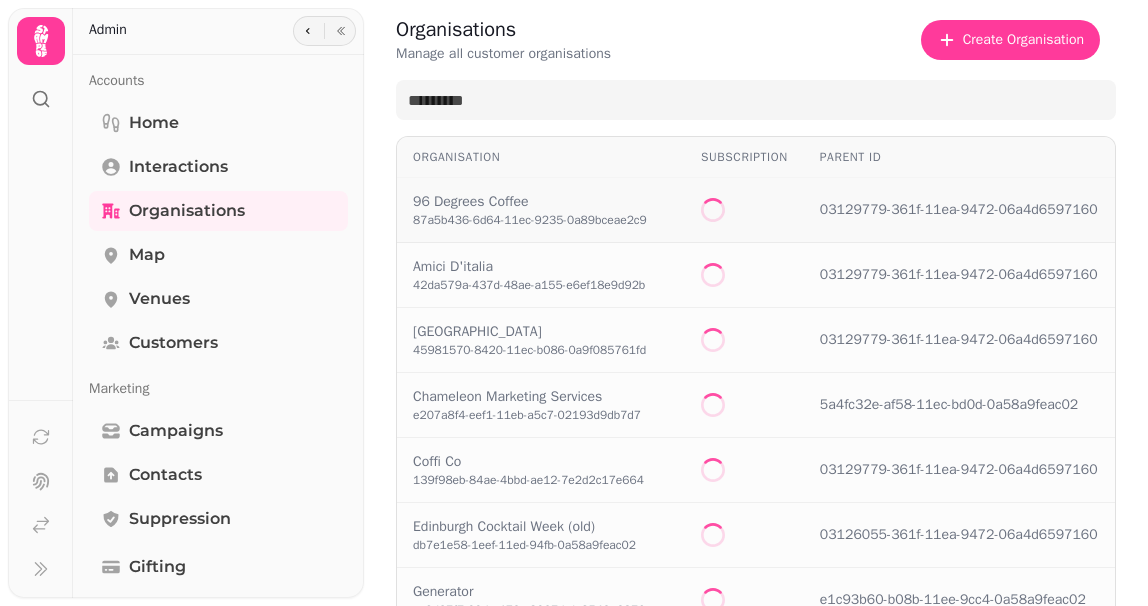 click on "96 Degrees Coffee" at bounding box center [530, 202] 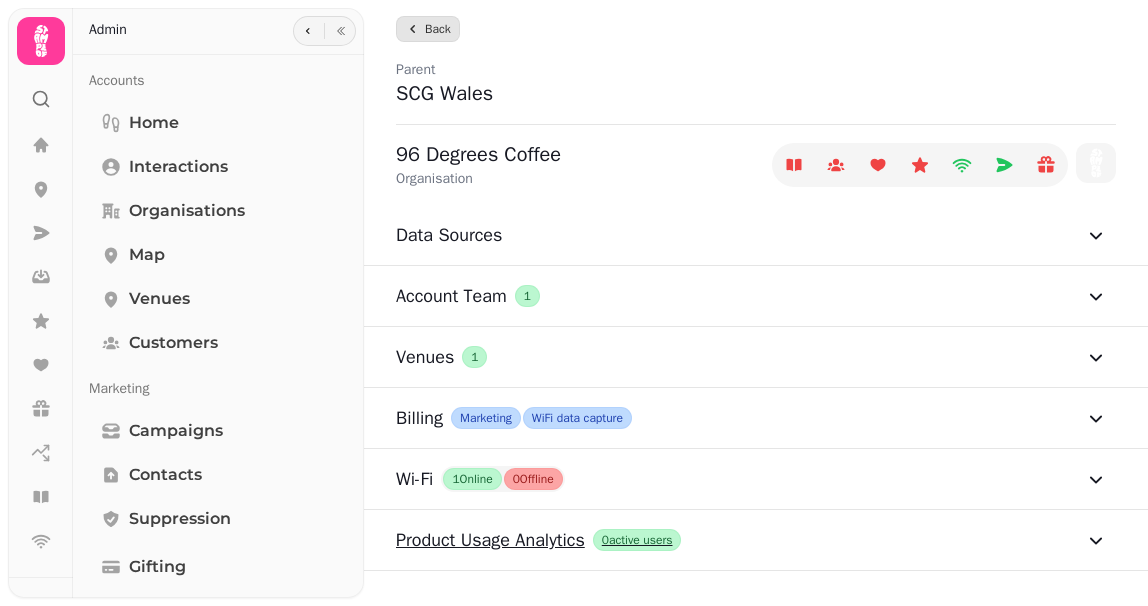 click on "Product Usage Analytics 0  active users" at bounding box center [752, 540] 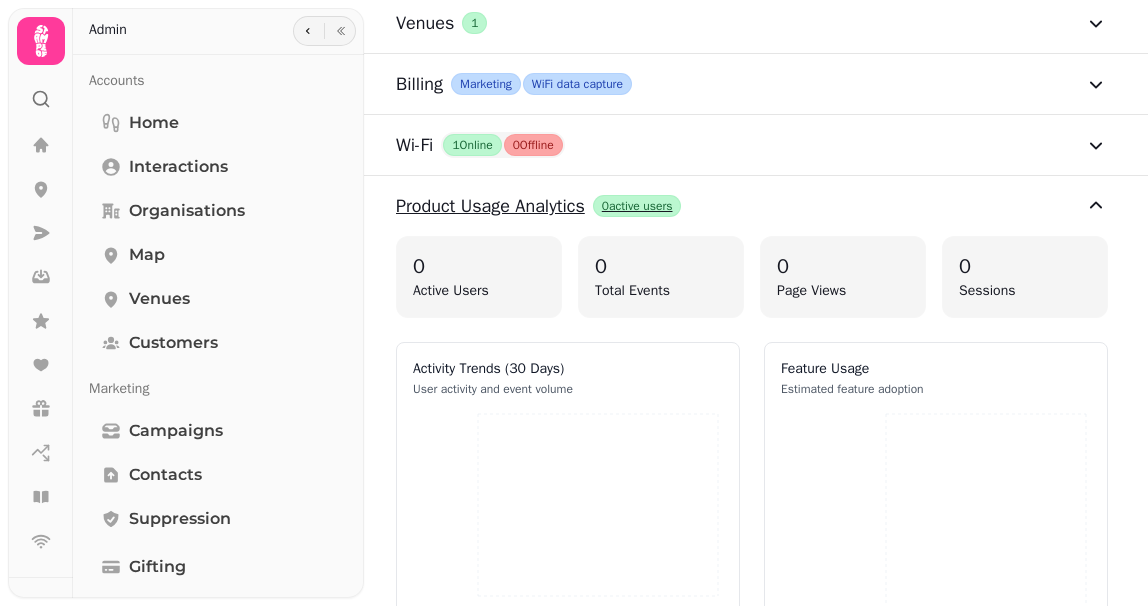 scroll, scrollTop: 355, scrollLeft: 0, axis: vertical 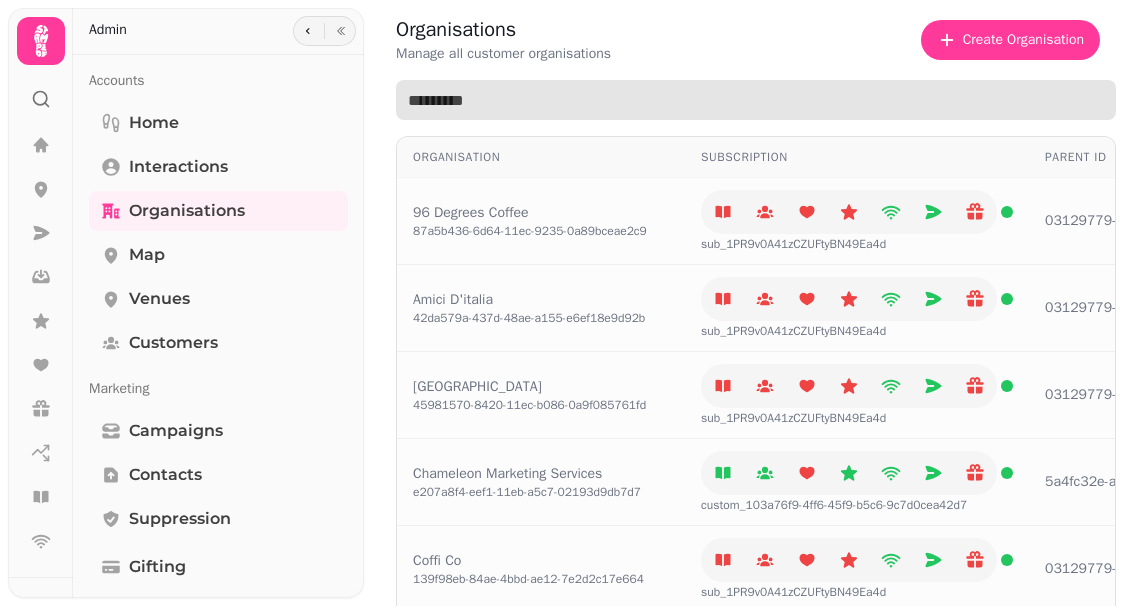 click at bounding box center [756, 100] 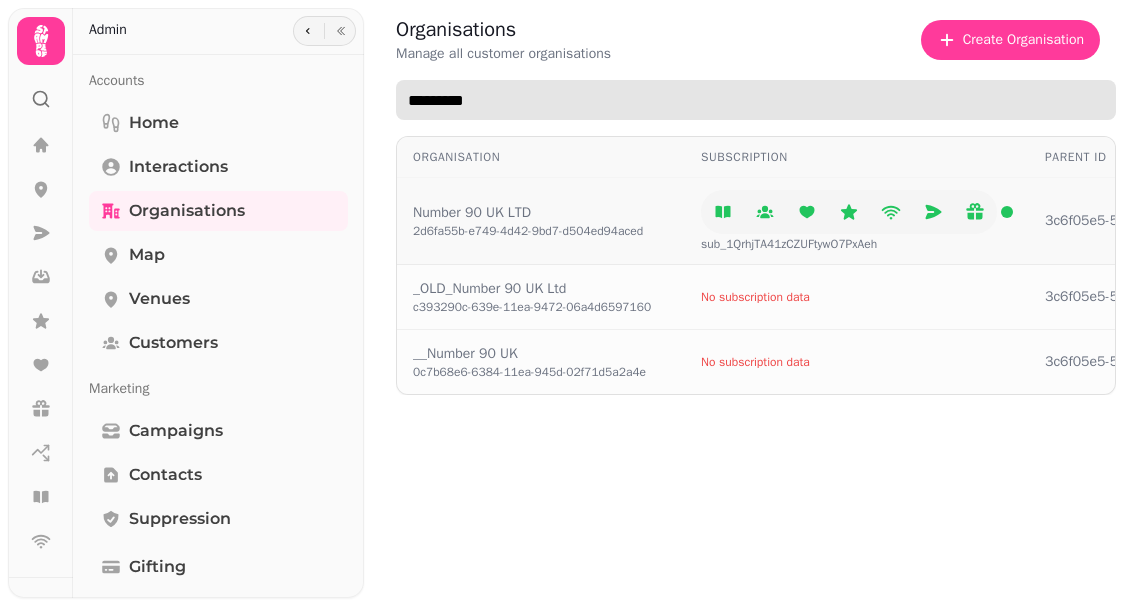 type on "*********" 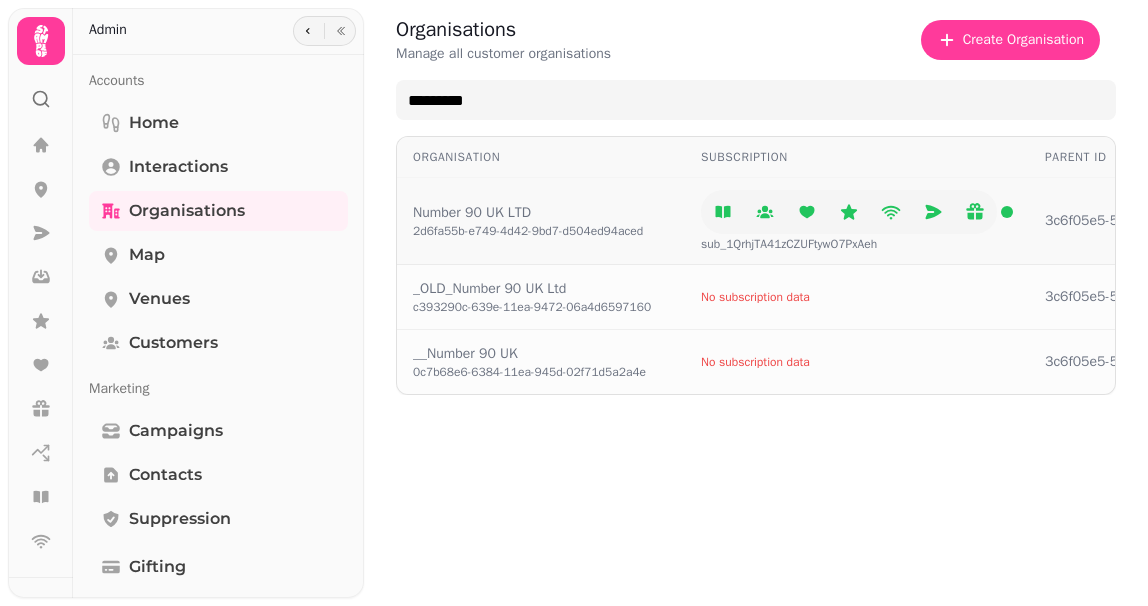 click on "Number 90 UK LTD" at bounding box center [528, 213] 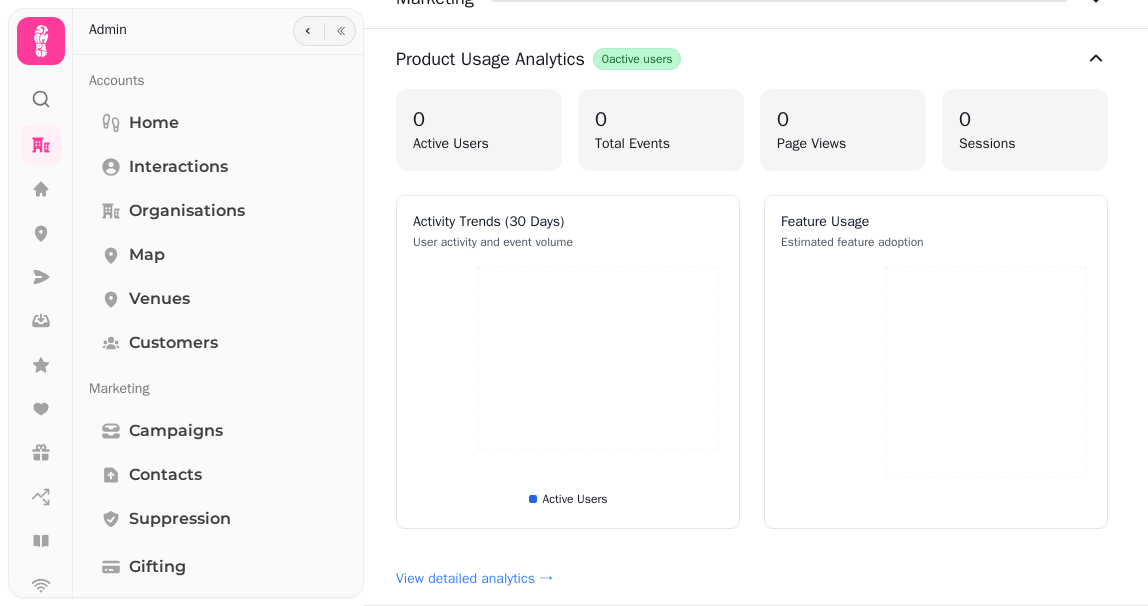 scroll, scrollTop: 468, scrollLeft: 0, axis: vertical 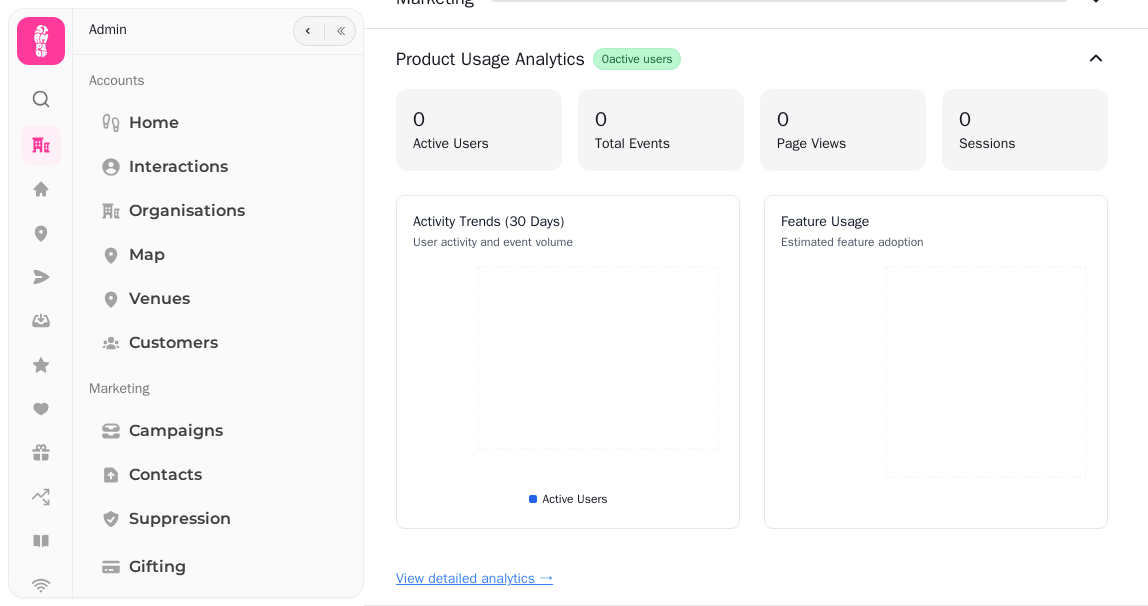 click on "View detailed analytics →" at bounding box center [474, 578] 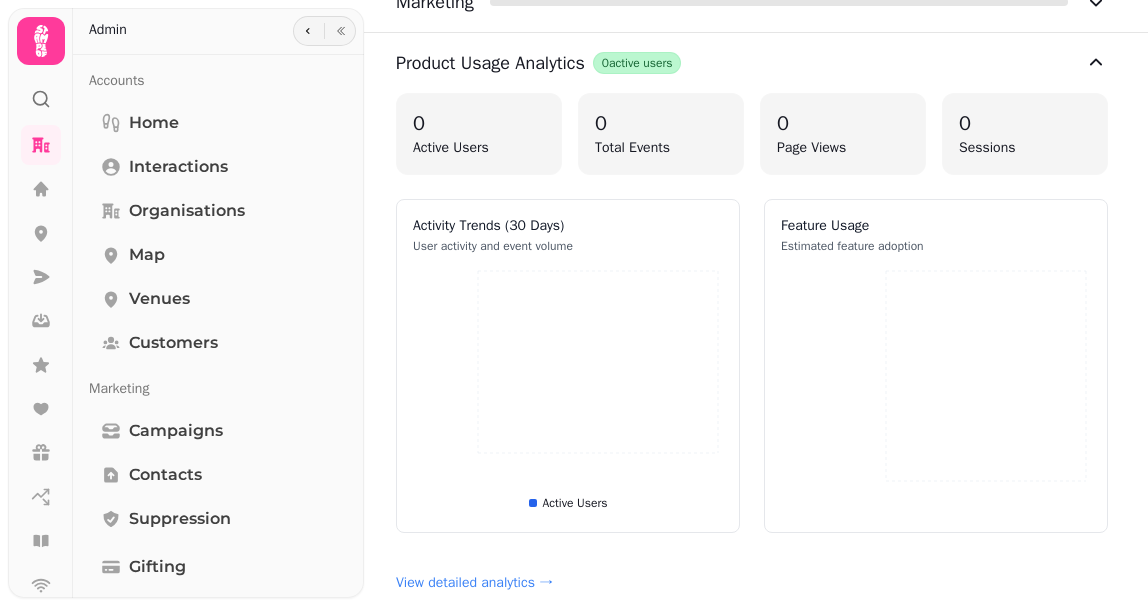 scroll, scrollTop: 551, scrollLeft: 0, axis: vertical 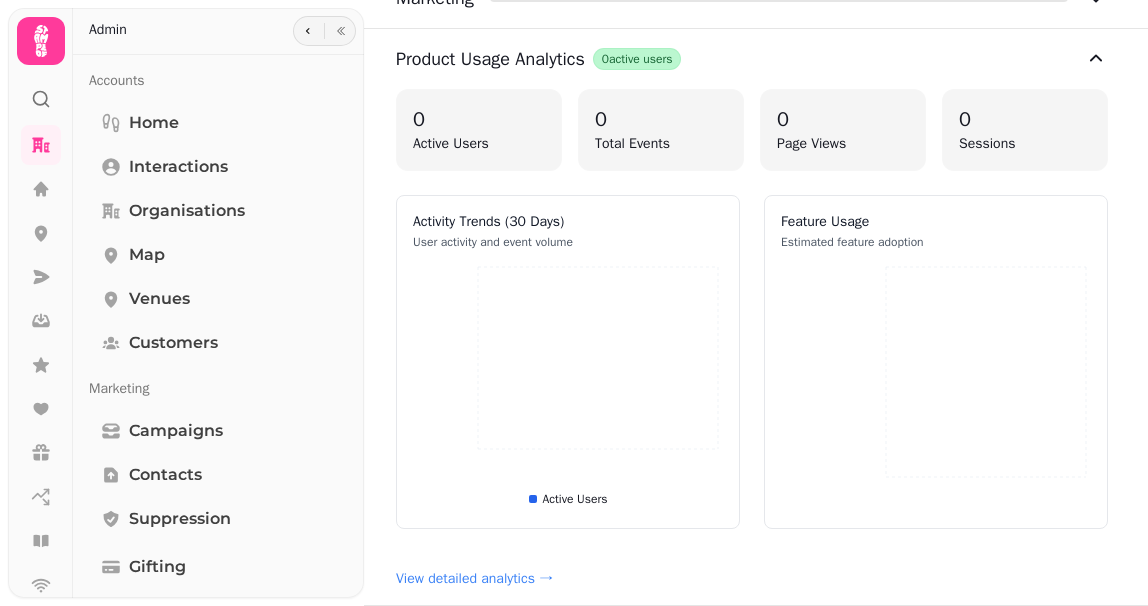 click 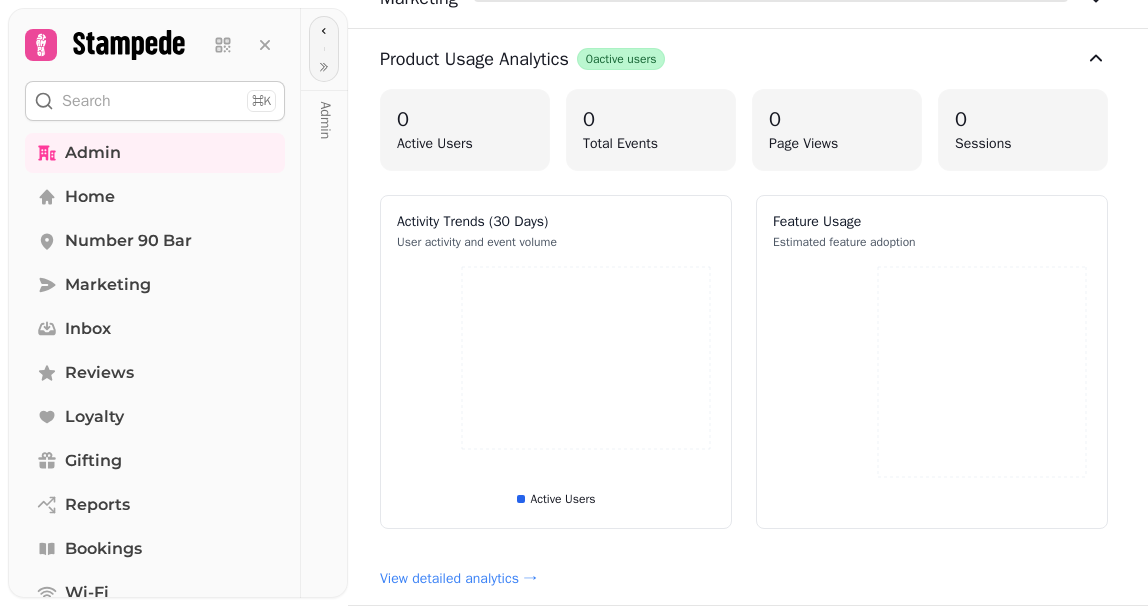 click 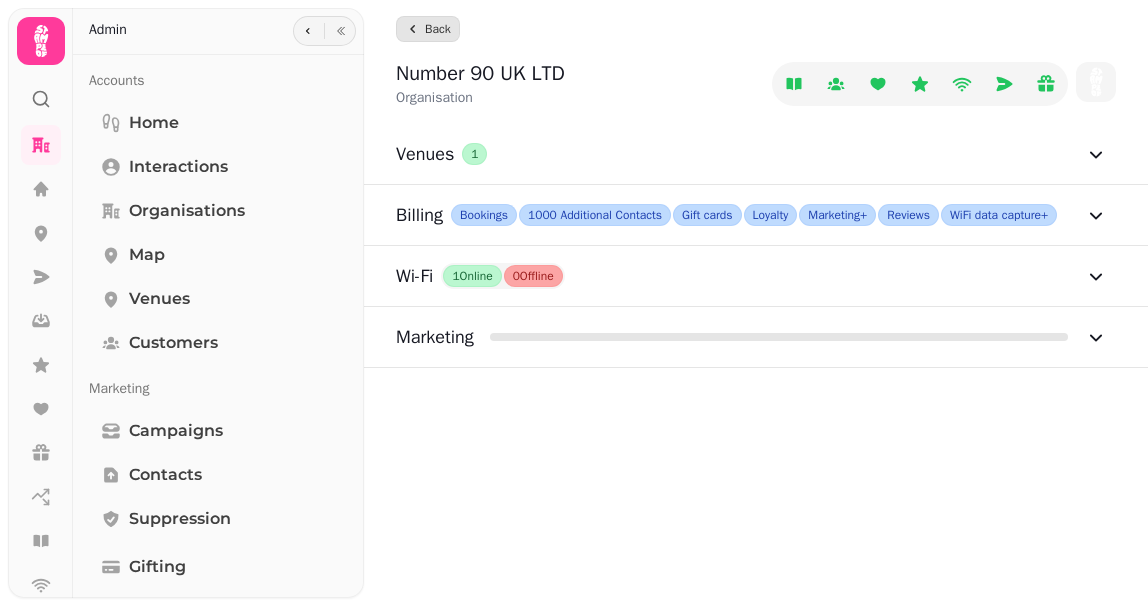 scroll, scrollTop: 0, scrollLeft: 0, axis: both 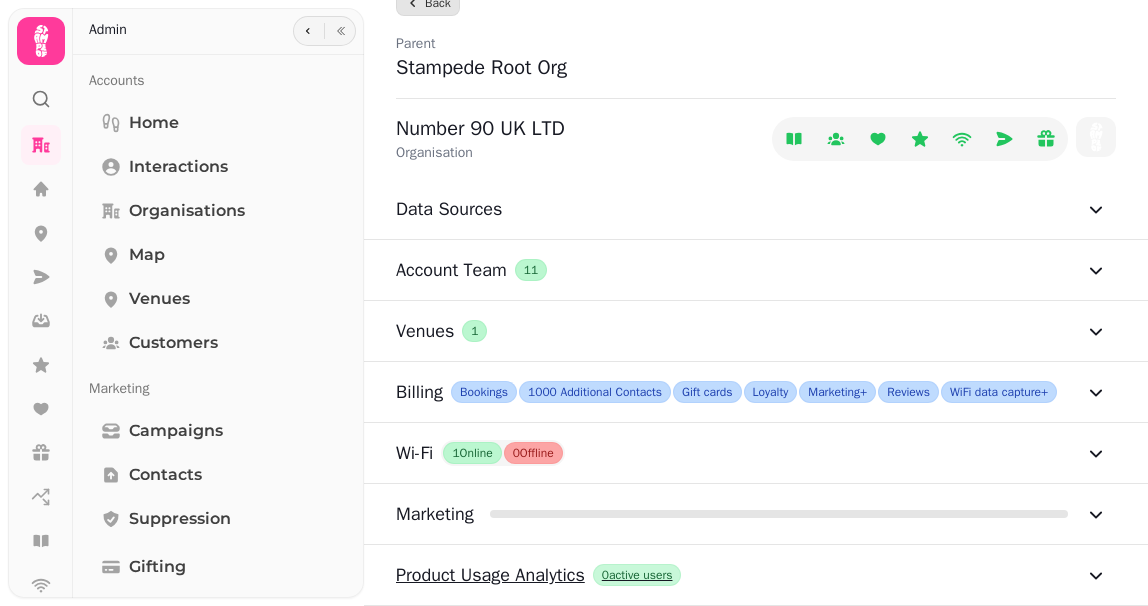 click on "0  active users" at bounding box center (637, 575) 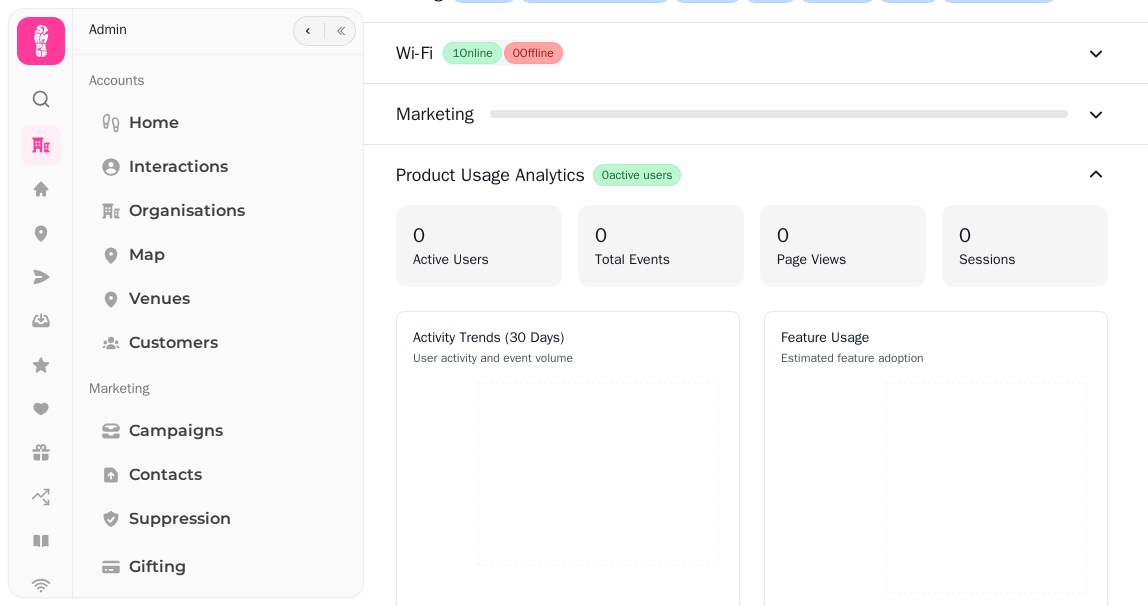 scroll, scrollTop: 482, scrollLeft: 0, axis: vertical 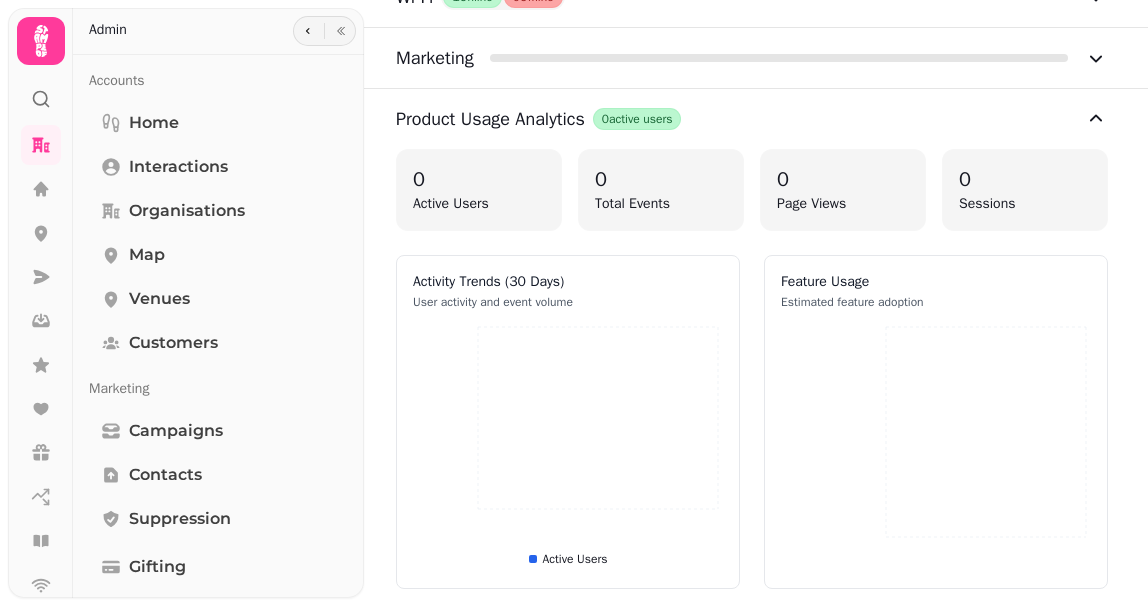 type 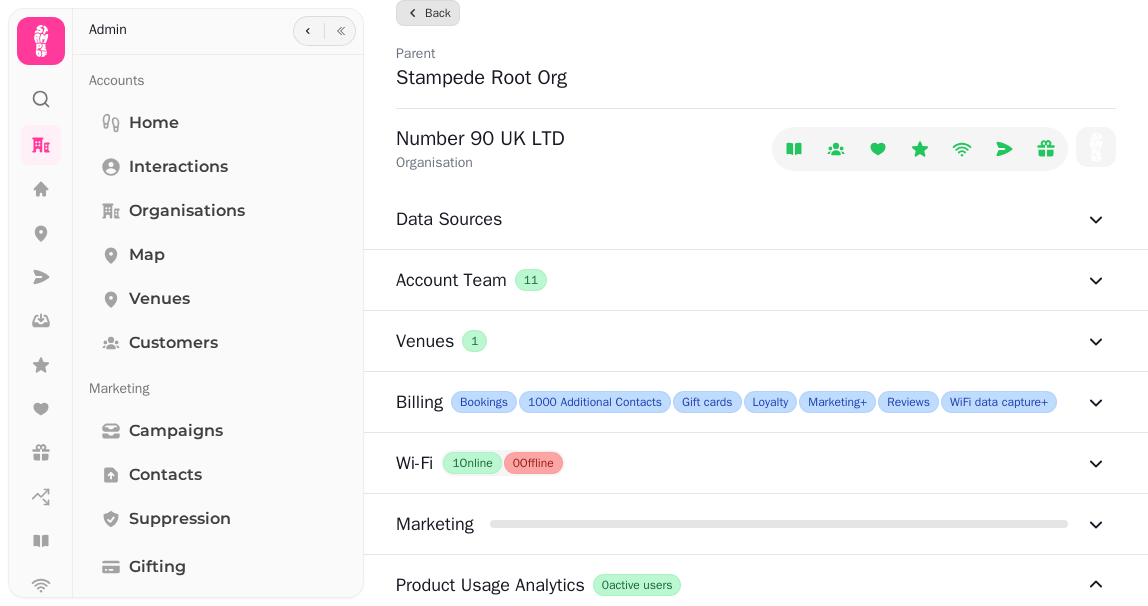 scroll, scrollTop: 0, scrollLeft: 0, axis: both 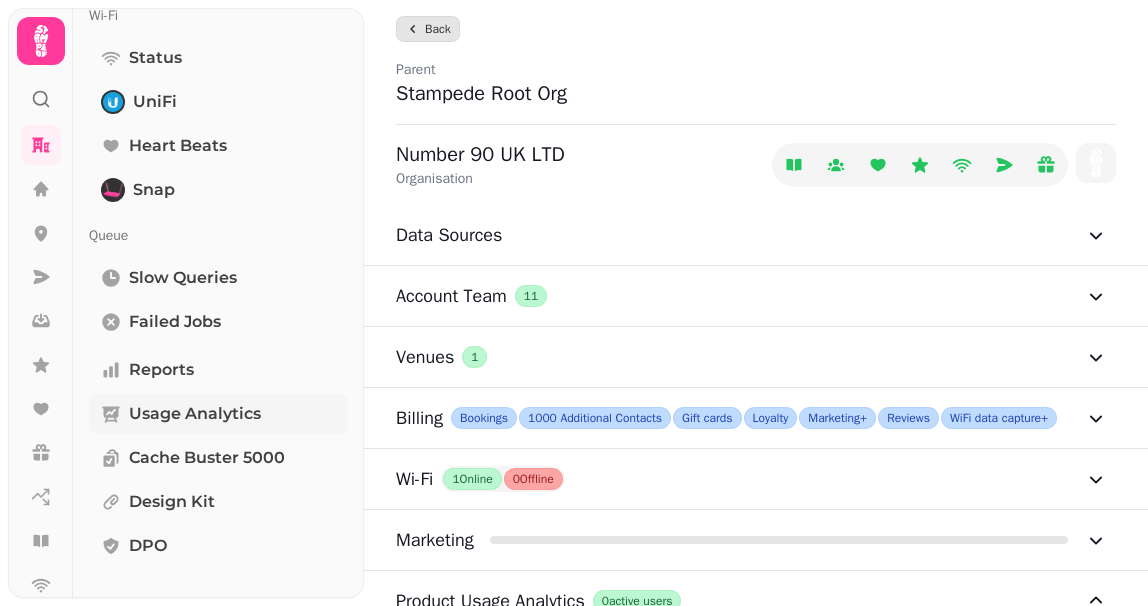 click on "Usage Analytics" at bounding box center [195, 414] 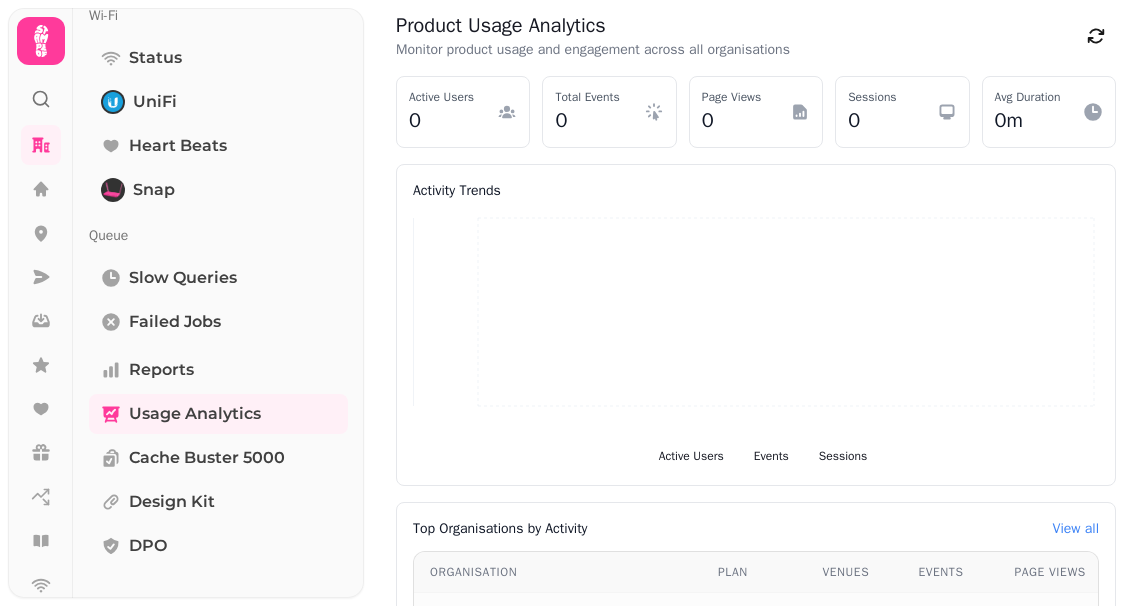 scroll, scrollTop: 578, scrollLeft: 0, axis: vertical 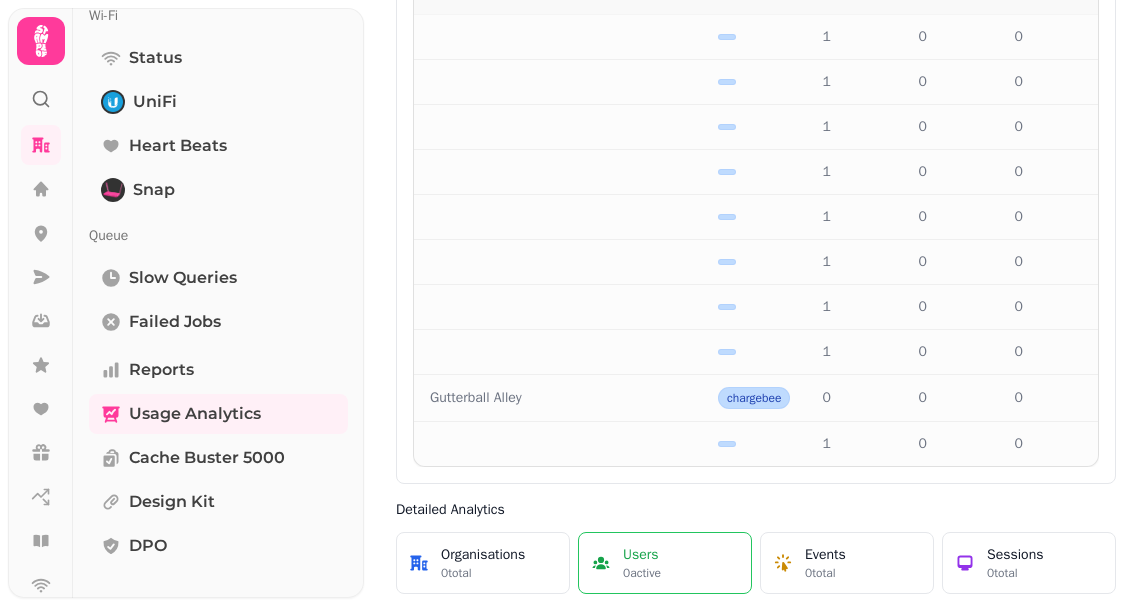 click on "Users" at bounding box center [642, 555] 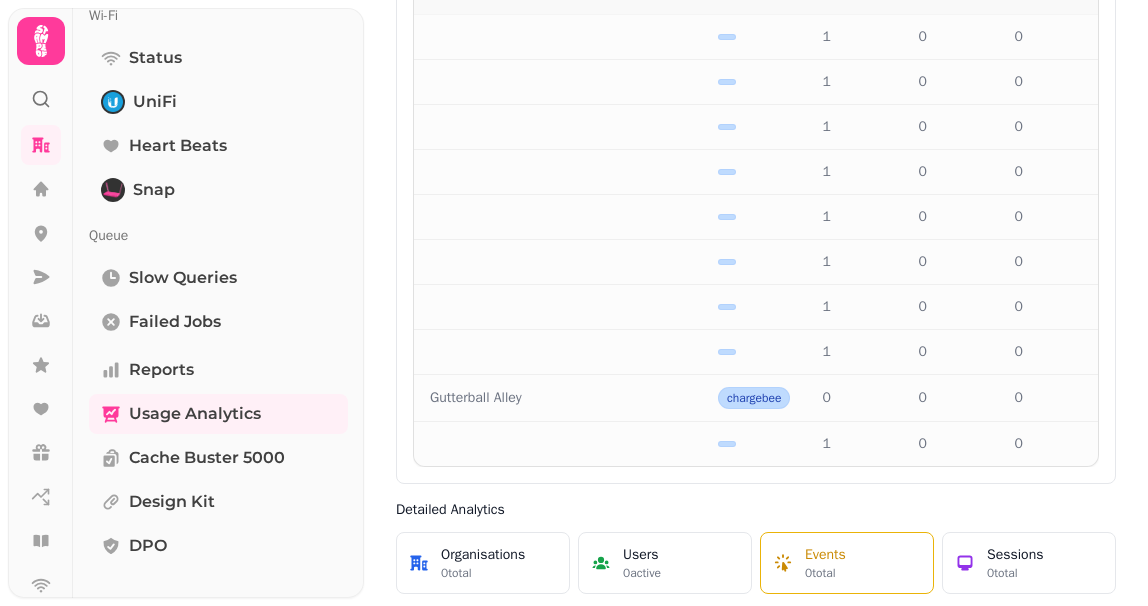 click on "Events" at bounding box center (825, 555) 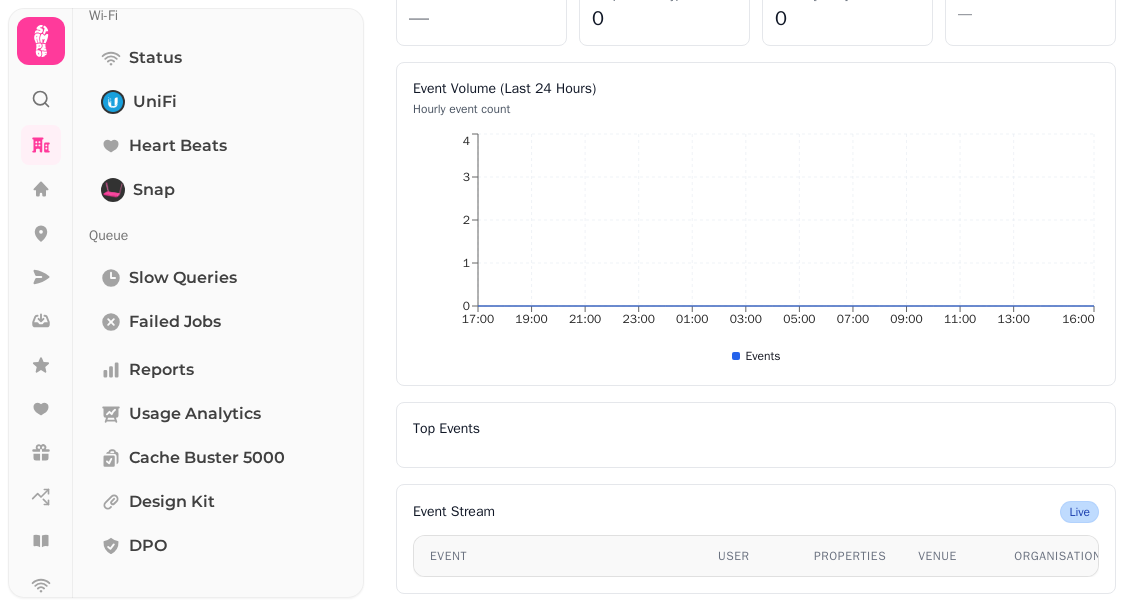 scroll, scrollTop: 1, scrollLeft: 0, axis: vertical 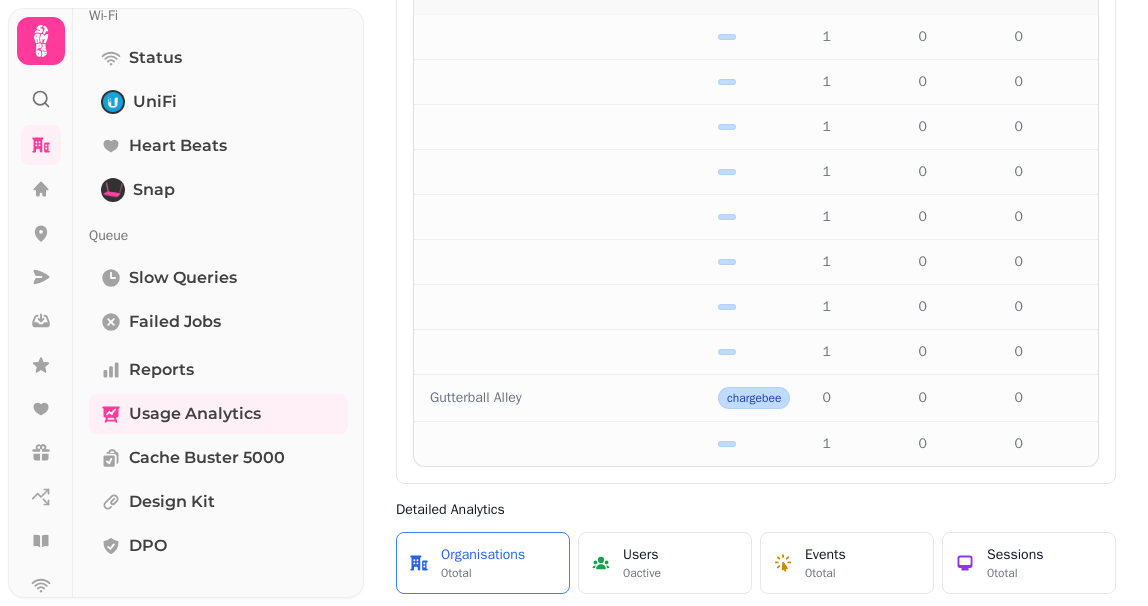 click on "Organisations" at bounding box center (483, 555) 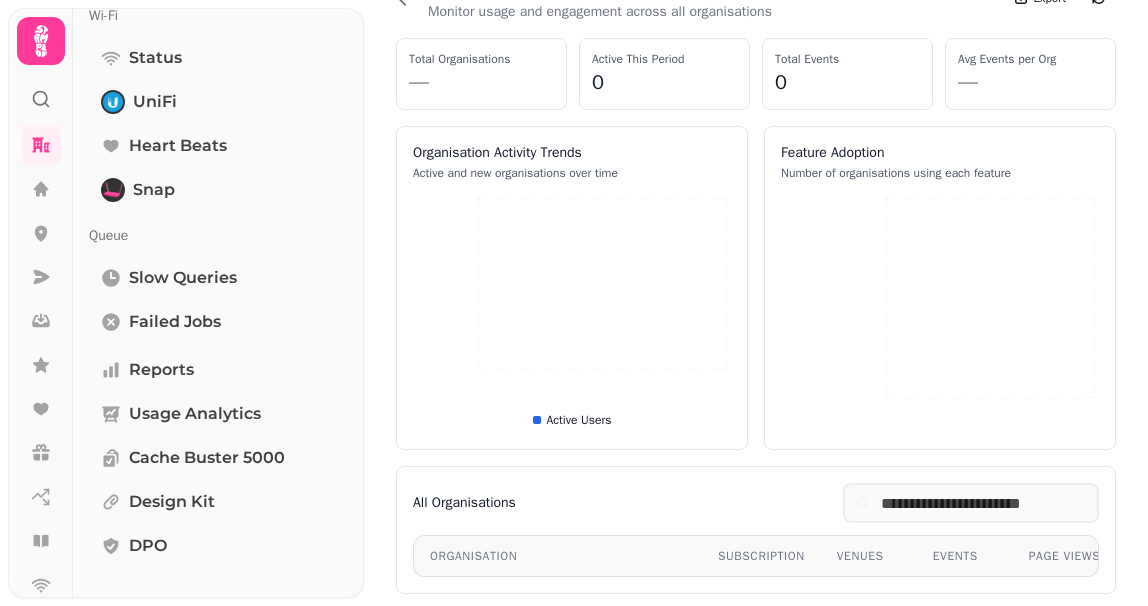 scroll, scrollTop: 0, scrollLeft: 0, axis: both 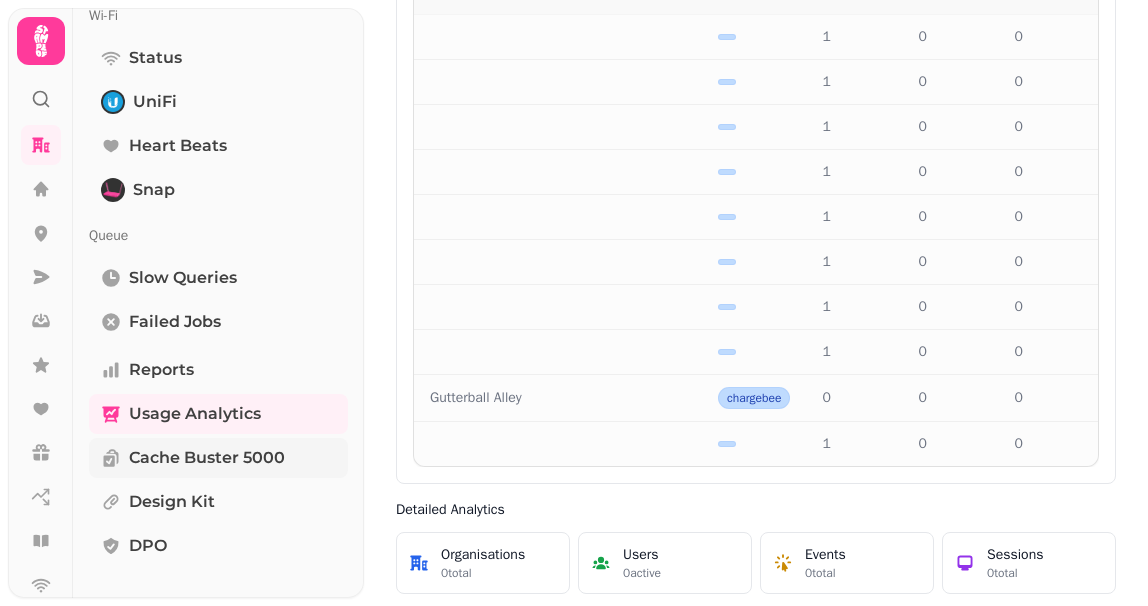 click on "Cache Buster 5000" at bounding box center [207, 458] 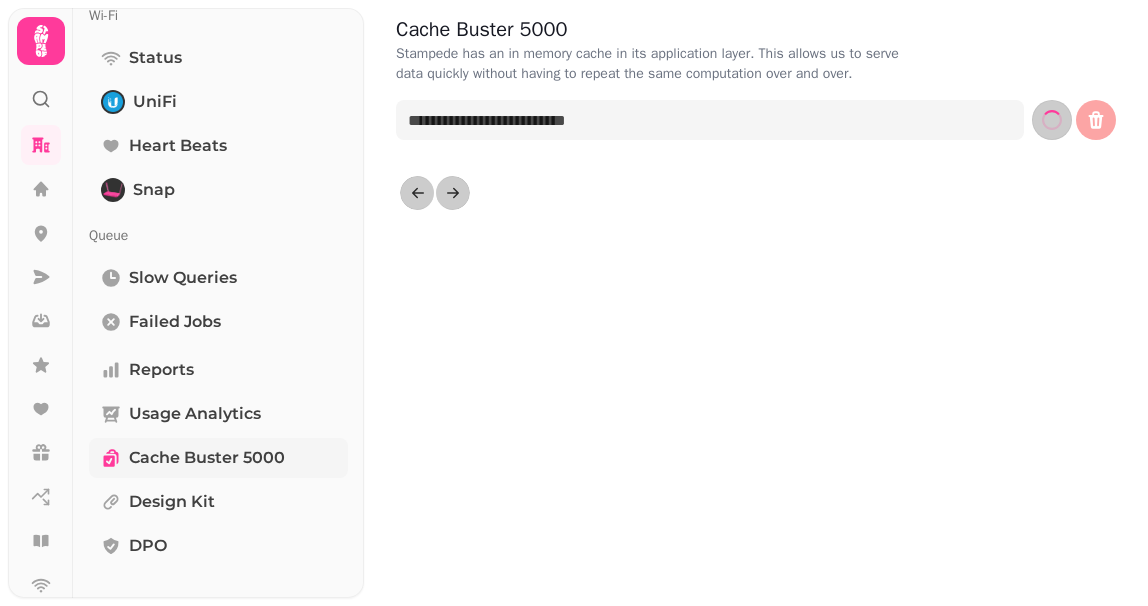 scroll, scrollTop: 0, scrollLeft: 0, axis: both 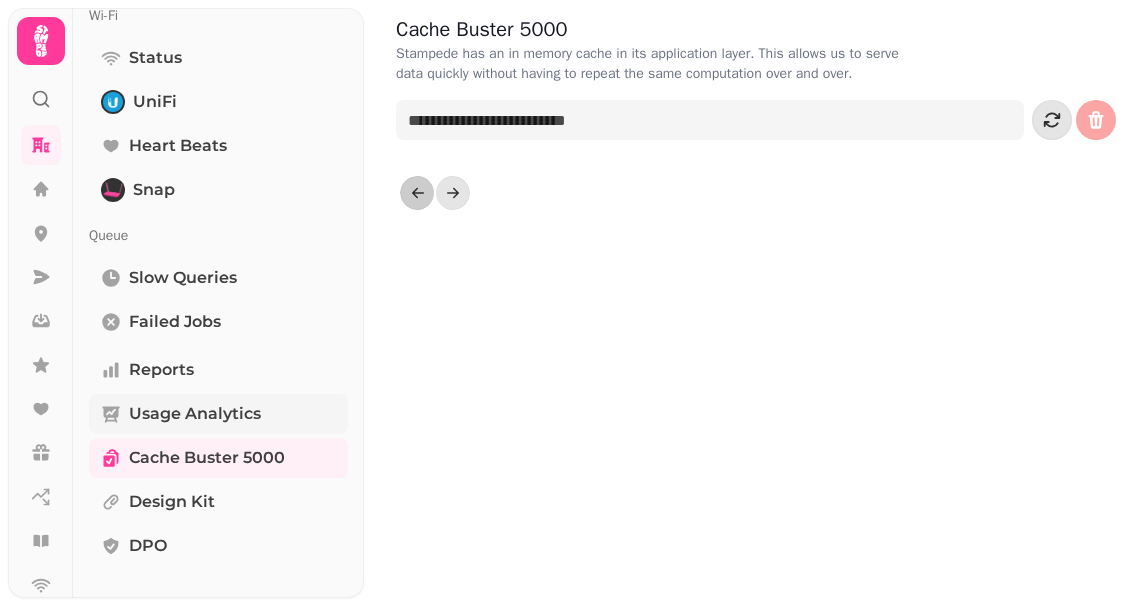 click on "Usage Analytics" at bounding box center (195, 414) 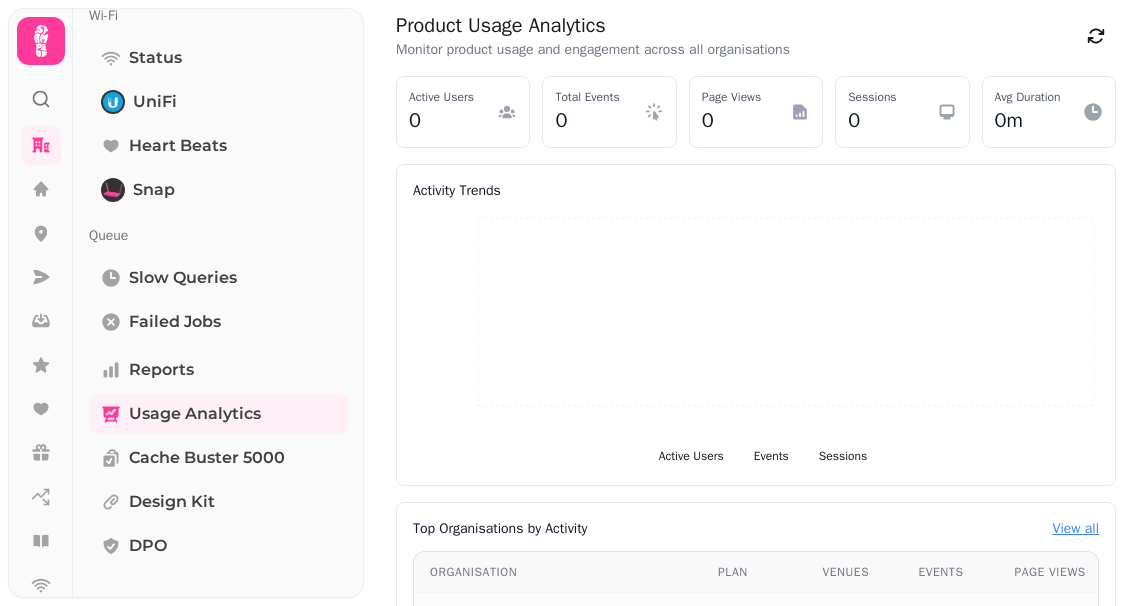 click on "View all" at bounding box center [1076, 529] 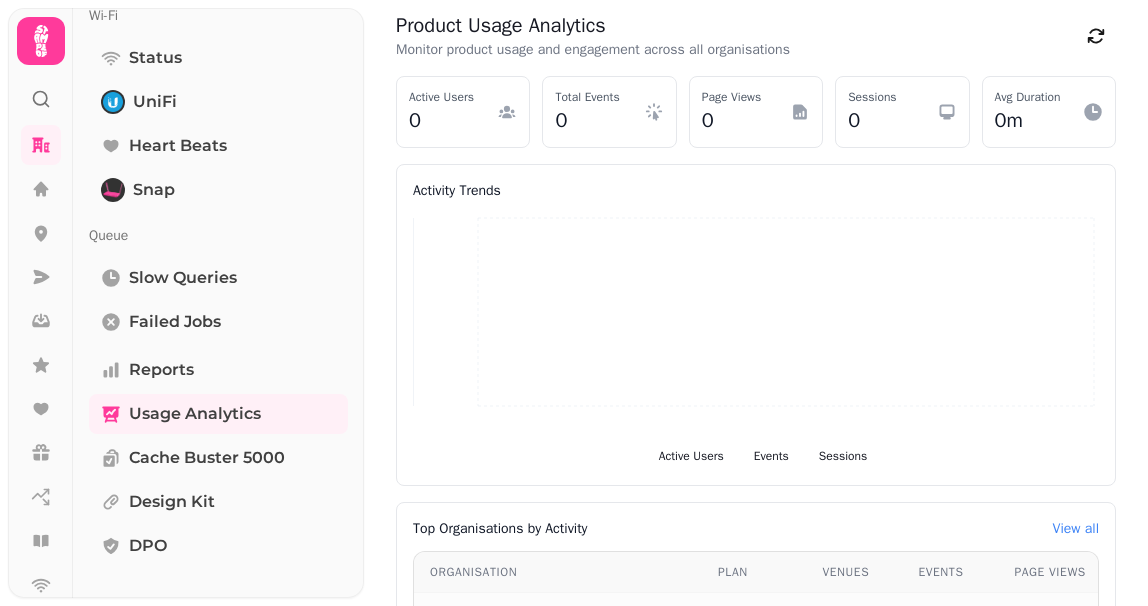 scroll, scrollTop: 578, scrollLeft: 0, axis: vertical 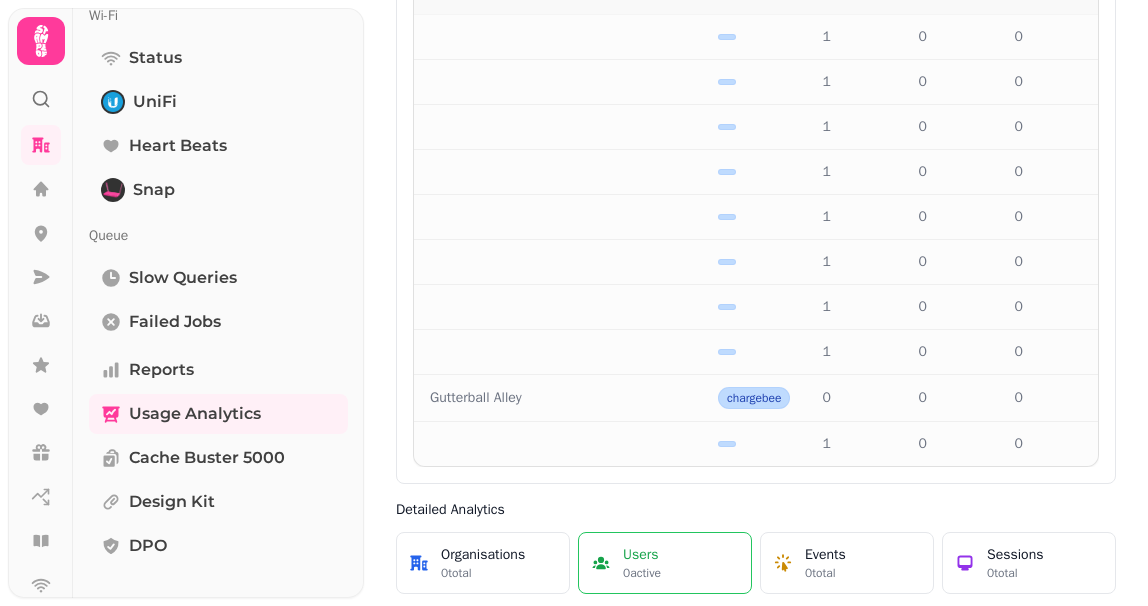 click on "Users" at bounding box center (642, 555) 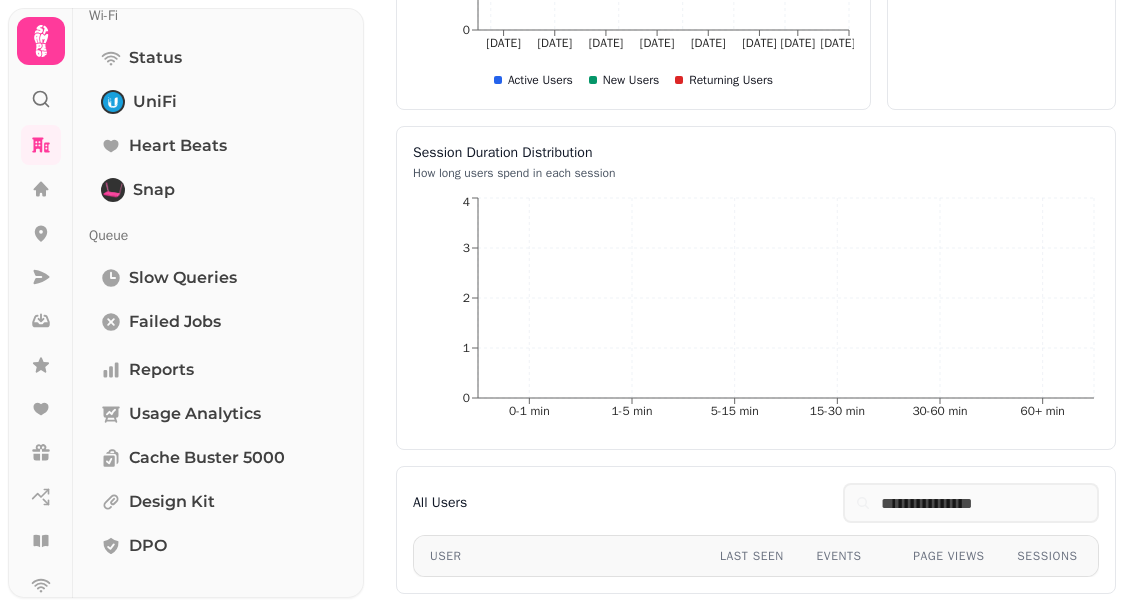 scroll, scrollTop: 378, scrollLeft: 0, axis: vertical 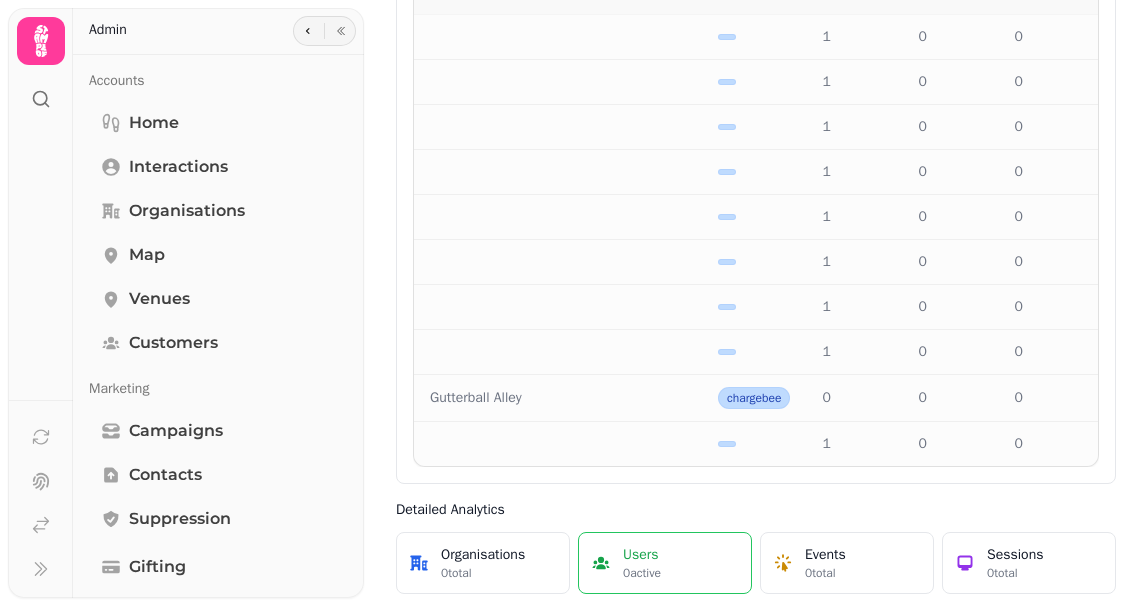 click on "Users" at bounding box center [642, 555] 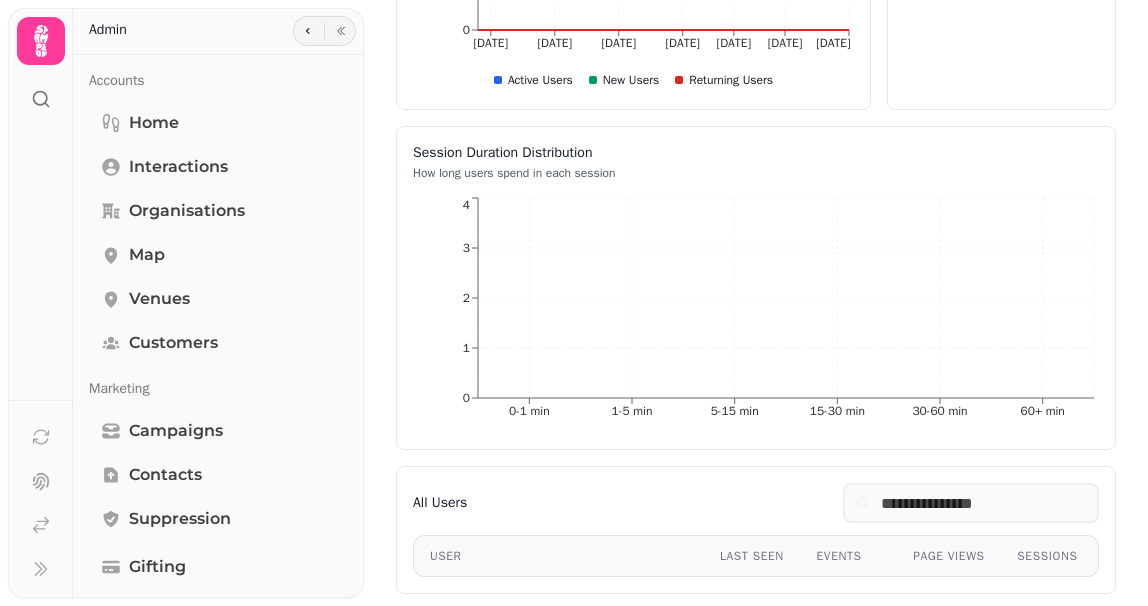 scroll, scrollTop: 0, scrollLeft: 0, axis: both 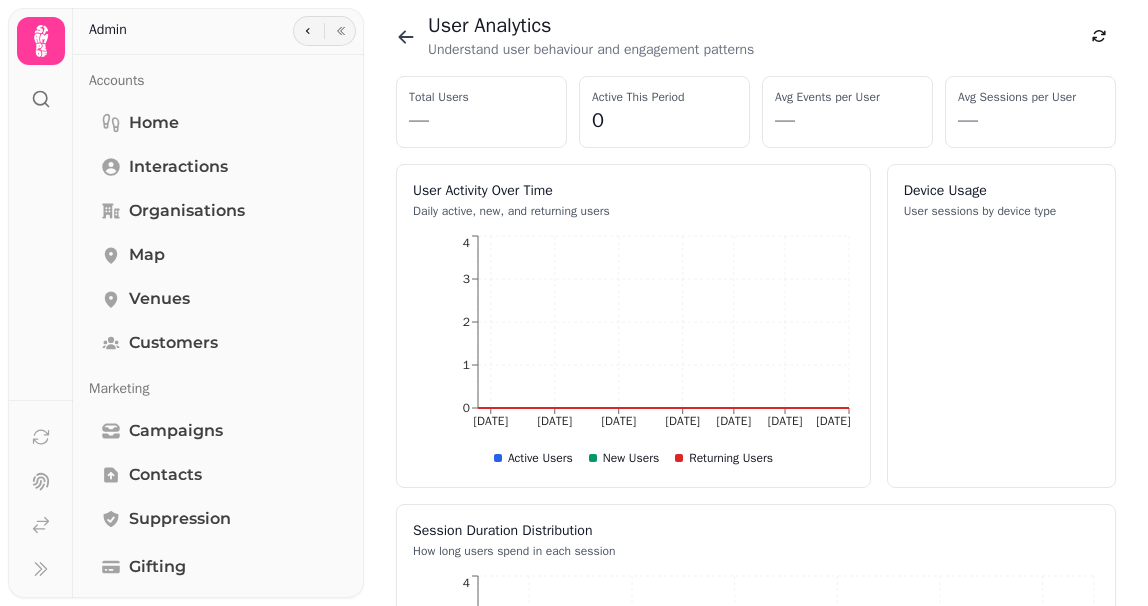 click 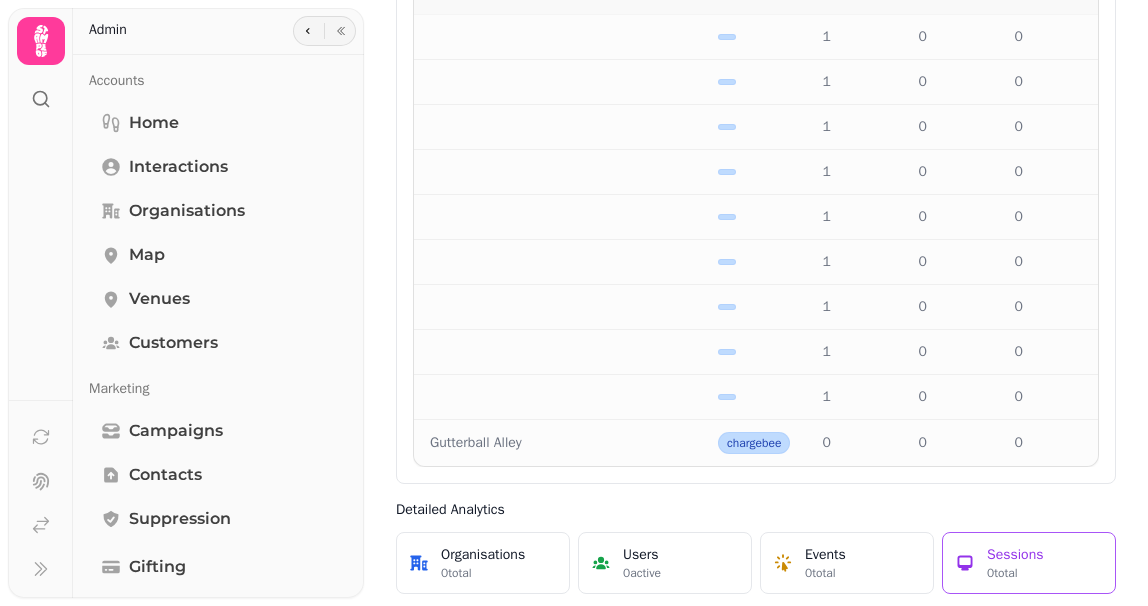 click on "0  total" at bounding box center [1015, 573] 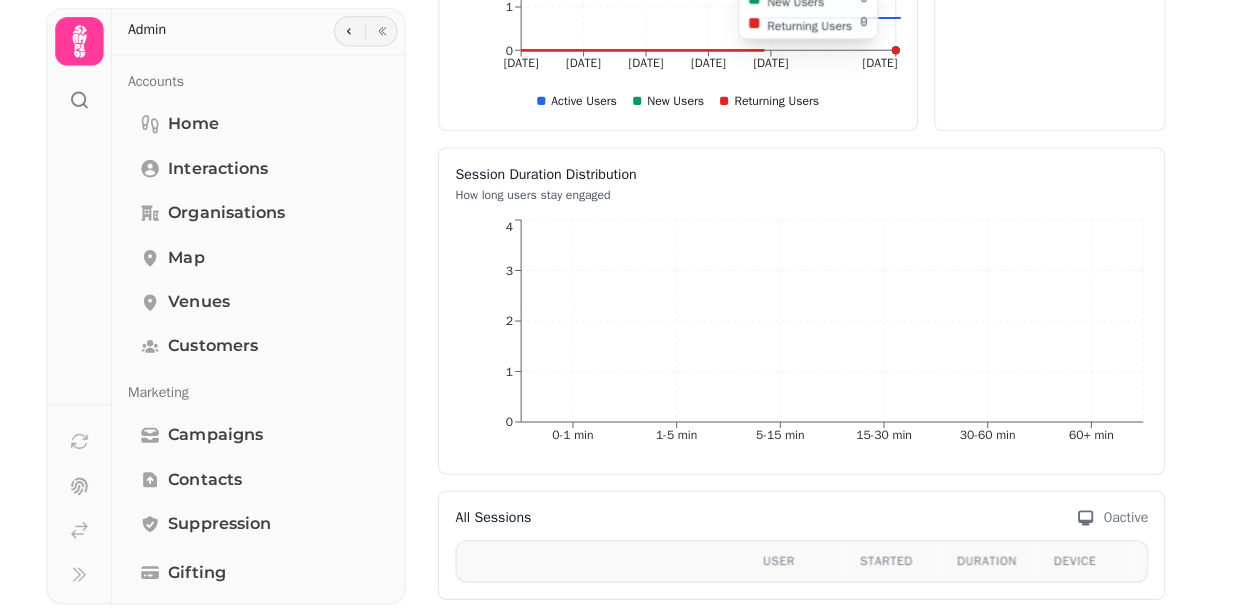 scroll, scrollTop: 0, scrollLeft: 0, axis: both 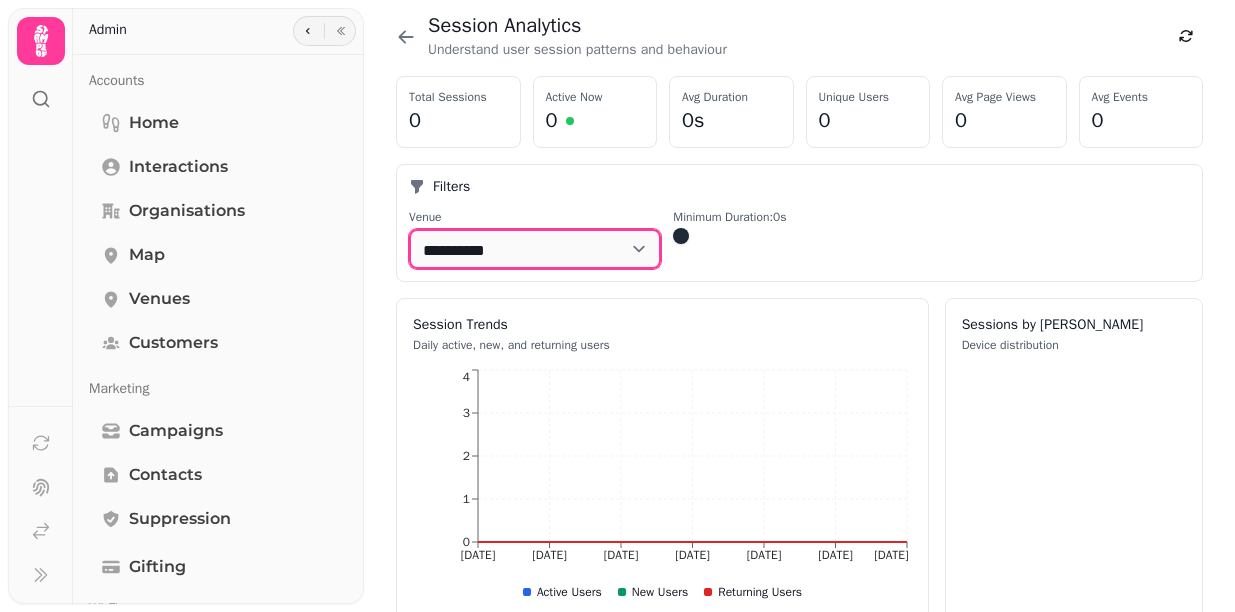 click on "**********" at bounding box center (535, 249) 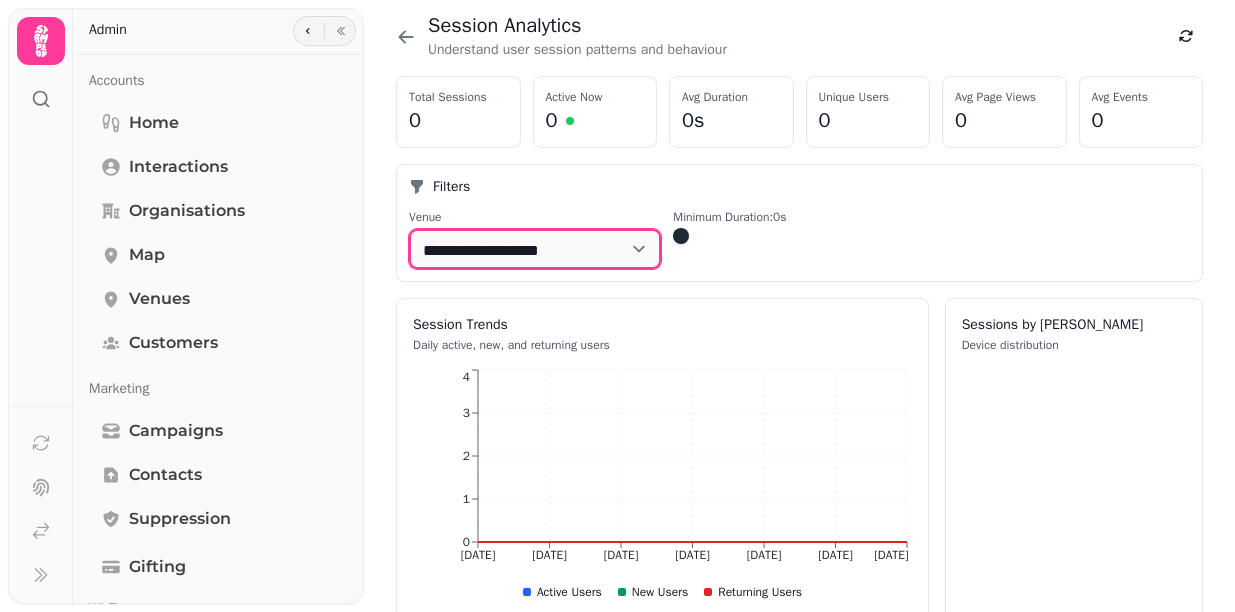click on "**********" at bounding box center (535, 249) 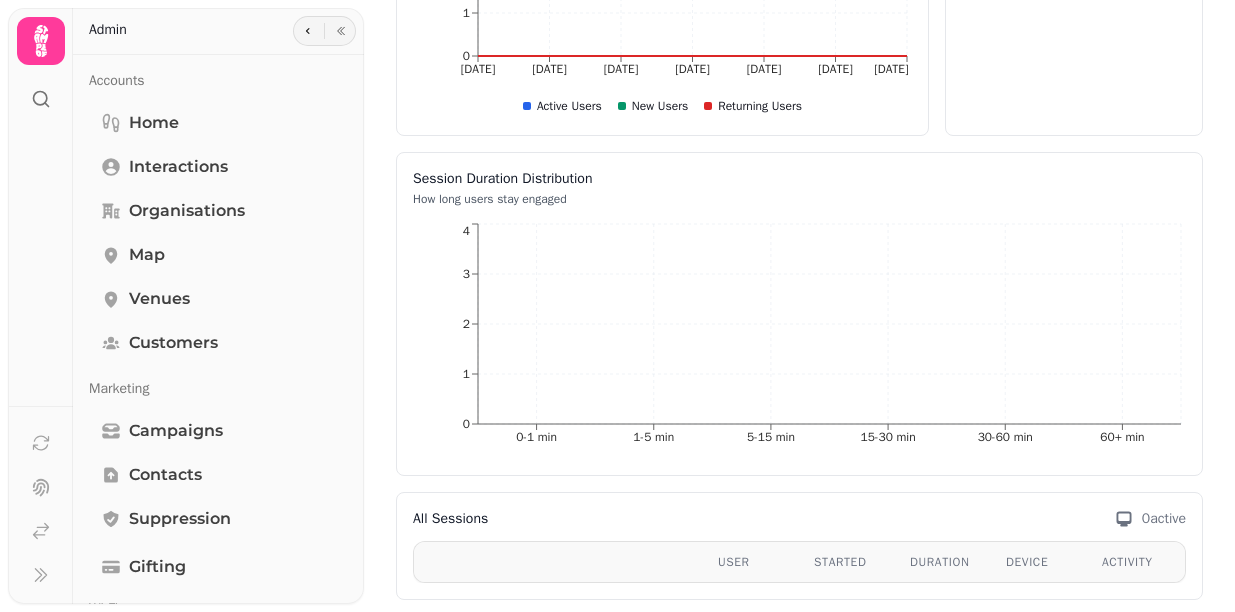 scroll, scrollTop: 0, scrollLeft: 0, axis: both 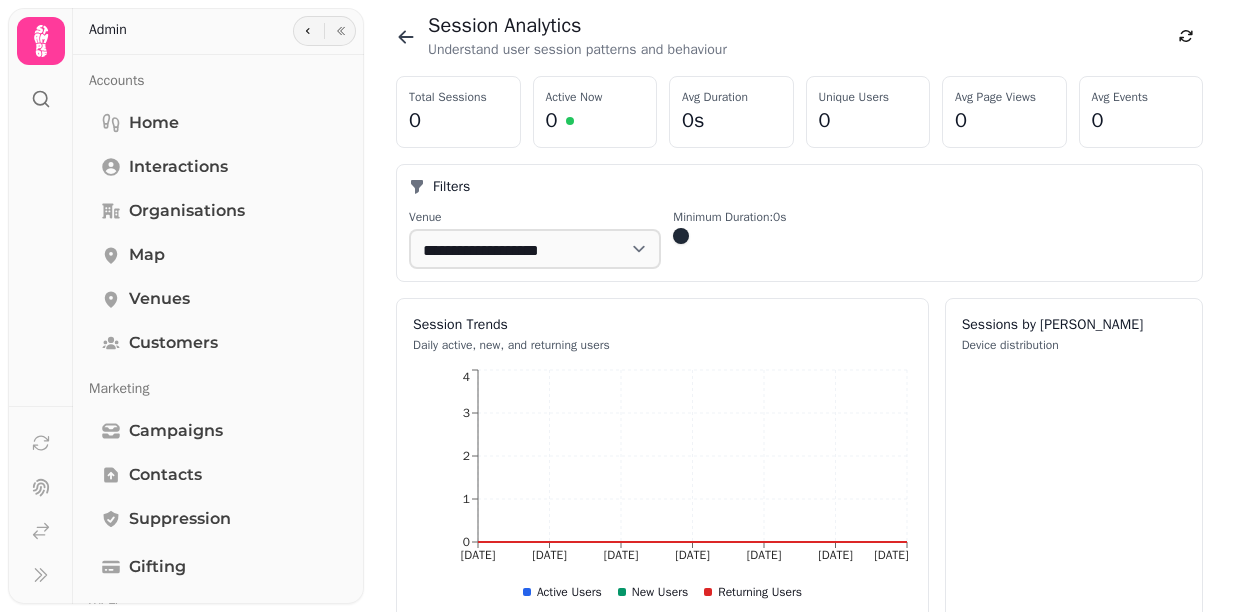 click 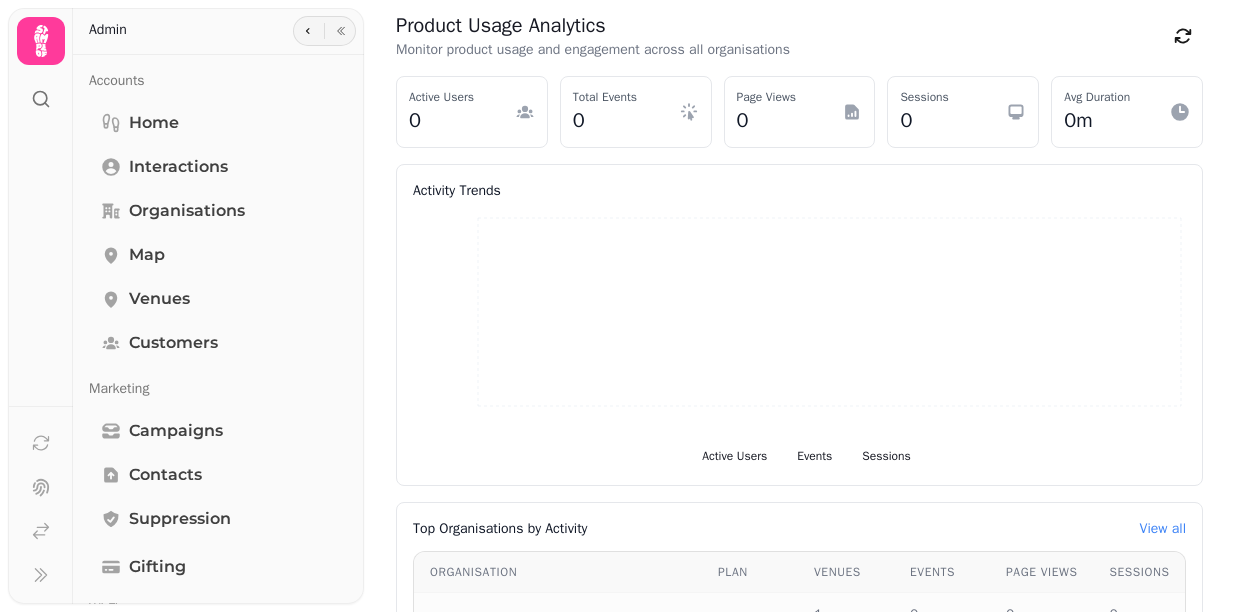 scroll, scrollTop: 570, scrollLeft: 0, axis: vertical 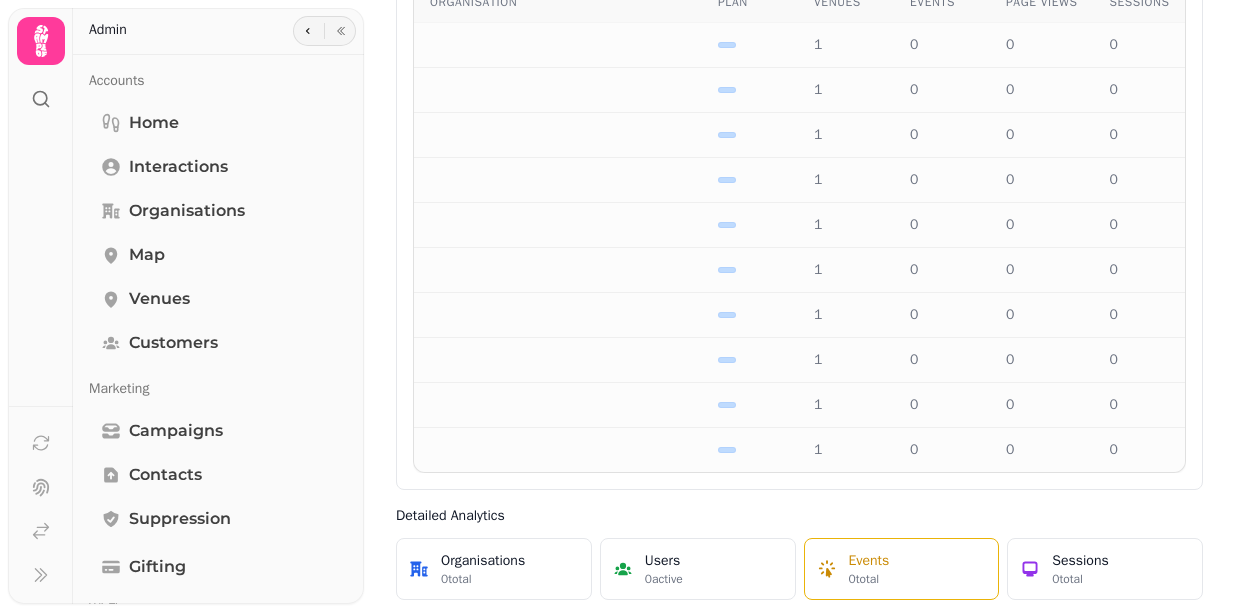 click on "Events 0  total" at bounding box center (902, 569) 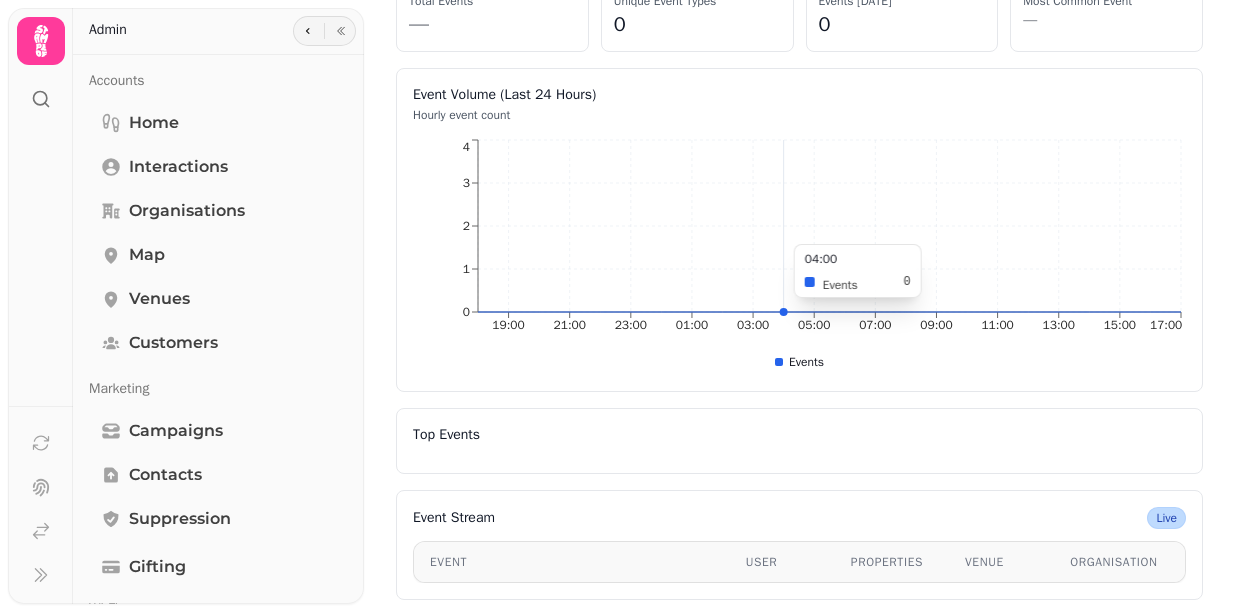 scroll, scrollTop: 0, scrollLeft: 0, axis: both 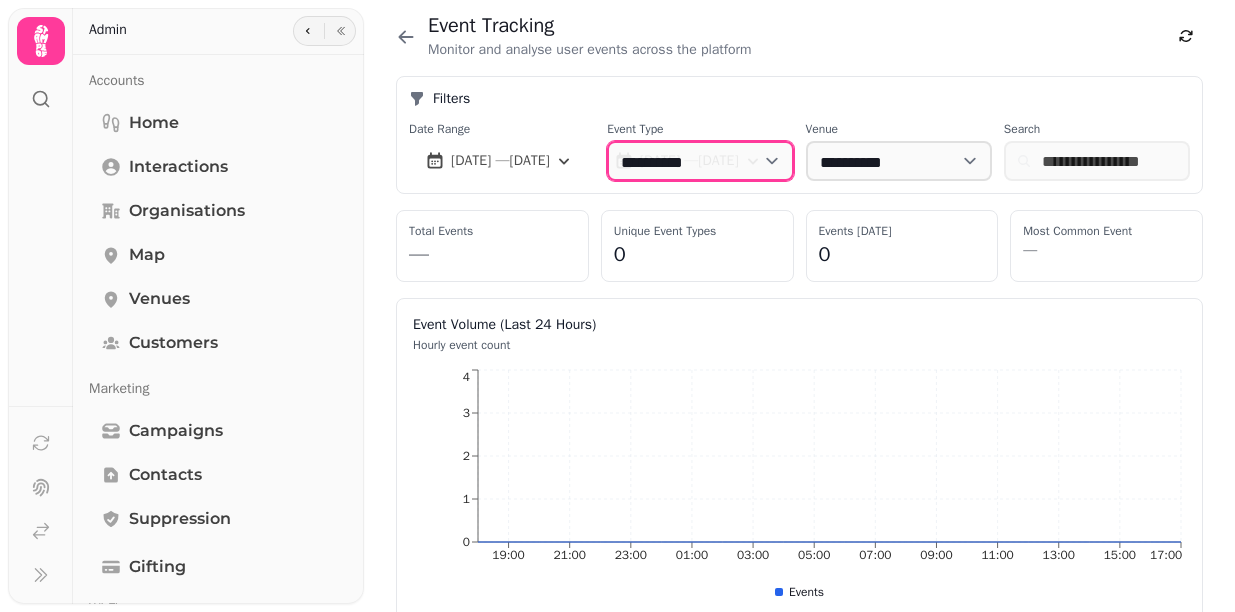 click on "**********" at bounding box center [700, 161] 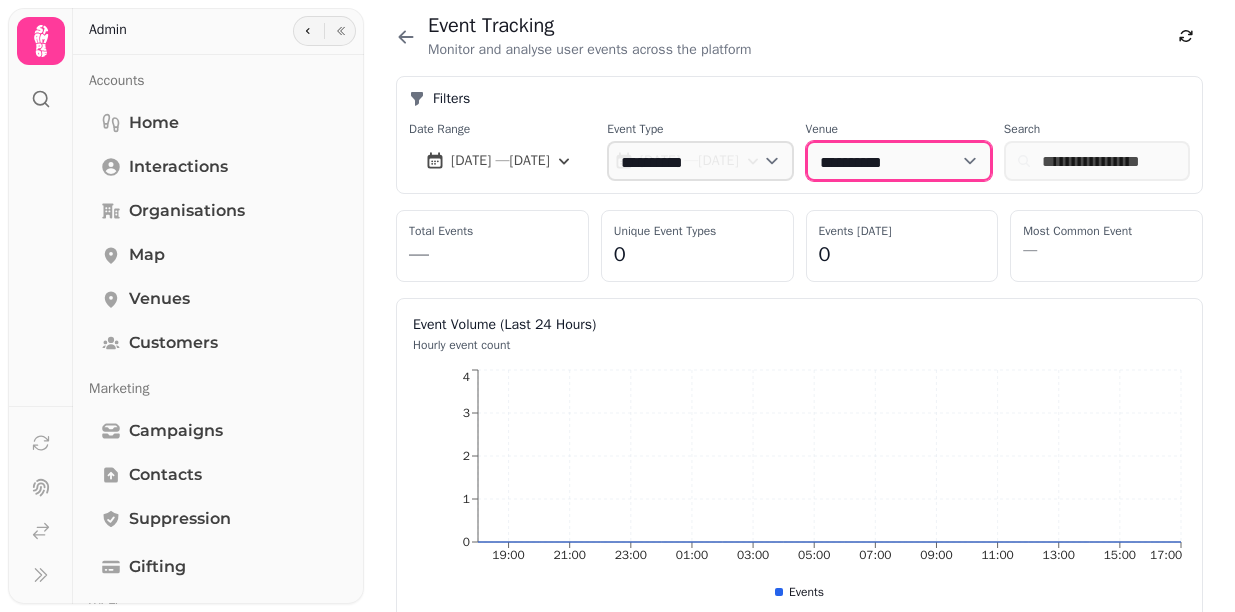 click on "**********" at bounding box center [899, 161] 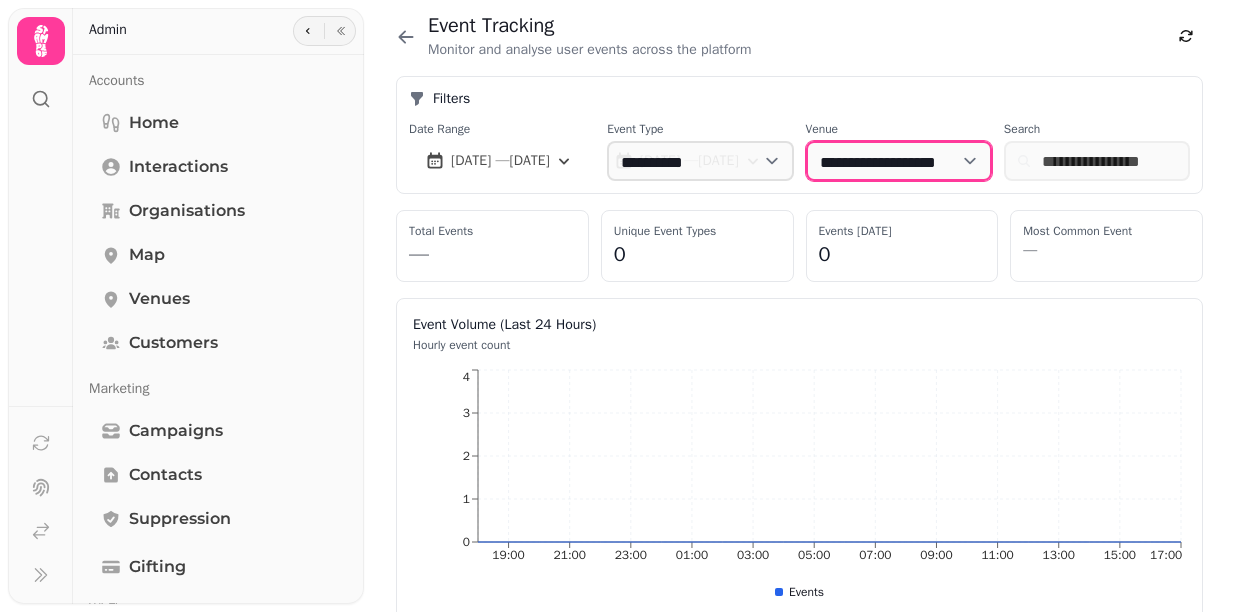 click on "**********" at bounding box center (899, 161) 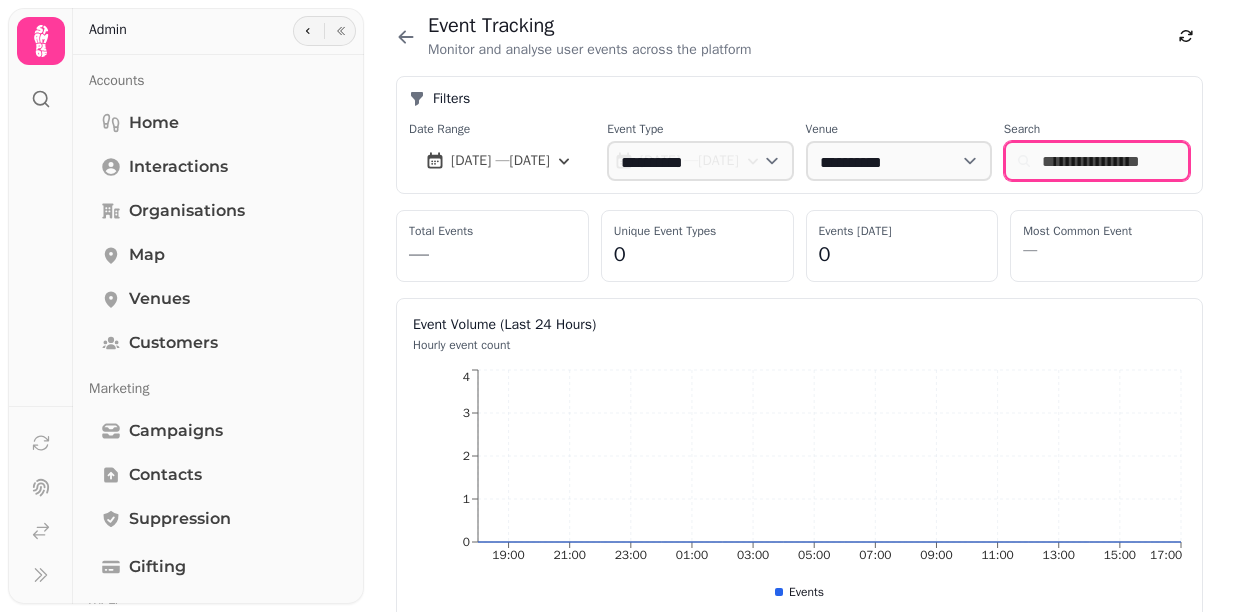 click 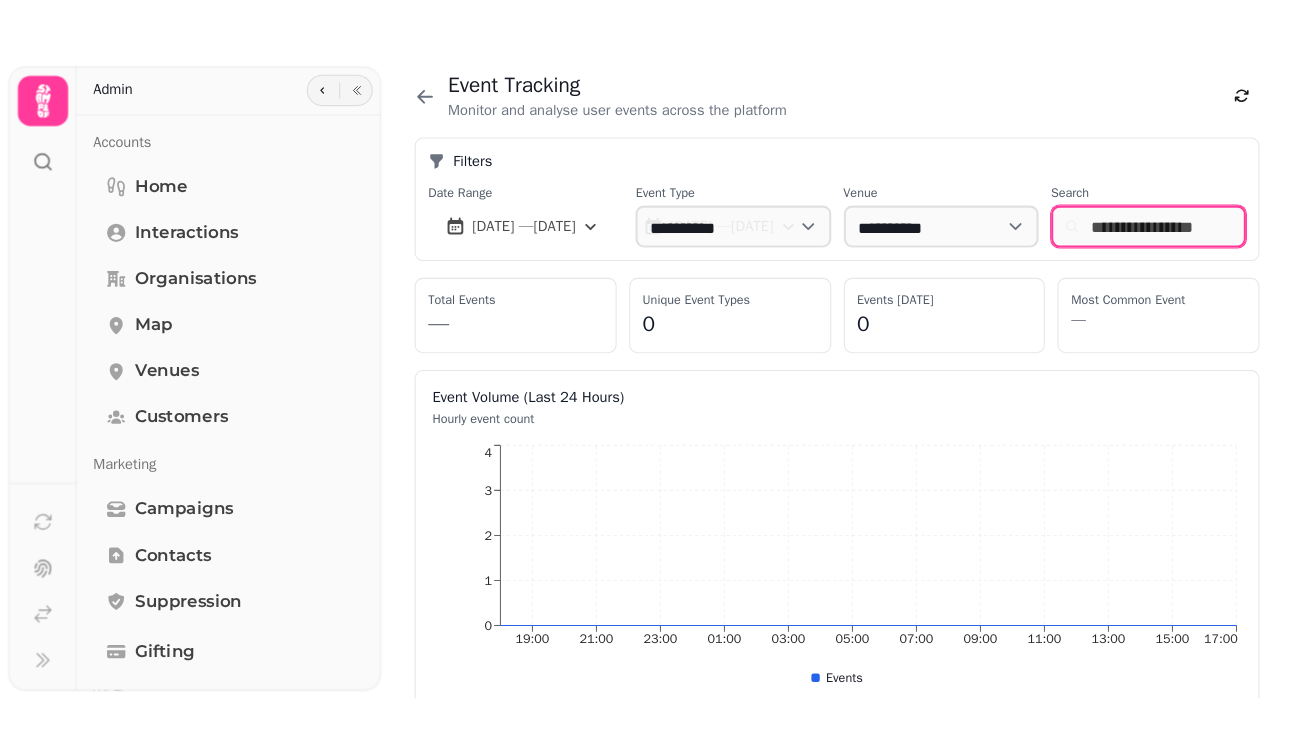 scroll, scrollTop: 230, scrollLeft: 0, axis: vertical 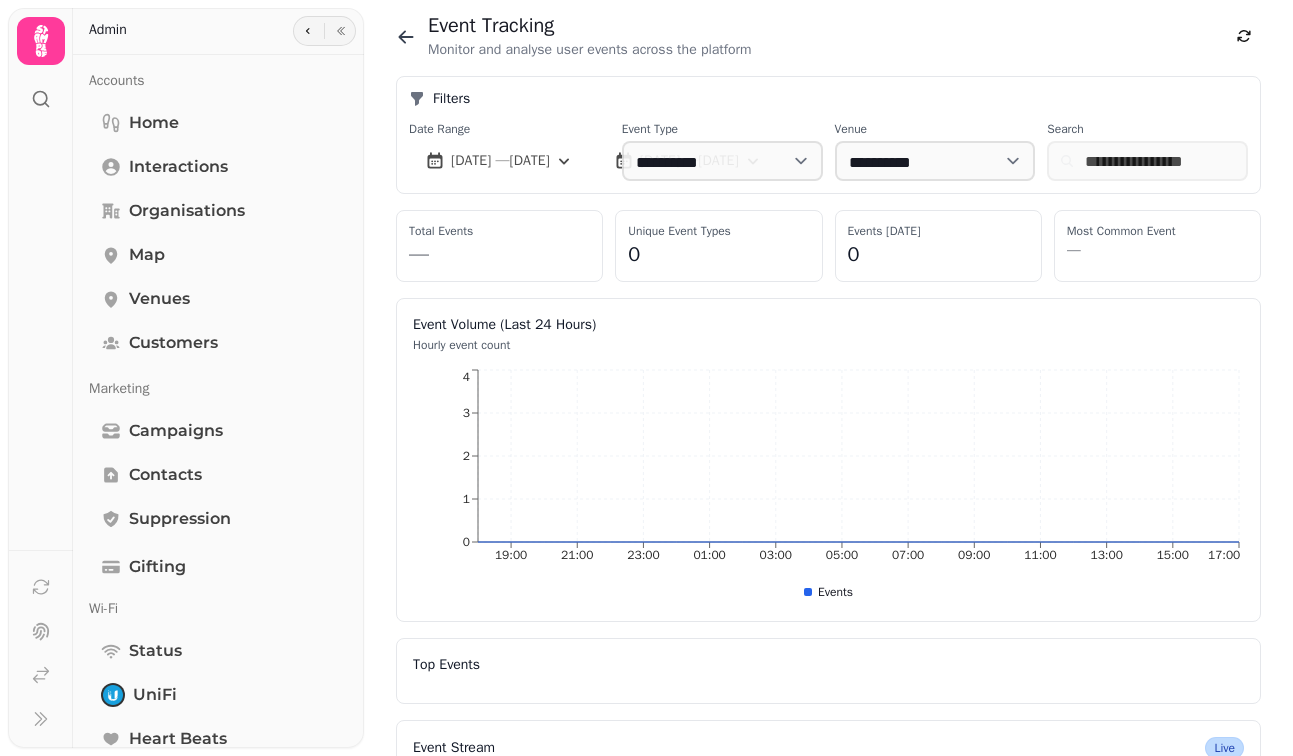 click 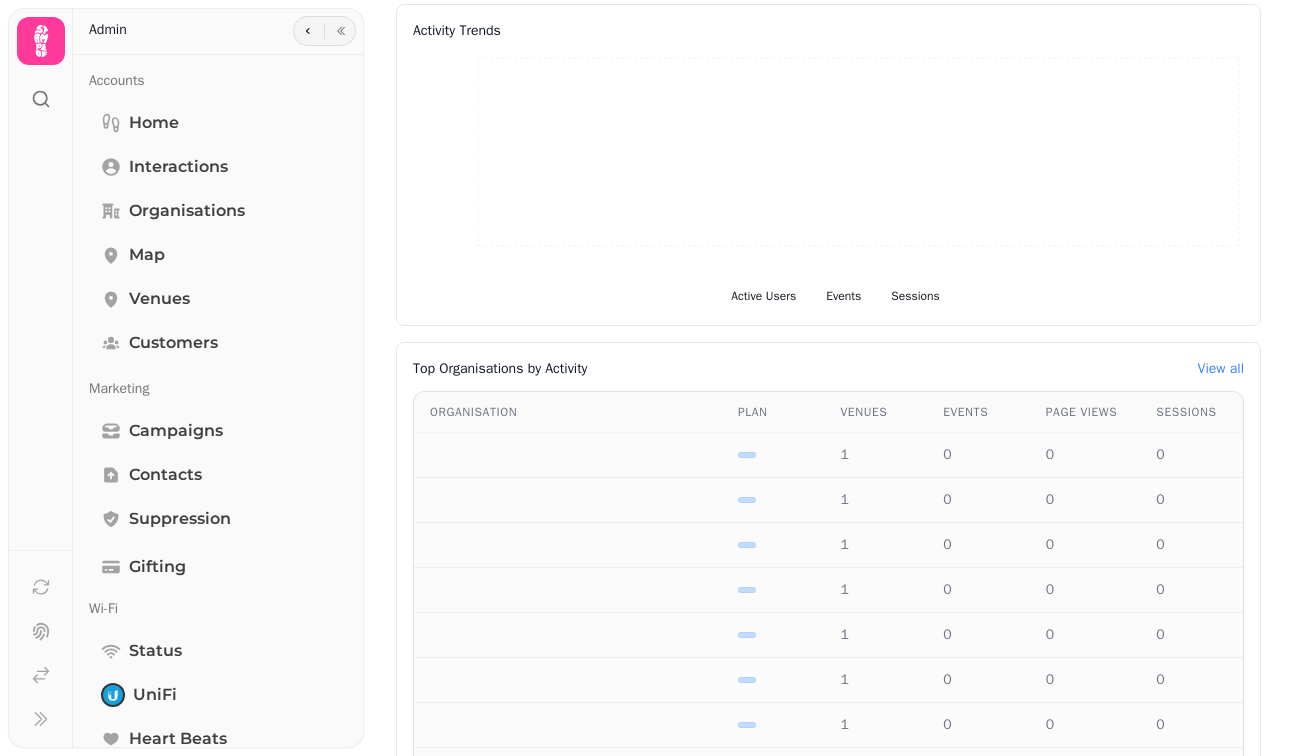 scroll, scrollTop: 426, scrollLeft: 0, axis: vertical 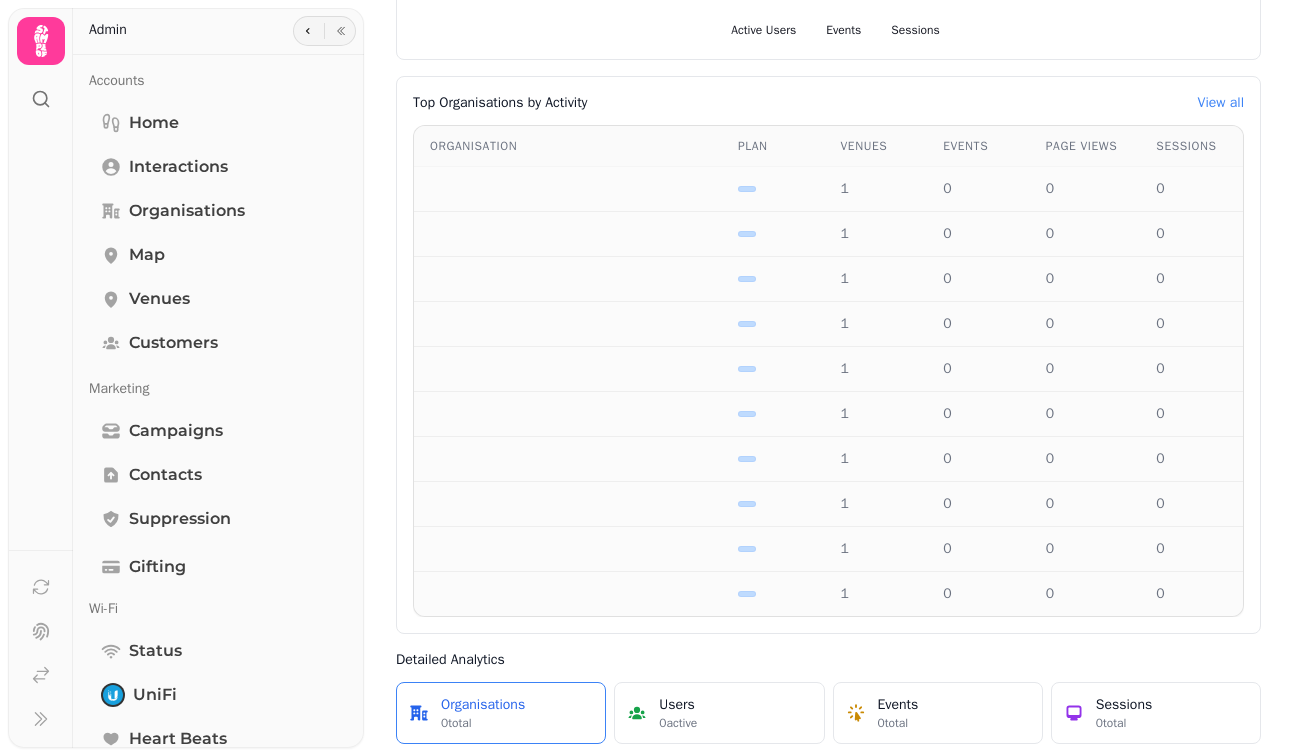click on "Organisations" 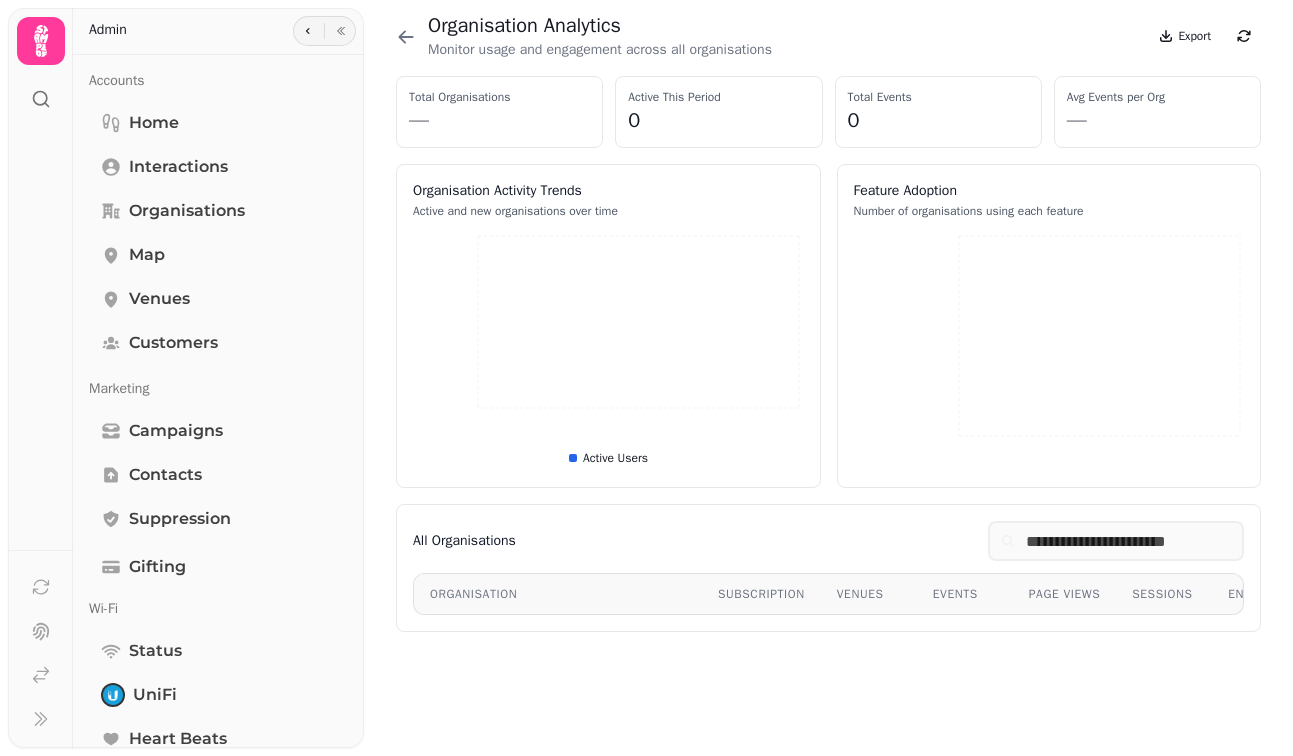 scroll, scrollTop: 0, scrollLeft: 0, axis: both 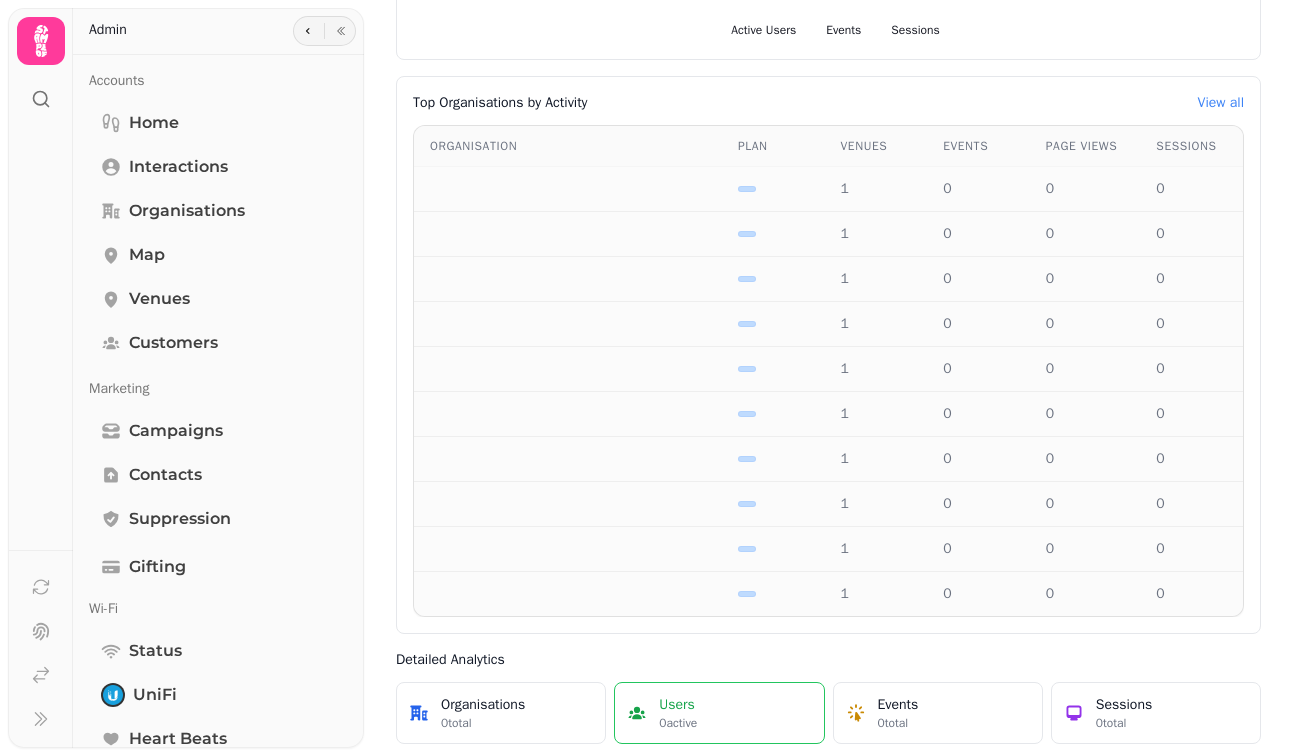 click on "Users 0  active" 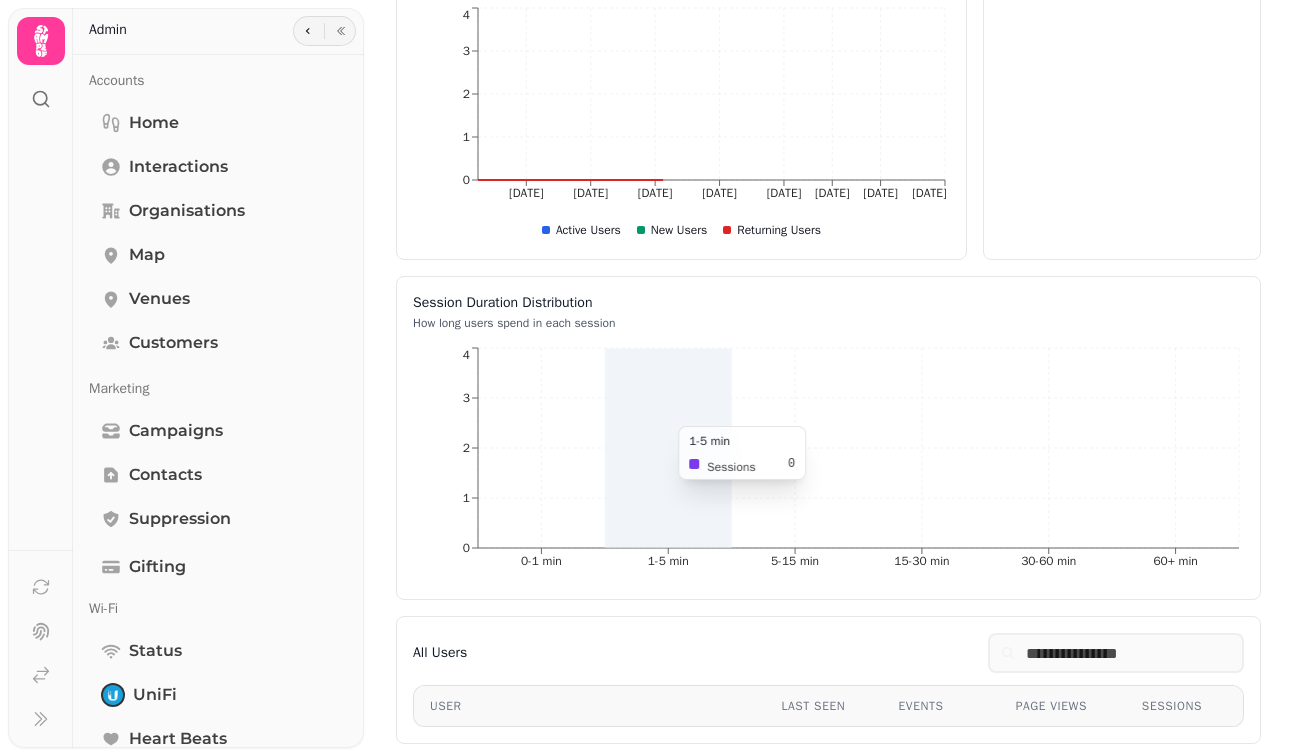 scroll, scrollTop: 0, scrollLeft: 0, axis: both 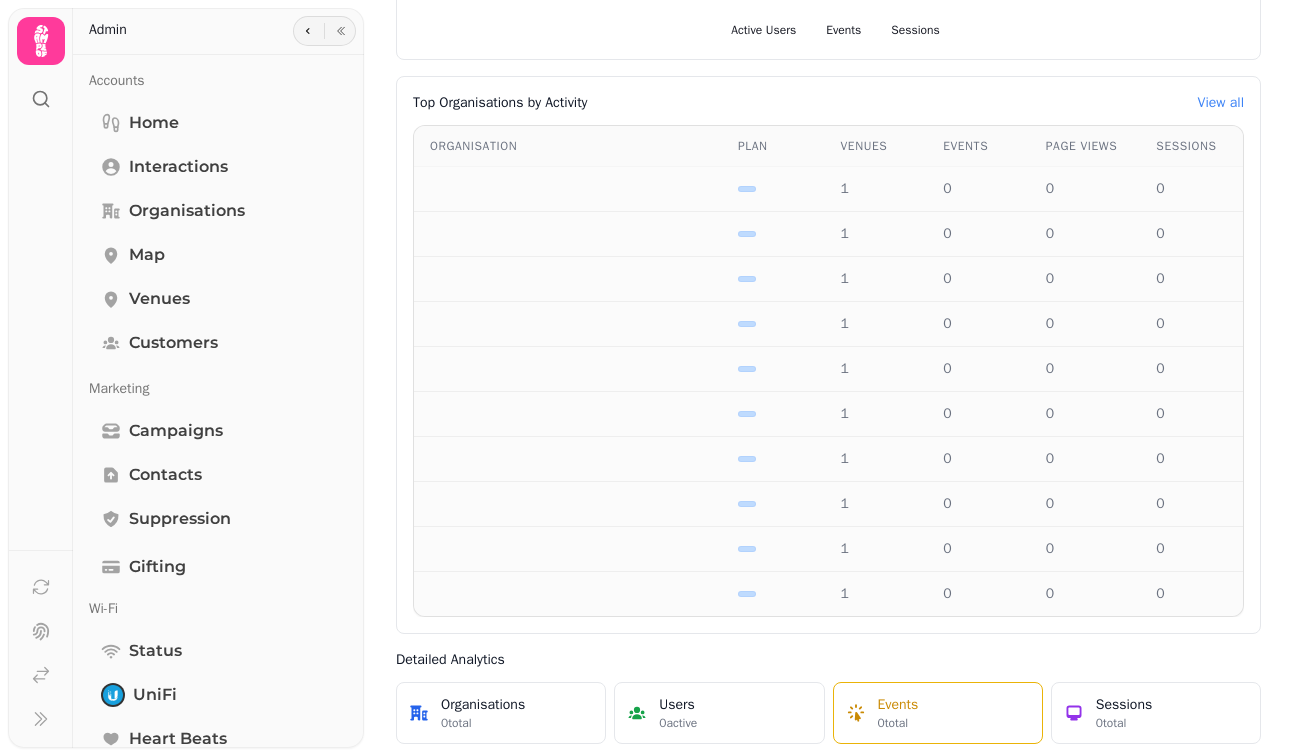 click on "Events 0  total" 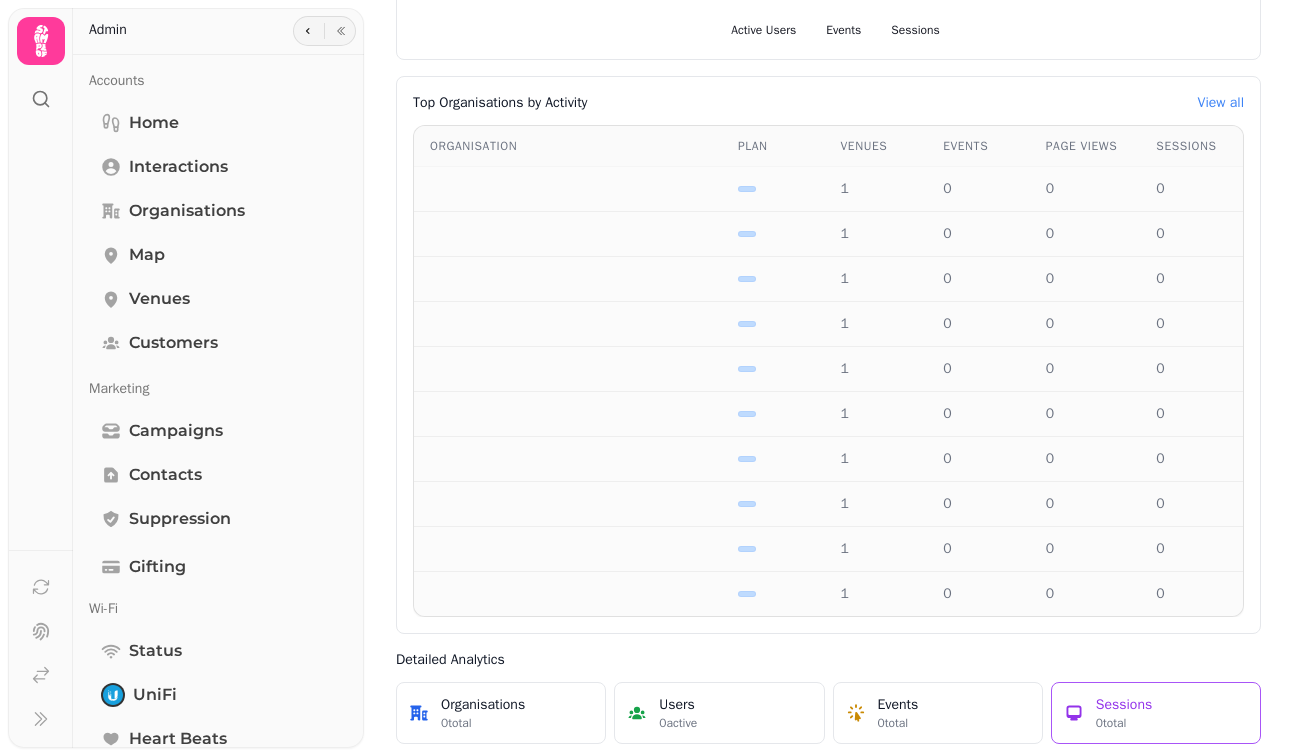 click on "0  total" 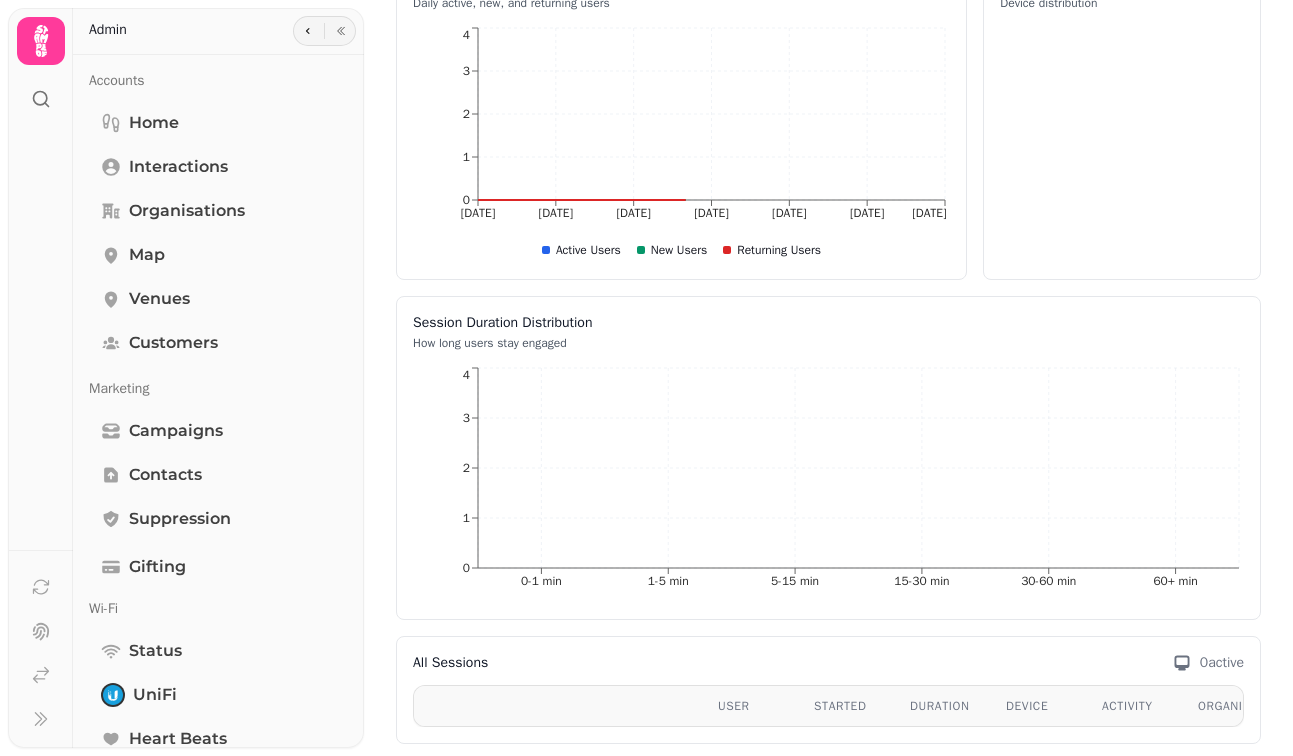 scroll, scrollTop: 0, scrollLeft: 0, axis: both 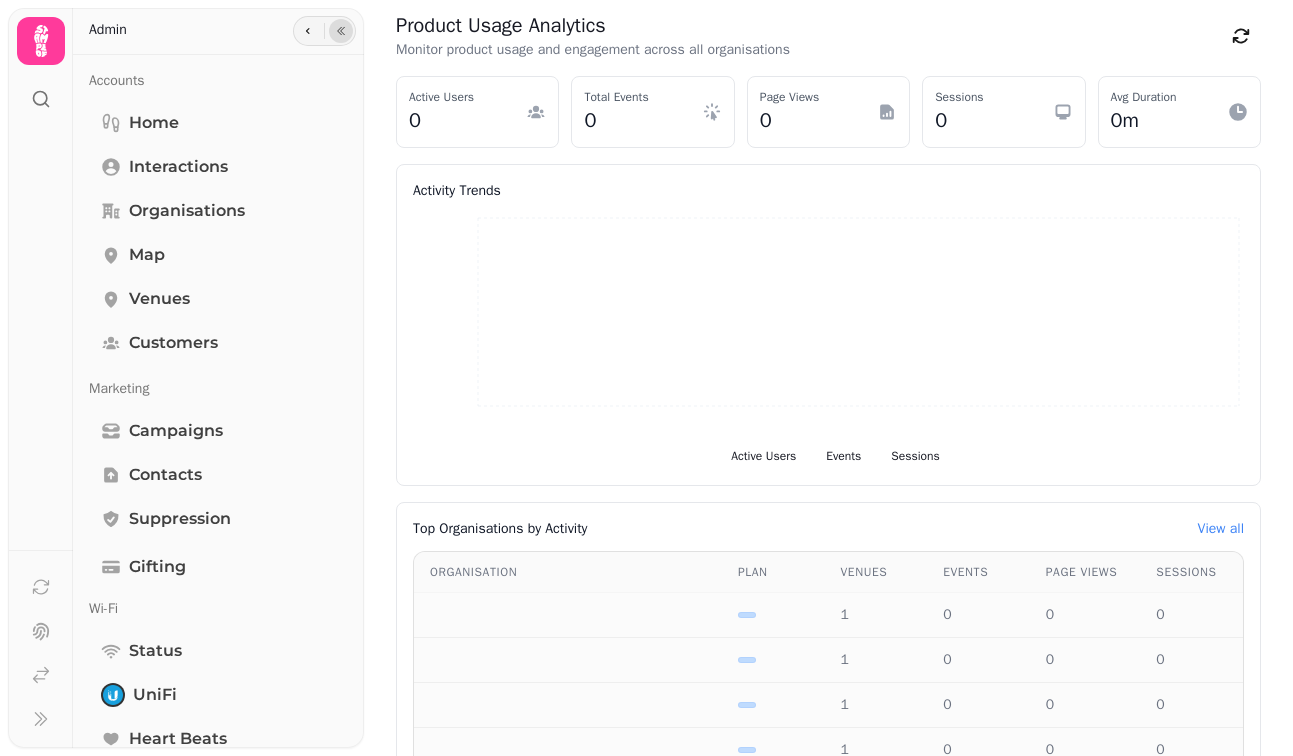 click 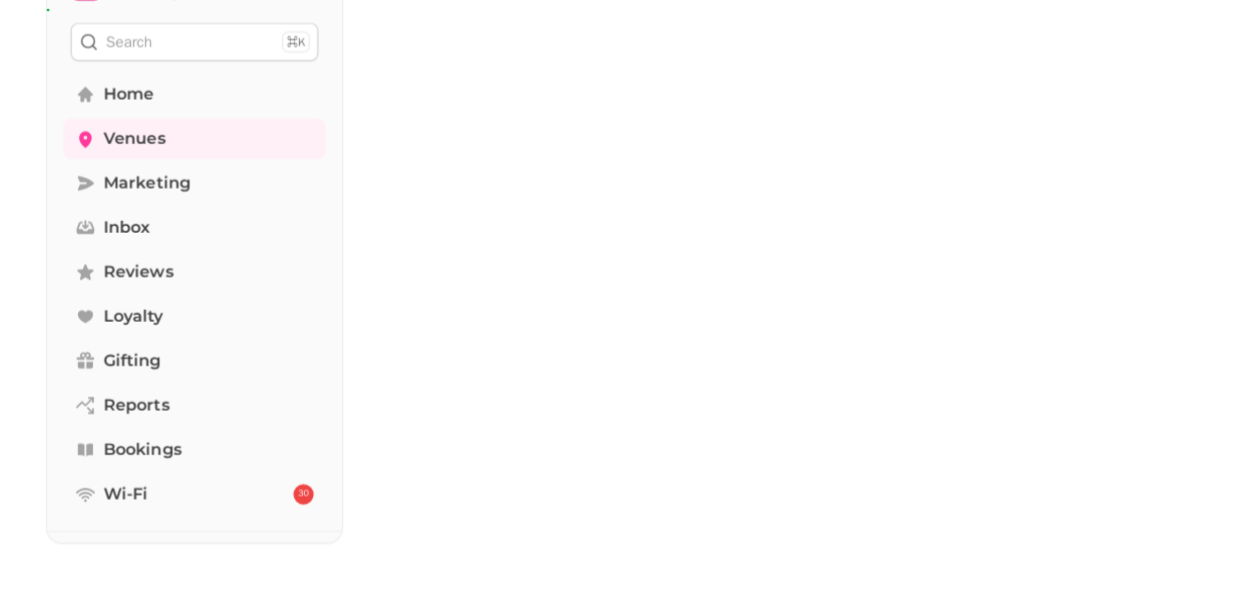 scroll, scrollTop: 0, scrollLeft: 0, axis: both 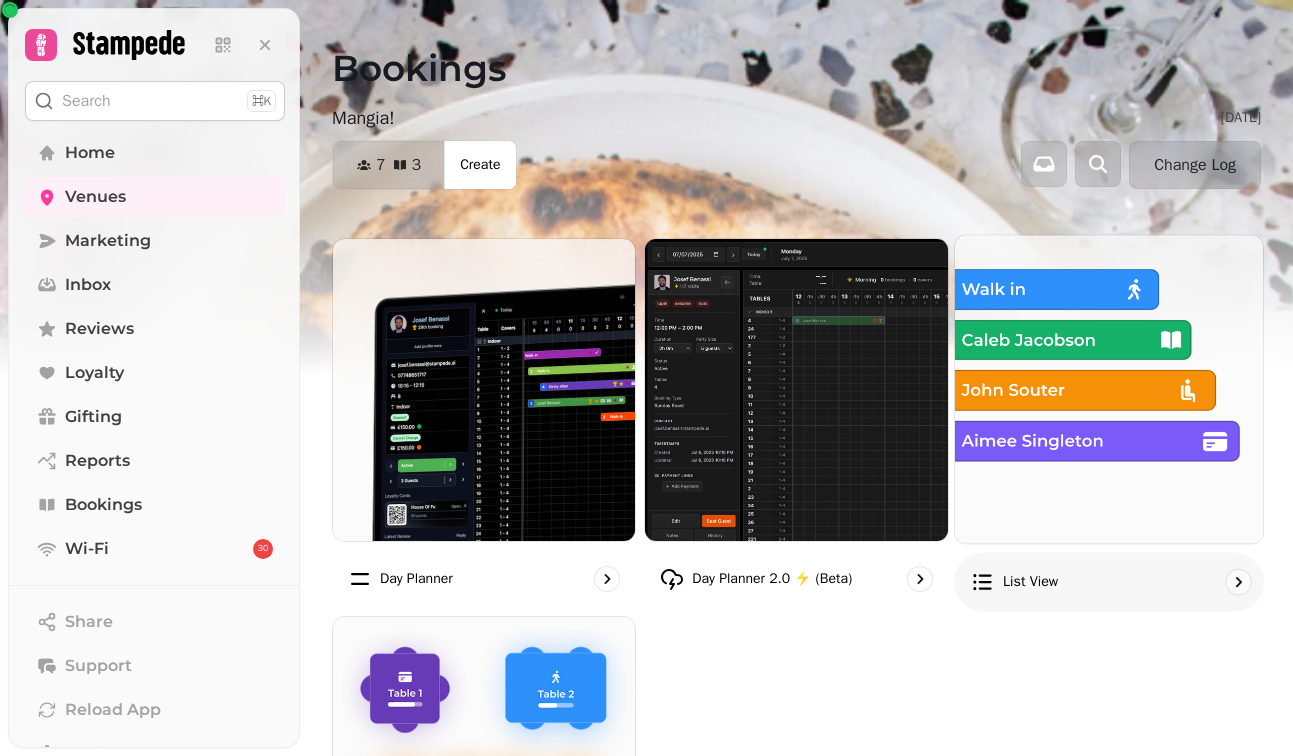 click at bounding box center [1108, 389] 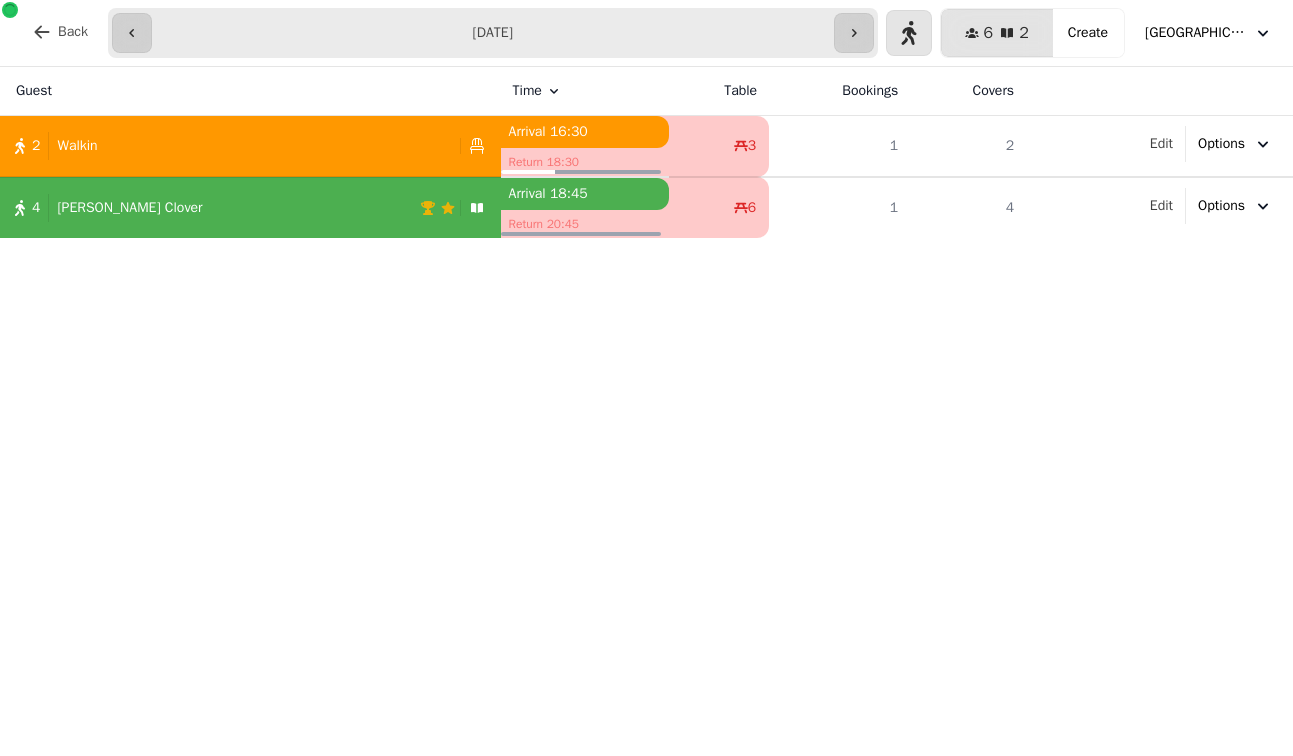 click on "4 [PERSON_NAME]" at bounding box center [210, 208] 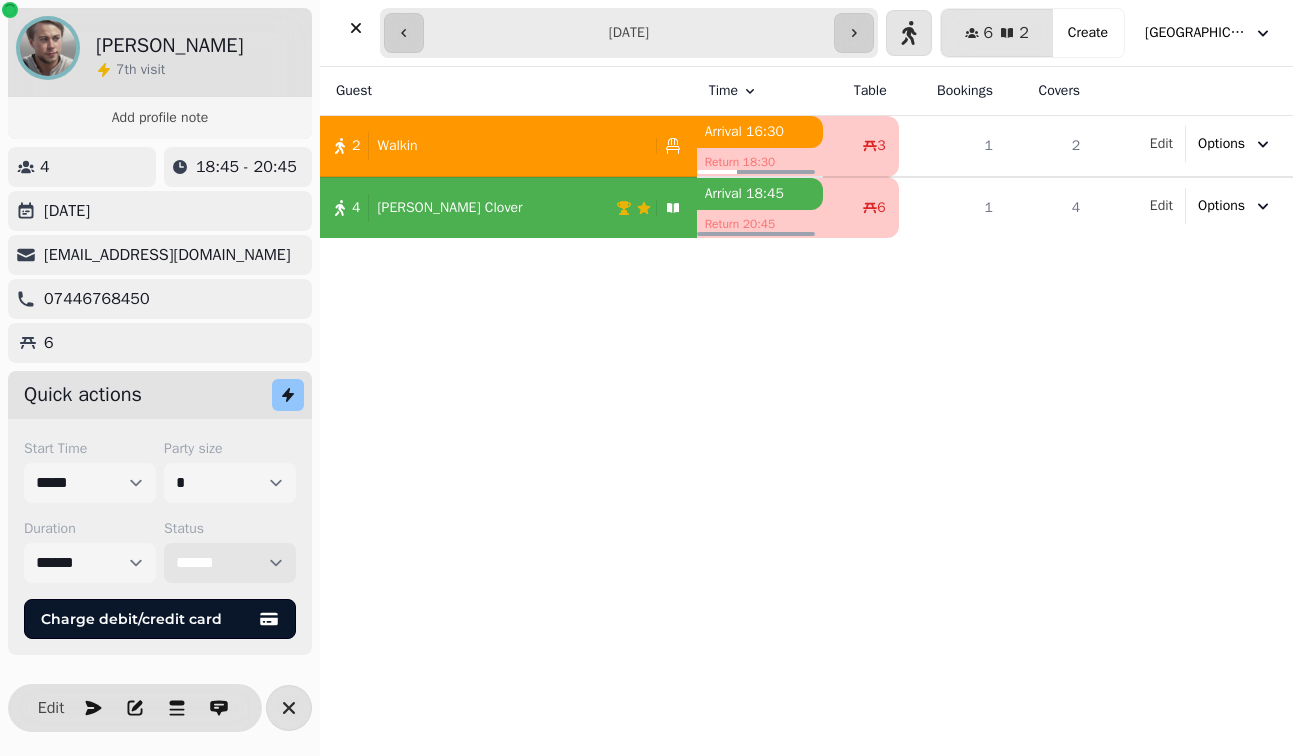 click on "**********" at bounding box center (230, 563) 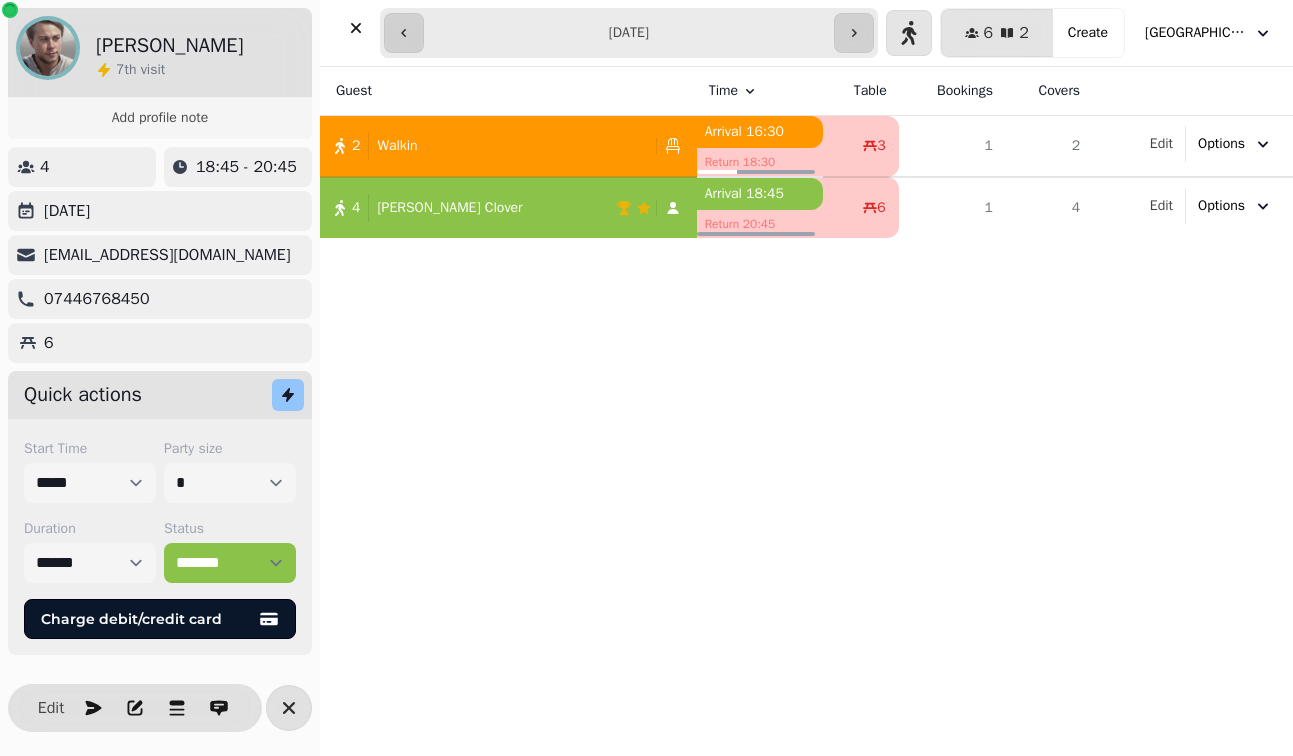 click on "Guest Time Table Bookings Covers 2 Walkin   Arrival   16:30 Return   18:30 3 1 2 Edit Options 4 Patrick   Clover Arrival   18:45 Return   20:45 6 1 4 Edit Options" at bounding box center [806, 411] 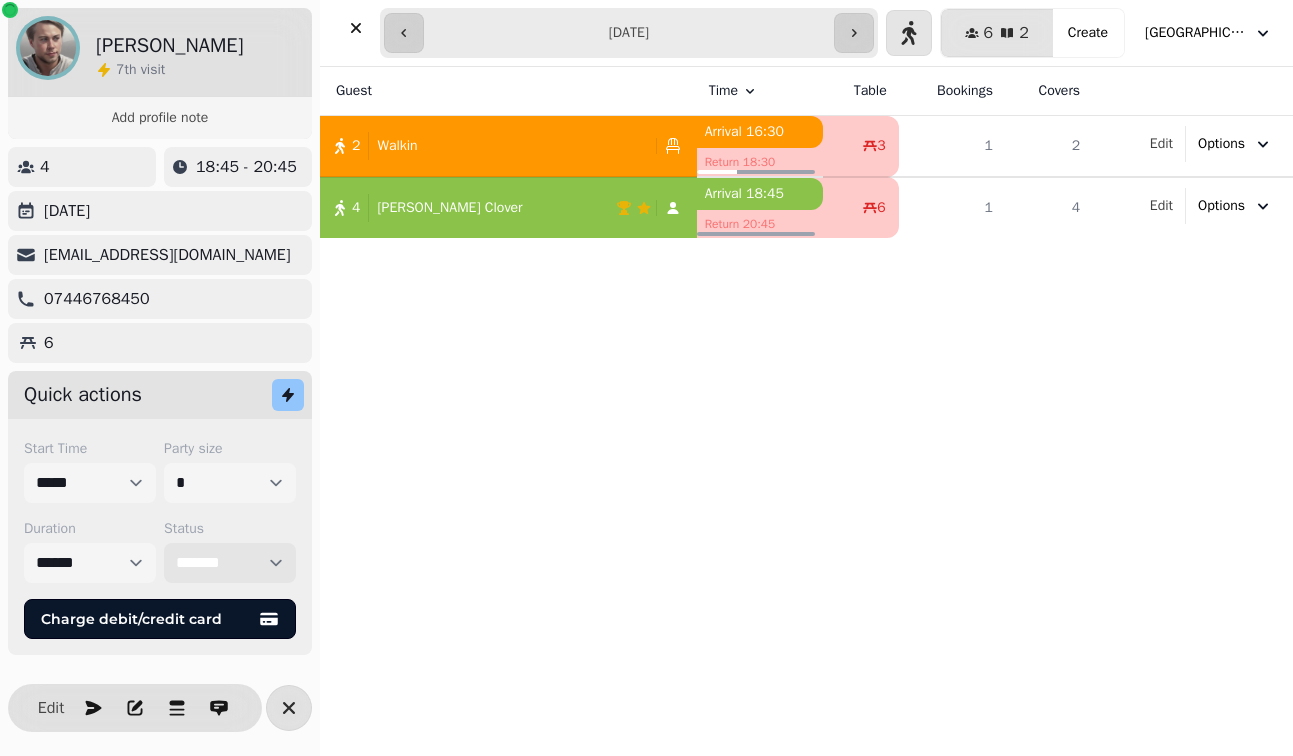 click on "**********" at bounding box center (230, 563) 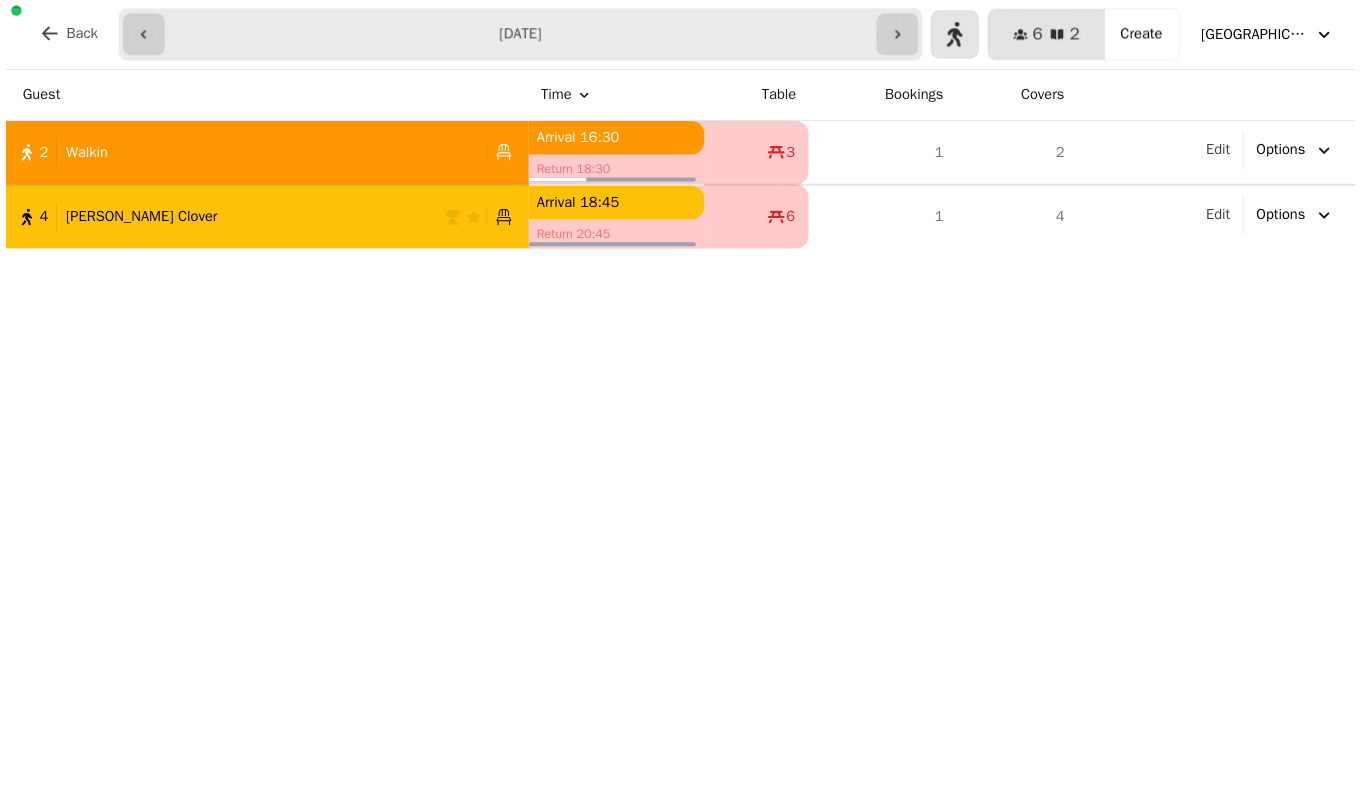 scroll, scrollTop: 0, scrollLeft: 0, axis: both 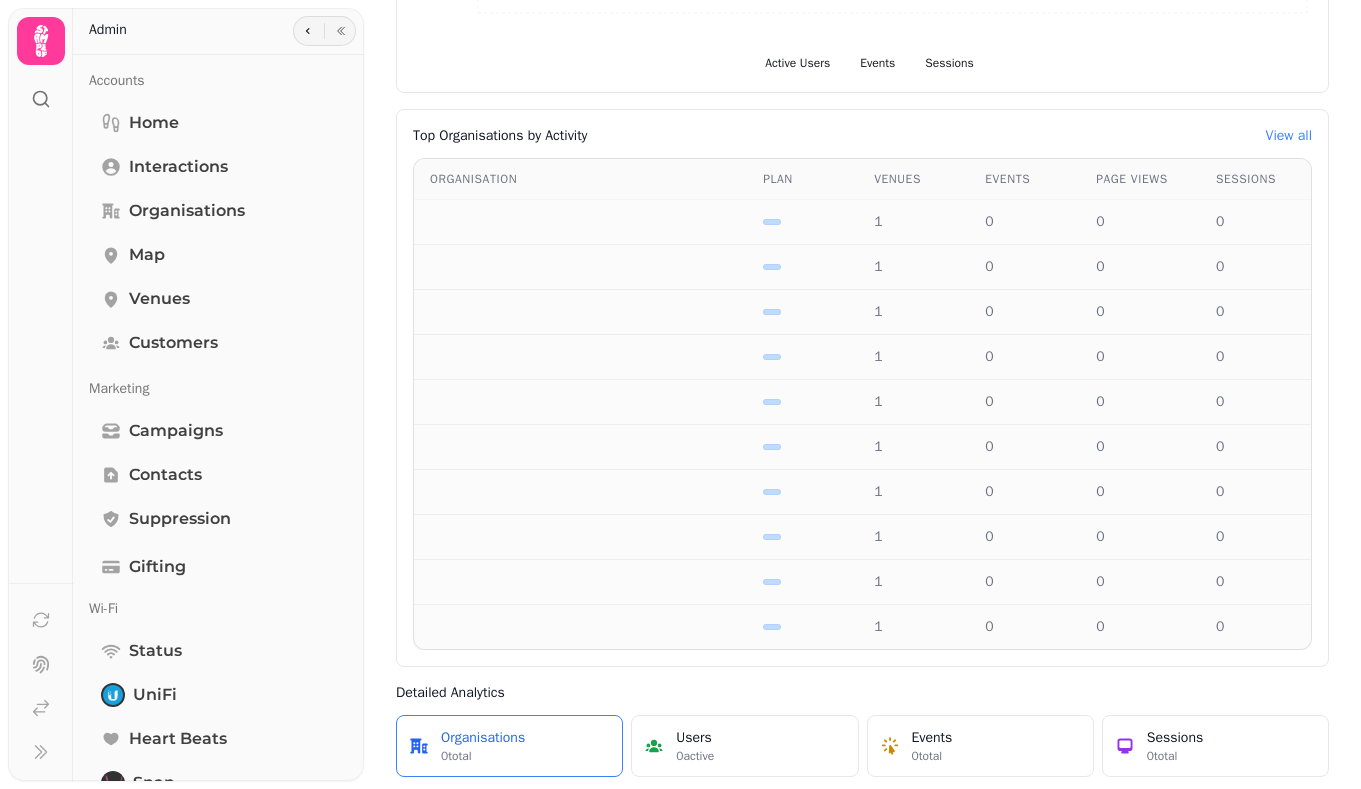 click on "Organisations 0  total" at bounding box center [509, 746] 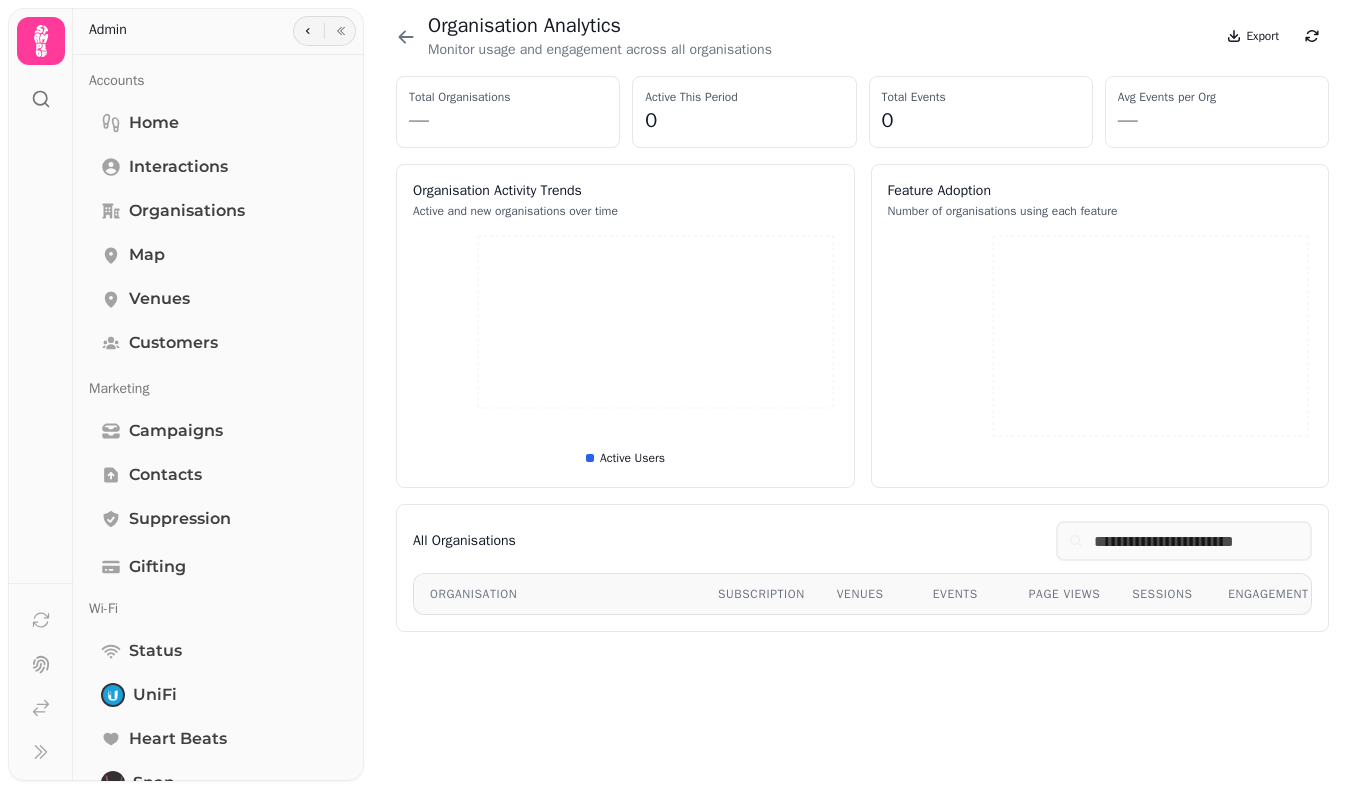 scroll, scrollTop: 0, scrollLeft: 0, axis: both 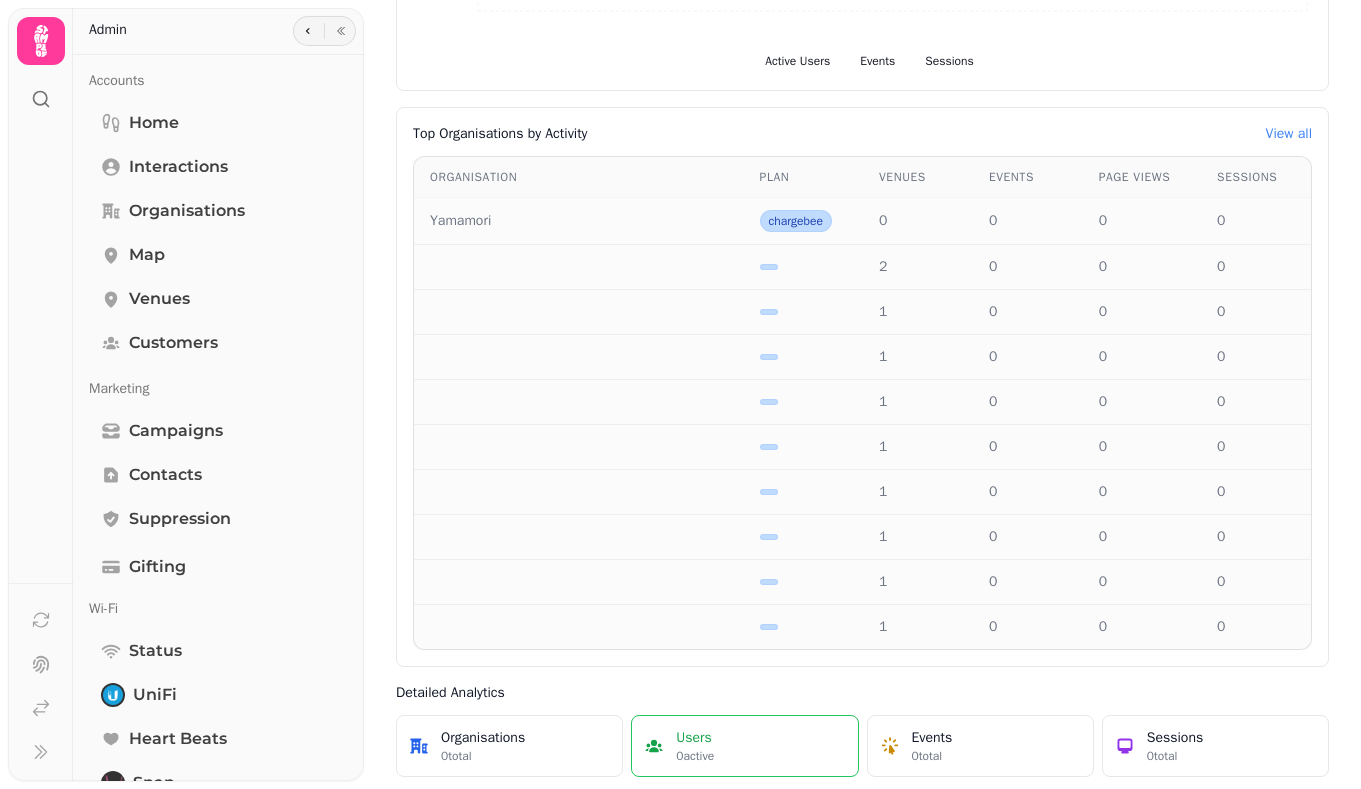 click on "0  active" at bounding box center [695, 756] 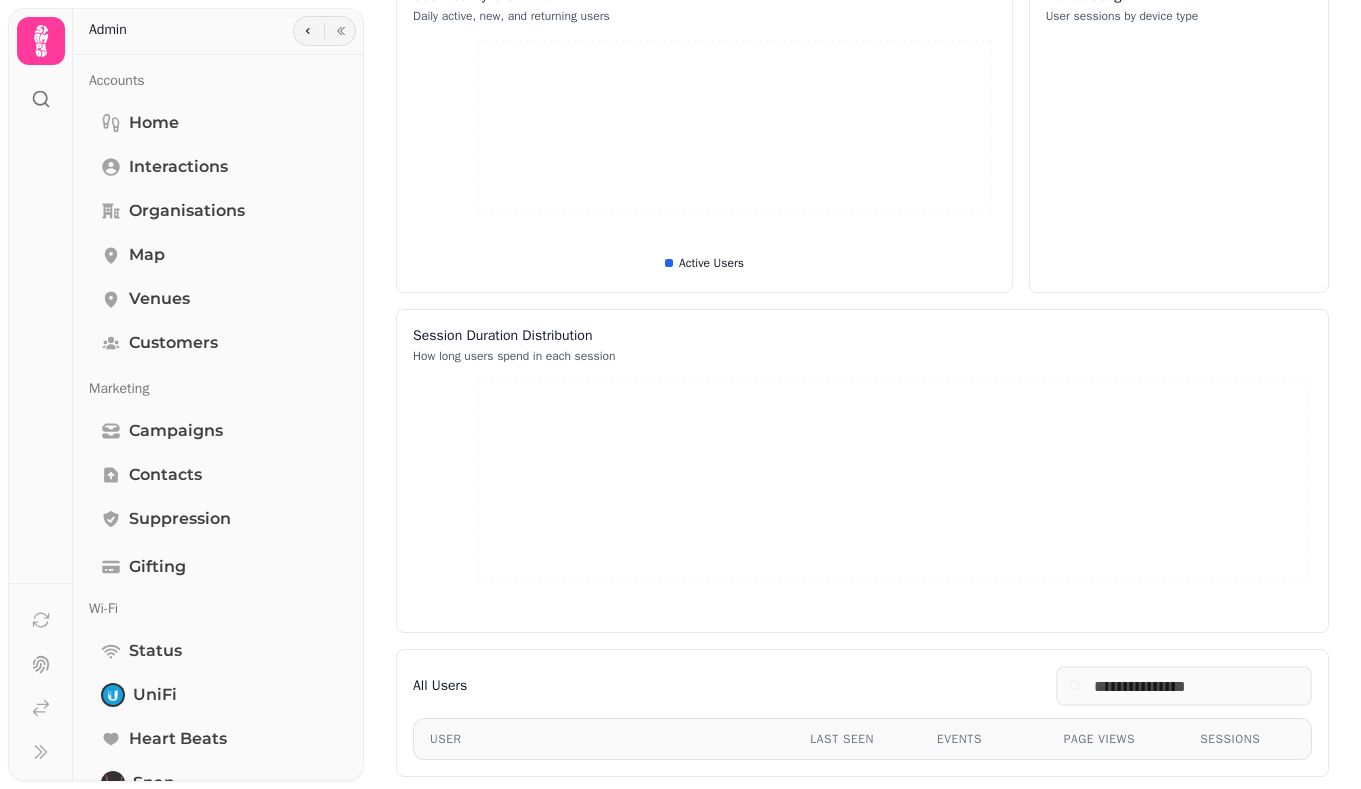 scroll, scrollTop: 195, scrollLeft: 0, axis: vertical 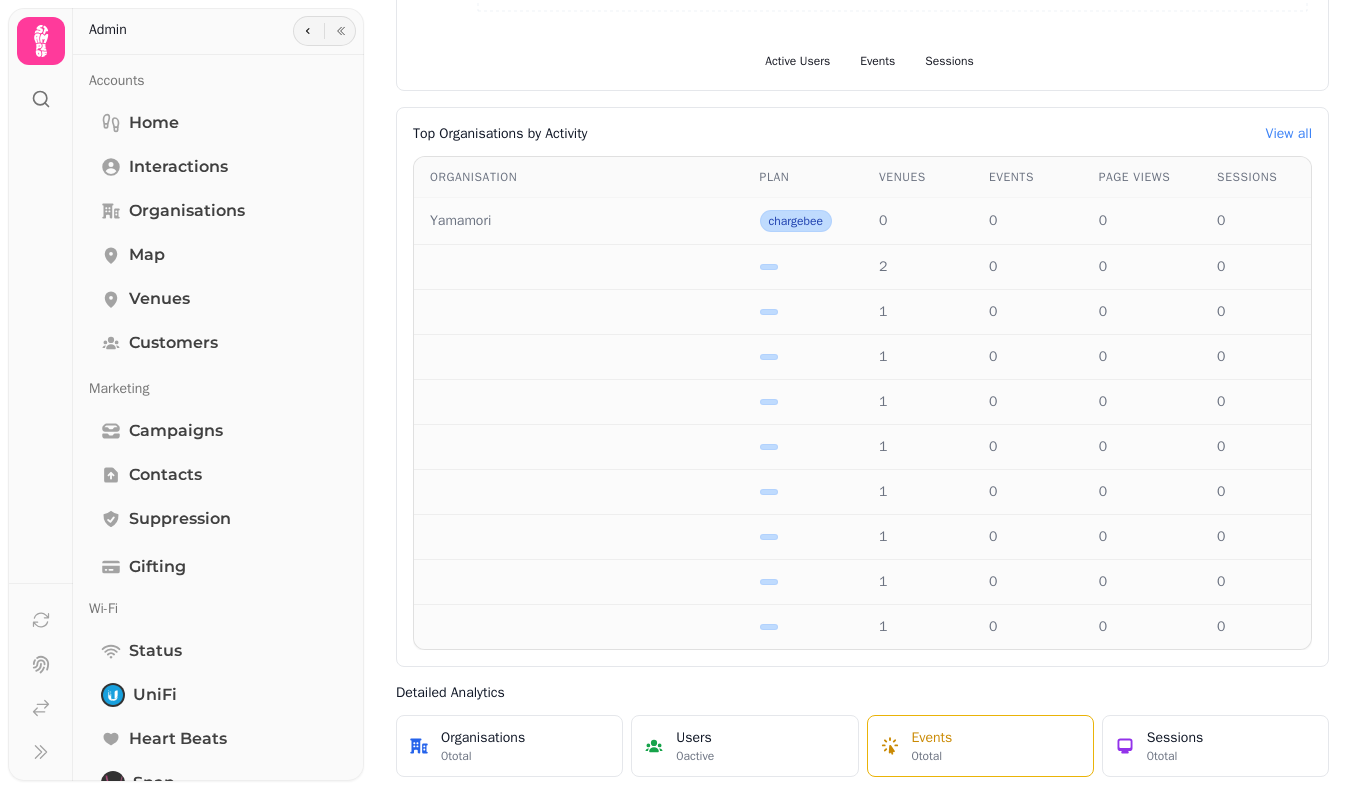 click on "Events 0  total" at bounding box center (980, 746) 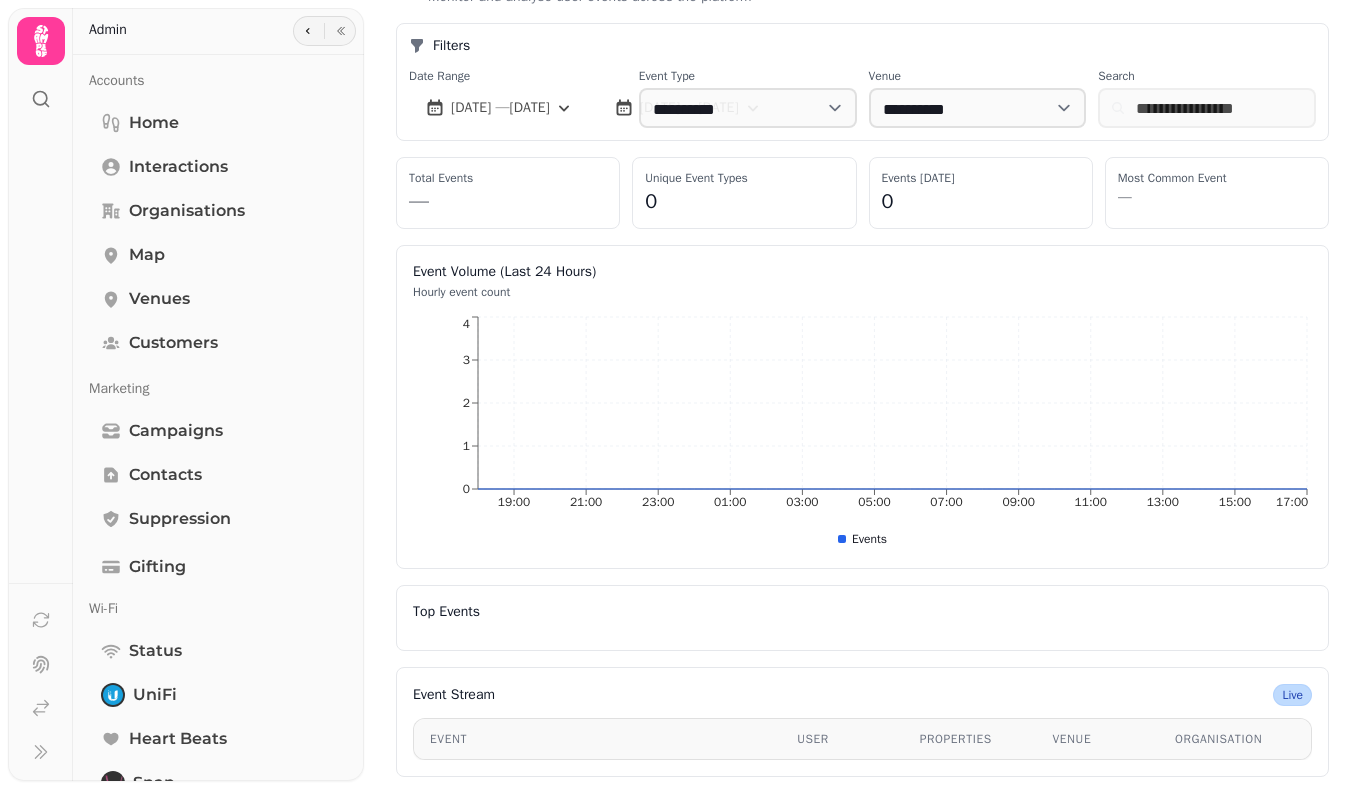 scroll, scrollTop: 0, scrollLeft: 0, axis: both 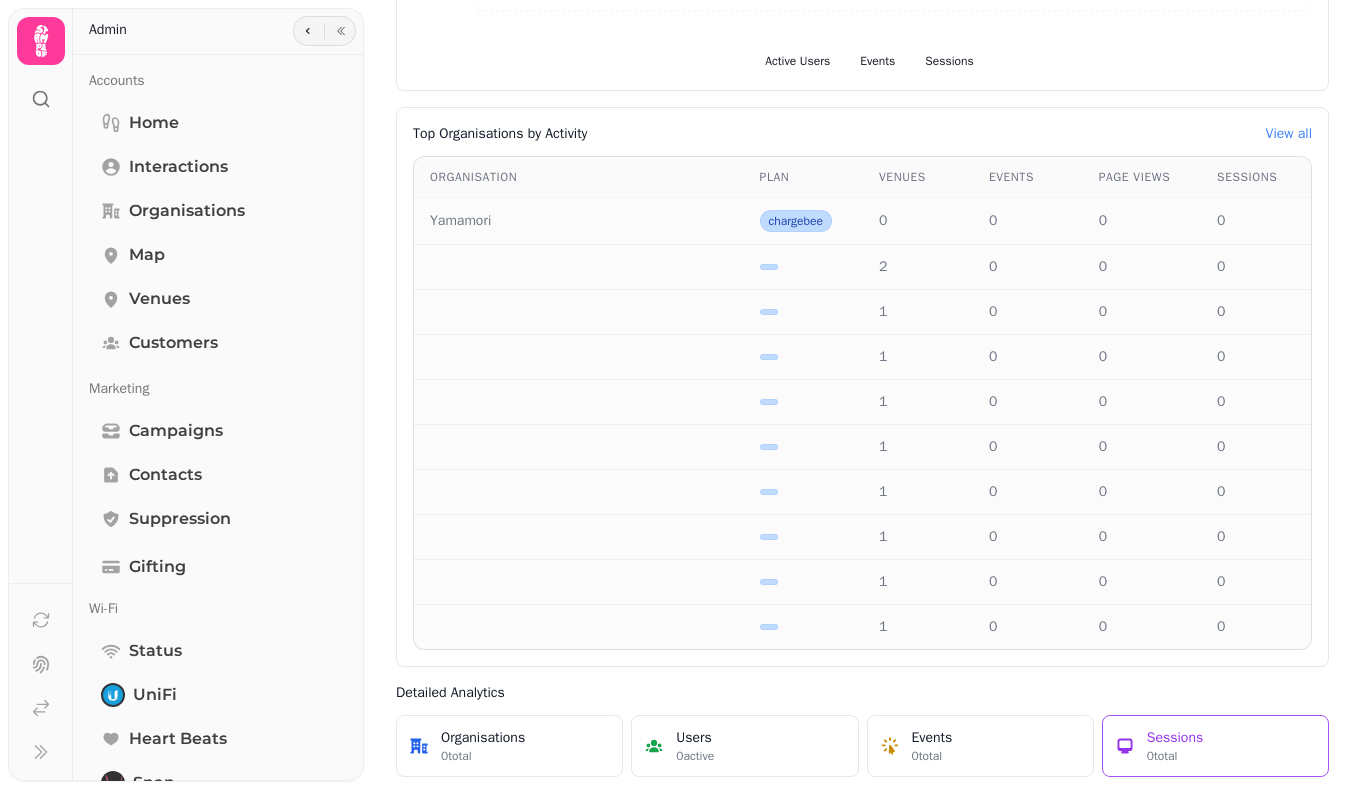 click on "Sessions 0  total" at bounding box center [1215, 746] 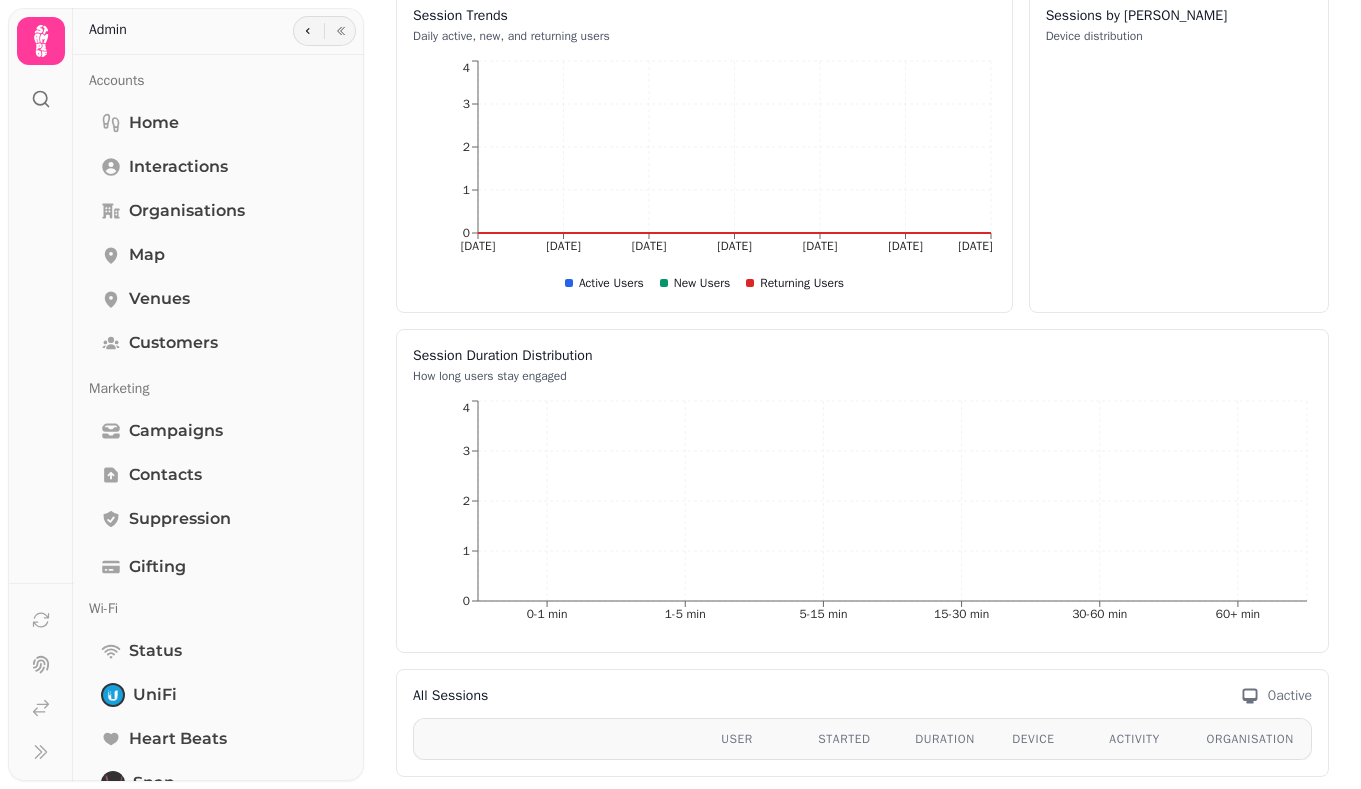 scroll, scrollTop: 0, scrollLeft: 0, axis: both 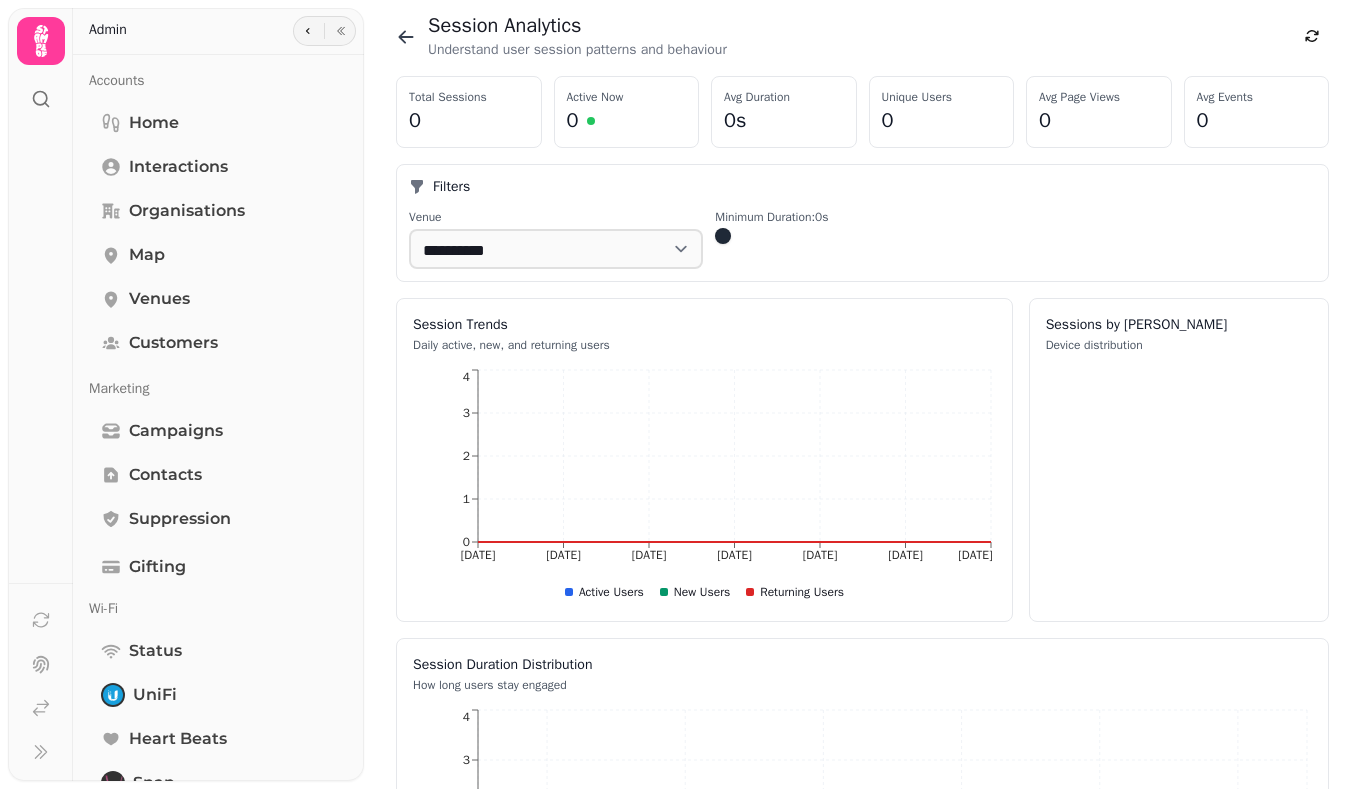 click 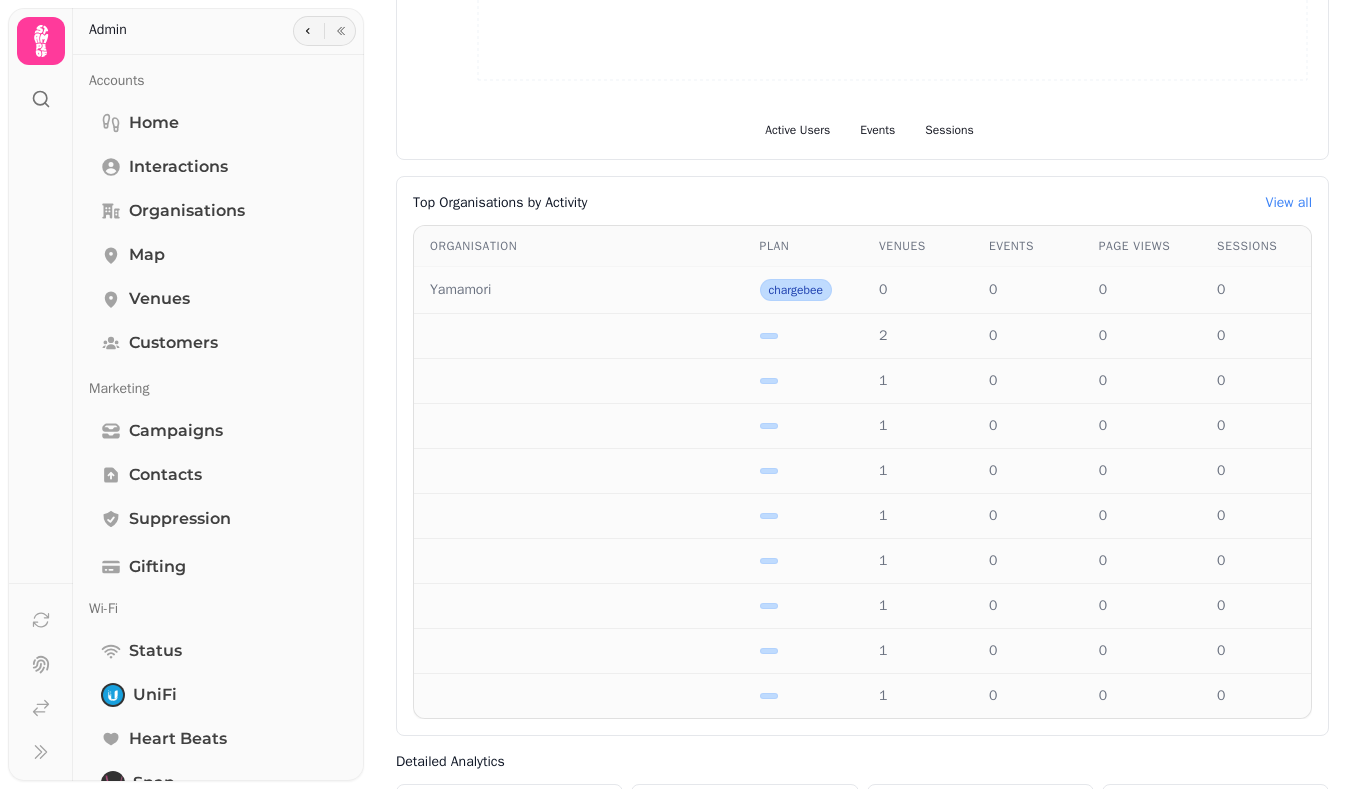 scroll, scrollTop: 0, scrollLeft: 0, axis: both 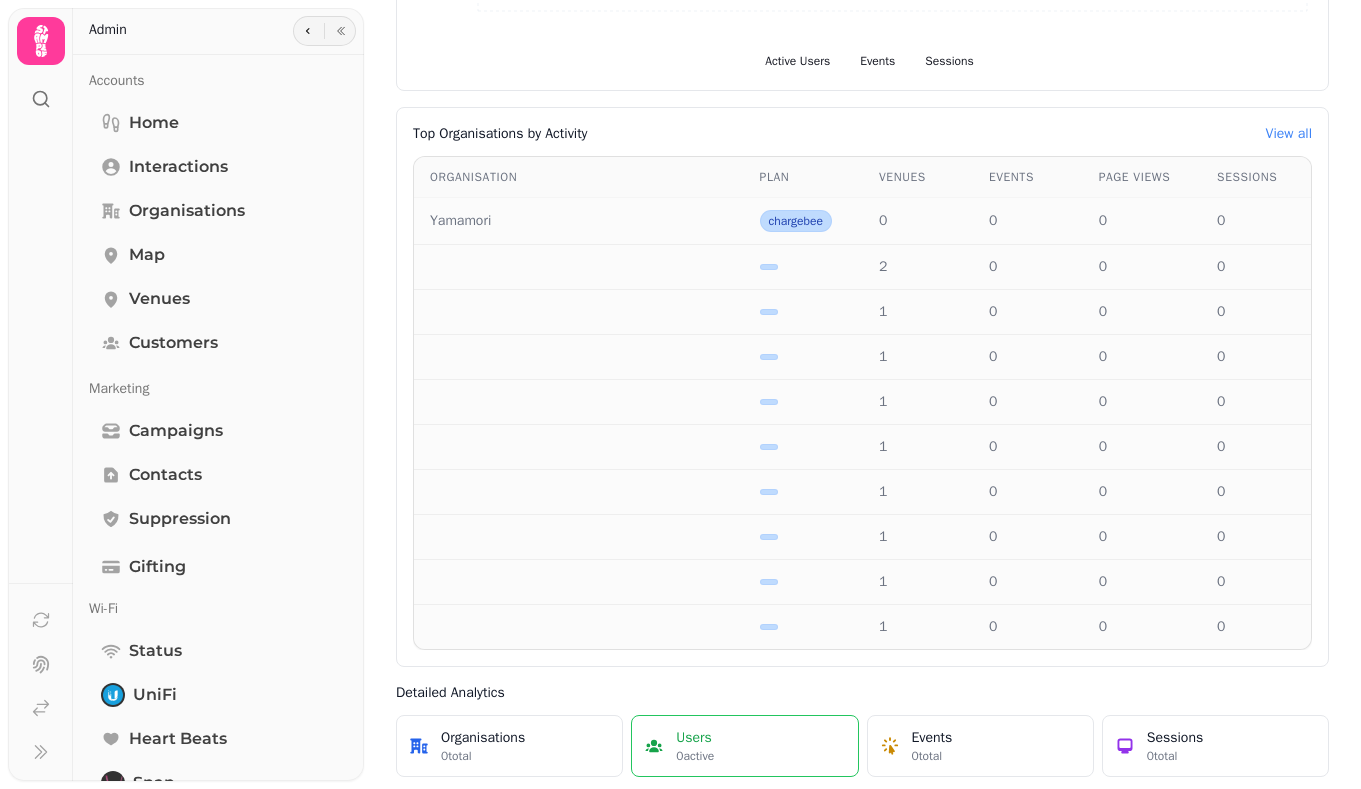 click on "Users" at bounding box center [695, 738] 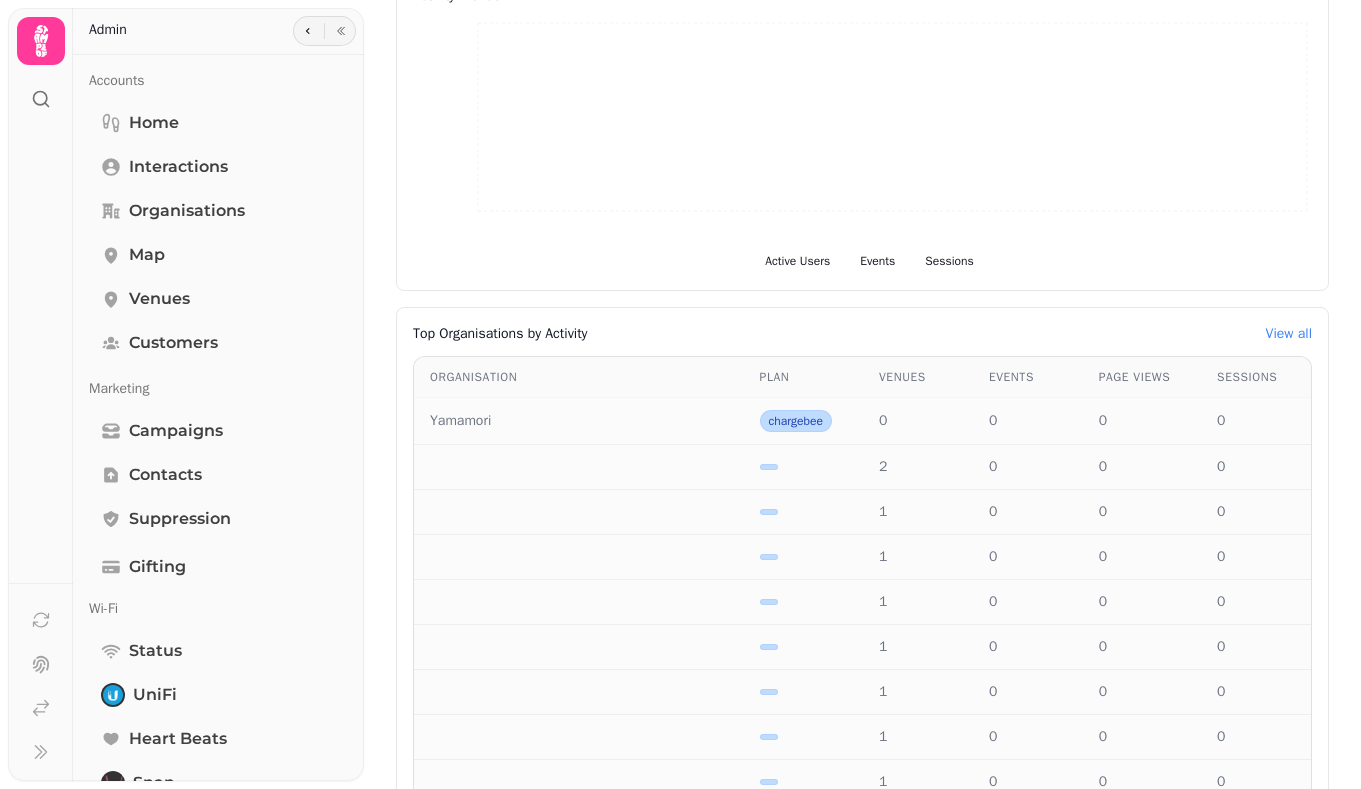 scroll, scrollTop: 395, scrollLeft: 0, axis: vertical 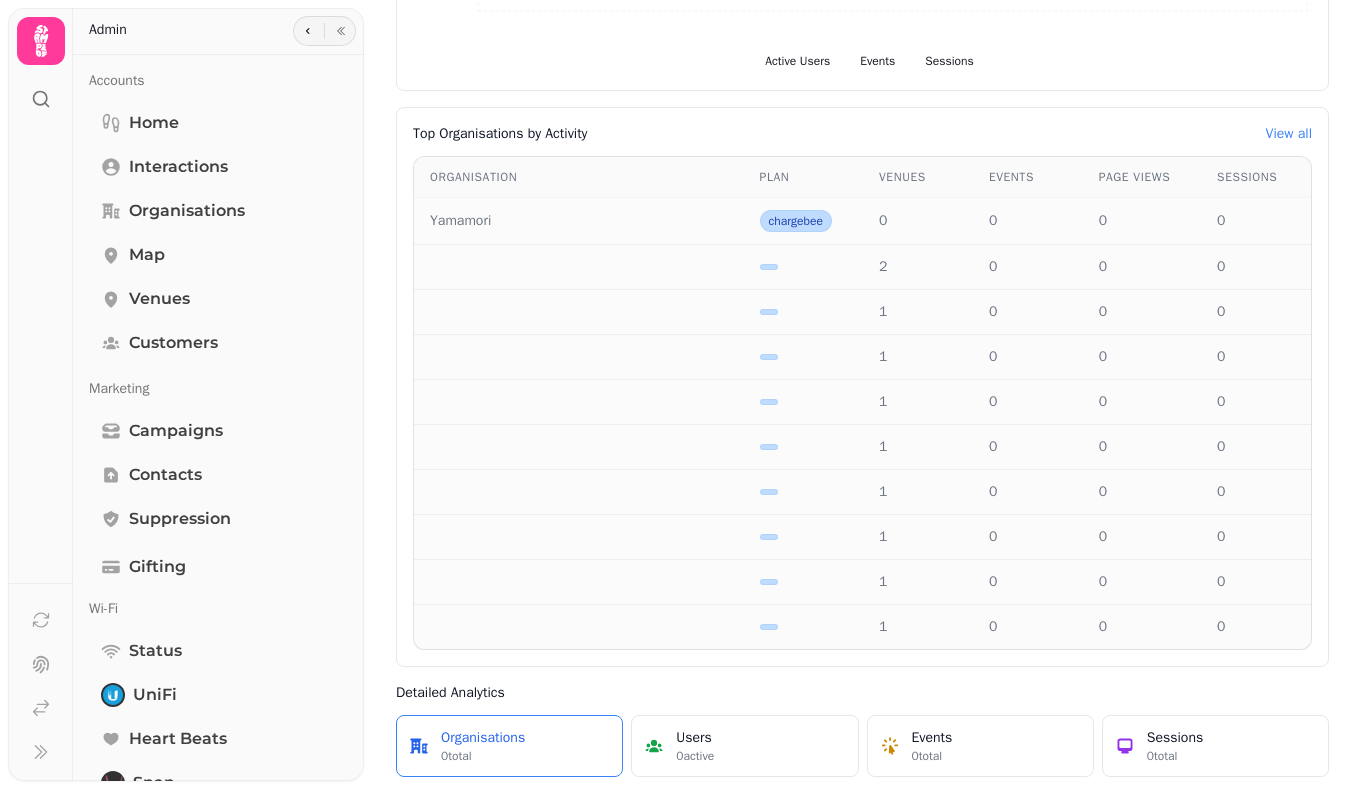 click on "Organisations 0  total" at bounding box center [509, 746] 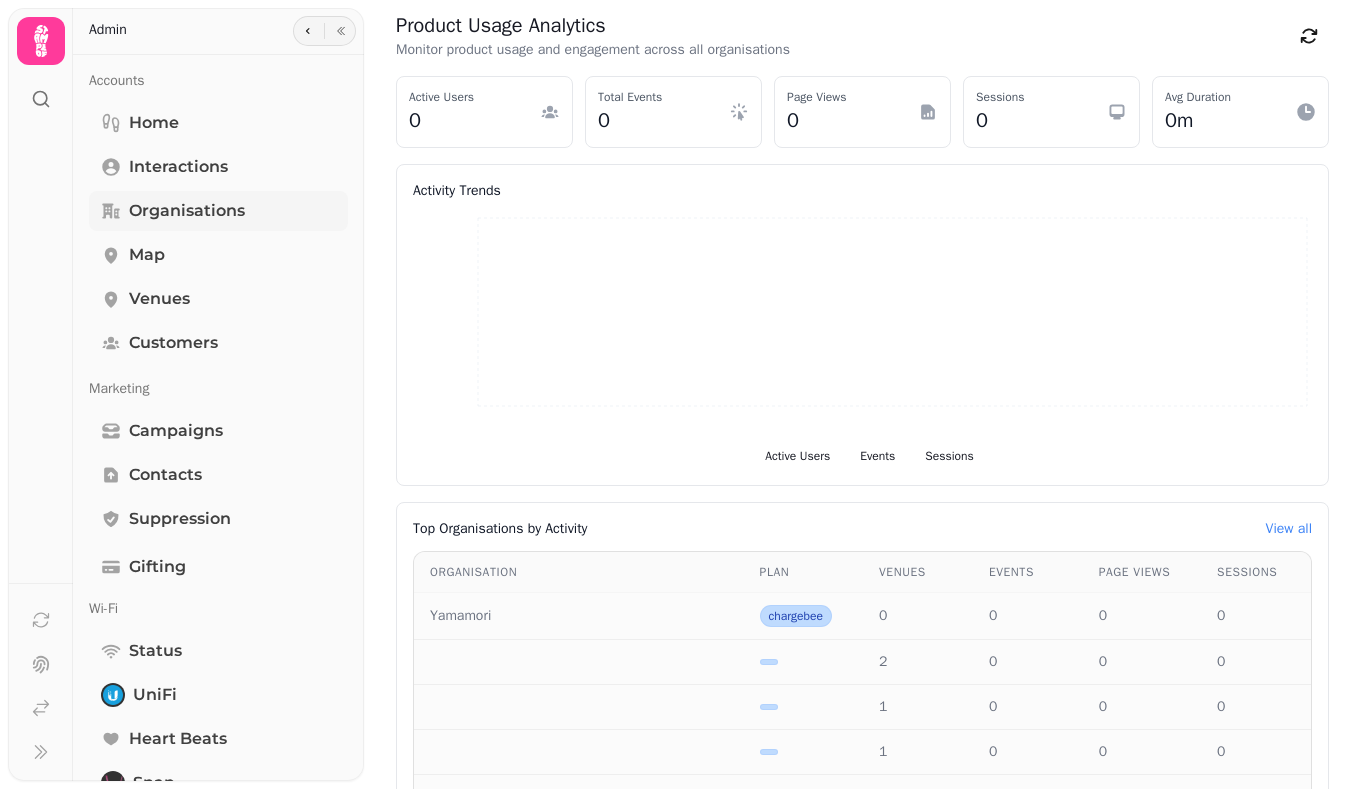 click on "Organisations" at bounding box center [187, 211] 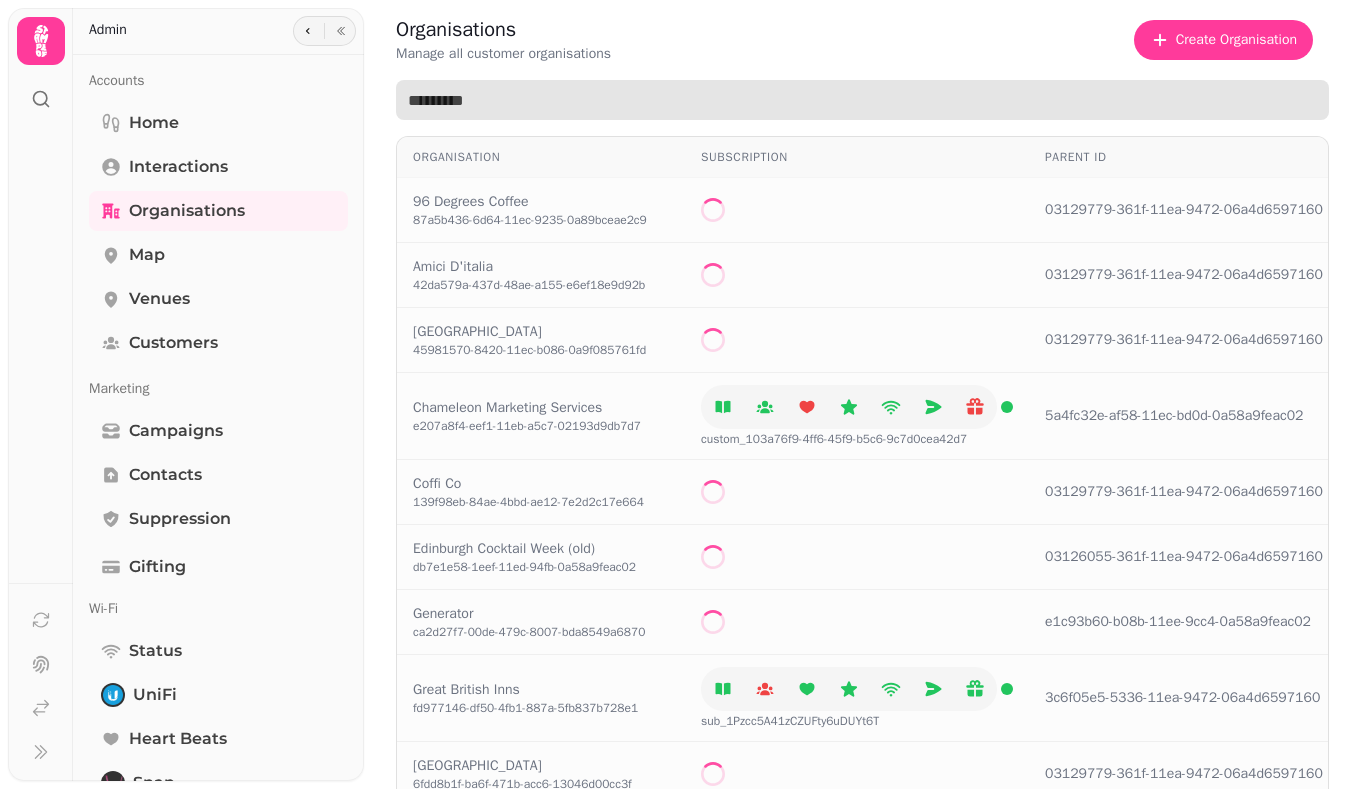 click at bounding box center (862, 100) 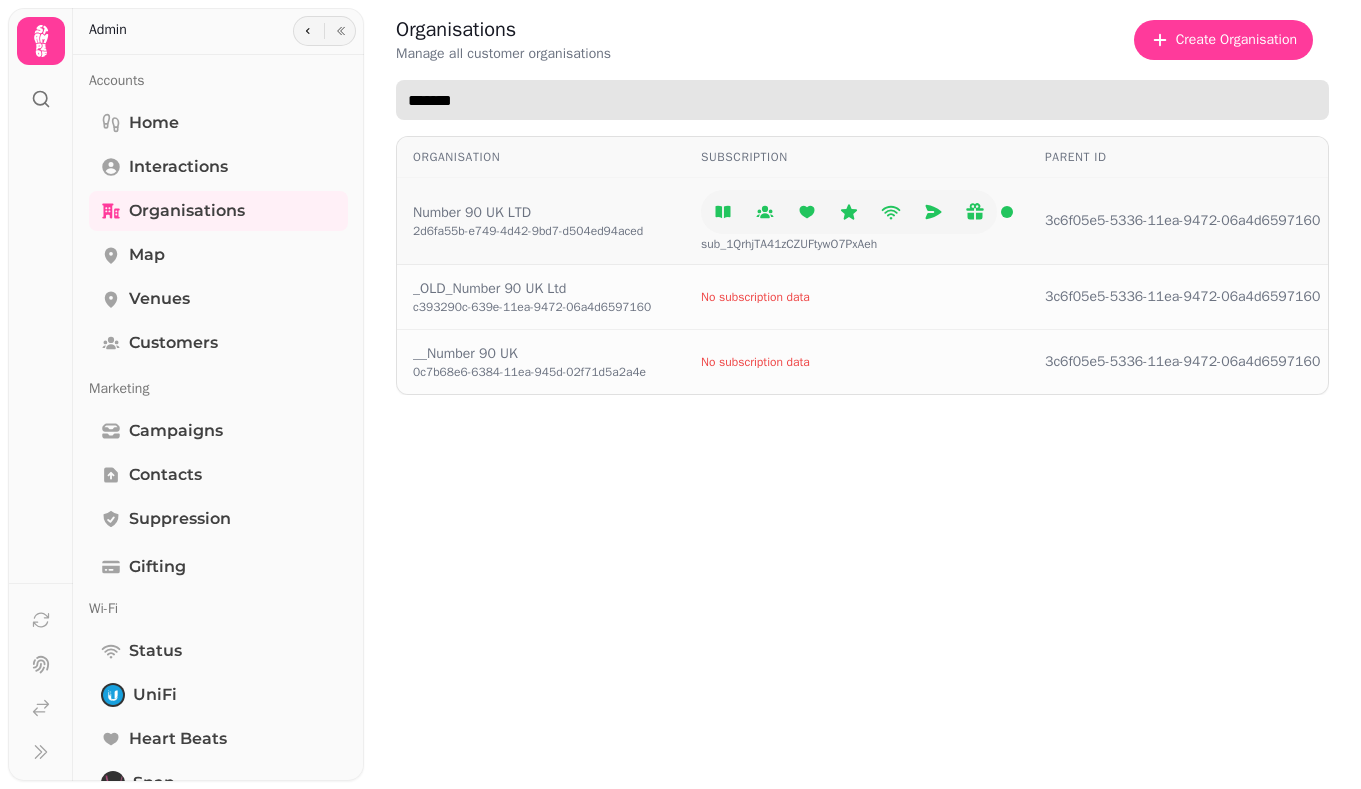type on "******" 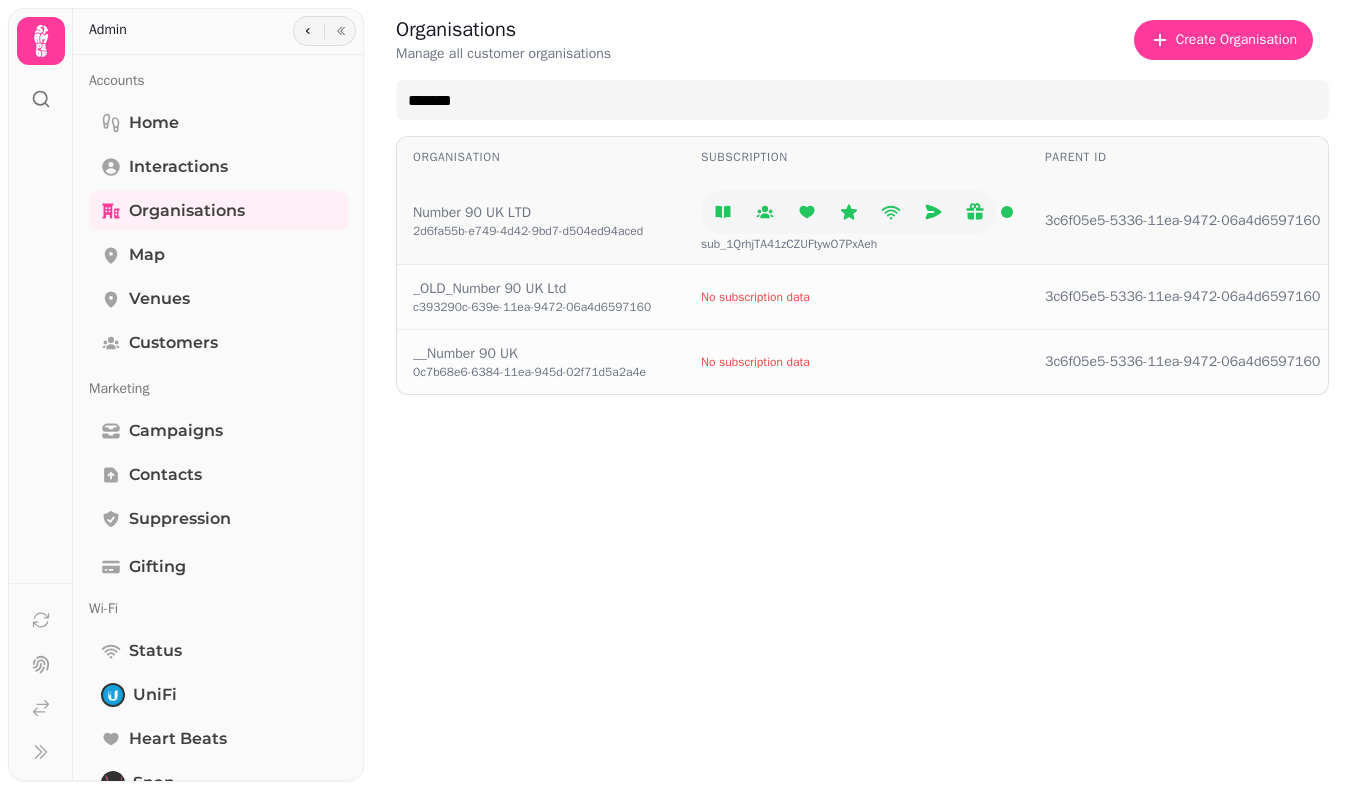 click on "Number 90 UK LTD" at bounding box center (528, 213) 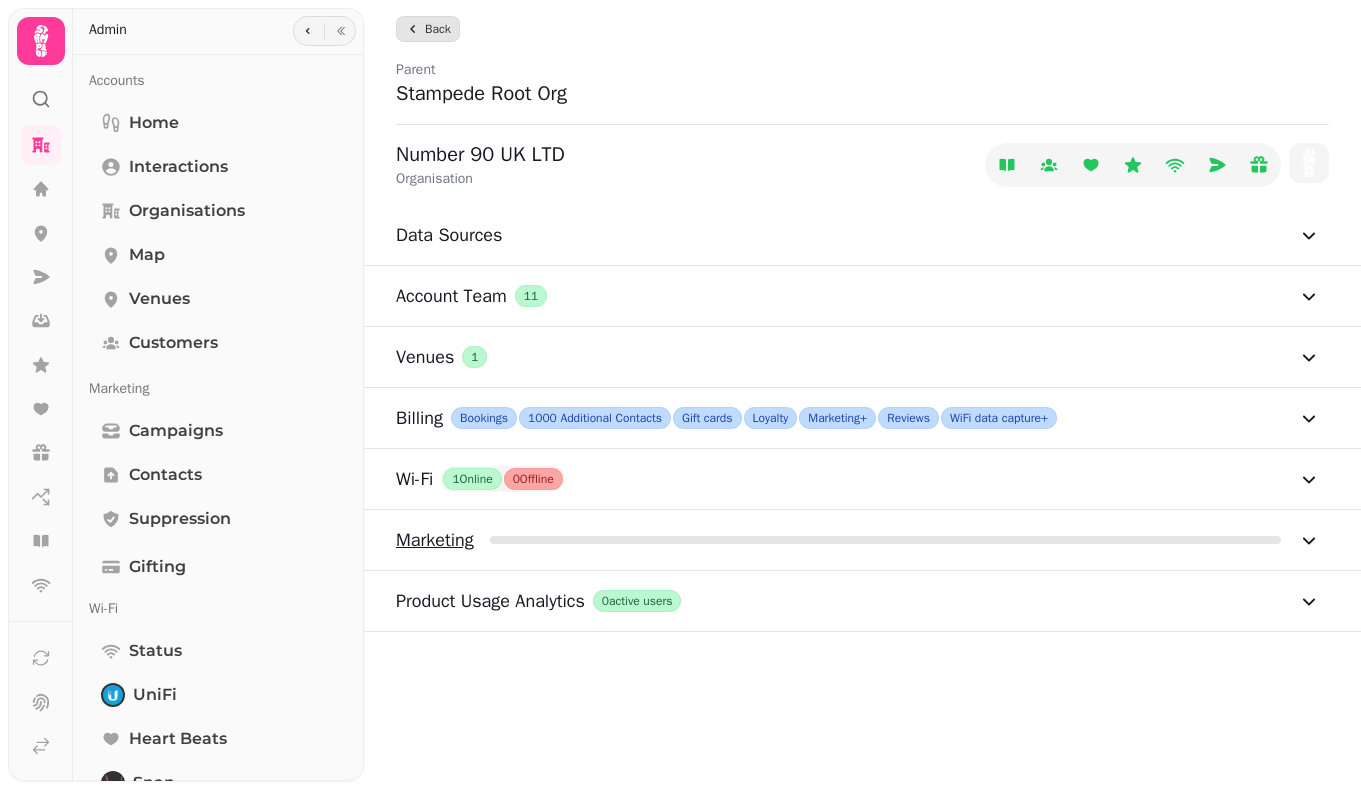 click at bounding box center [596, 540] 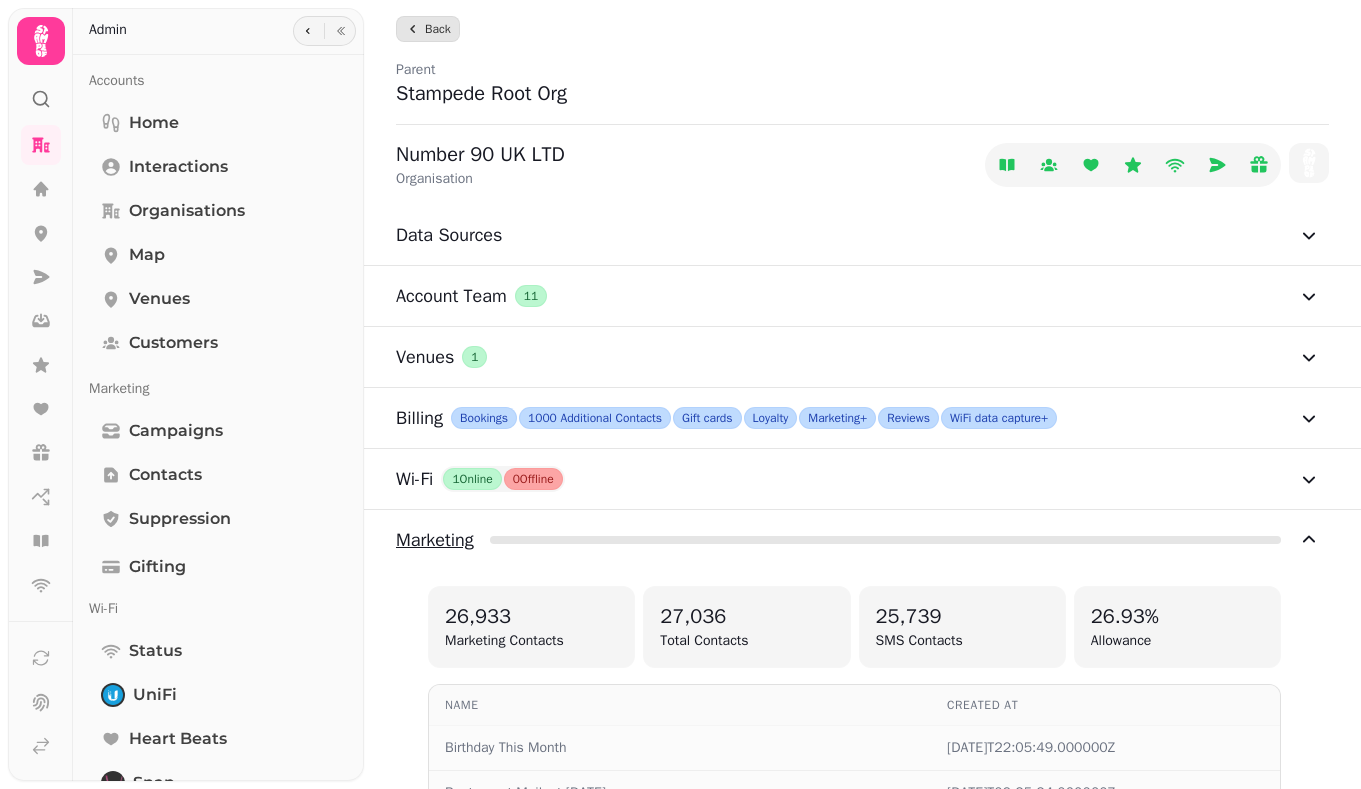 click on "Marketing" at bounding box center [858, 540] 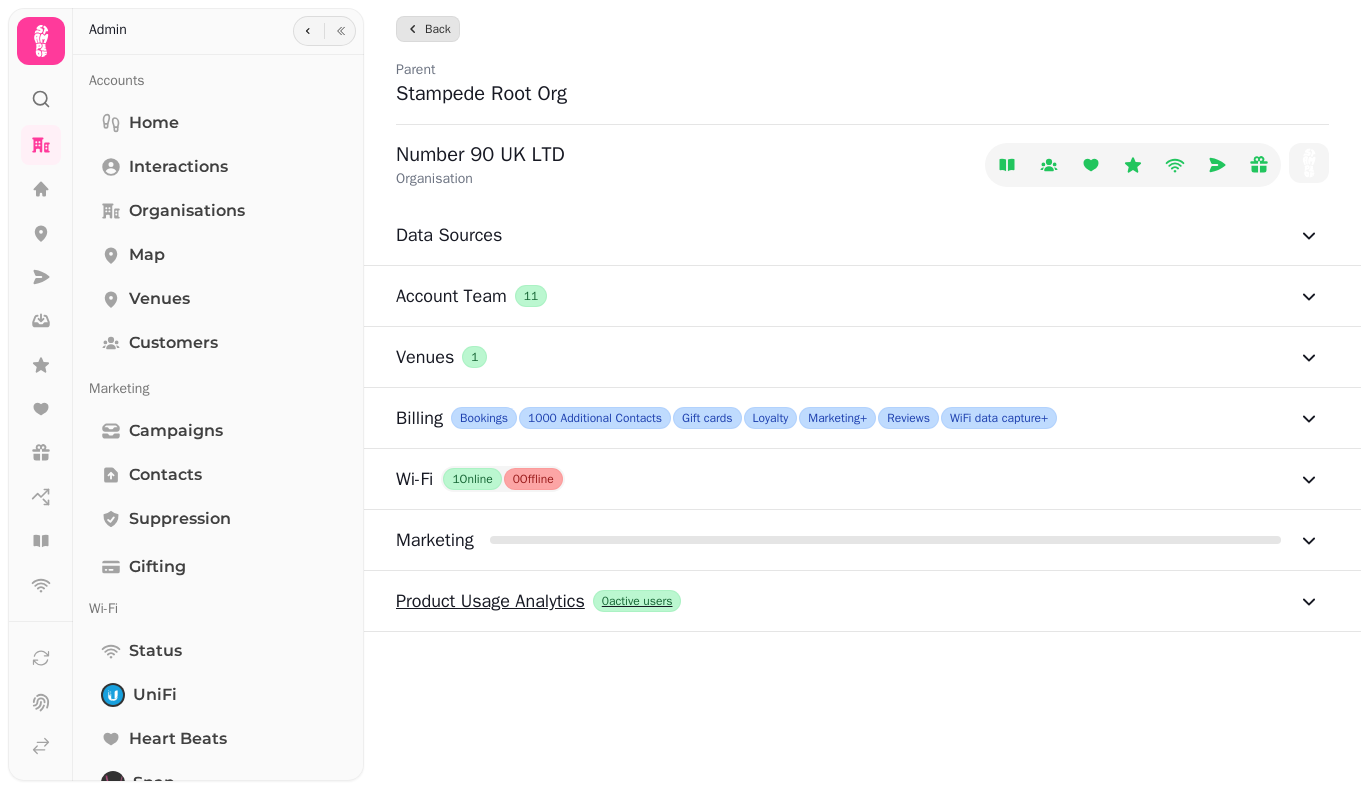 click on "Product Usage Analytics 0  active users" at bounding box center (858, 601) 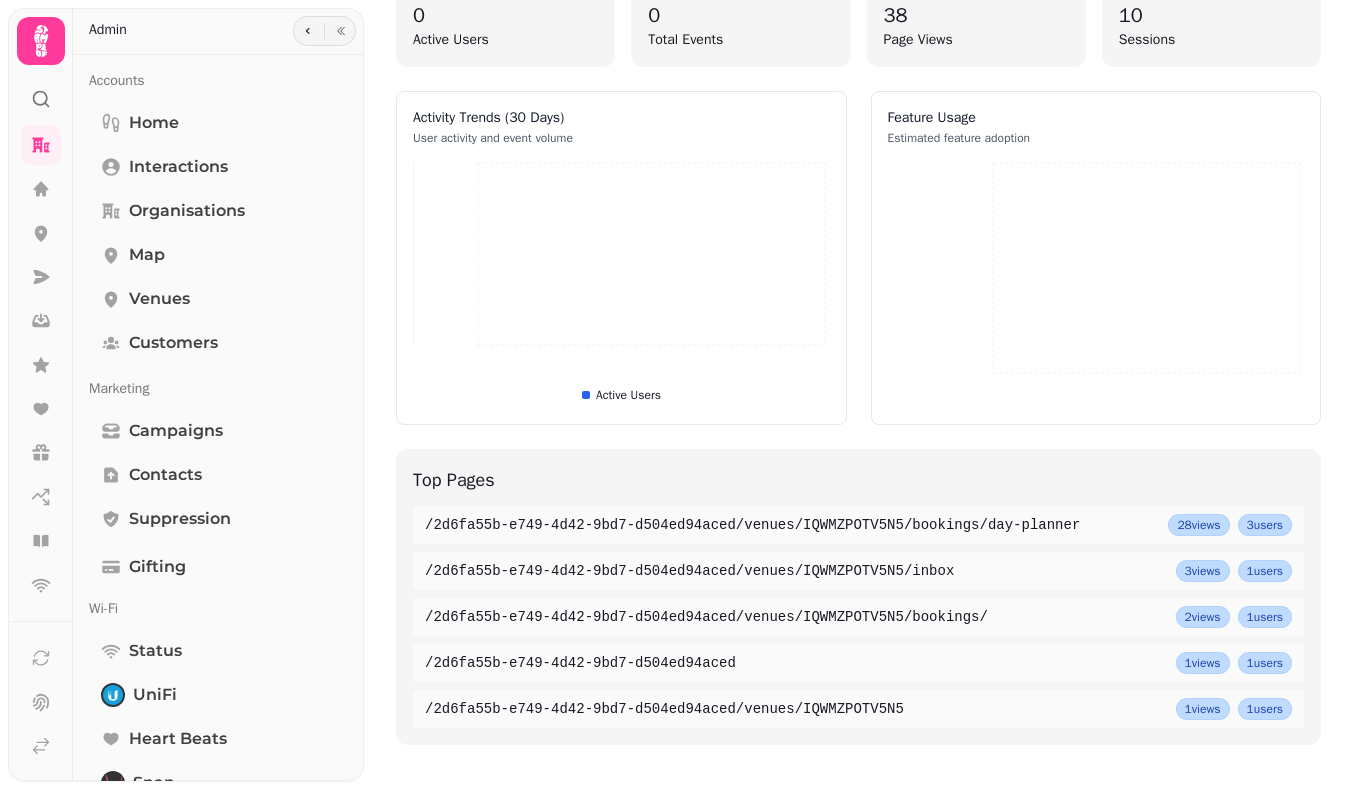 scroll, scrollTop: 678, scrollLeft: 0, axis: vertical 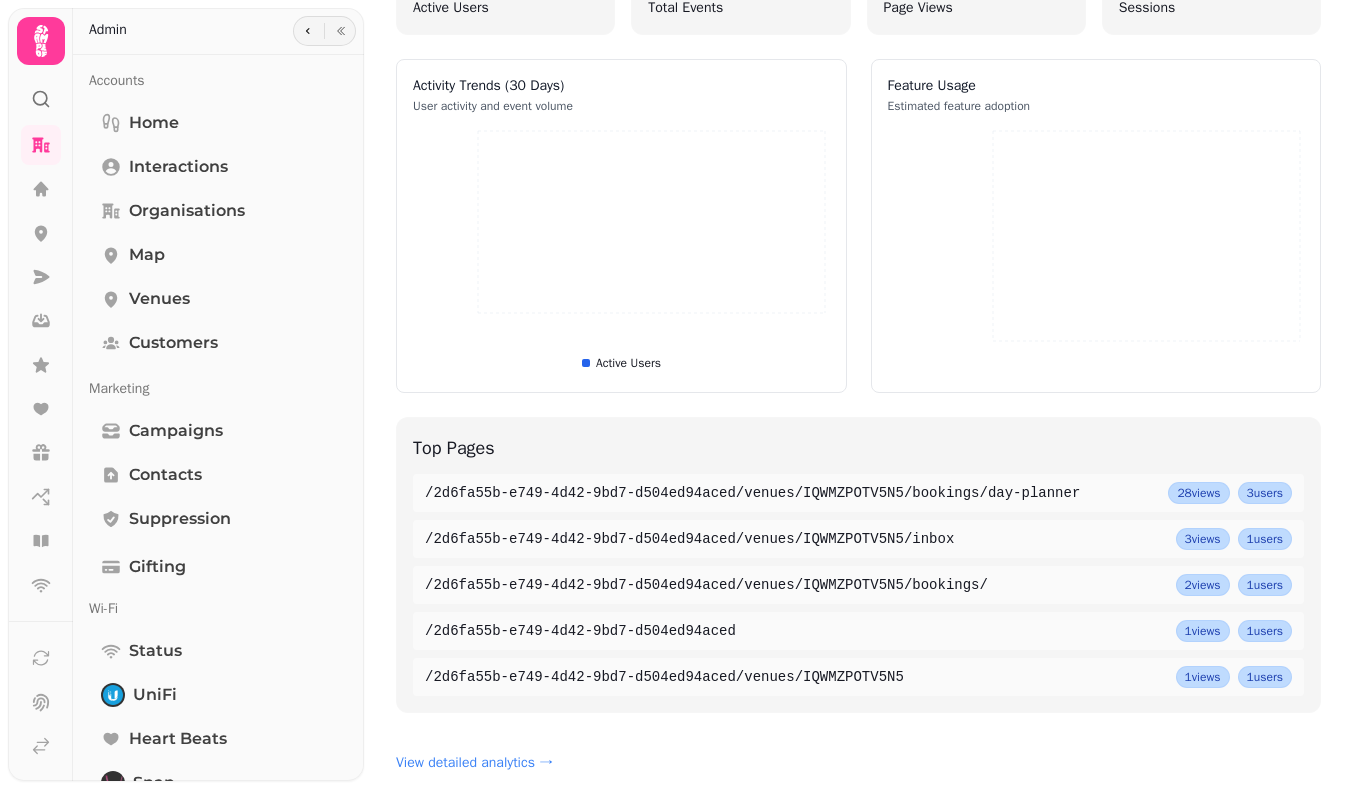 click on "/2d6fa55b-e749-4d42-9bd7-d504ed94aced/venues/IQWMZPOTV5N5/bookings/day-planner" at bounding box center (792, 493) 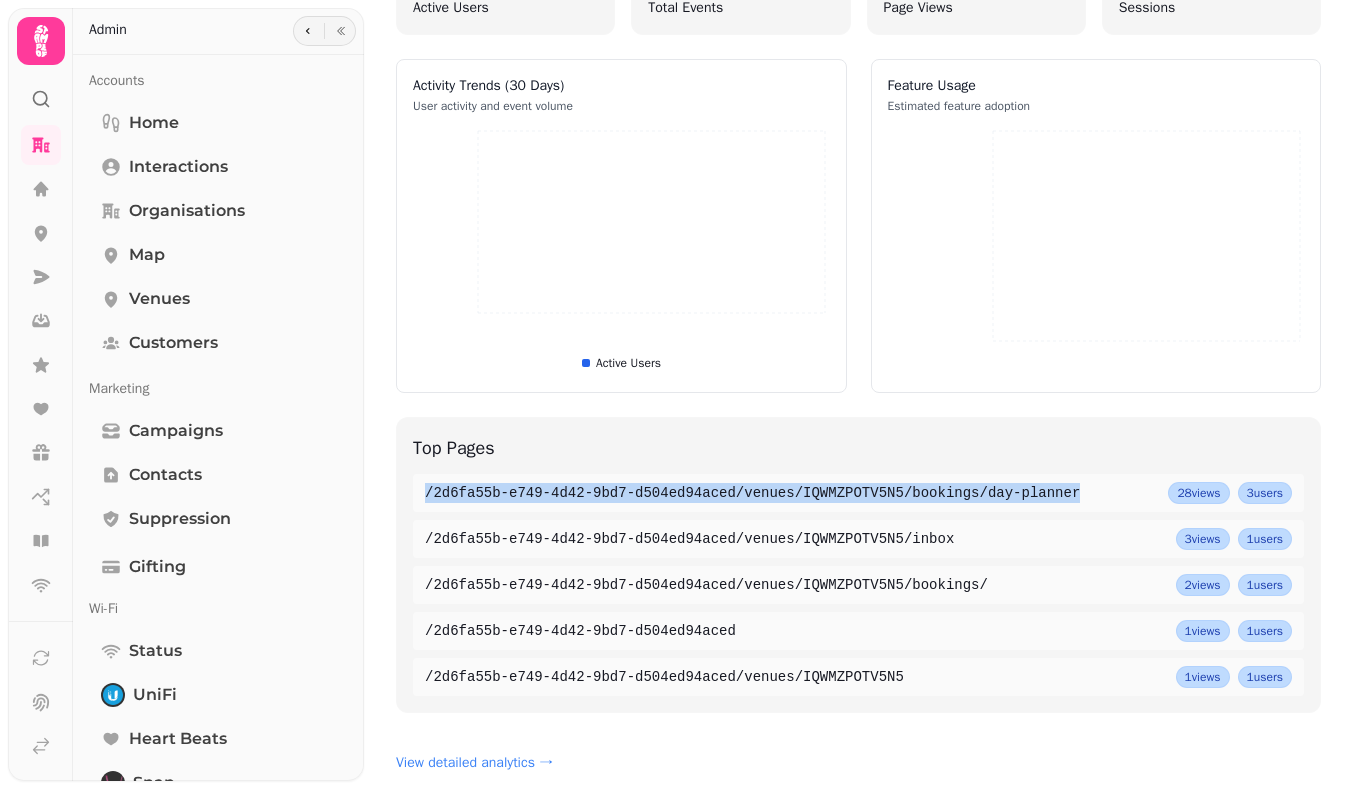 click on "/2d6fa55b-e749-4d42-9bd7-d504ed94aced/venues/IQWMZPOTV5N5/bookings/day-planner" at bounding box center [792, 493] 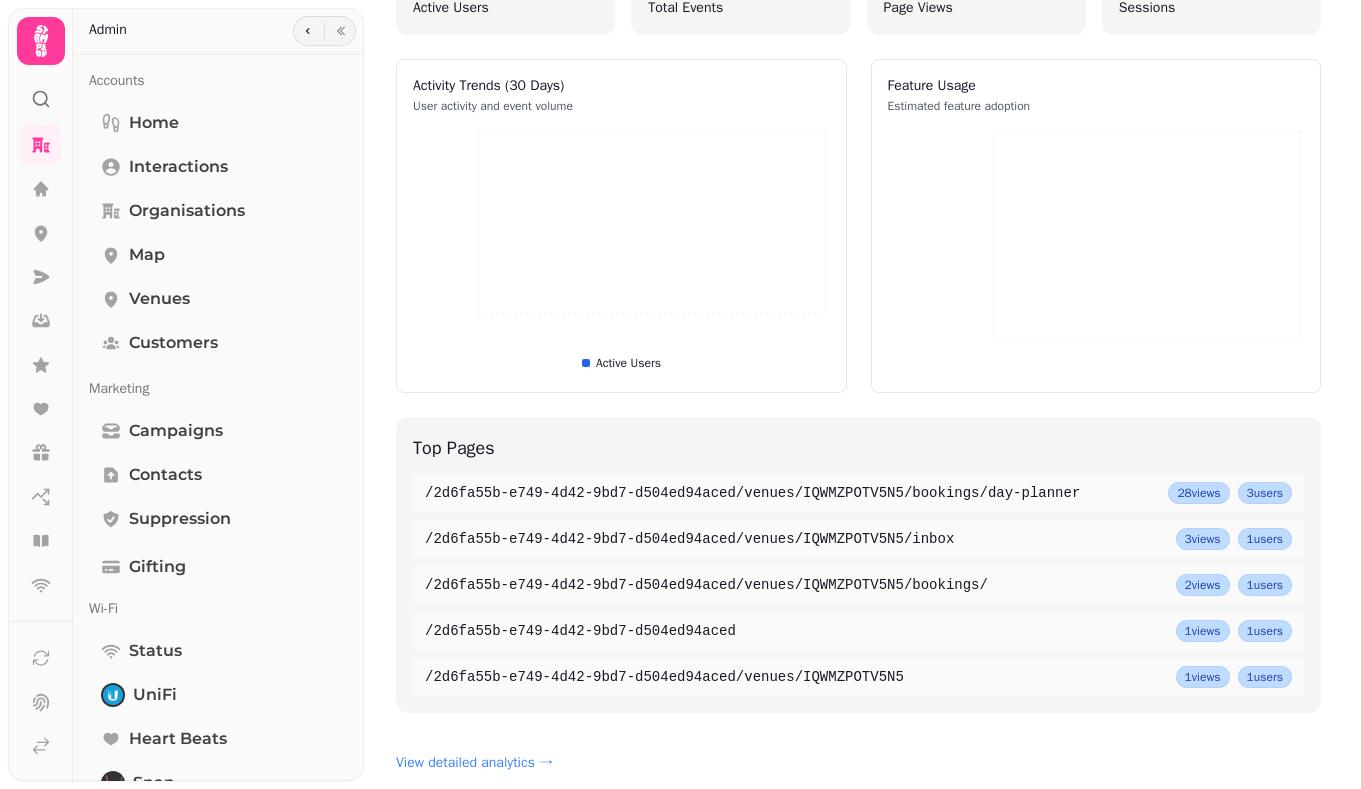 click on "/2d6fa55b-e749-4d42-9bd7-d504ed94aced/venues/IQWMZPOTV5N5/inbox" at bounding box center [796, 539] 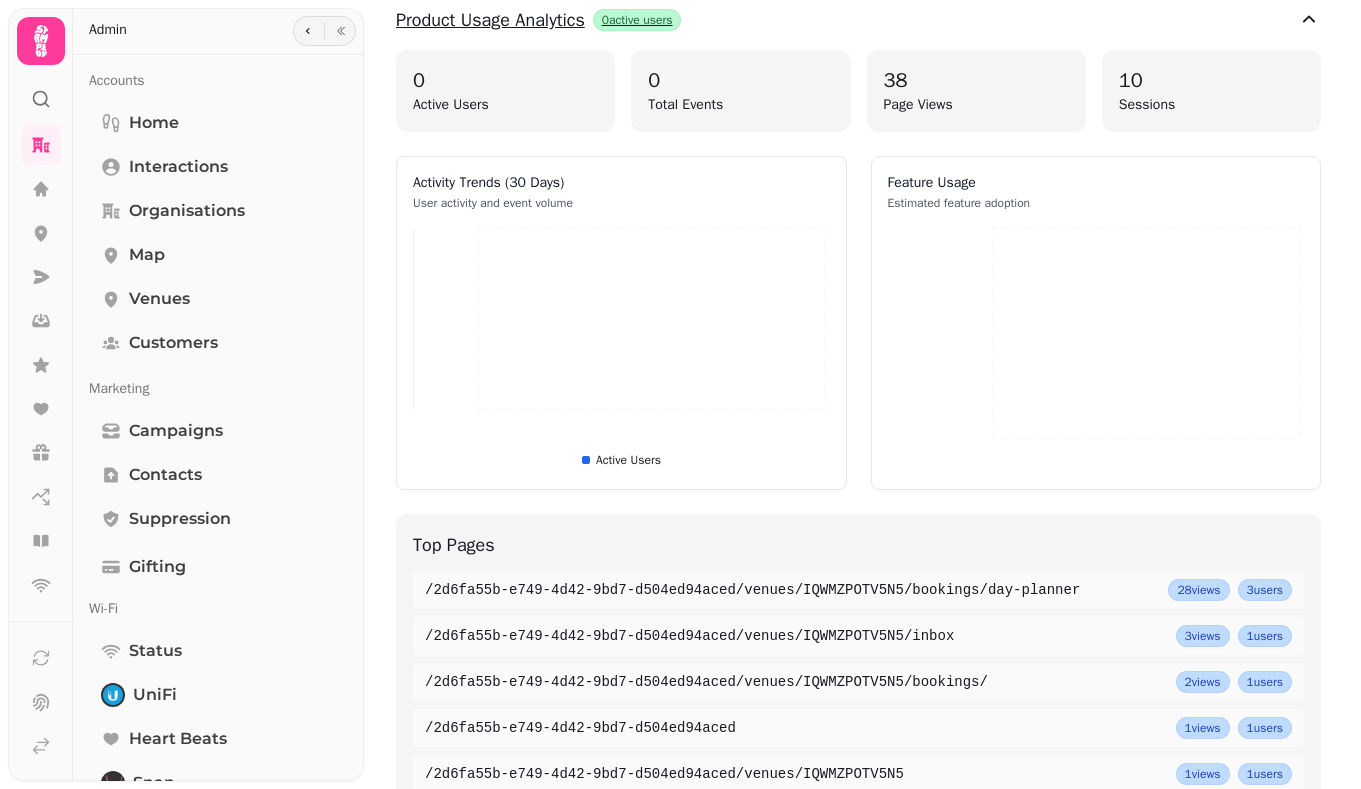 scroll, scrollTop: 678, scrollLeft: 0, axis: vertical 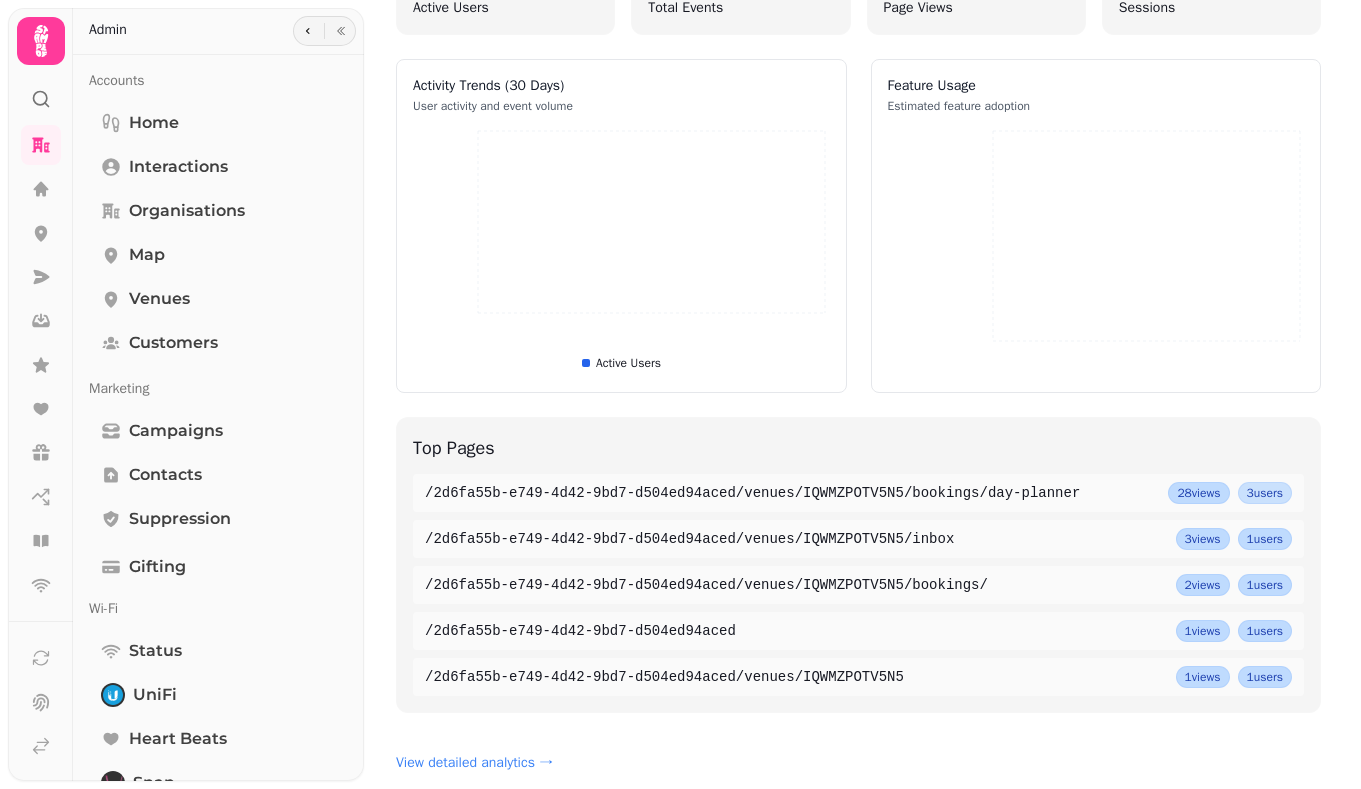 click on "3  users" at bounding box center [1265, 493] 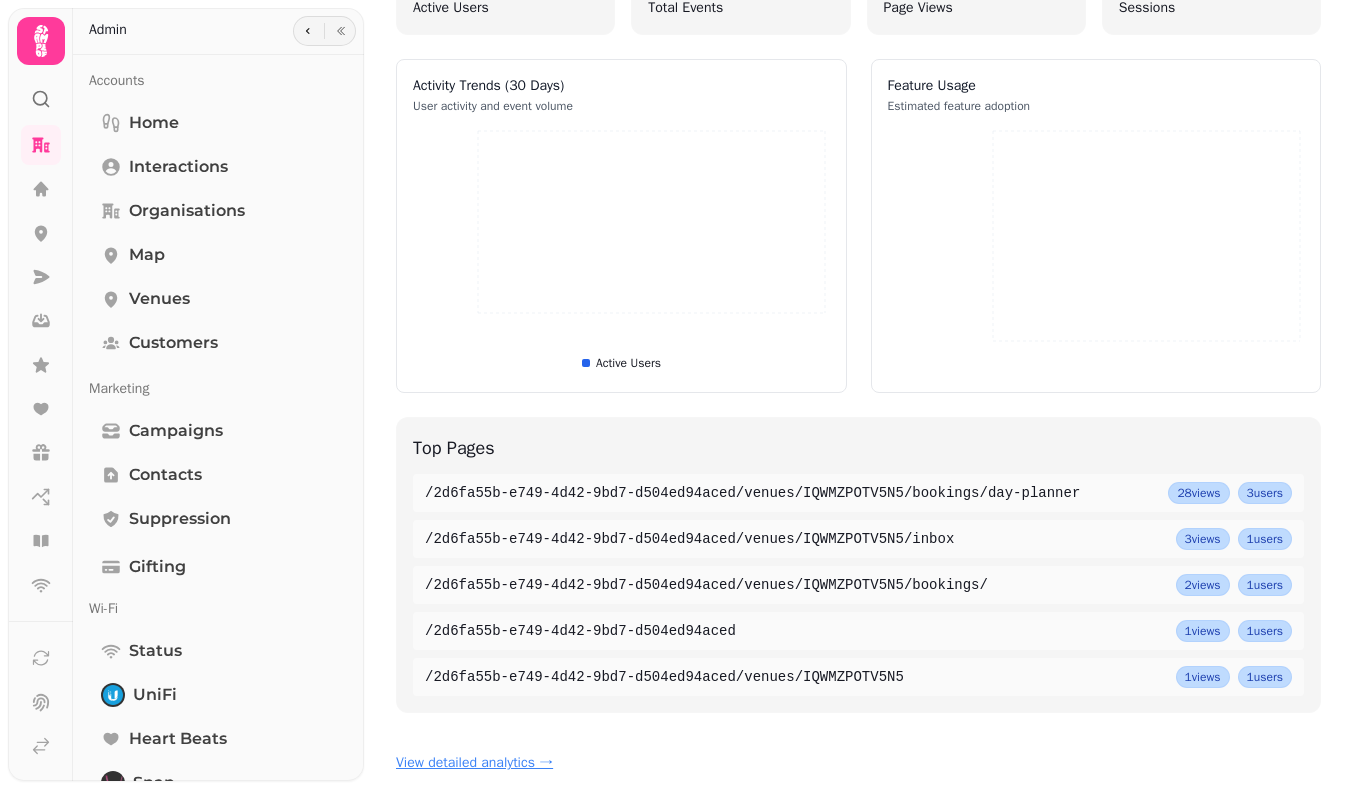 click on "View detailed analytics →" at bounding box center [474, 762] 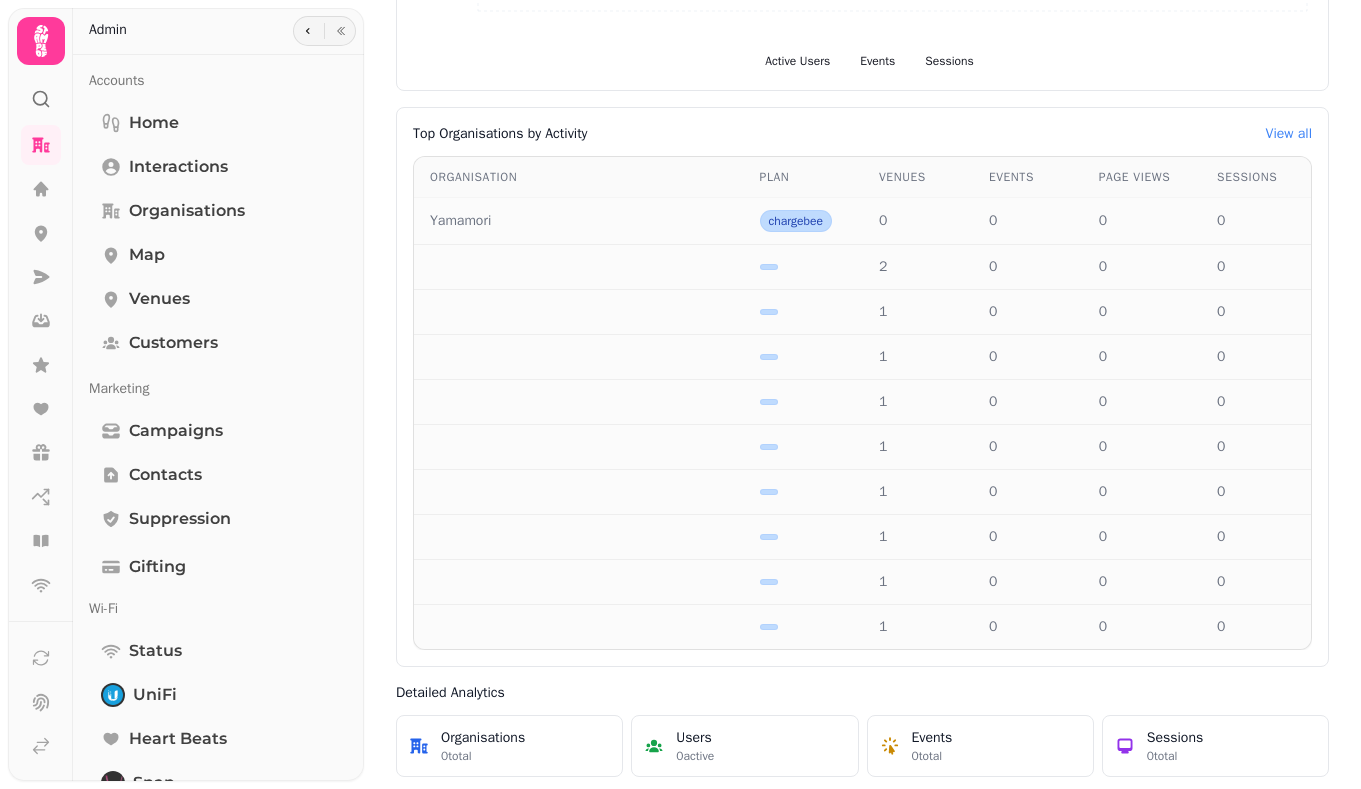 scroll, scrollTop: 395, scrollLeft: 0, axis: vertical 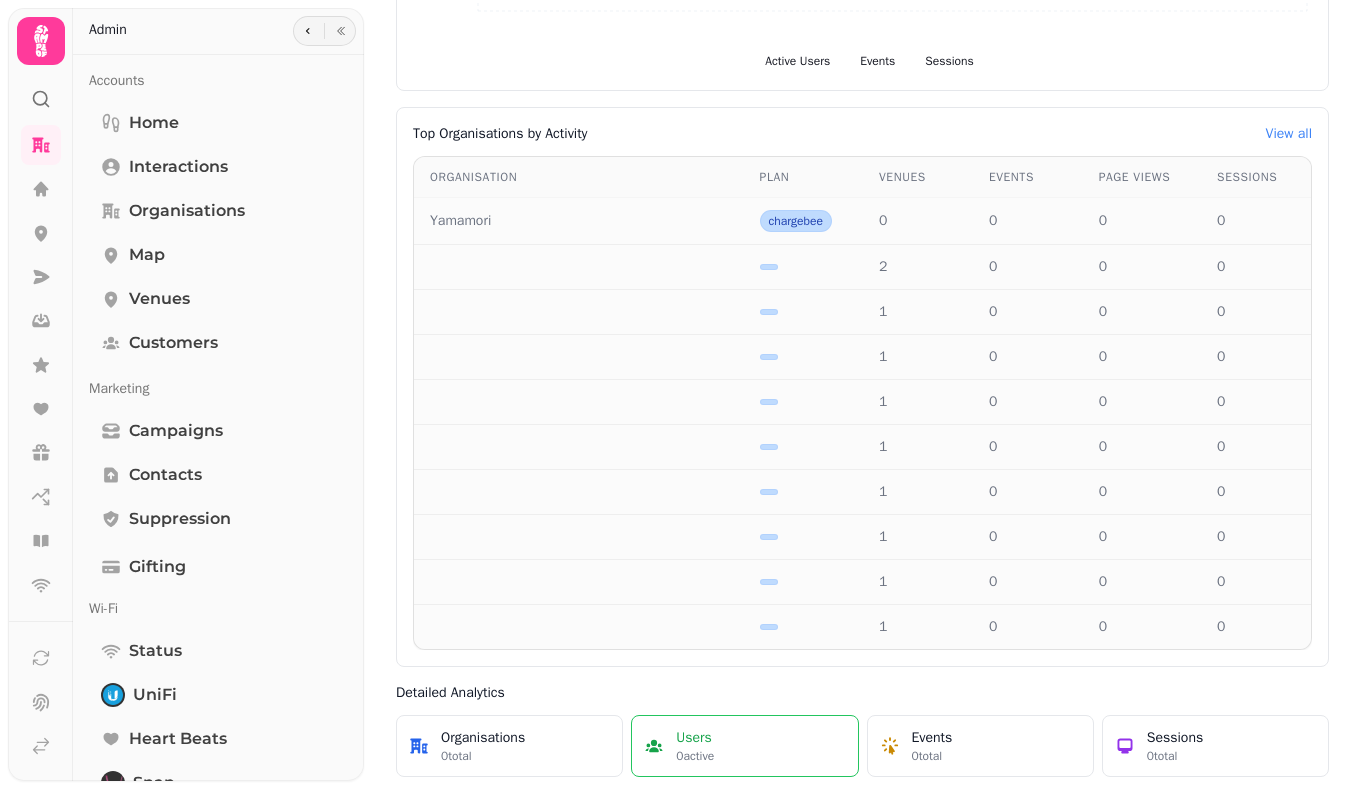 click on "Users" at bounding box center [695, 738] 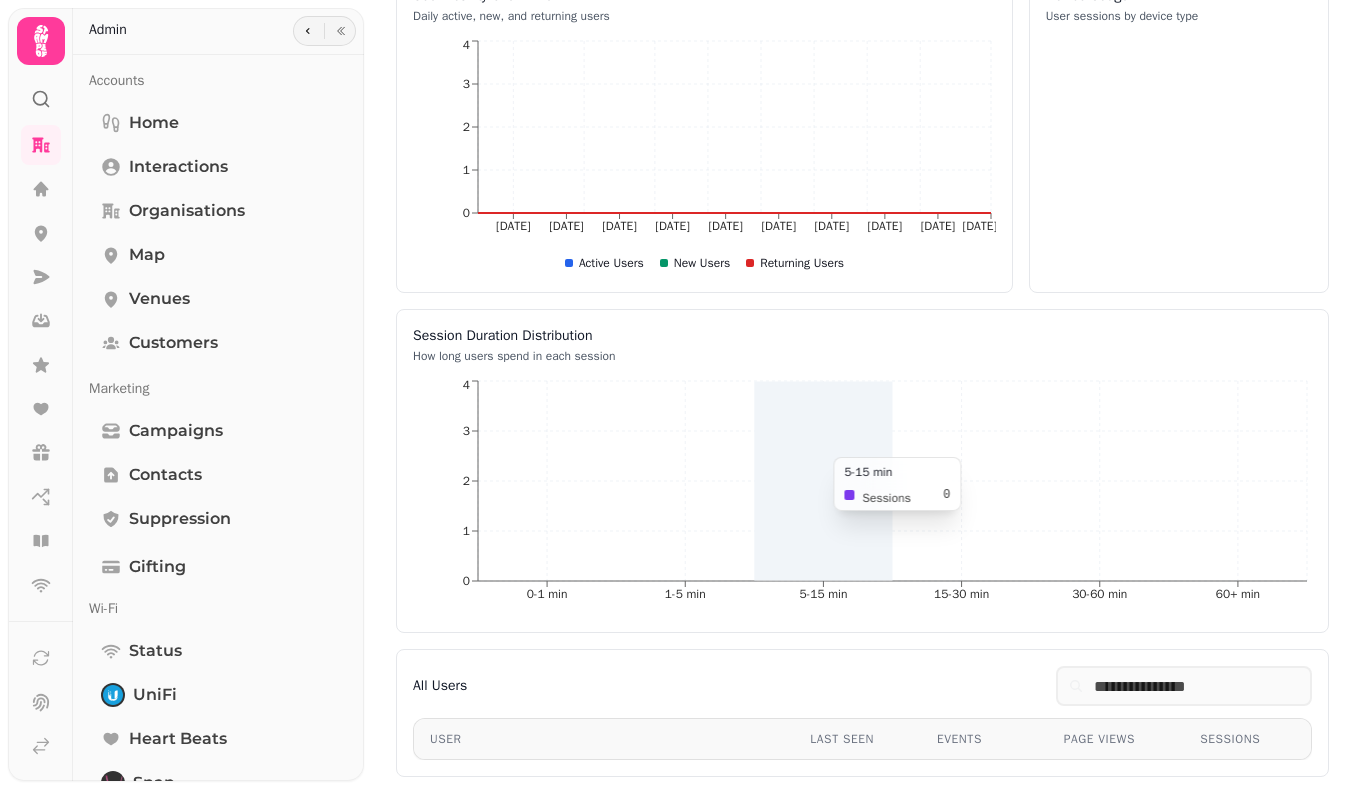 scroll, scrollTop: 0, scrollLeft: 0, axis: both 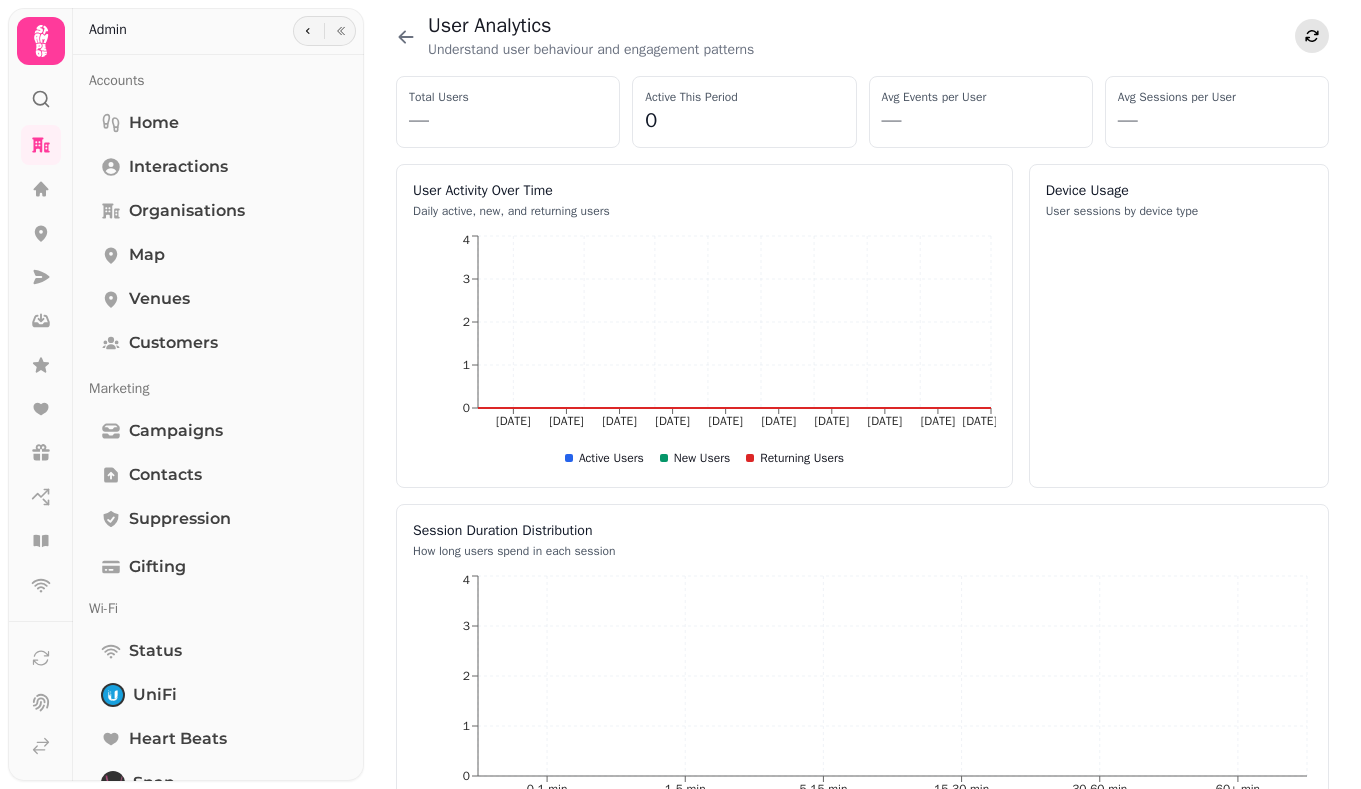 click 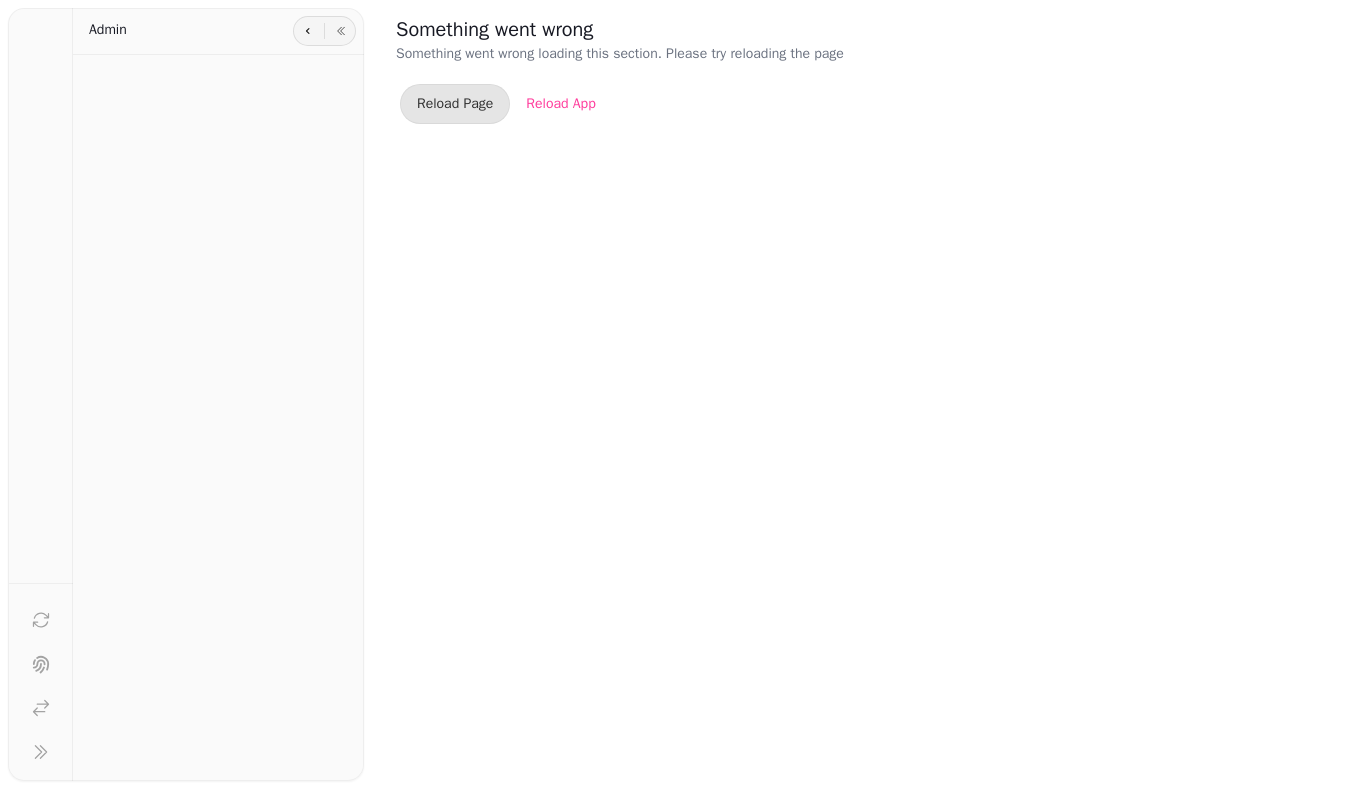 scroll, scrollTop: 0, scrollLeft: 0, axis: both 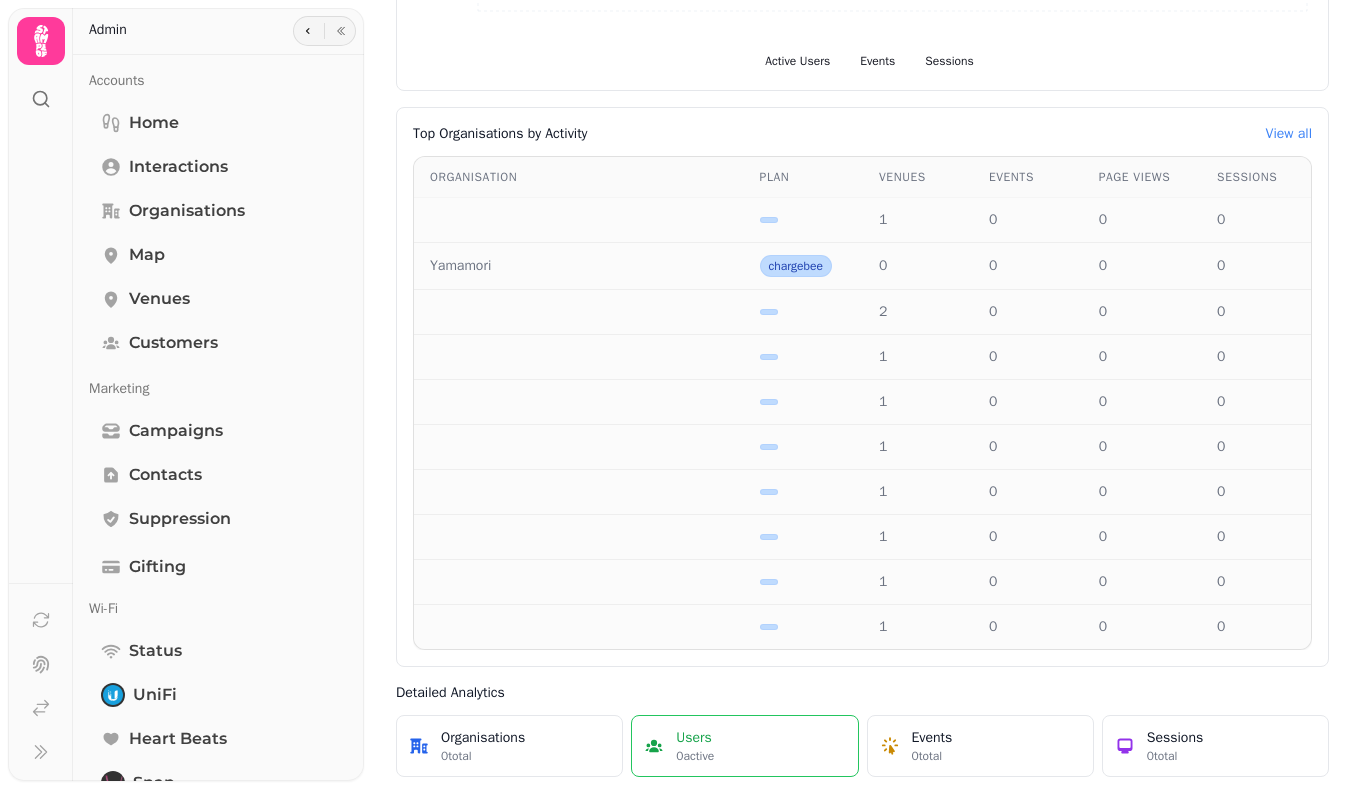 click on "Users 0  active" at bounding box center [744, 746] 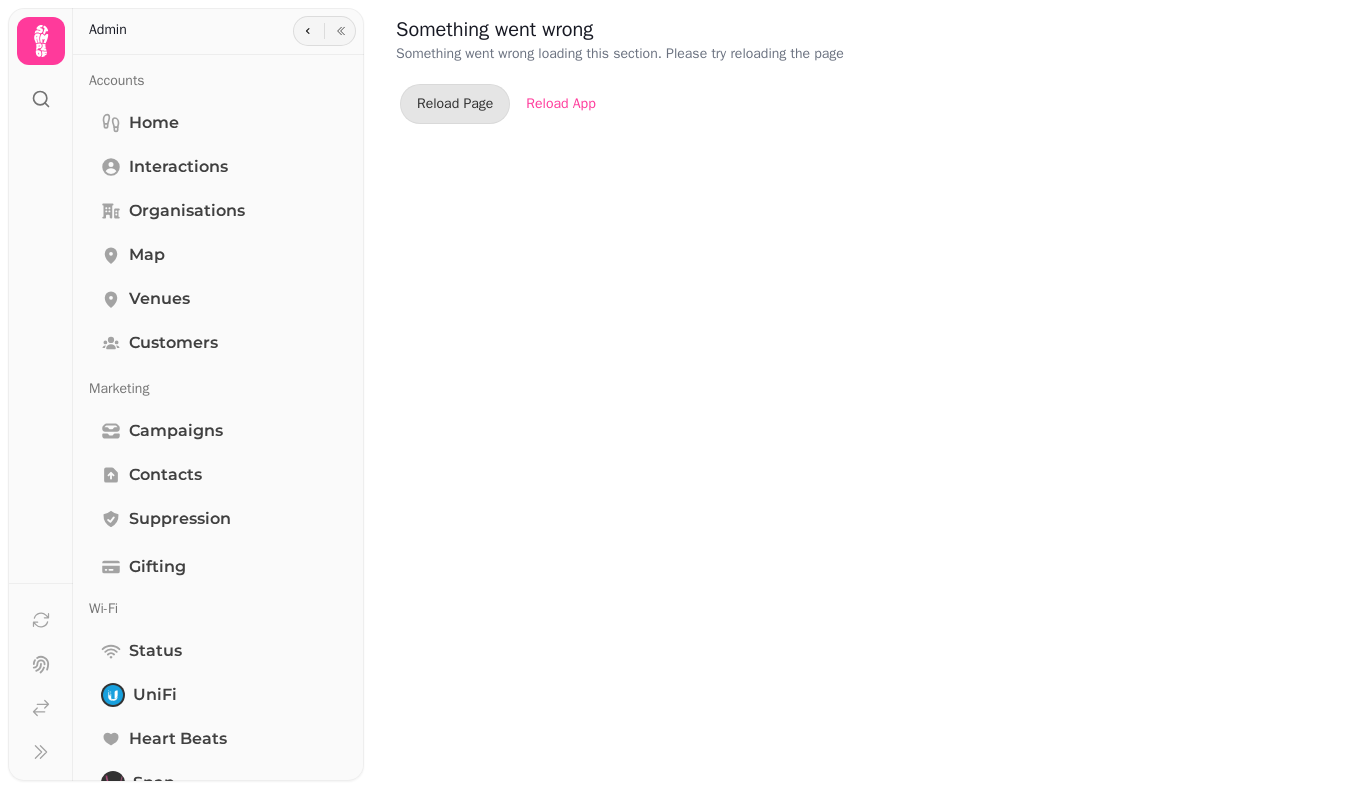 scroll, scrollTop: 0, scrollLeft: 0, axis: both 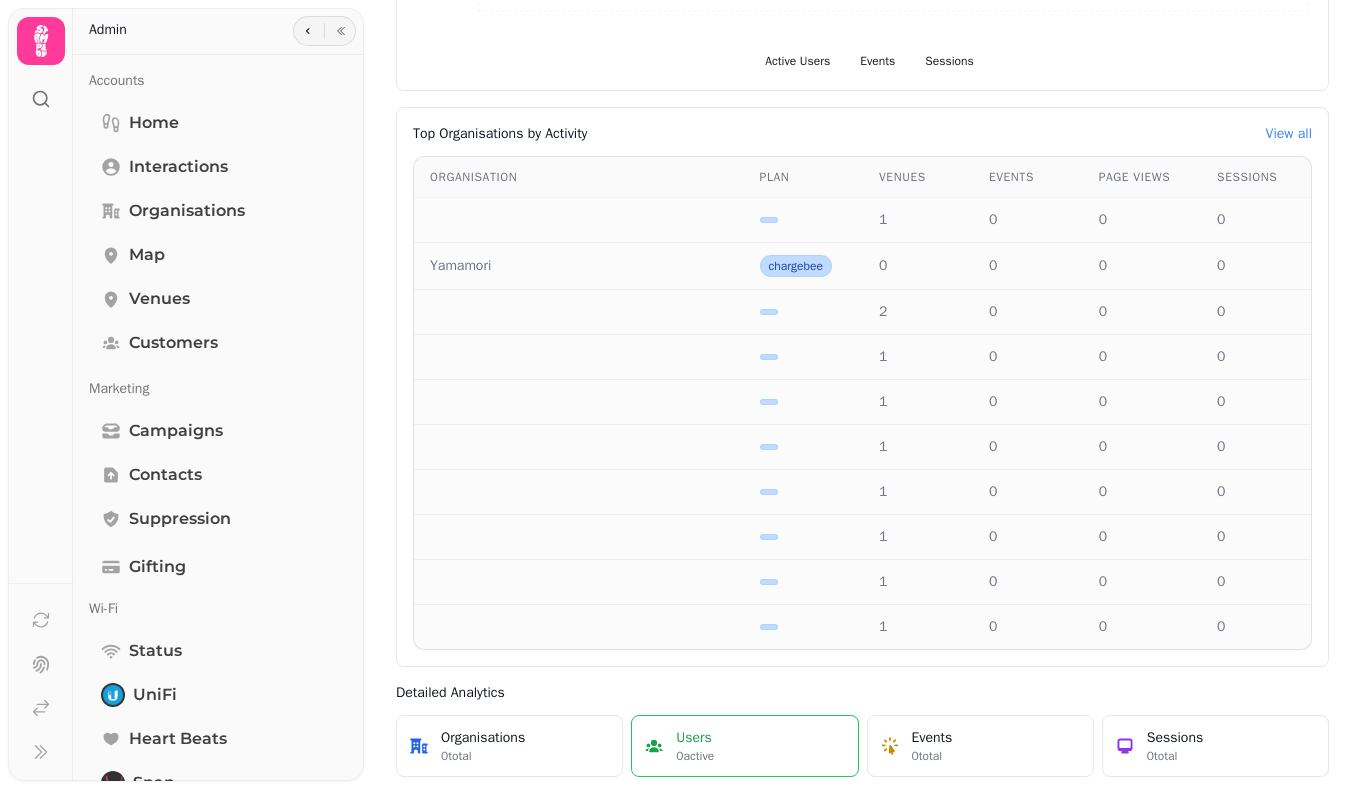 click on "0  active" at bounding box center (695, 756) 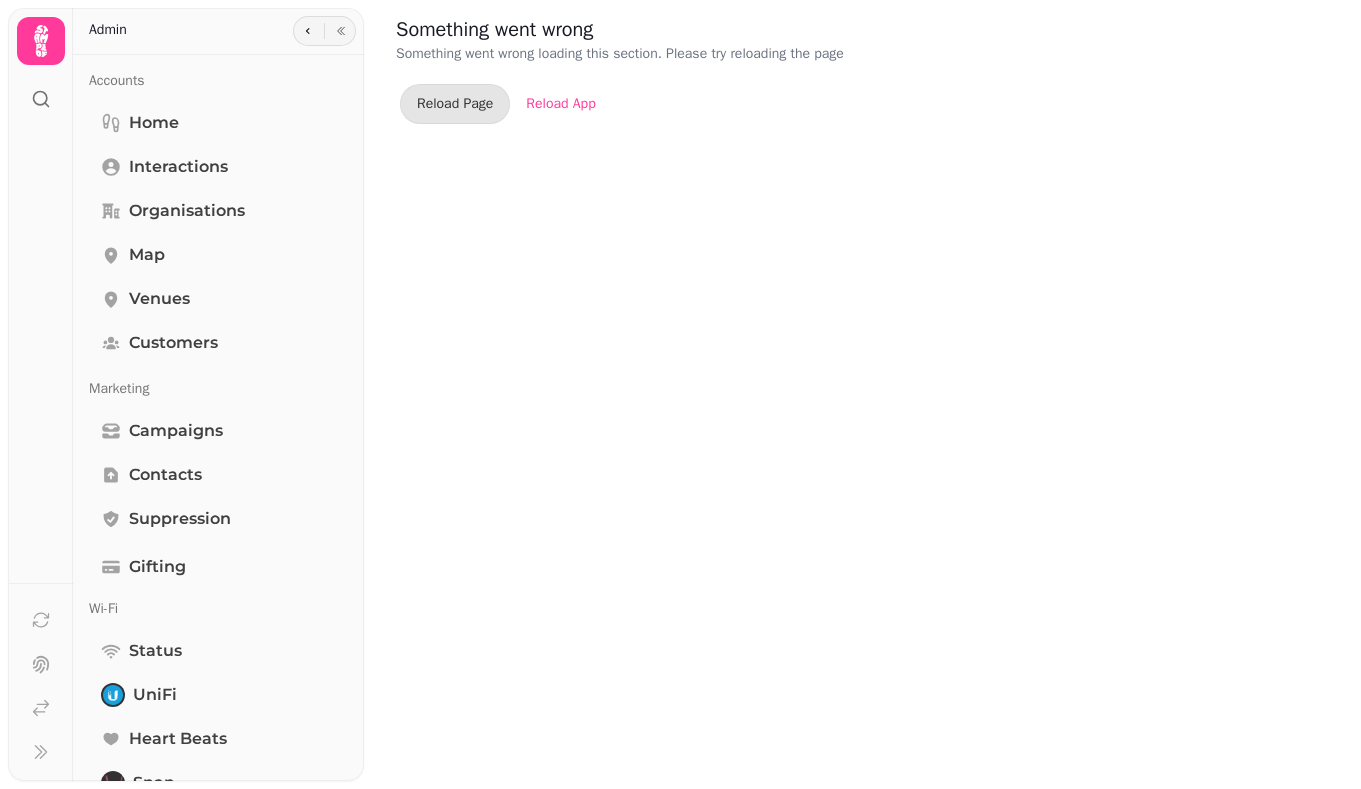 scroll, scrollTop: 0, scrollLeft: 0, axis: both 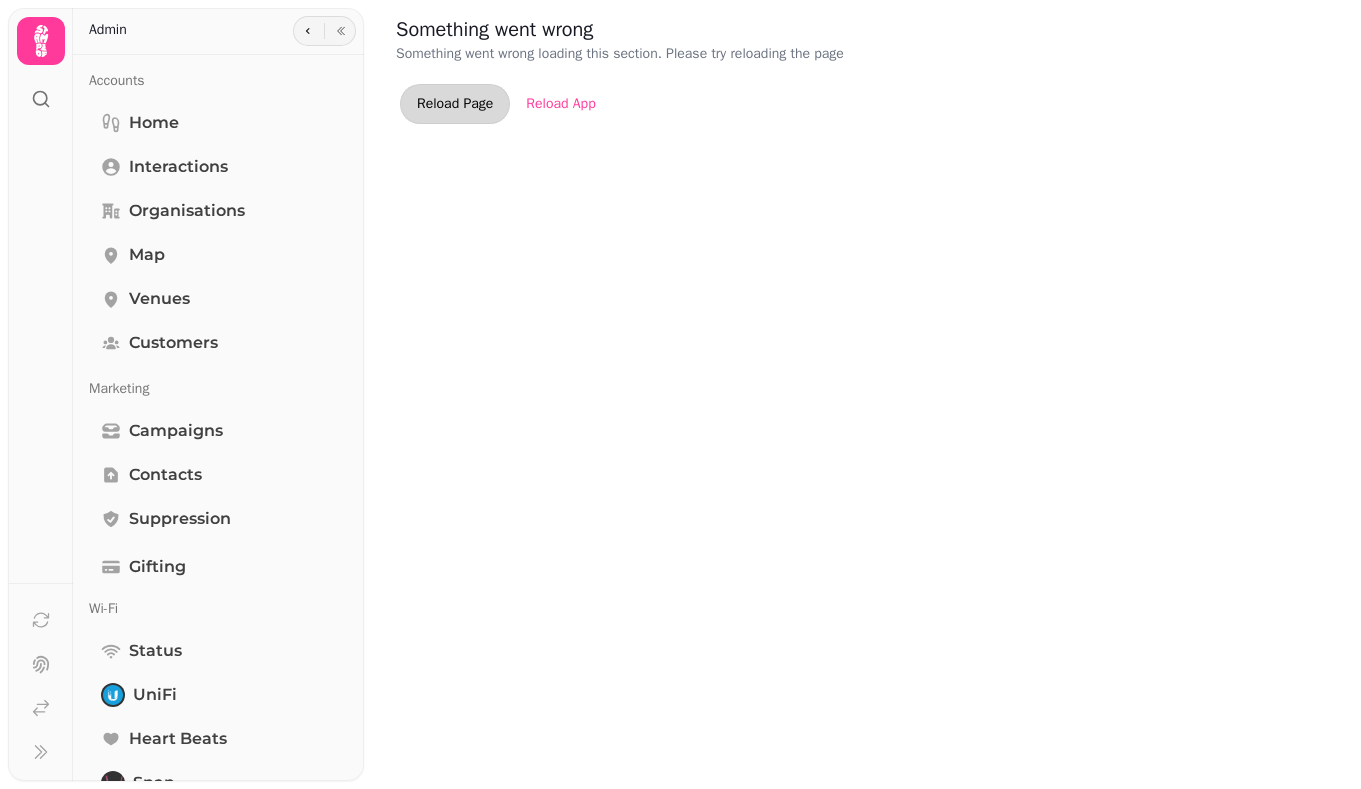 click on "Reload Page" at bounding box center (455, 104) 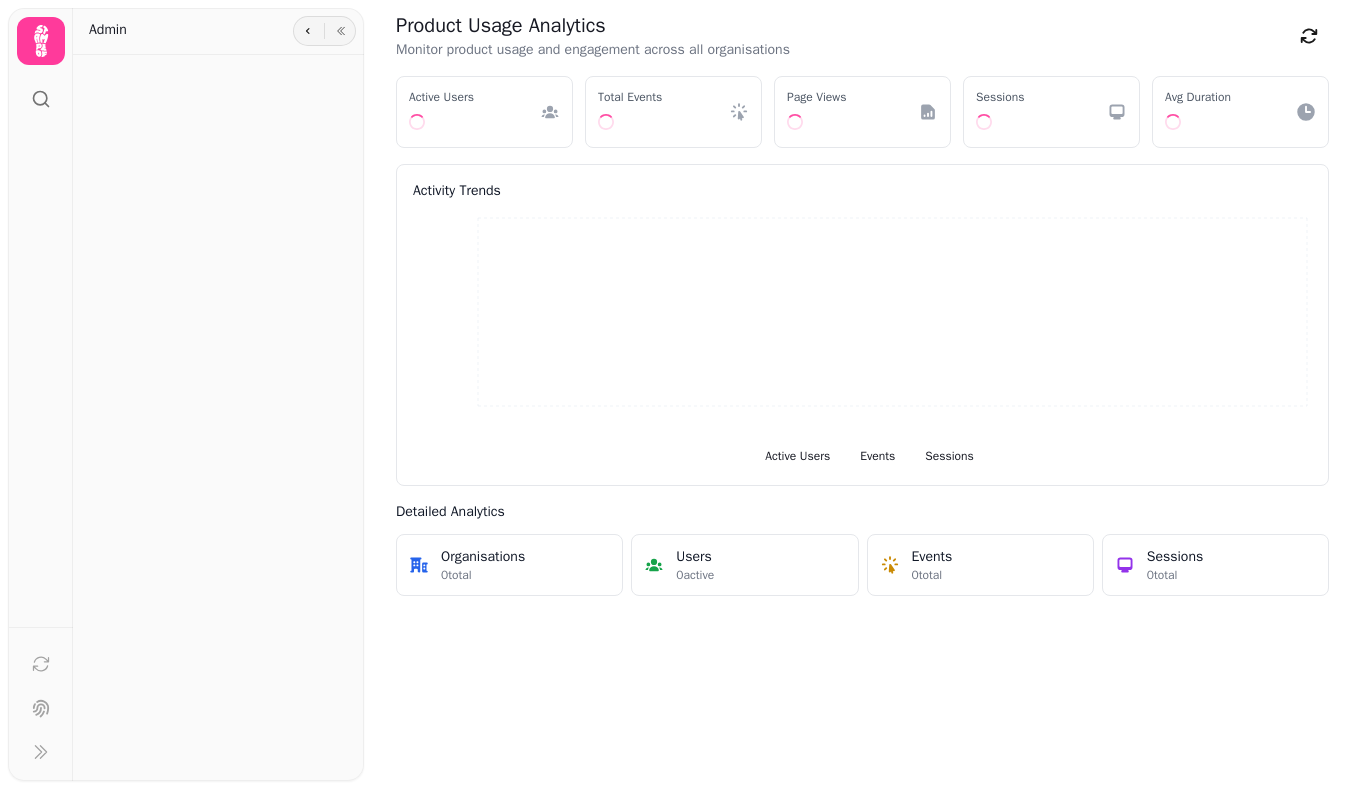 scroll, scrollTop: 0, scrollLeft: 0, axis: both 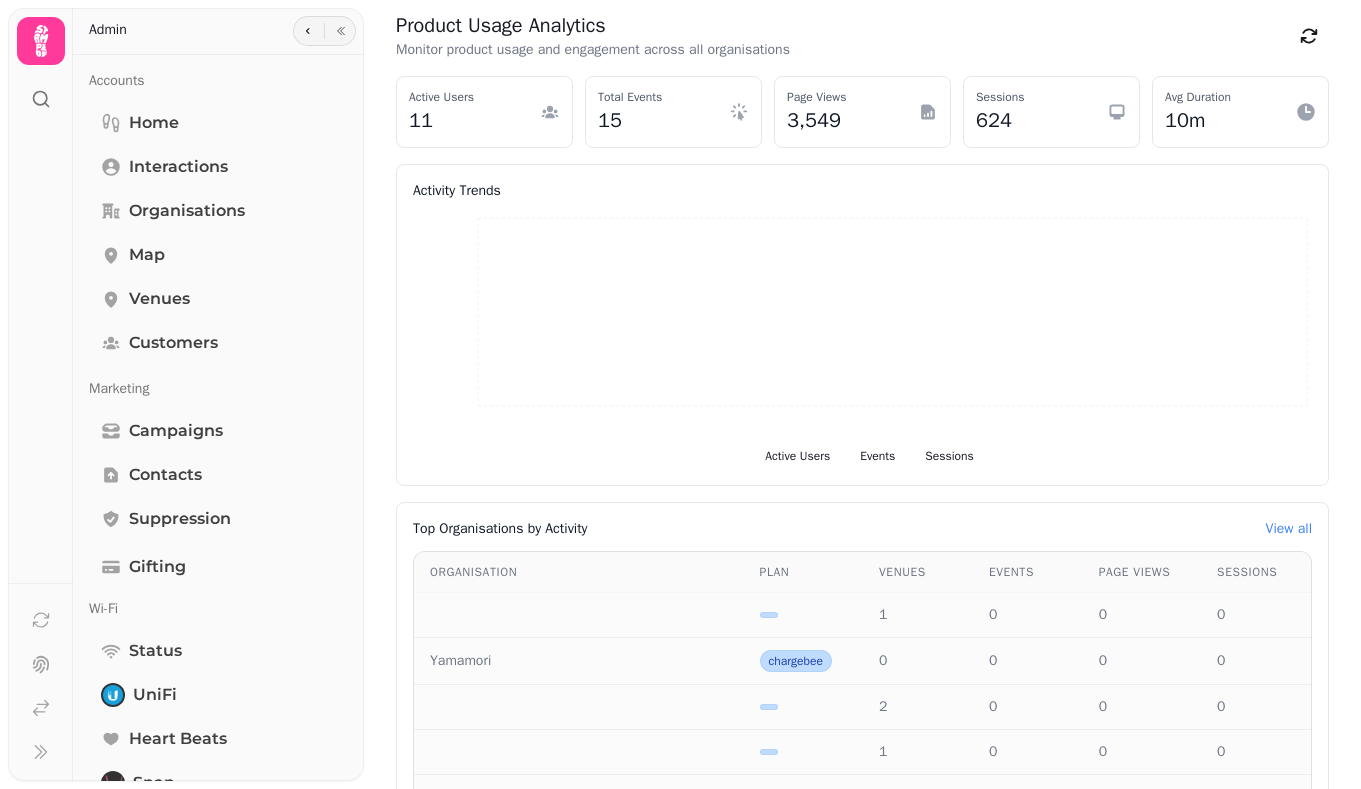 click on "3,549" at bounding box center [816, 121] 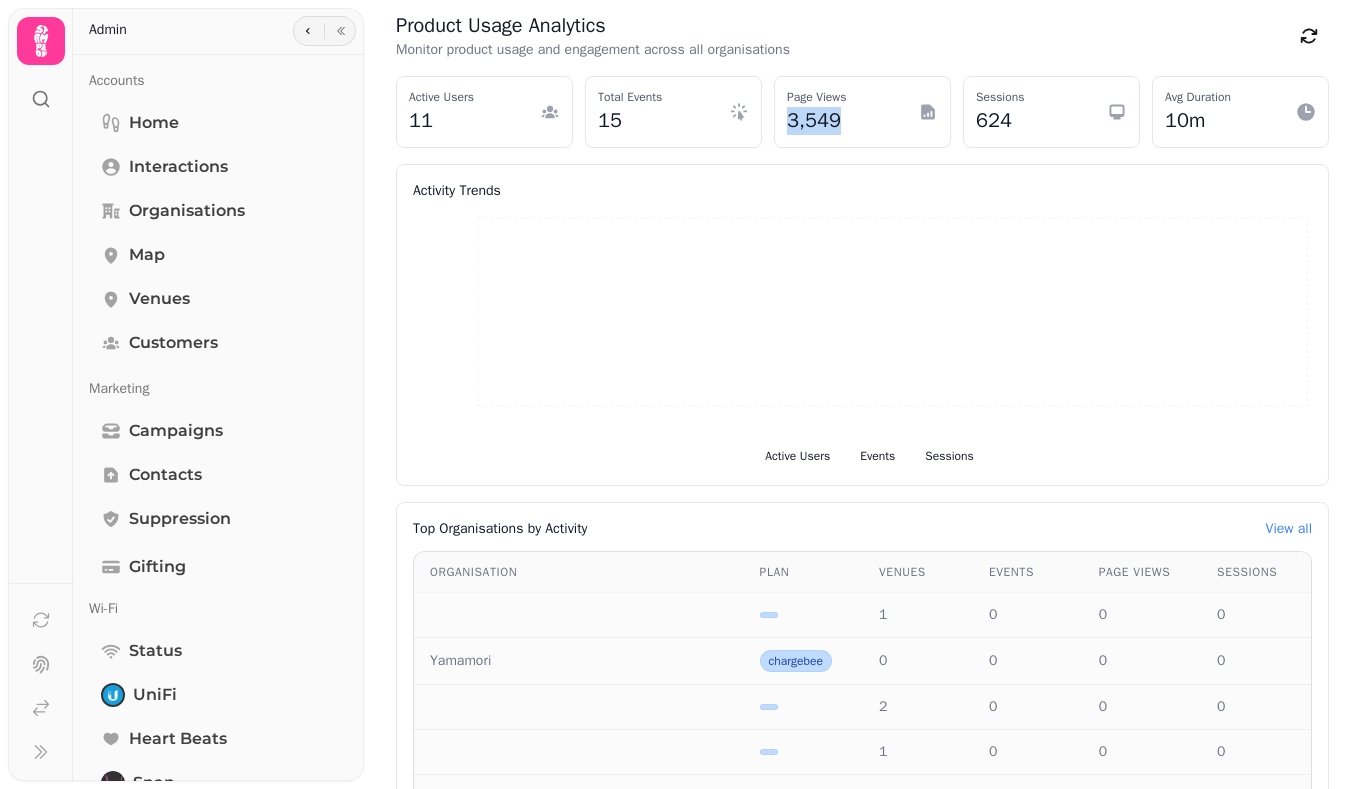 click on "3,549" at bounding box center [816, 121] 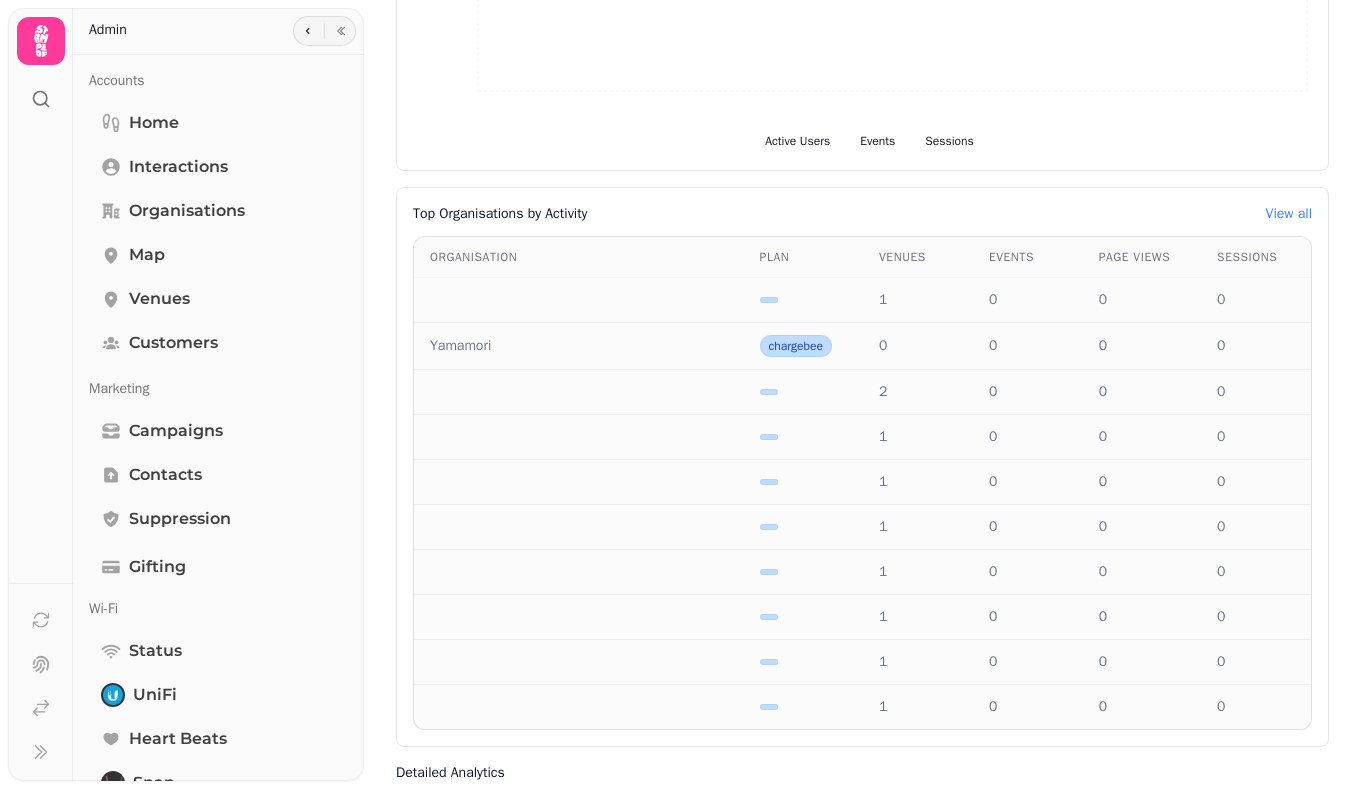 scroll, scrollTop: 395, scrollLeft: 0, axis: vertical 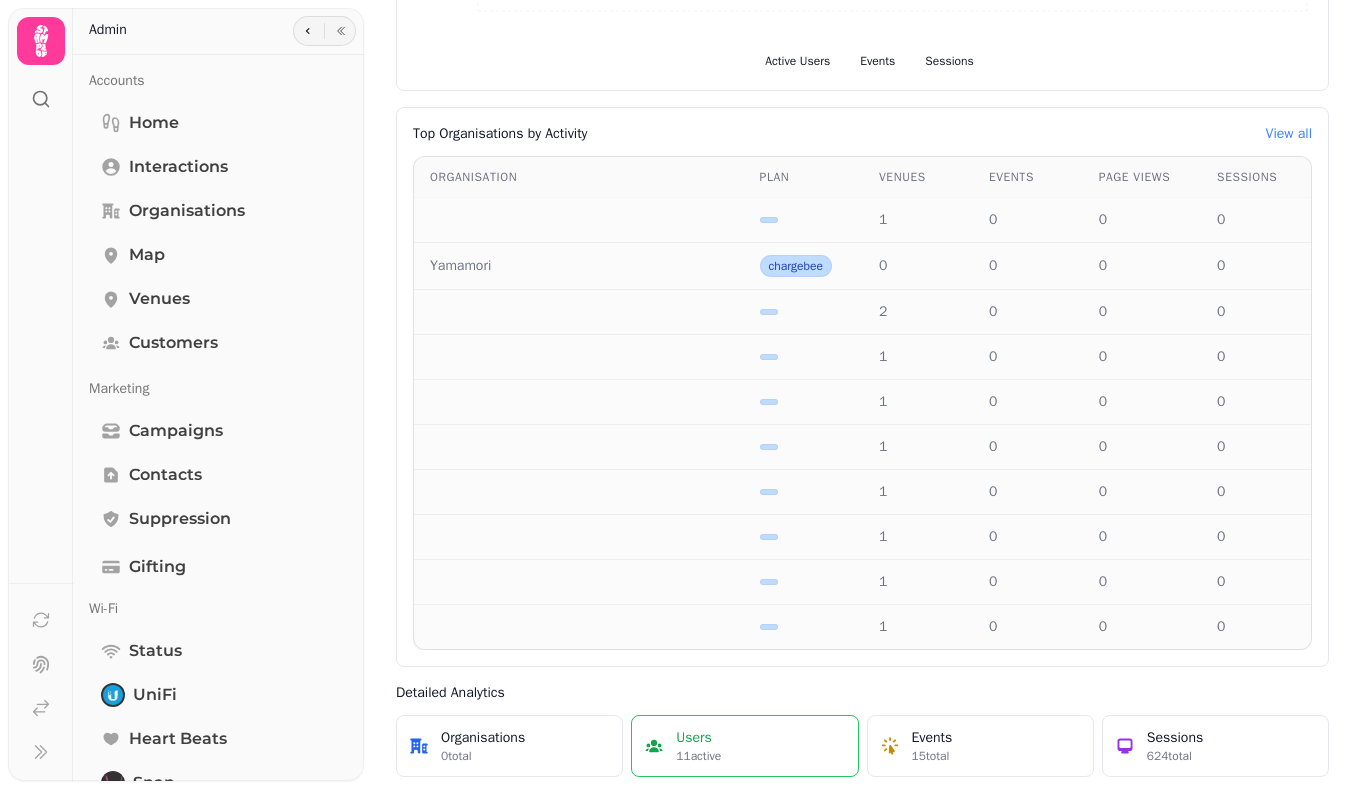 click on "Users" at bounding box center (698, 738) 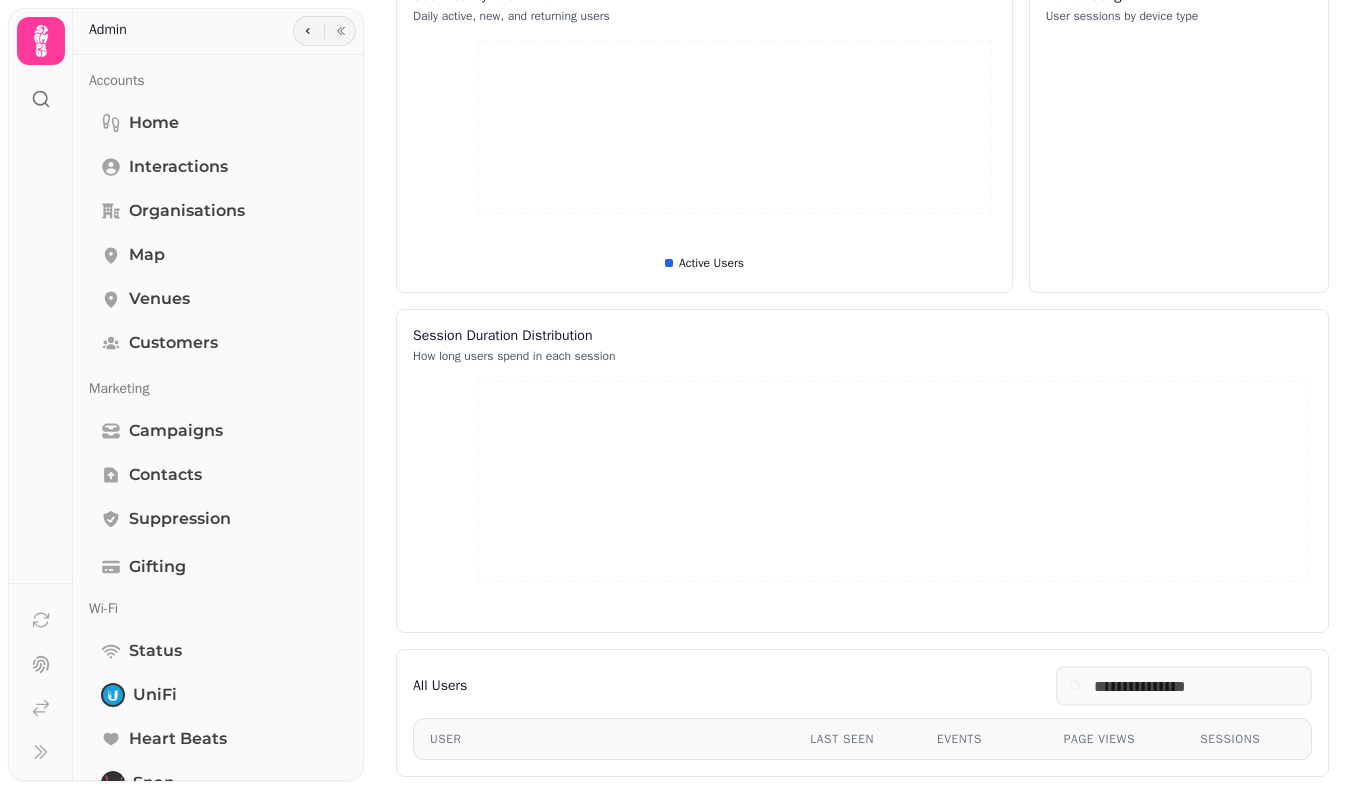 scroll, scrollTop: 0, scrollLeft: 0, axis: both 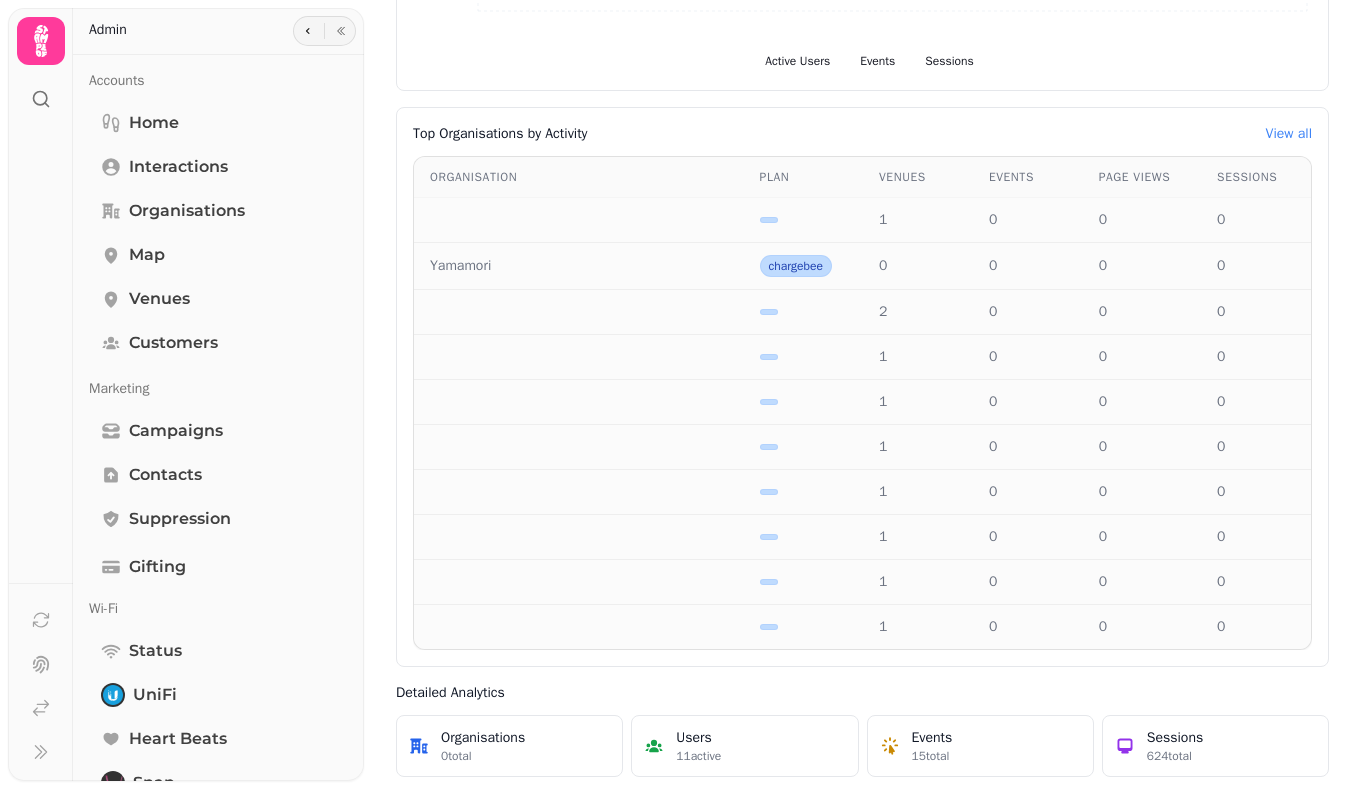 click on "Product Usage Analytics Monitor product usage and engagement across all organisations Active Users 11 Total Events 15 Page Views 3,549 Sessions 624 Avg Duration 10m Activity Trends Active Users Events Sessions Top Organisations by Activity View all Organisation Plan Venues Events Page Views Sessions 1 0 0 0 Yamamori chargebee 0 0 0 0 2 0 0 0 1 0 0 0 1 0 0 0 1 0 0 0 1 0 0 0 1 0 0 0 1 0 0 0 1 0 0 0 Detailed Analytics Organisations 0  total Users 11  active Events 15  total Sessions 624  total" at bounding box center (862, 197) 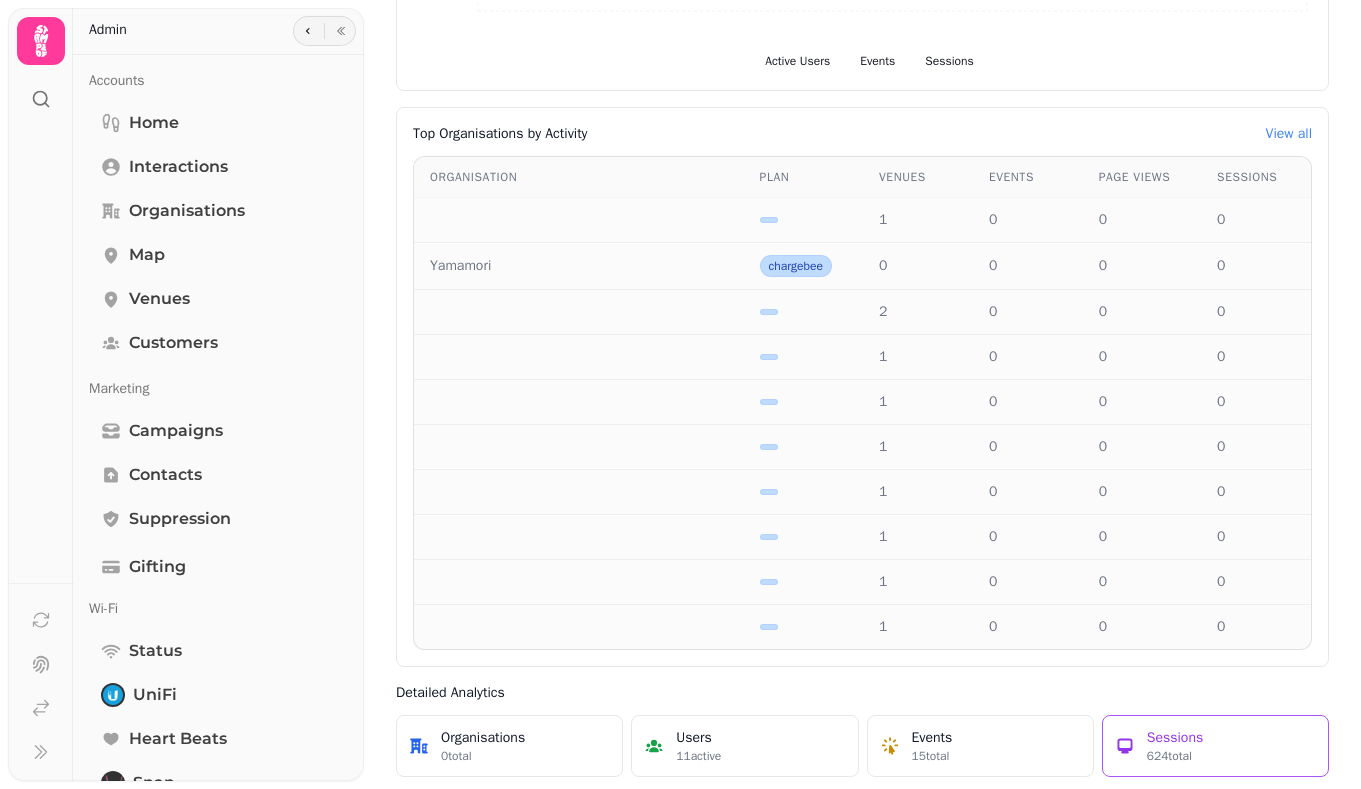 click on "Sessions 624  total" at bounding box center [1215, 746] 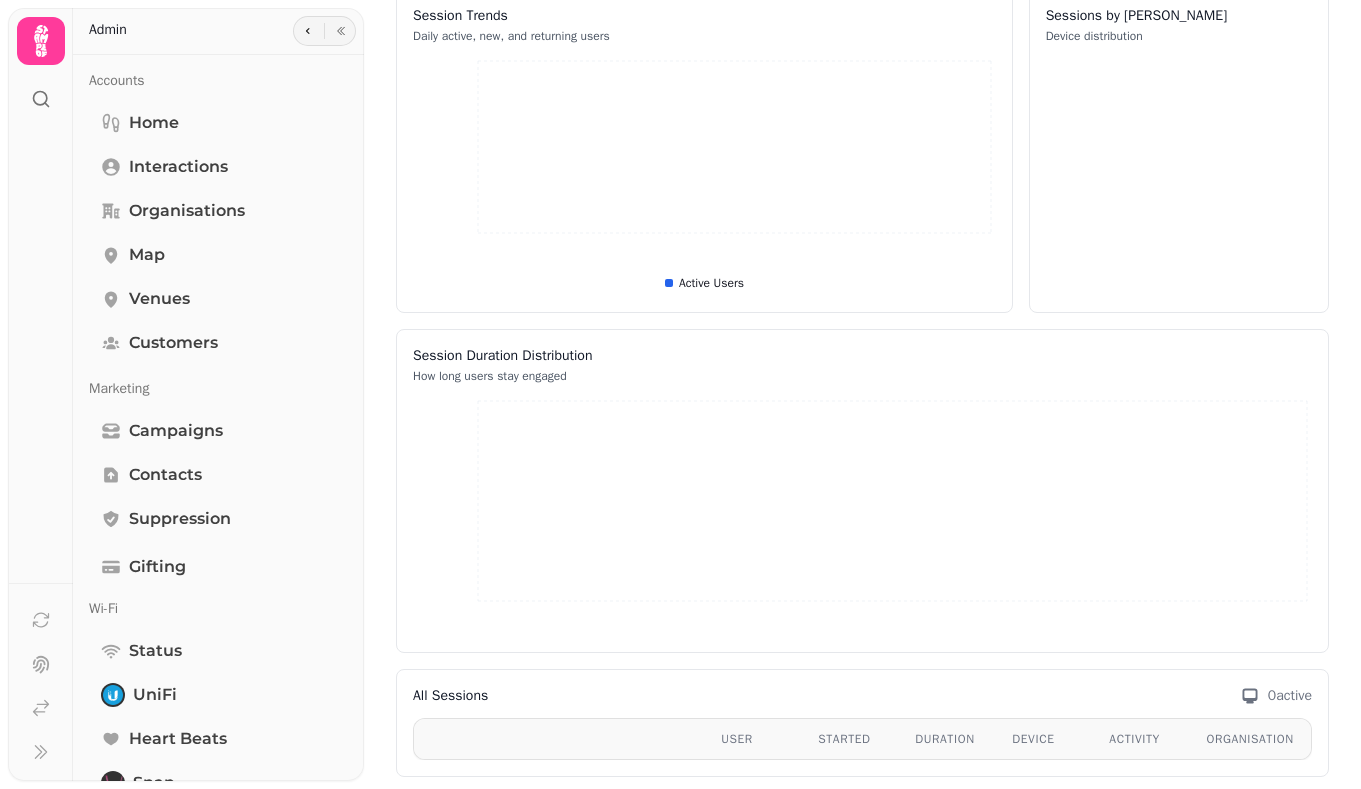 scroll, scrollTop: 0, scrollLeft: 0, axis: both 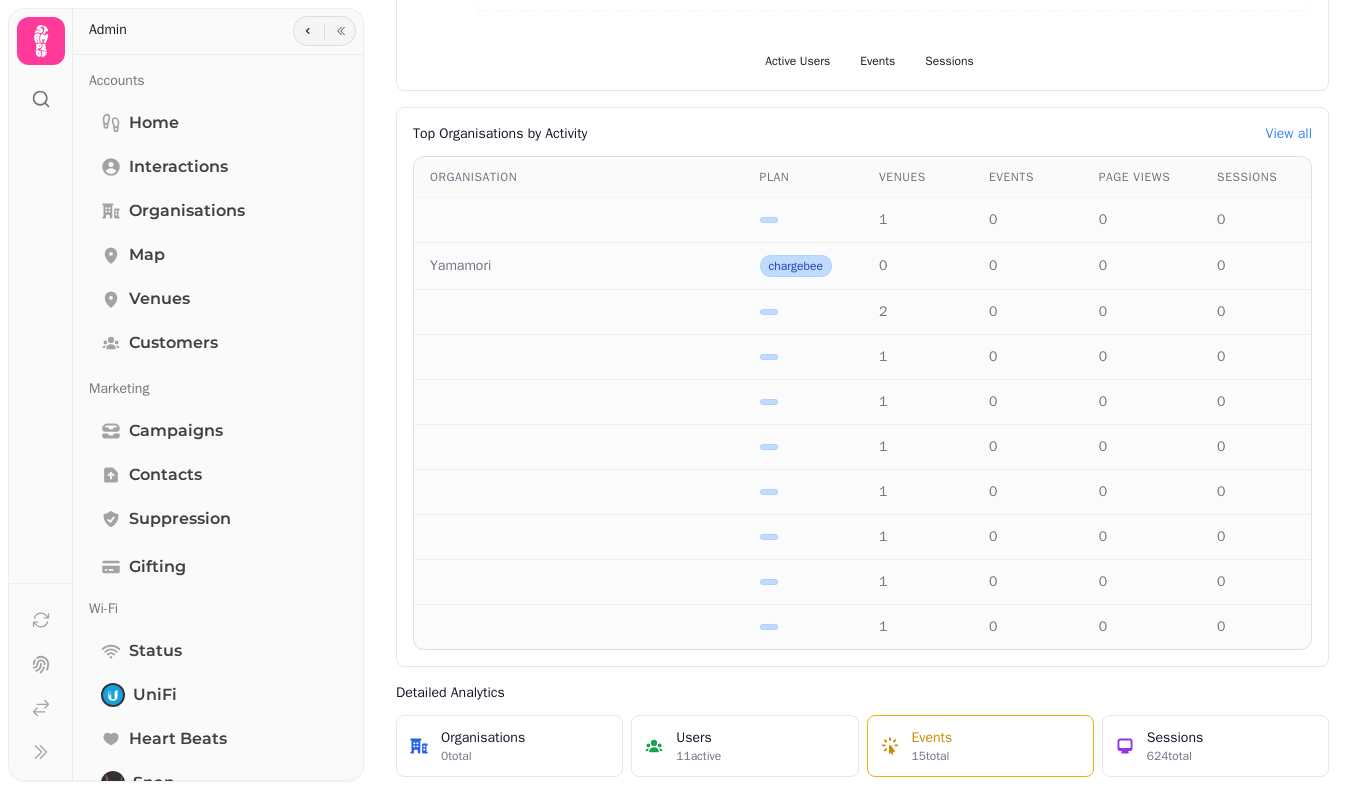 click on "Events 15  total" at bounding box center (980, 746) 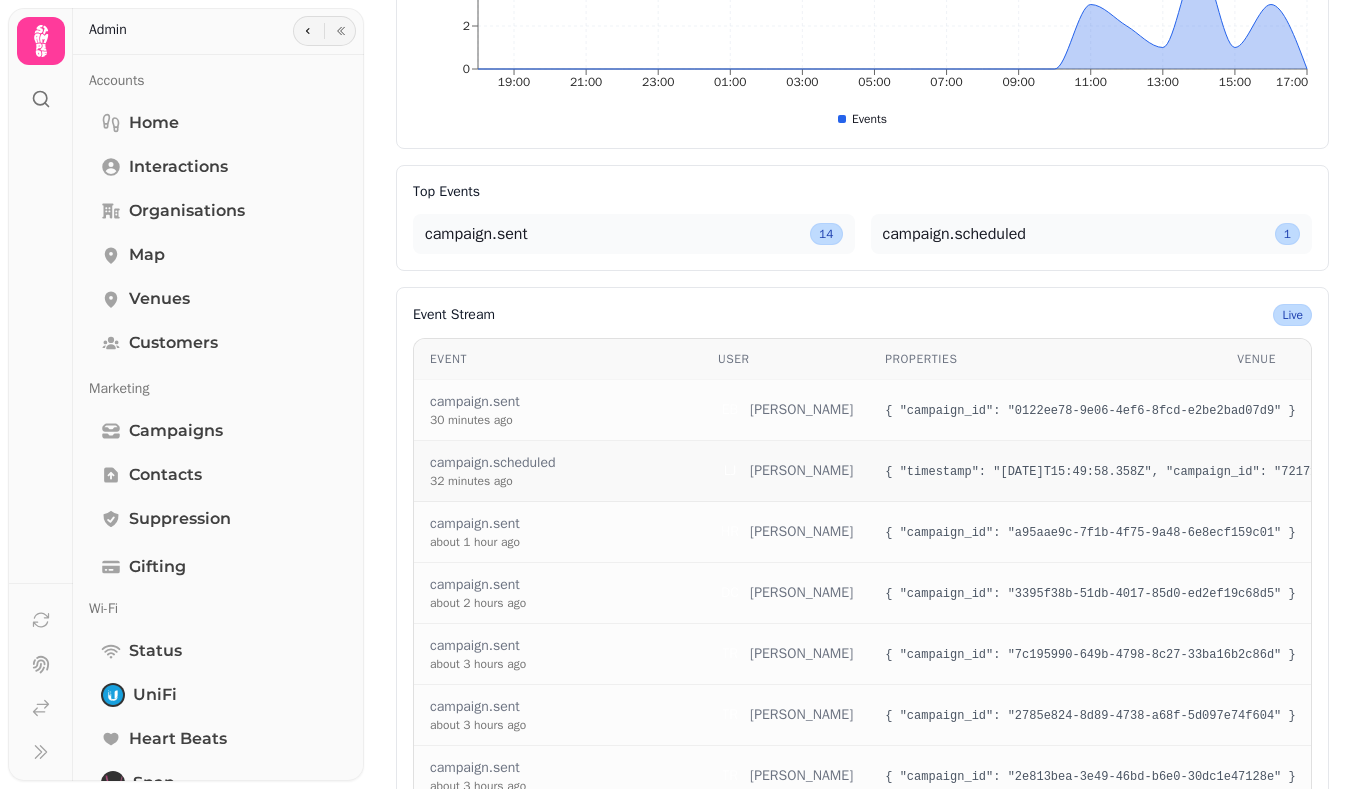 scroll, scrollTop: 496, scrollLeft: 0, axis: vertical 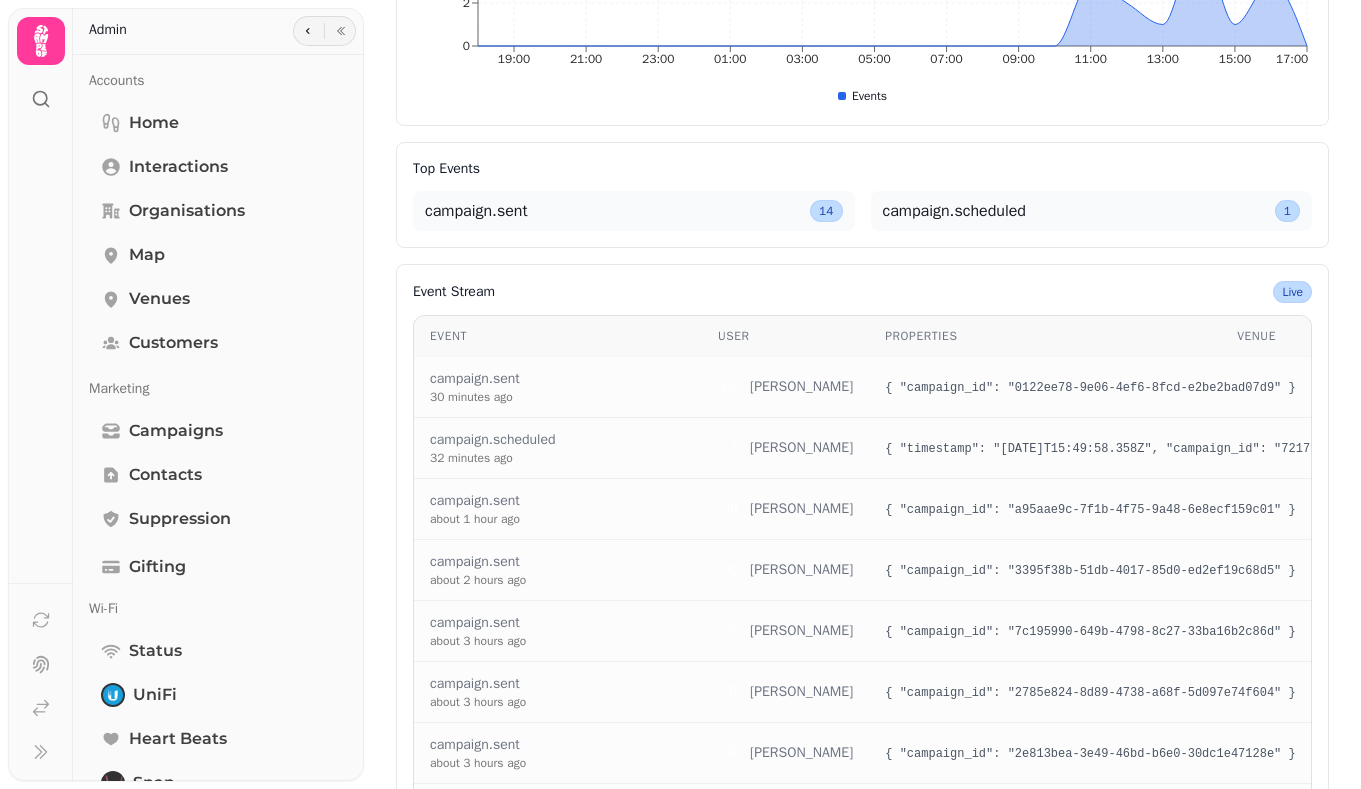 click on "campaign.scheduled" at bounding box center [1075, 211] 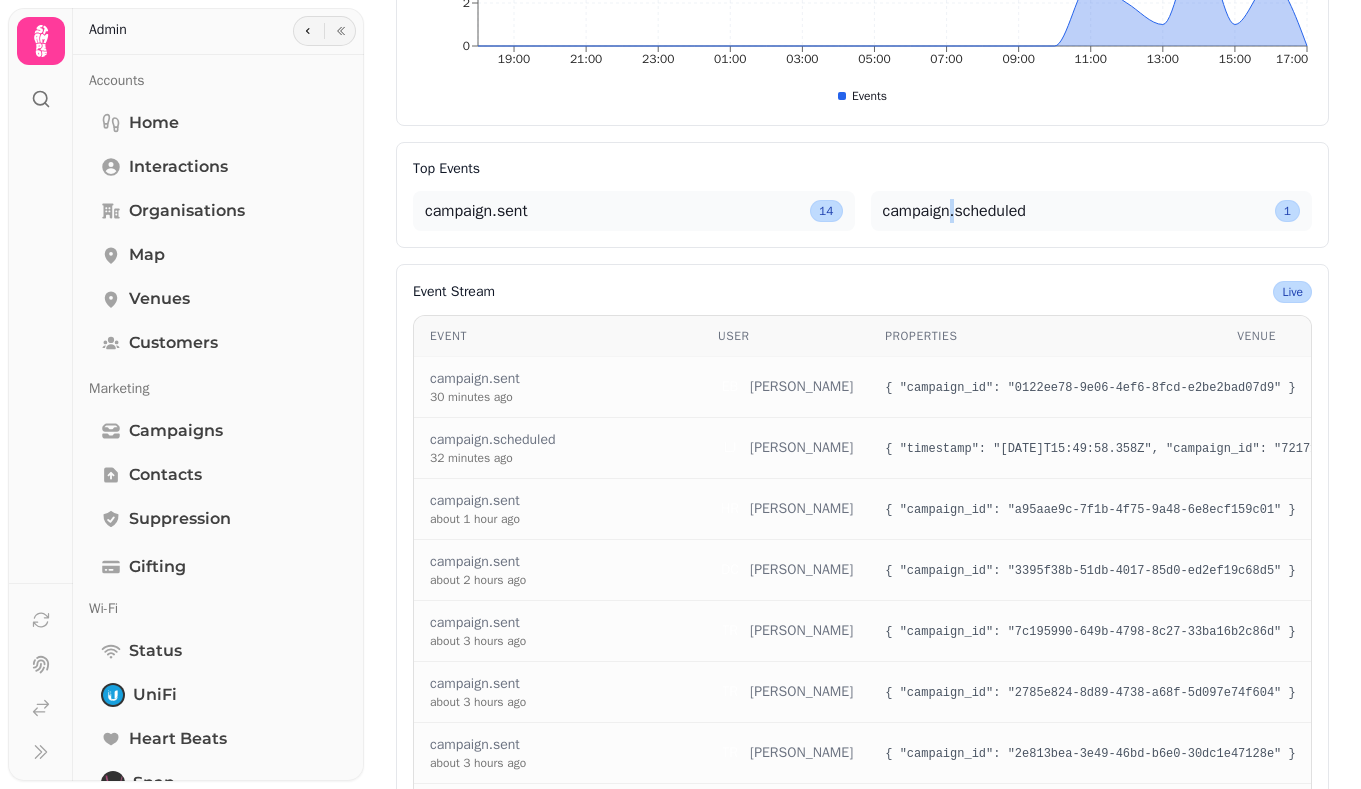 click on "campaign.scheduled" at bounding box center [1075, 211] 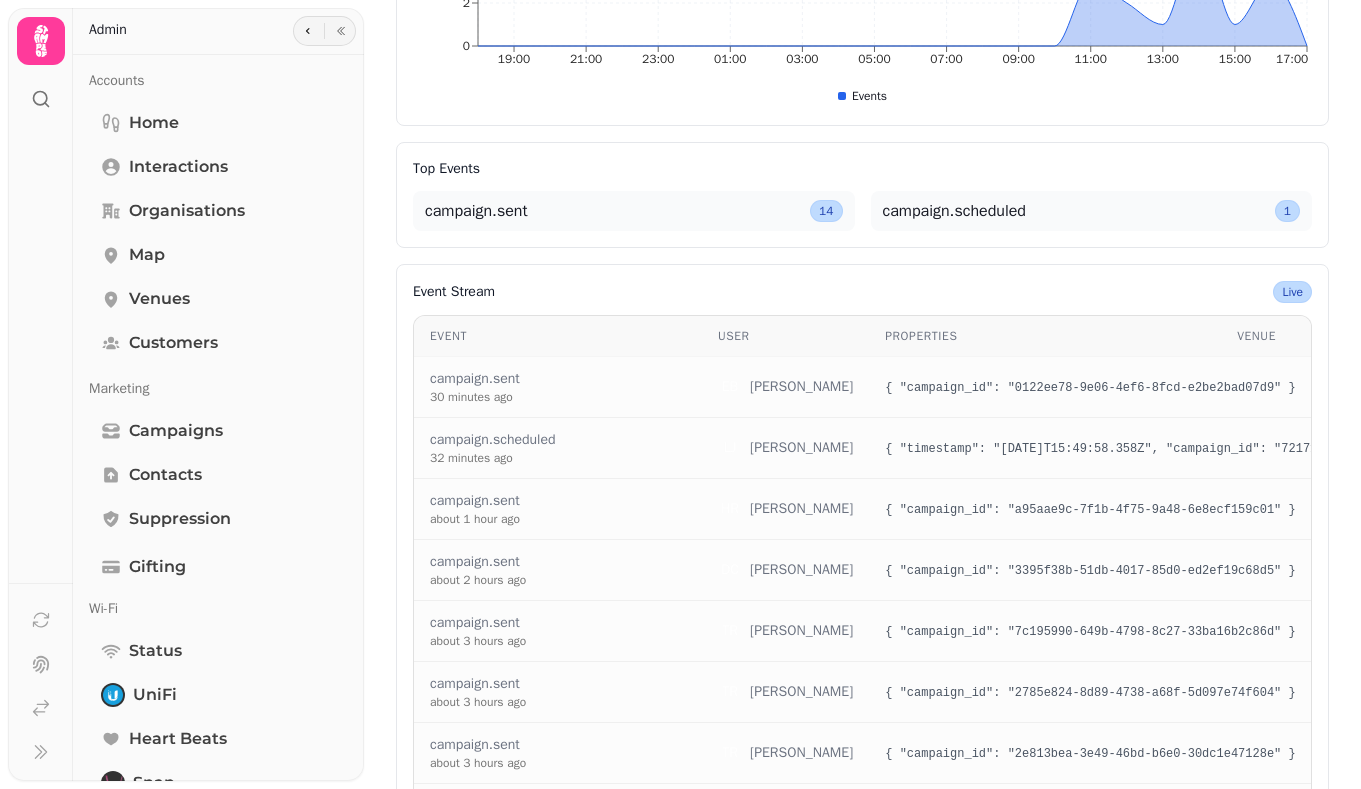 click on "campaign.sent" at bounding box center (613, 211) 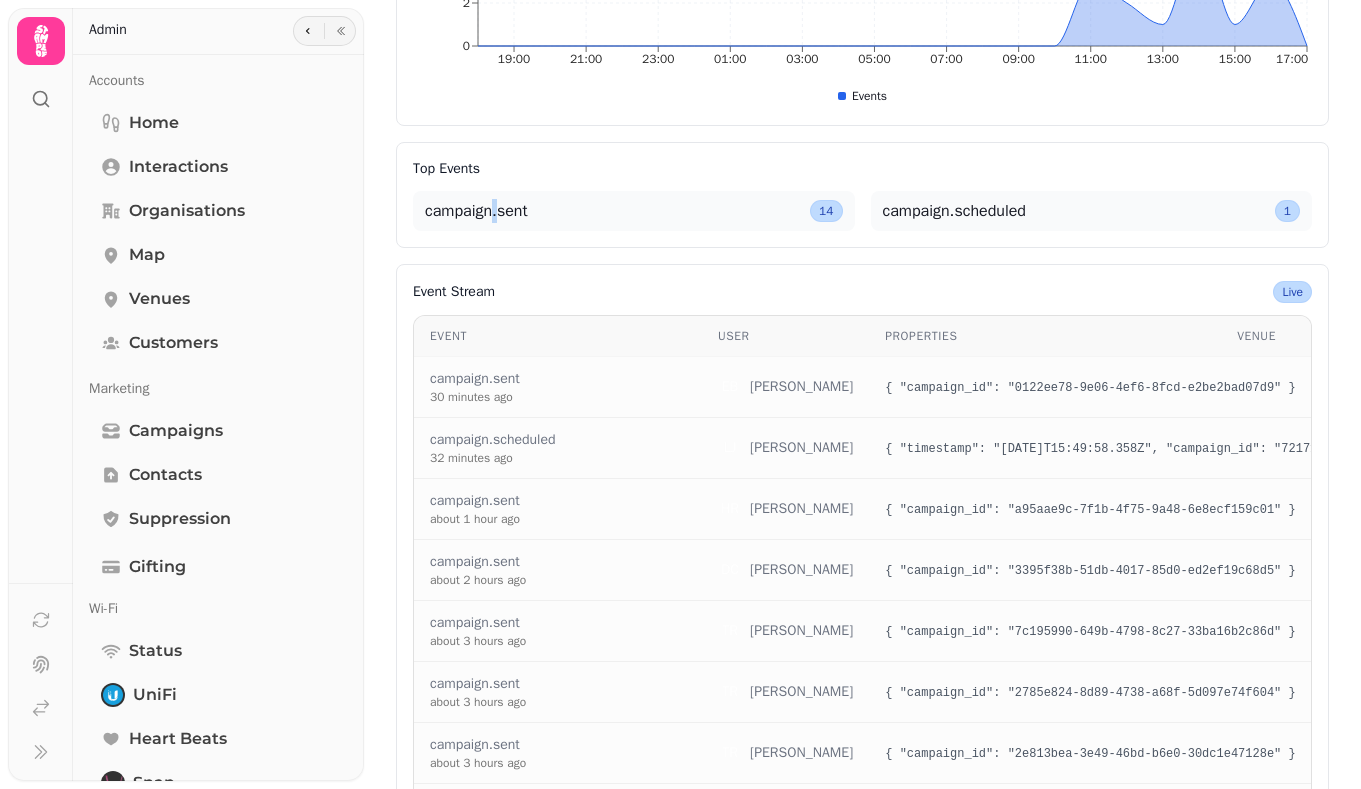 click on "campaign.sent" at bounding box center (613, 211) 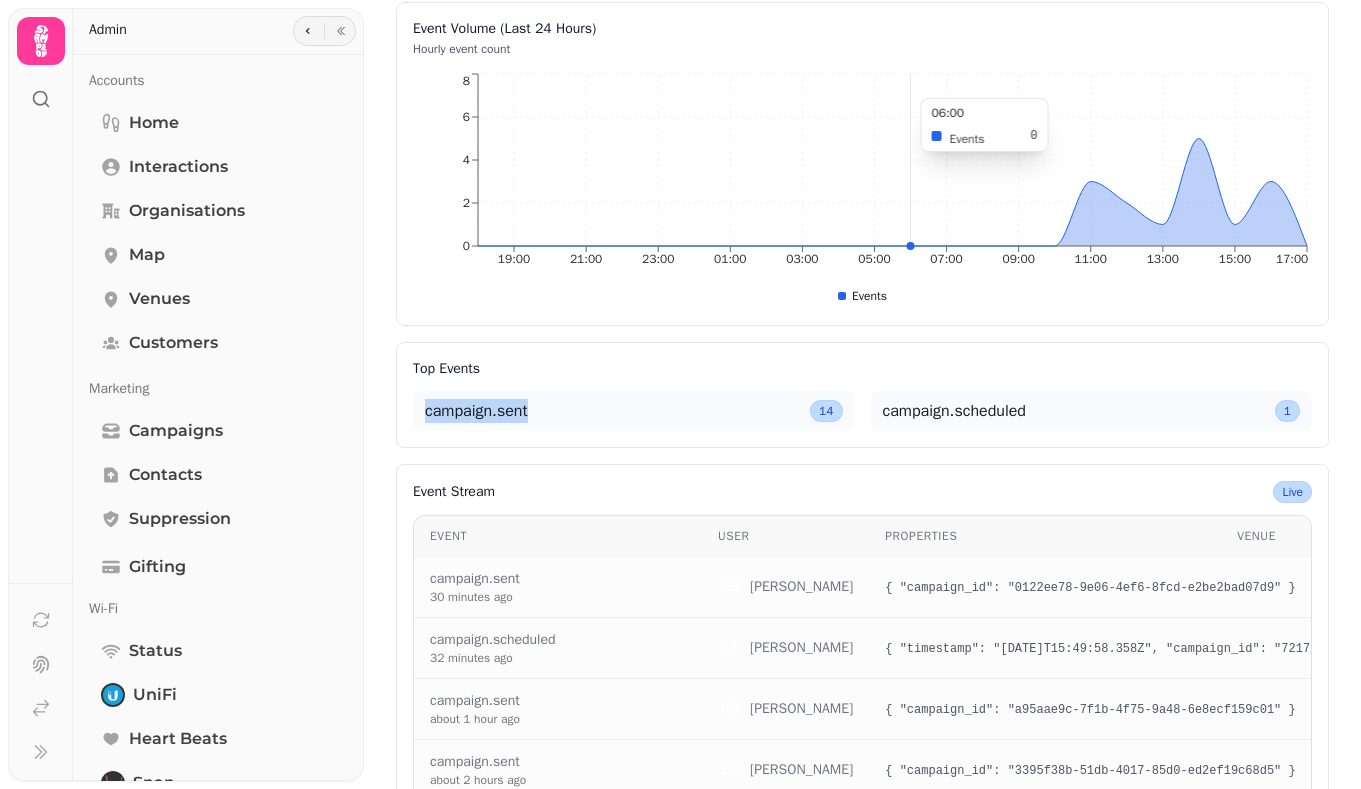 scroll, scrollTop: 314, scrollLeft: 0, axis: vertical 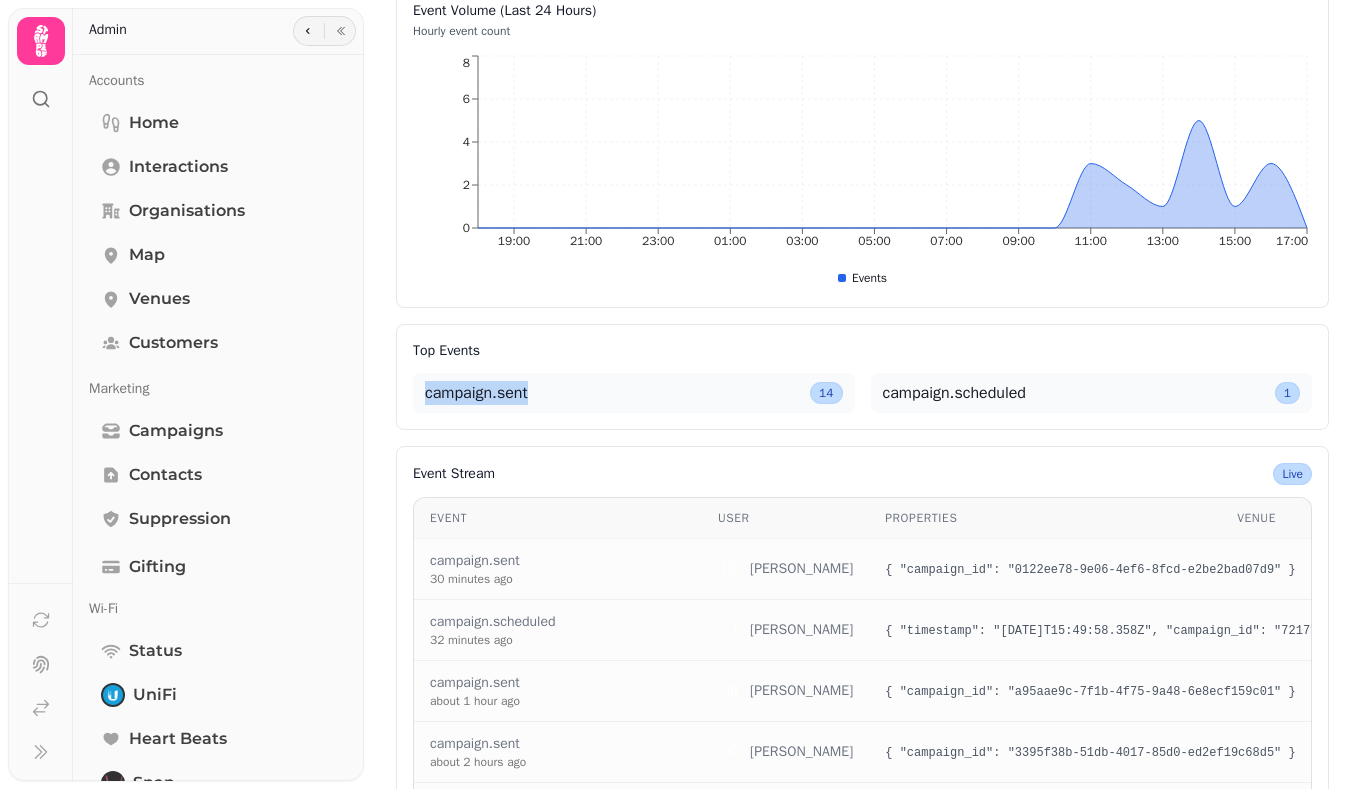 click on "campaign.sent" at bounding box center [613, 393] 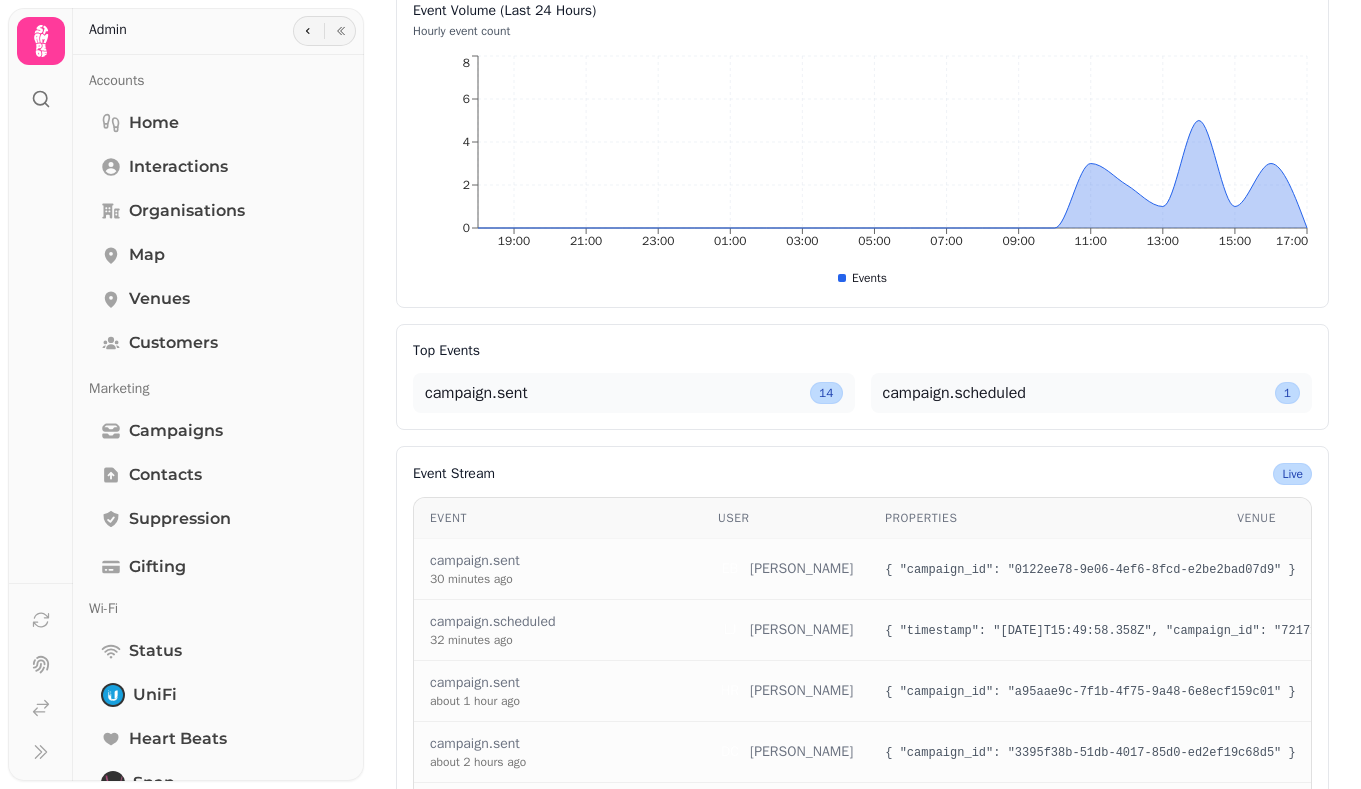 click on "campaign.sent" at bounding box center (613, 393) 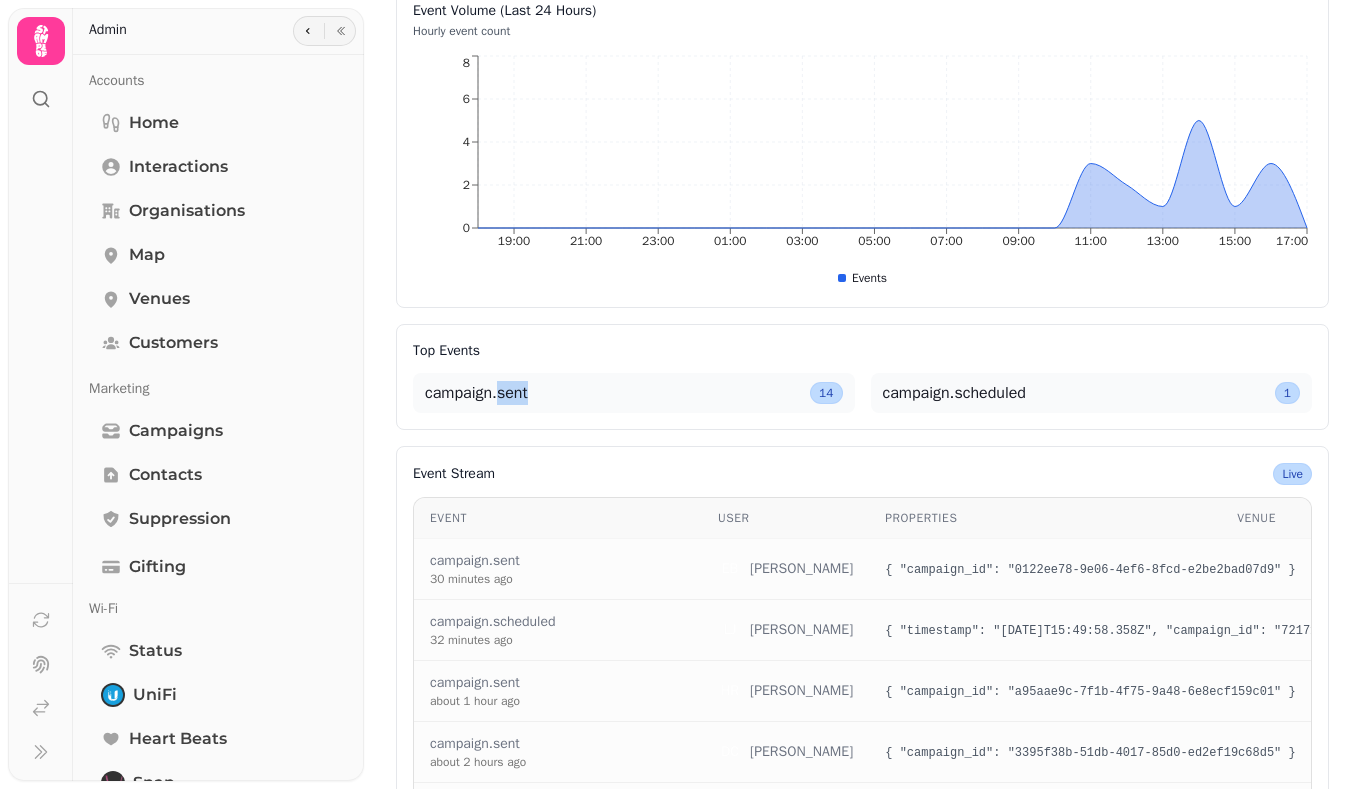 click on "campaign.sent" at bounding box center [613, 393] 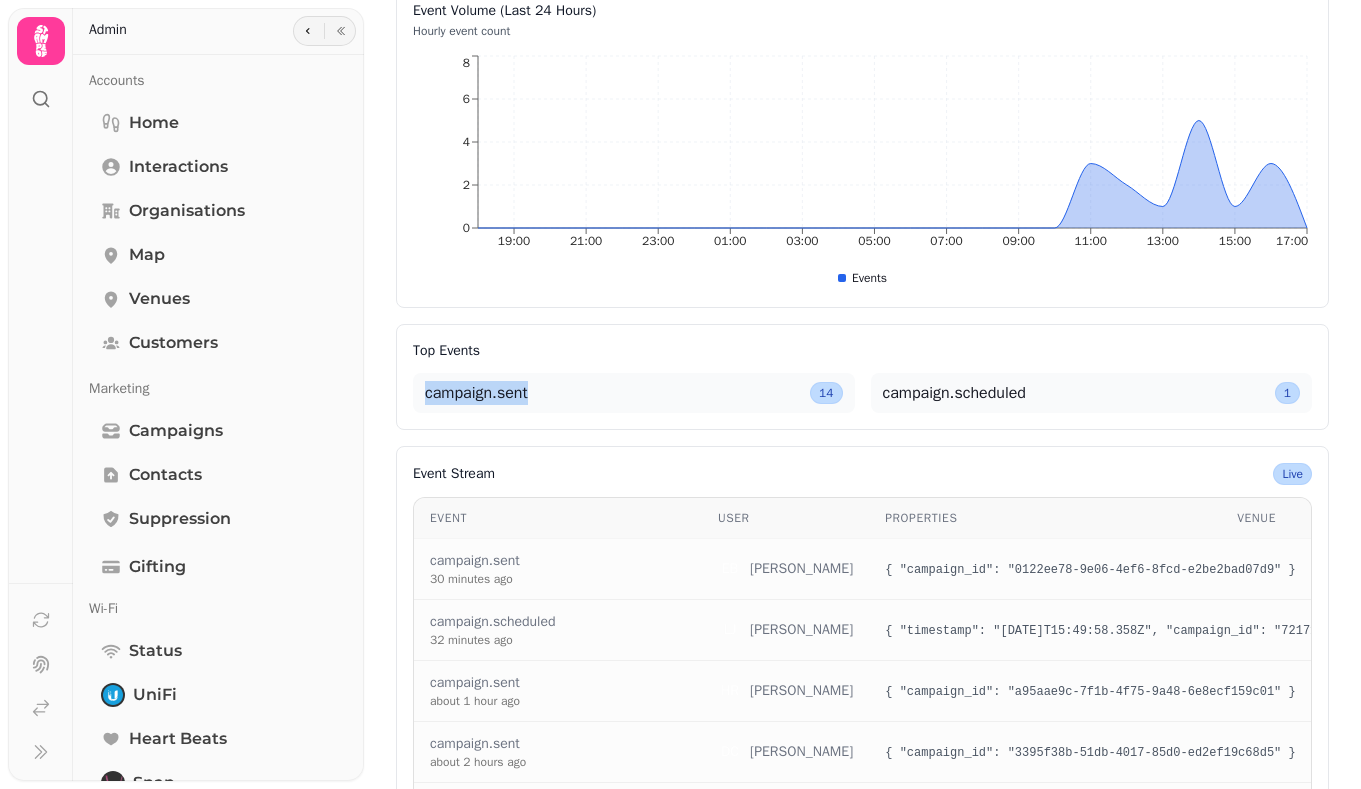 click on "campaign.sent" at bounding box center (613, 393) 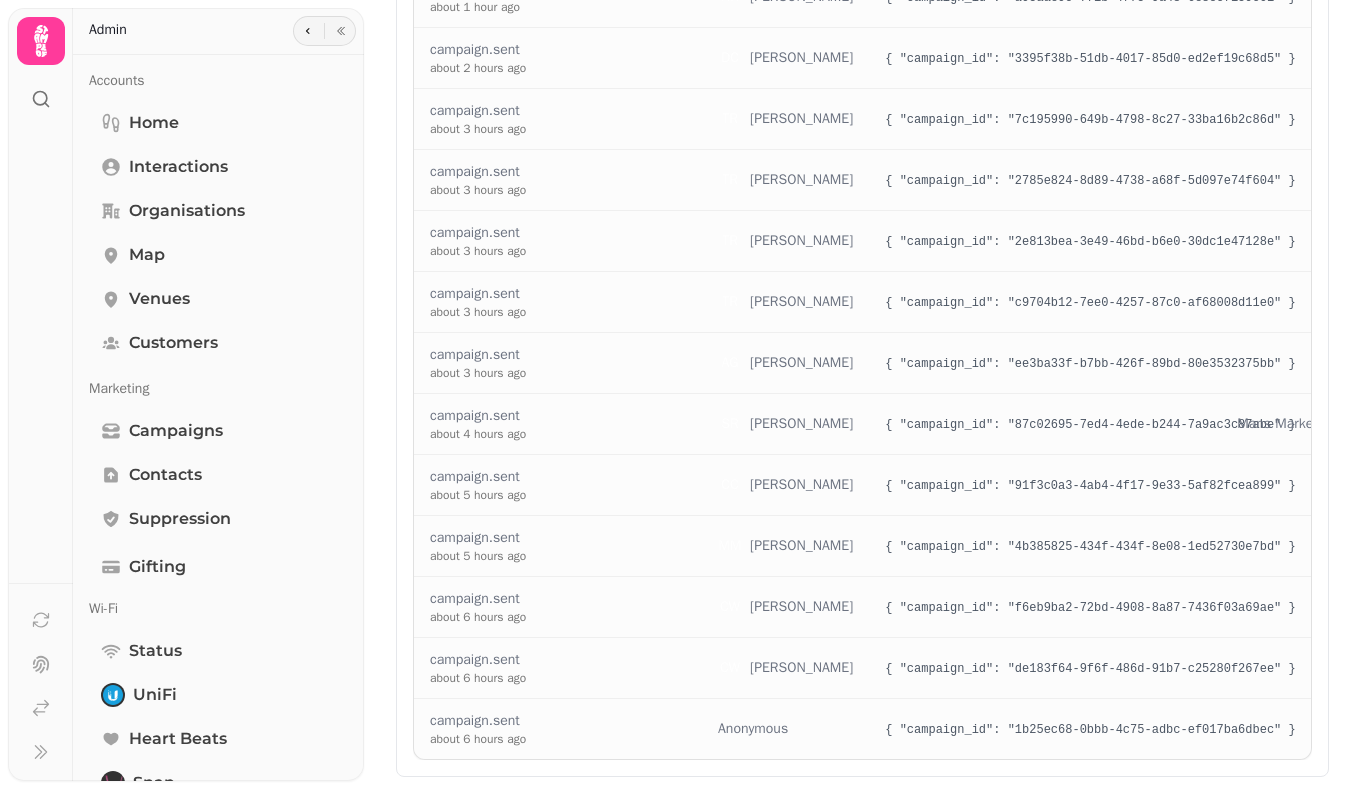 scroll, scrollTop: 960, scrollLeft: 0, axis: vertical 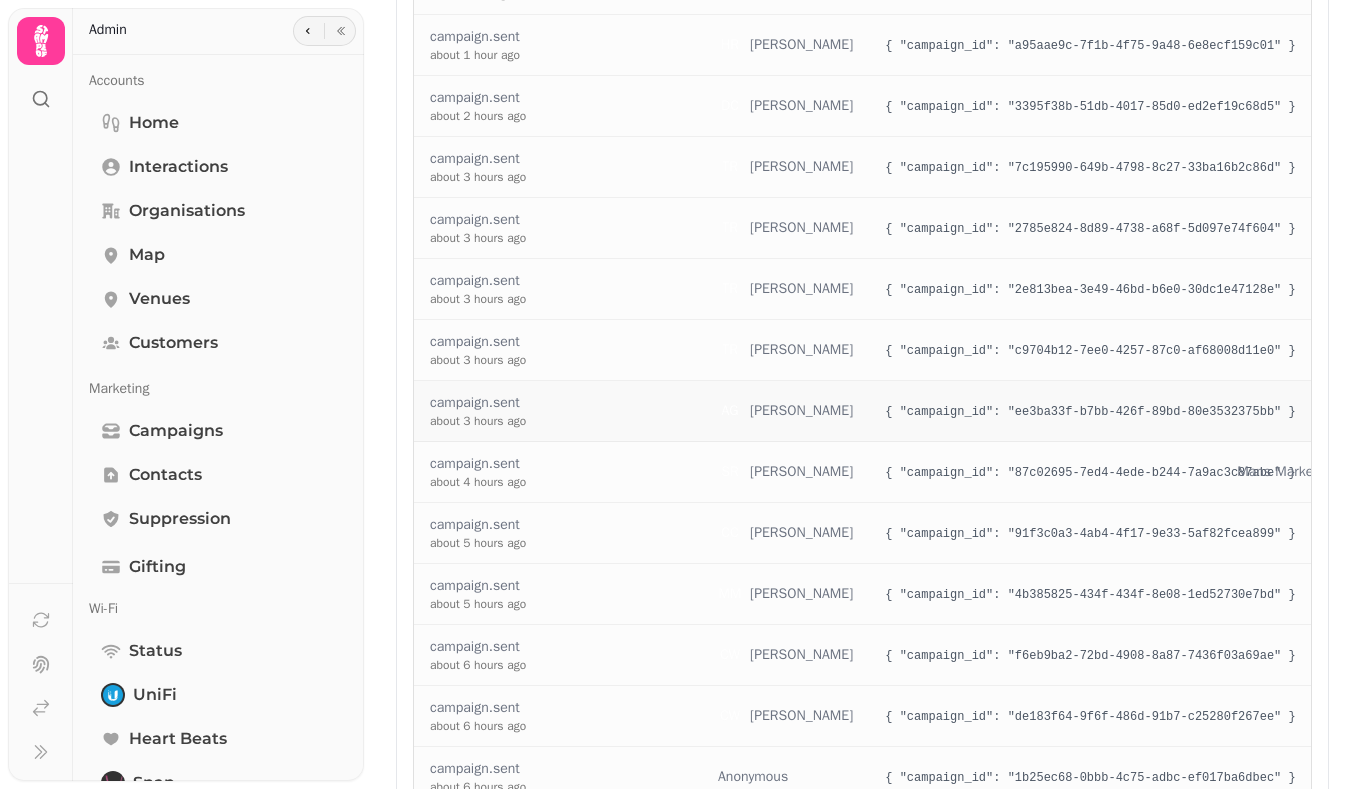 click on "[PERSON_NAME]" at bounding box center (801, 411) 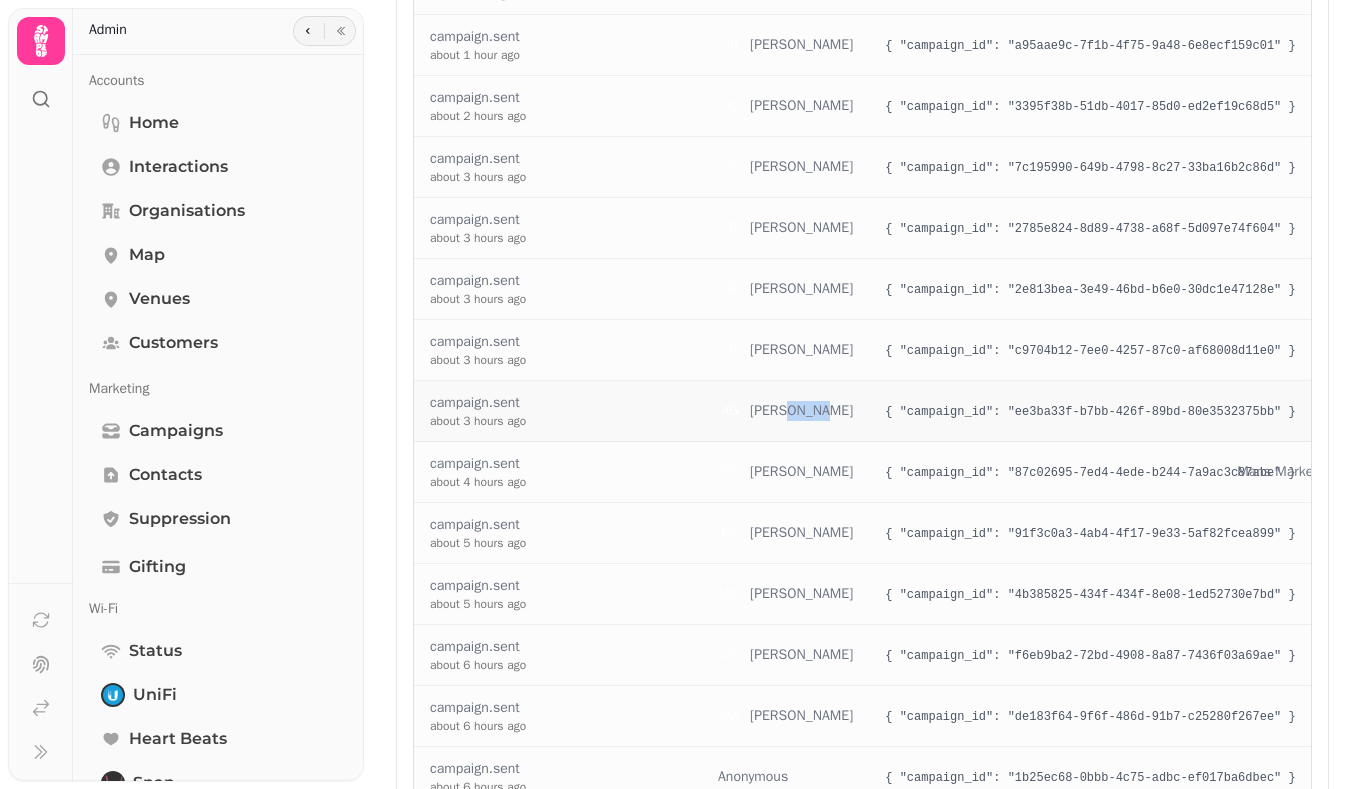 click on "[PERSON_NAME]" at bounding box center [801, 411] 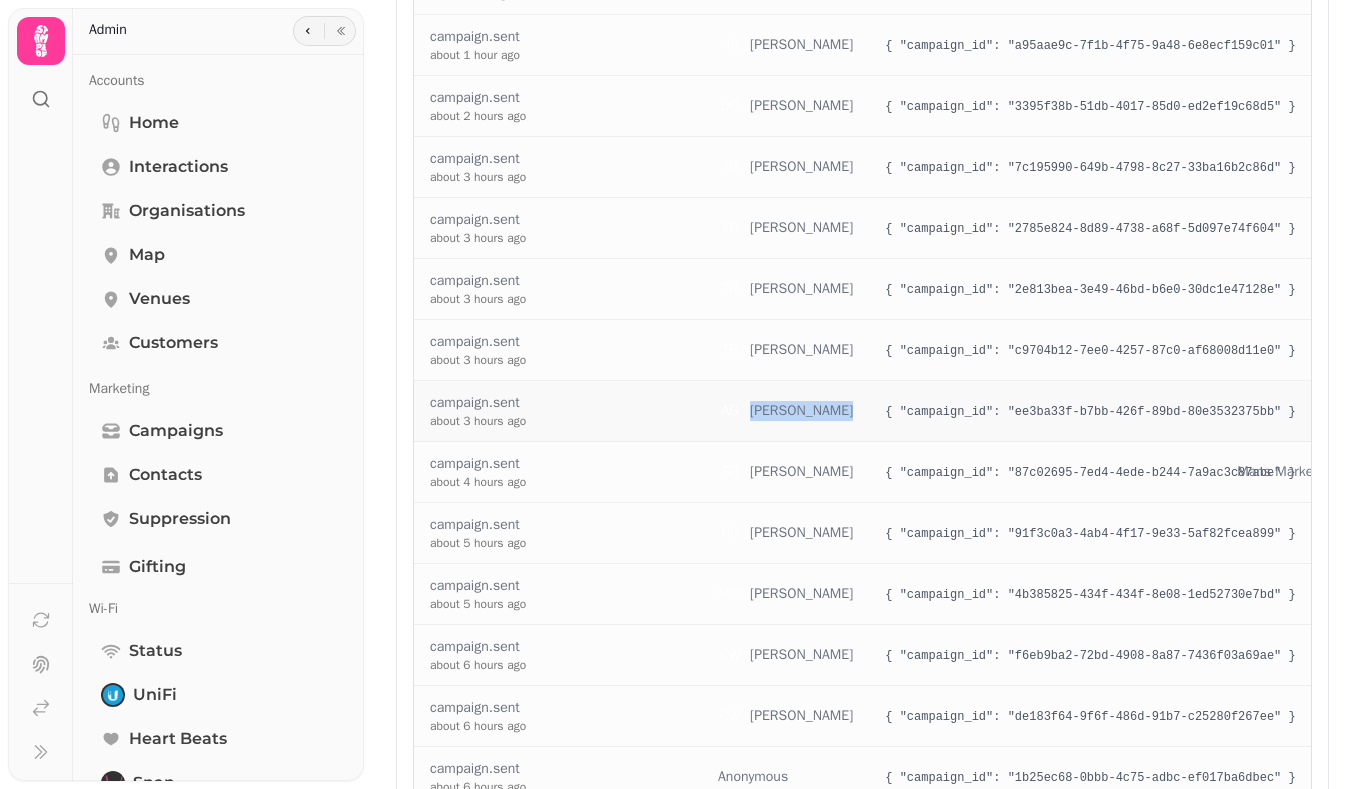 click on "[PERSON_NAME]" at bounding box center (801, 411) 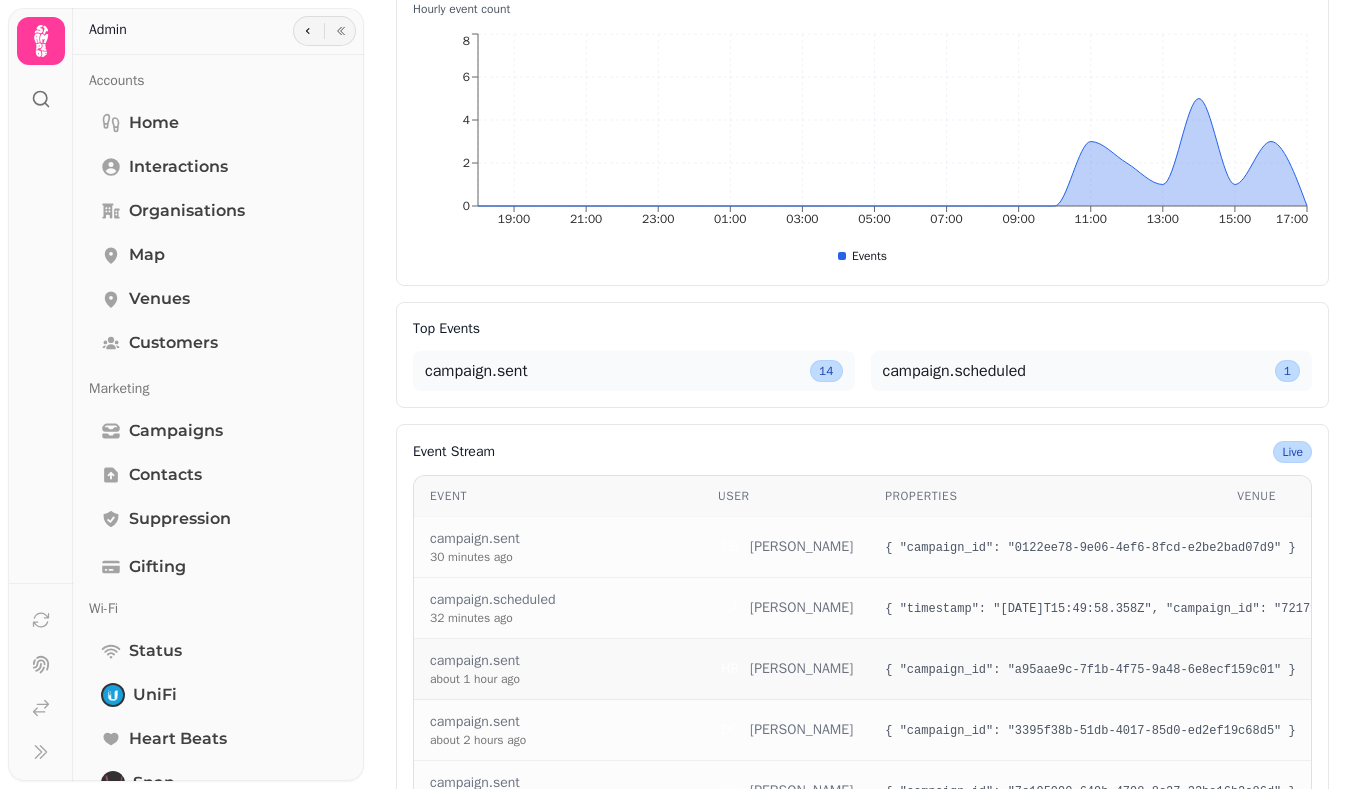 scroll, scrollTop: 471, scrollLeft: 0, axis: vertical 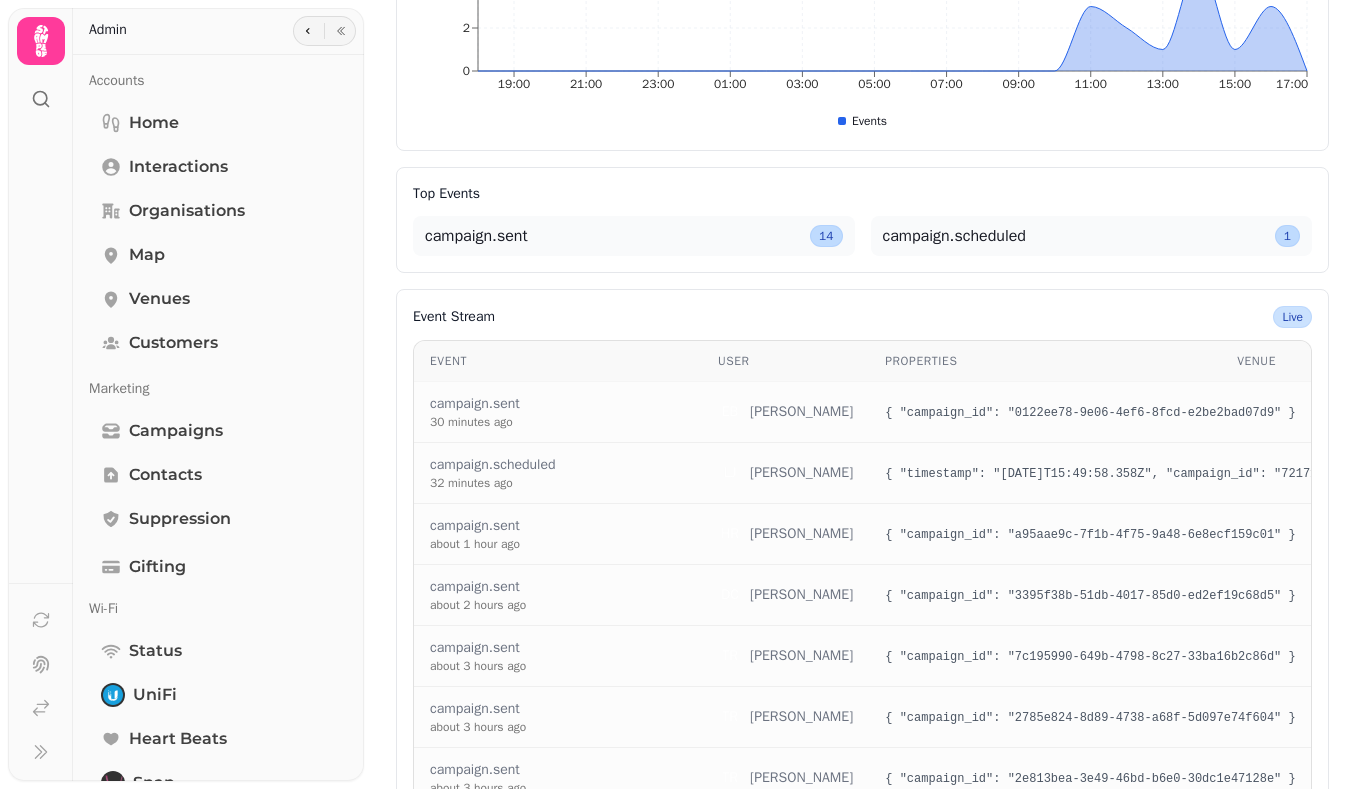 click on "Live" at bounding box center (1292, 317) 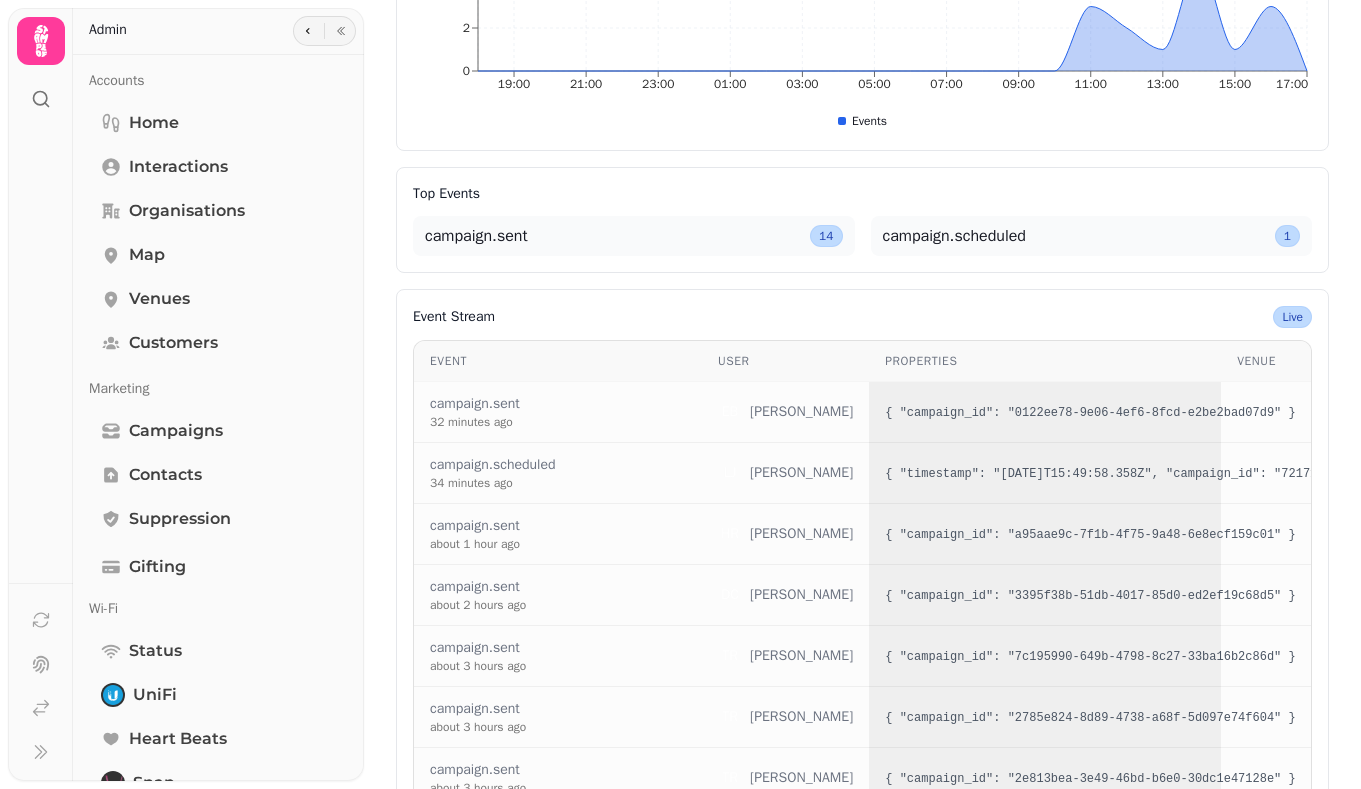scroll, scrollTop: 1008, scrollLeft: 0, axis: vertical 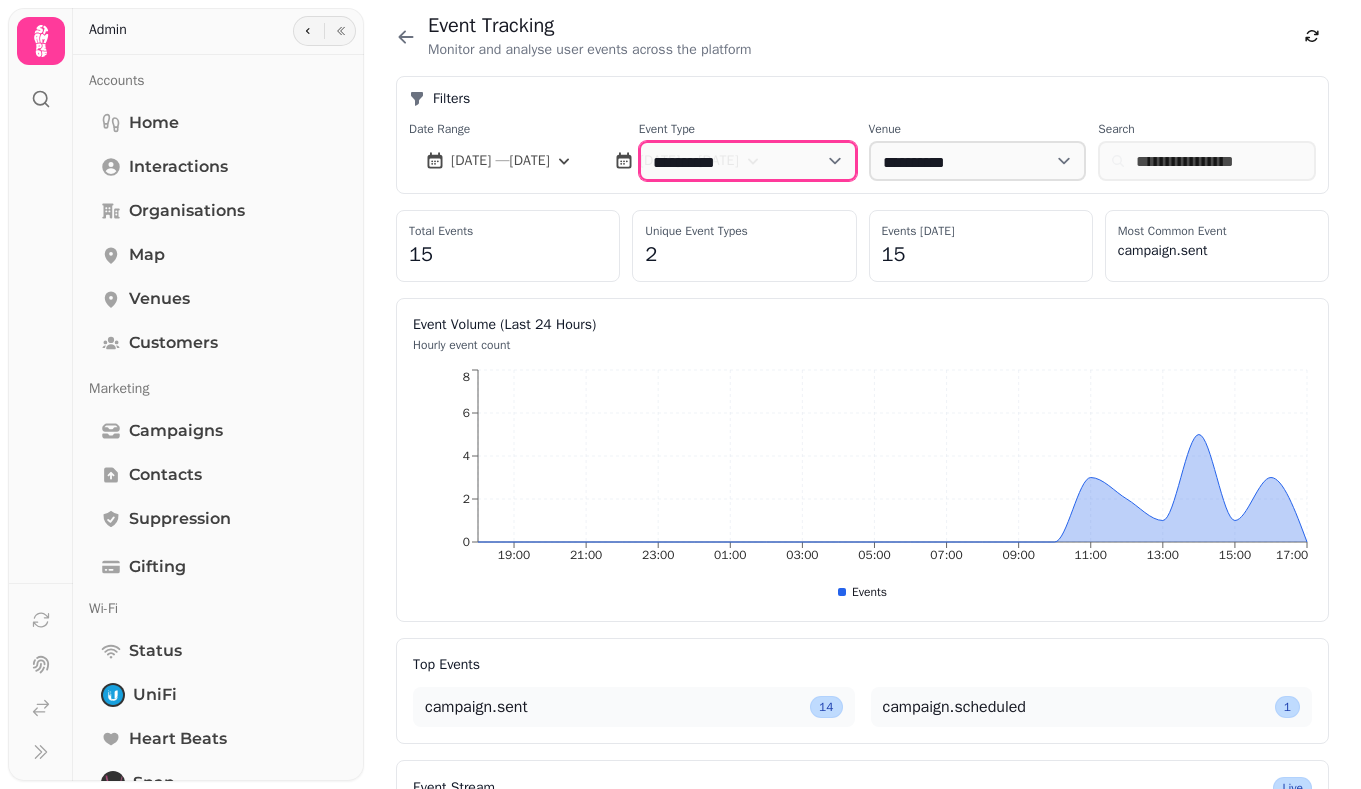 click on "**********" at bounding box center (748, 161) 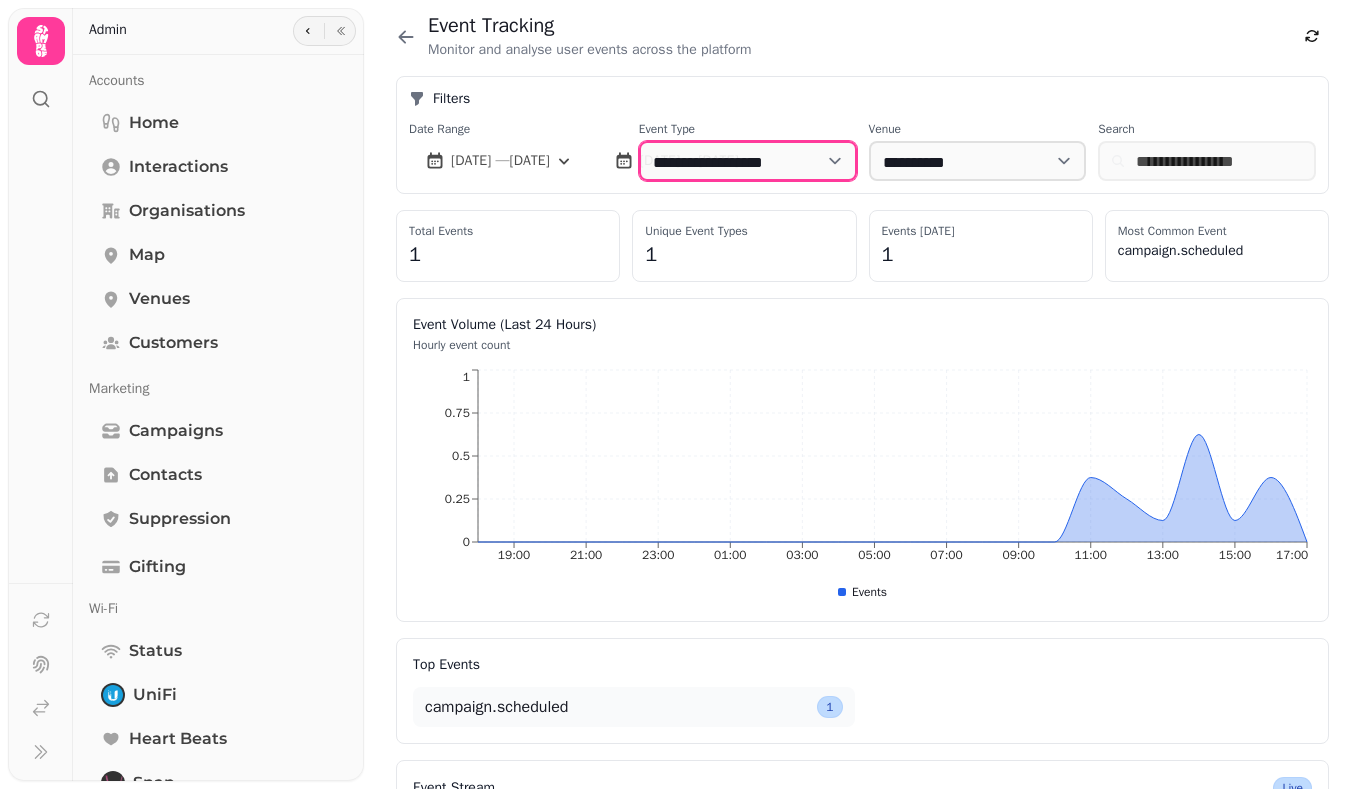 click on "**********" at bounding box center (748, 161) 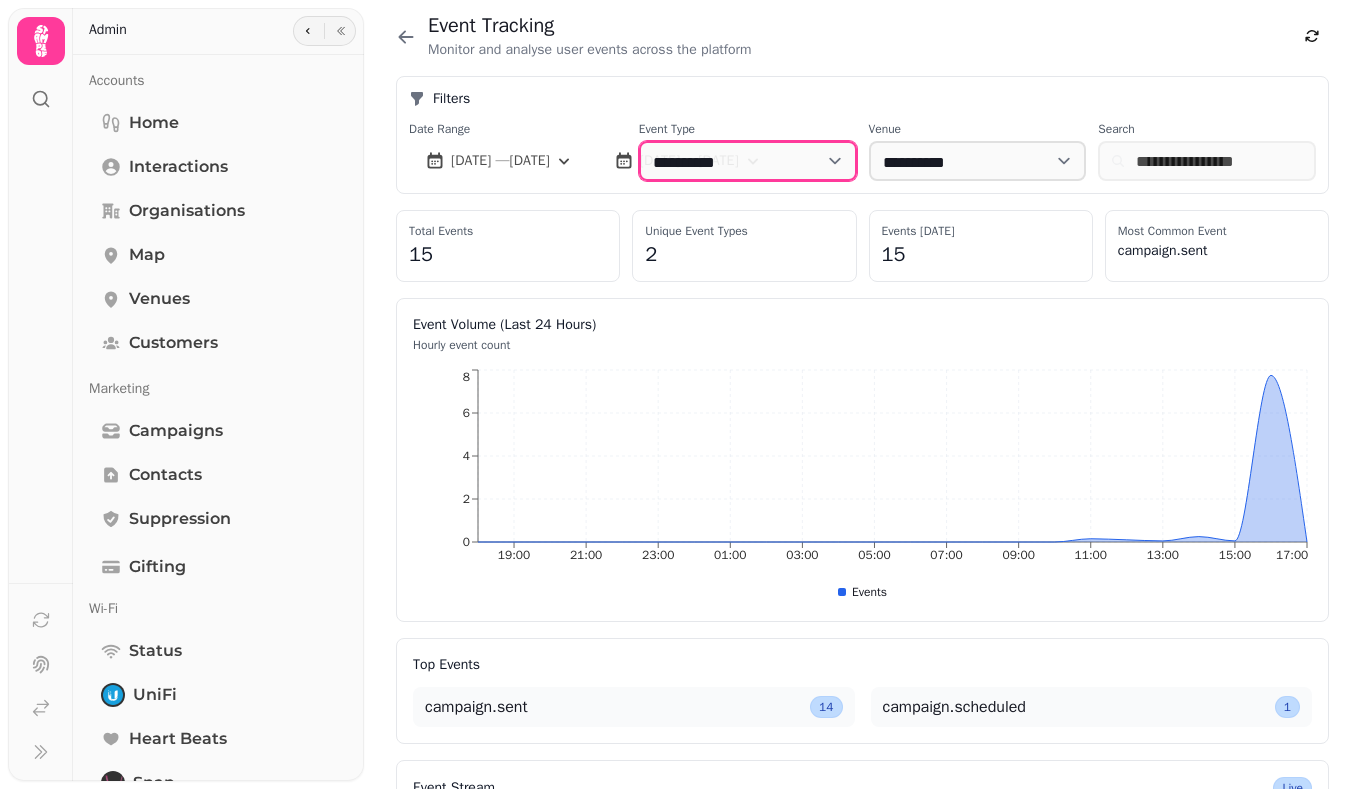 click on "**********" at bounding box center [748, 161] 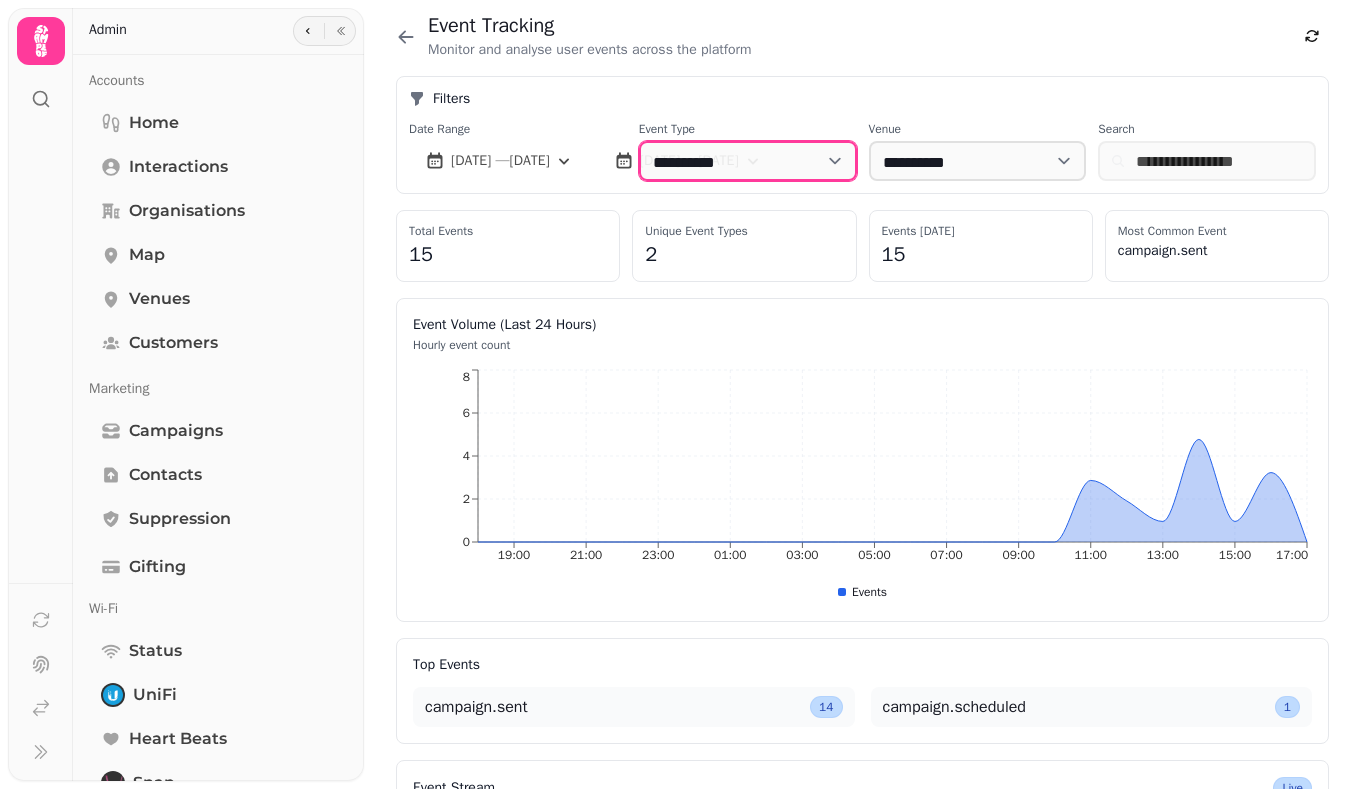 select on "**********" 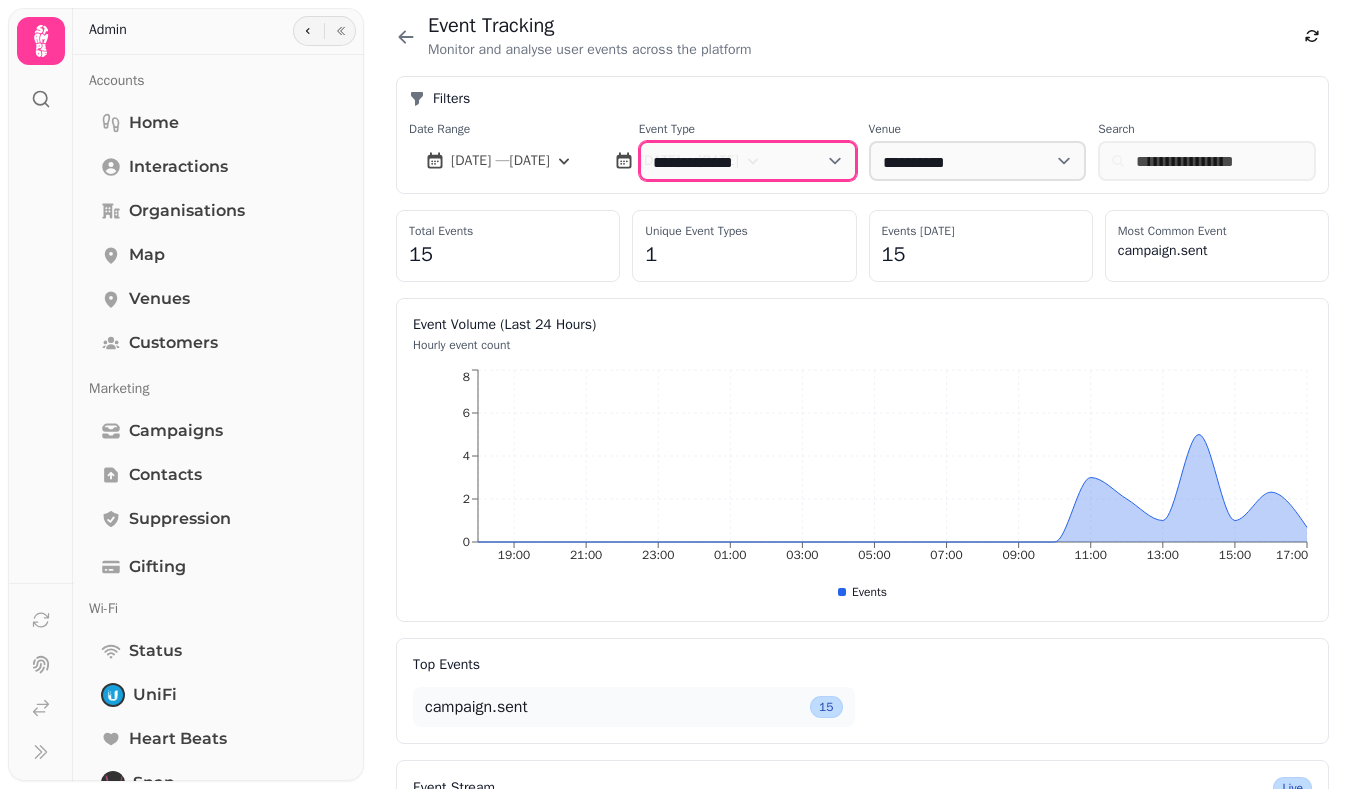 click on "**********" at bounding box center [748, 161] 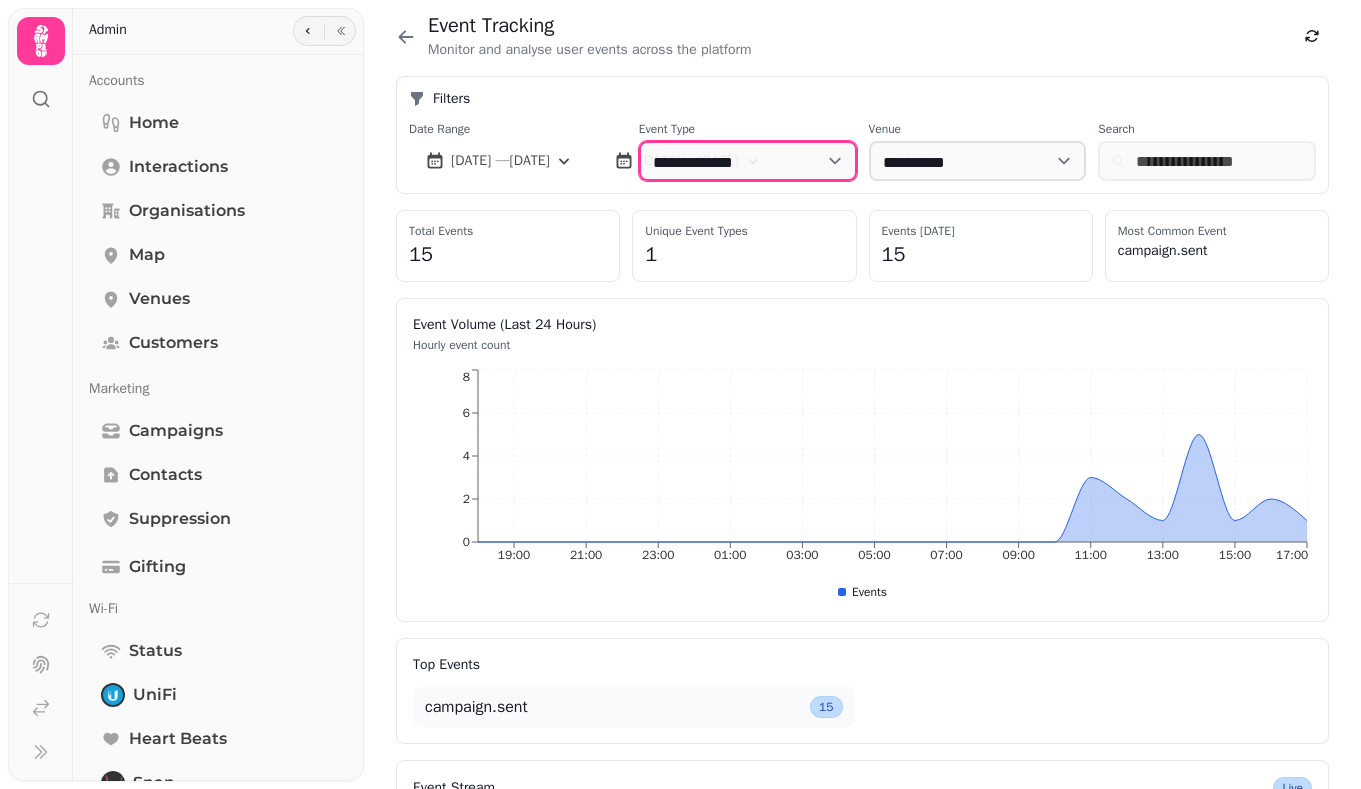 select 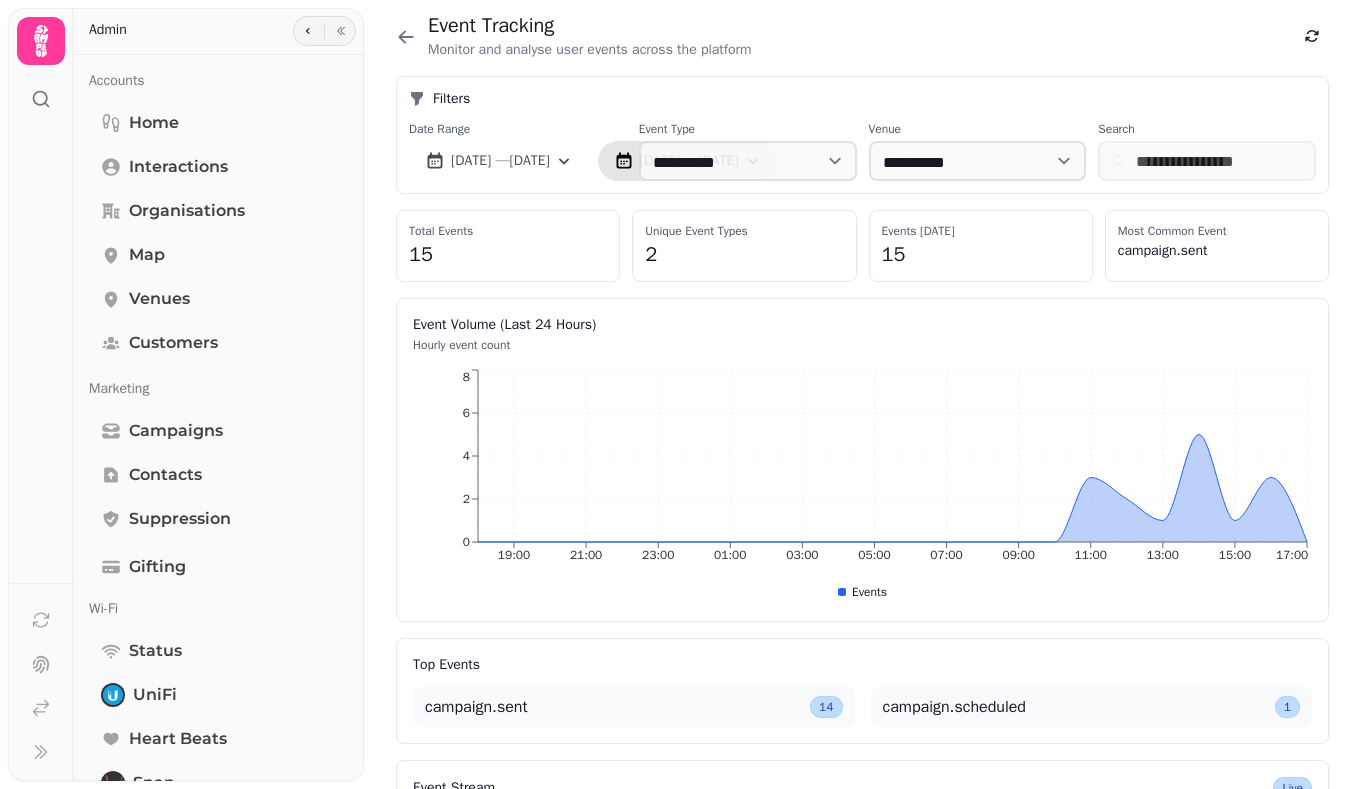 click on "17 Jun, 2025    —  17 Jul, 2025" at bounding box center (689, 161) 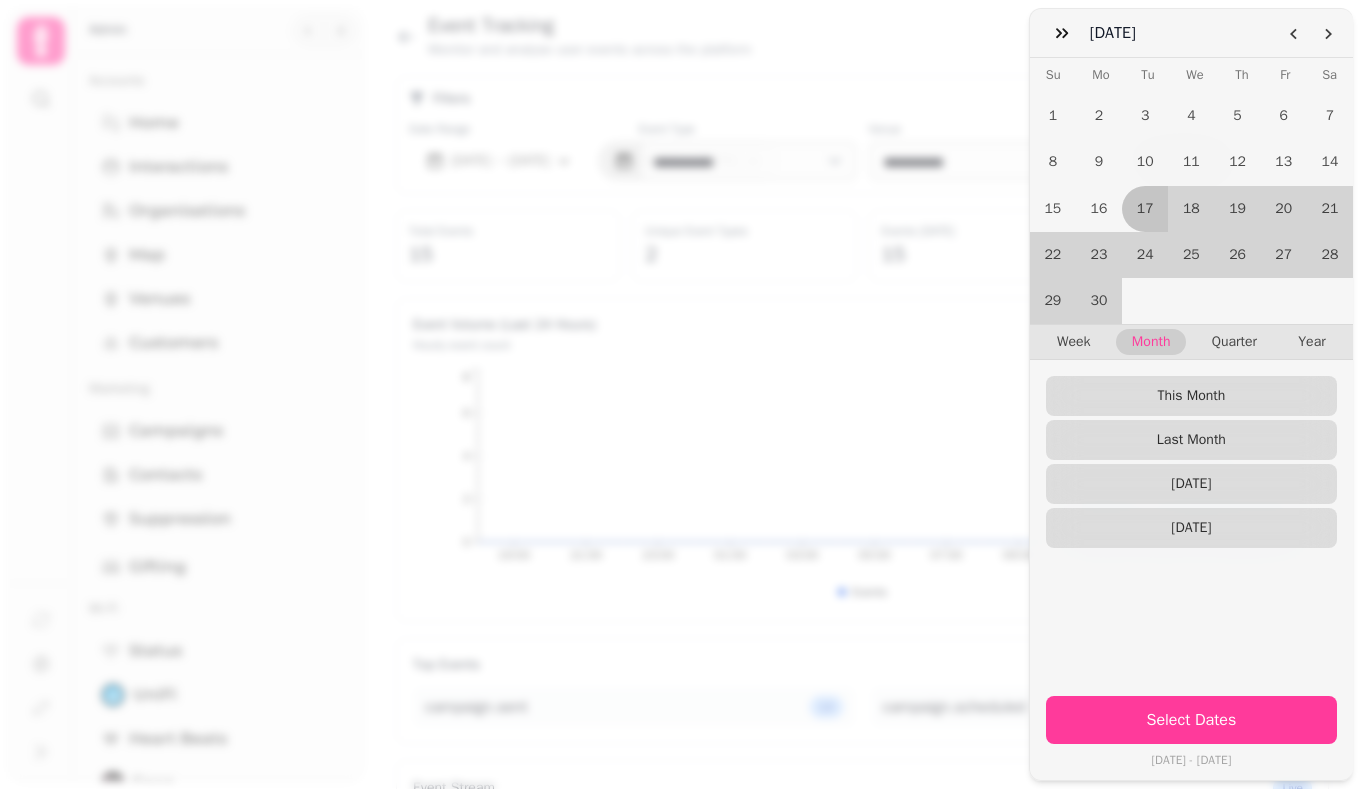 click on "June 25 June 2025 Su Mo Tu We Th Fr Sa 1 2 3 4 5 6 7 8 9 10 11 12 13 14 15 16 17 18 19 20 21 22 23 24 25 26 27 28 29 30 Week Month Quarter Year This Month Last Month 2 Months Ago 3 Months Ago Select Dates Tue 17 Jun, 2025   -   Thu 17 Jul, 2025" at bounding box center (680, 410) 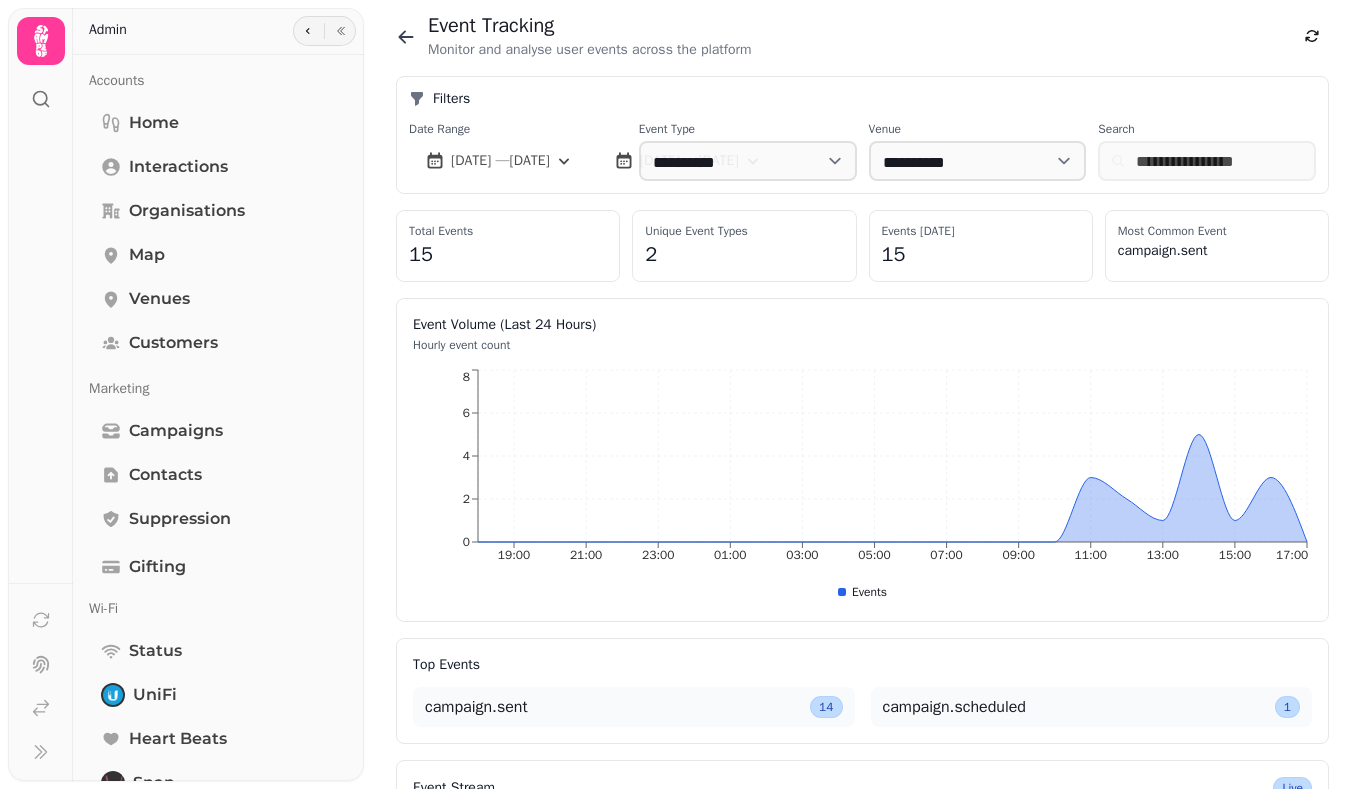 click 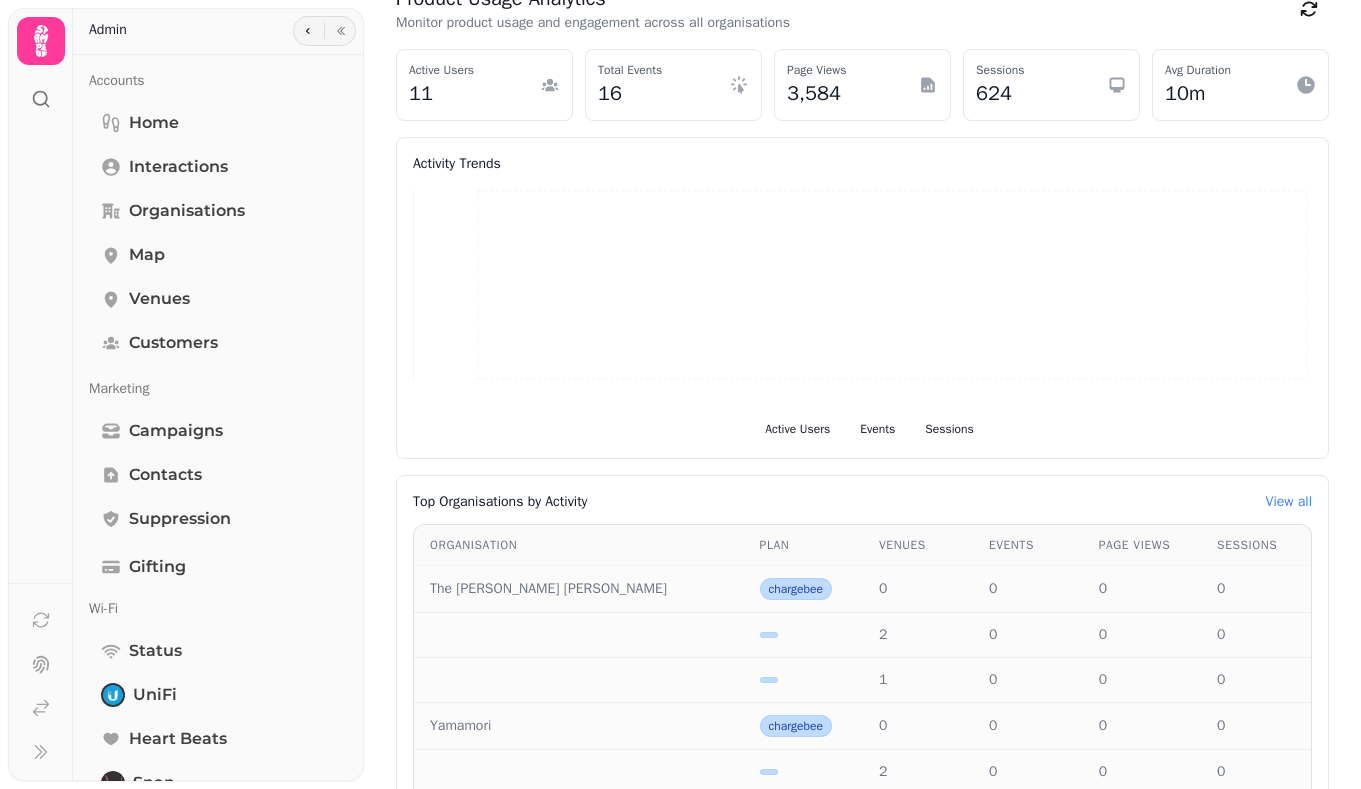 scroll, scrollTop: 0, scrollLeft: 0, axis: both 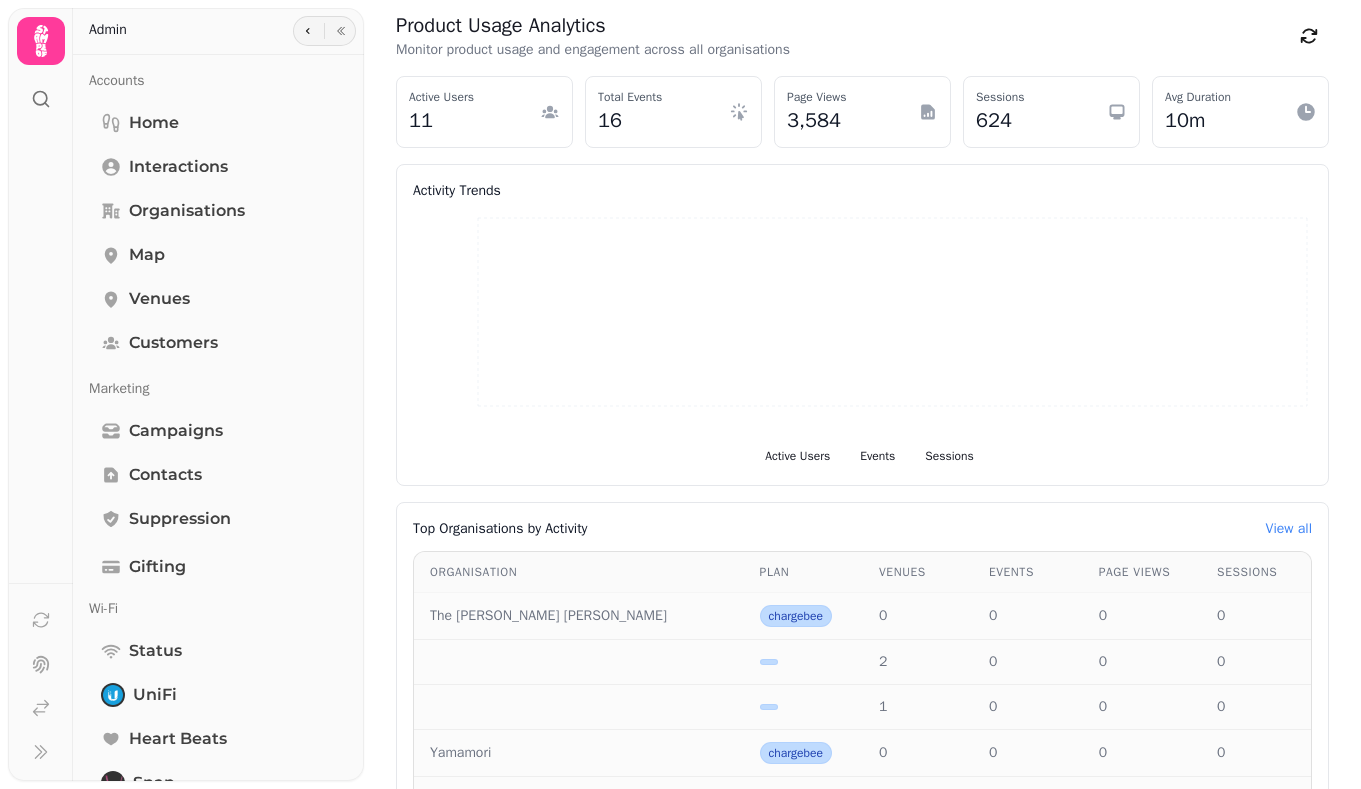 click on "16" at bounding box center [630, 121] 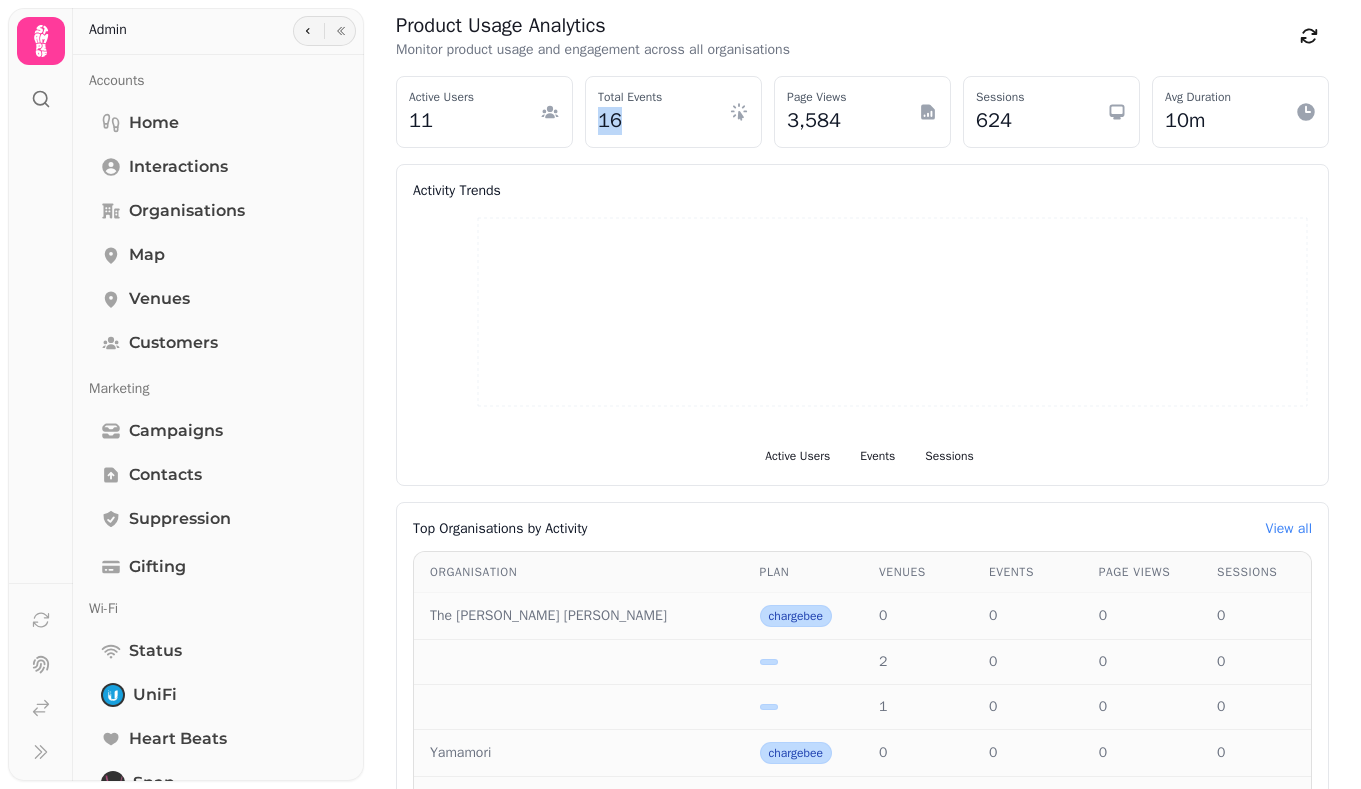 click on "16" at bounding box center (630, 121) 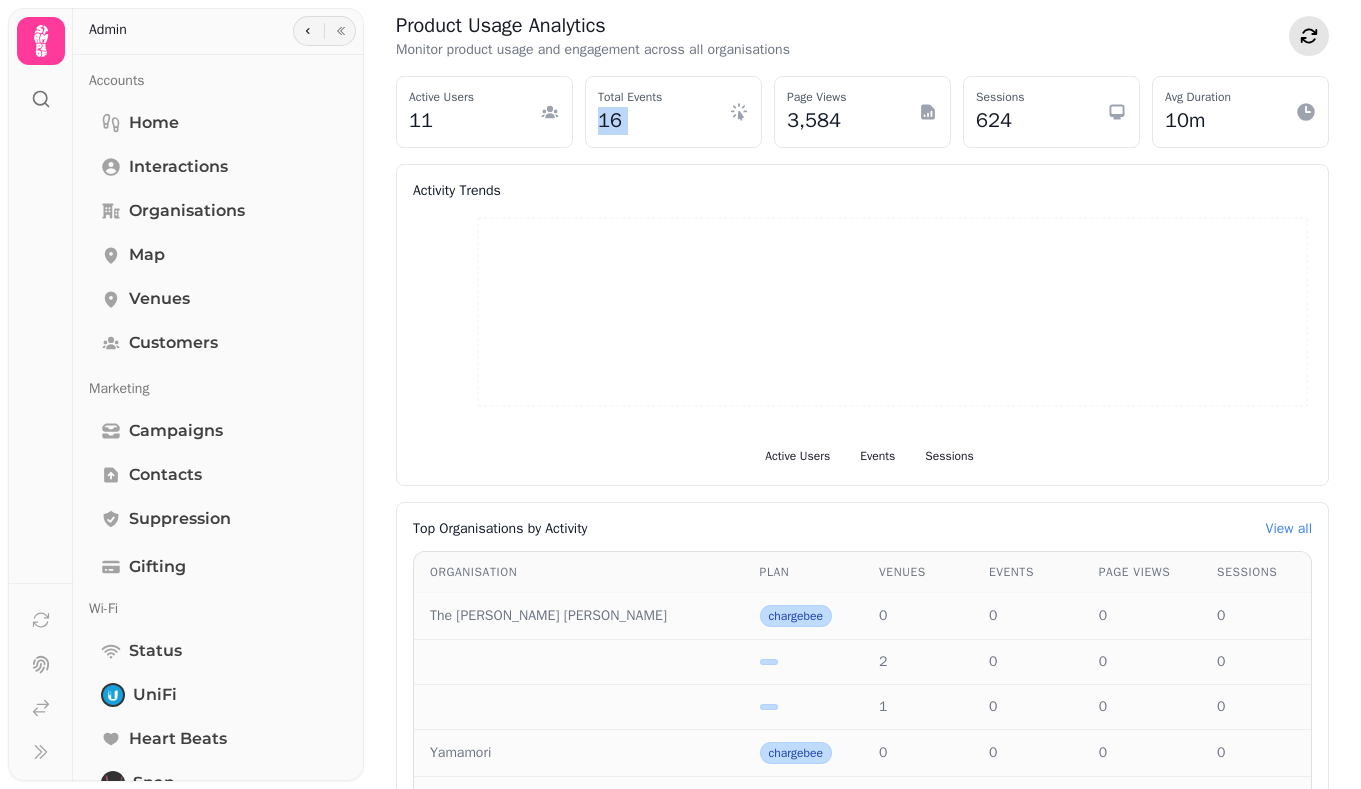 click 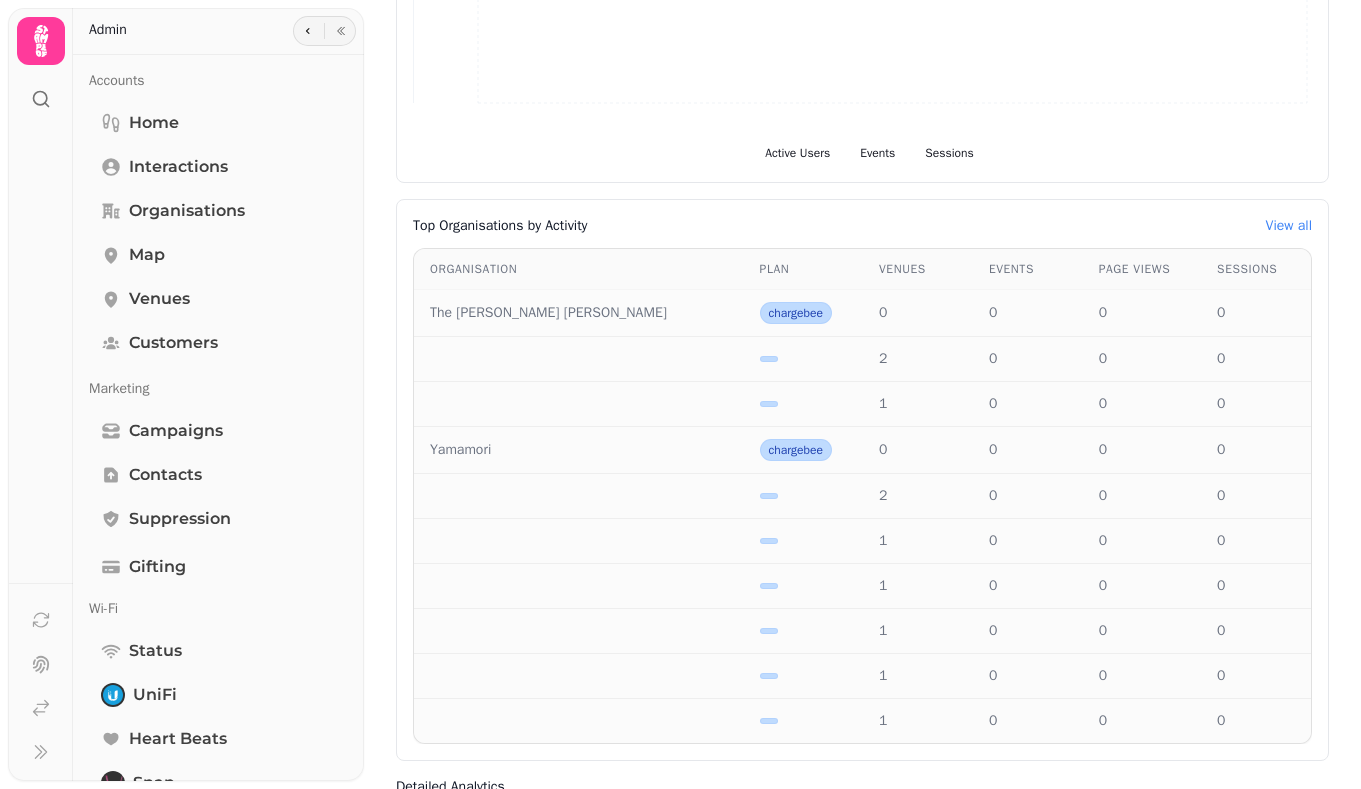 scroll, scrollTop: 347, scrollLeft: 0, axis: vertical 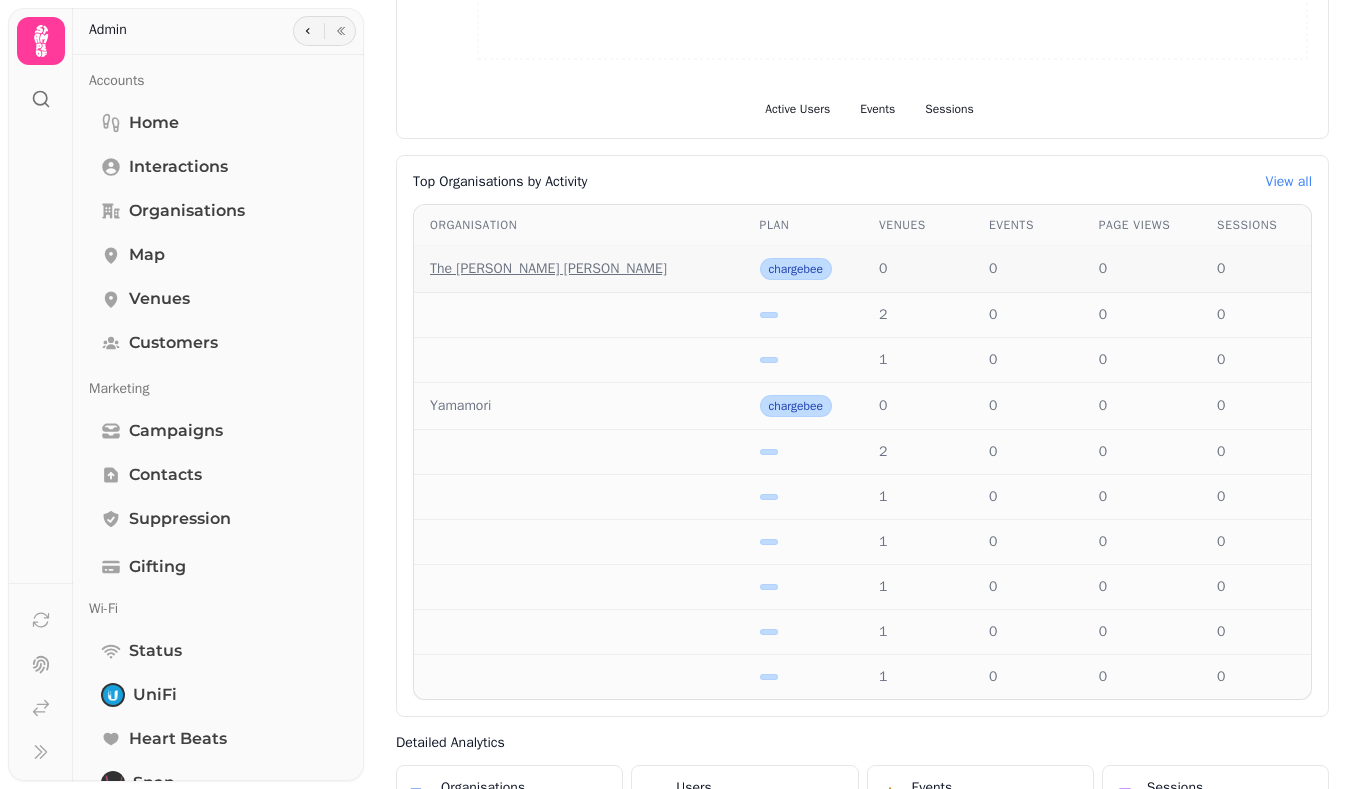 click on "The Thornhill Calverley" at bounding box center [548, 269] 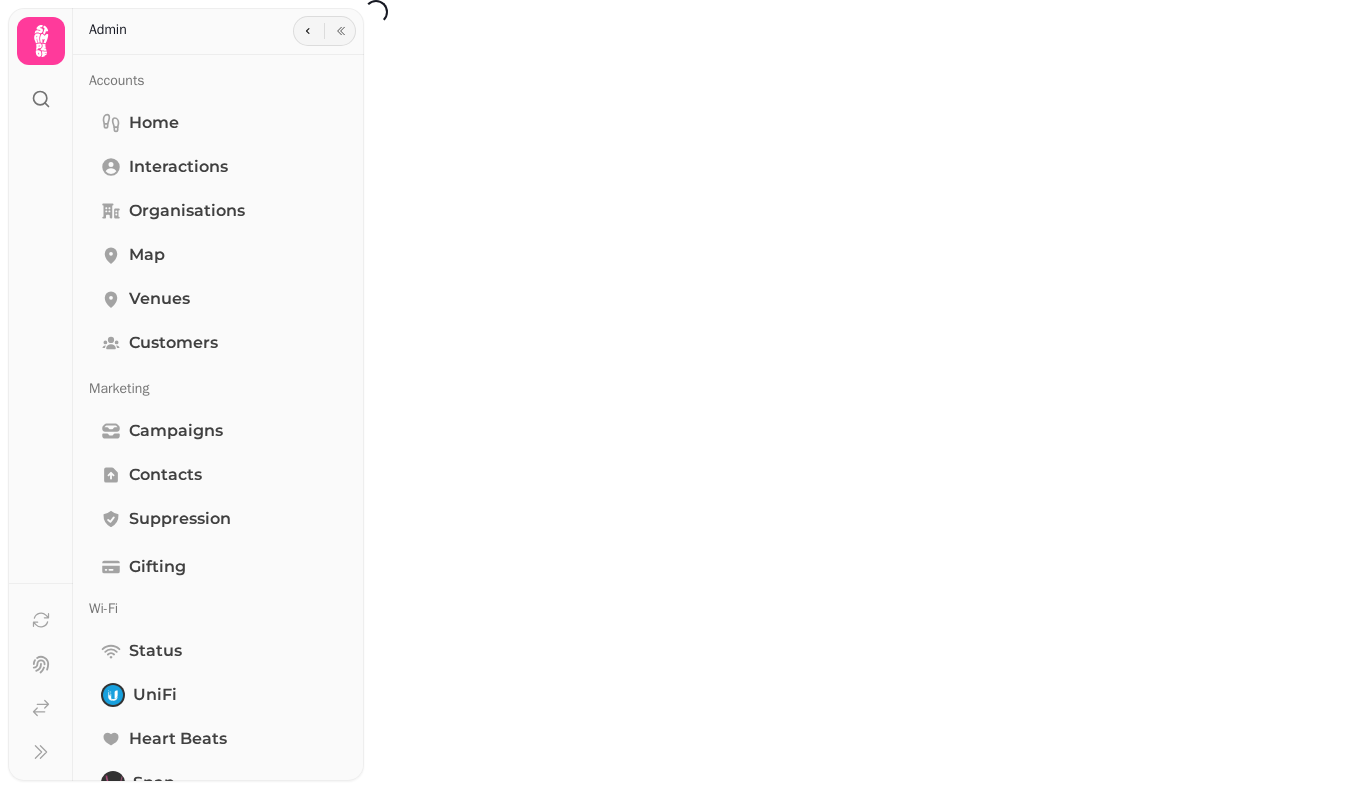scroll, scrollTop: 0, scrollLeft: 0, axis: both 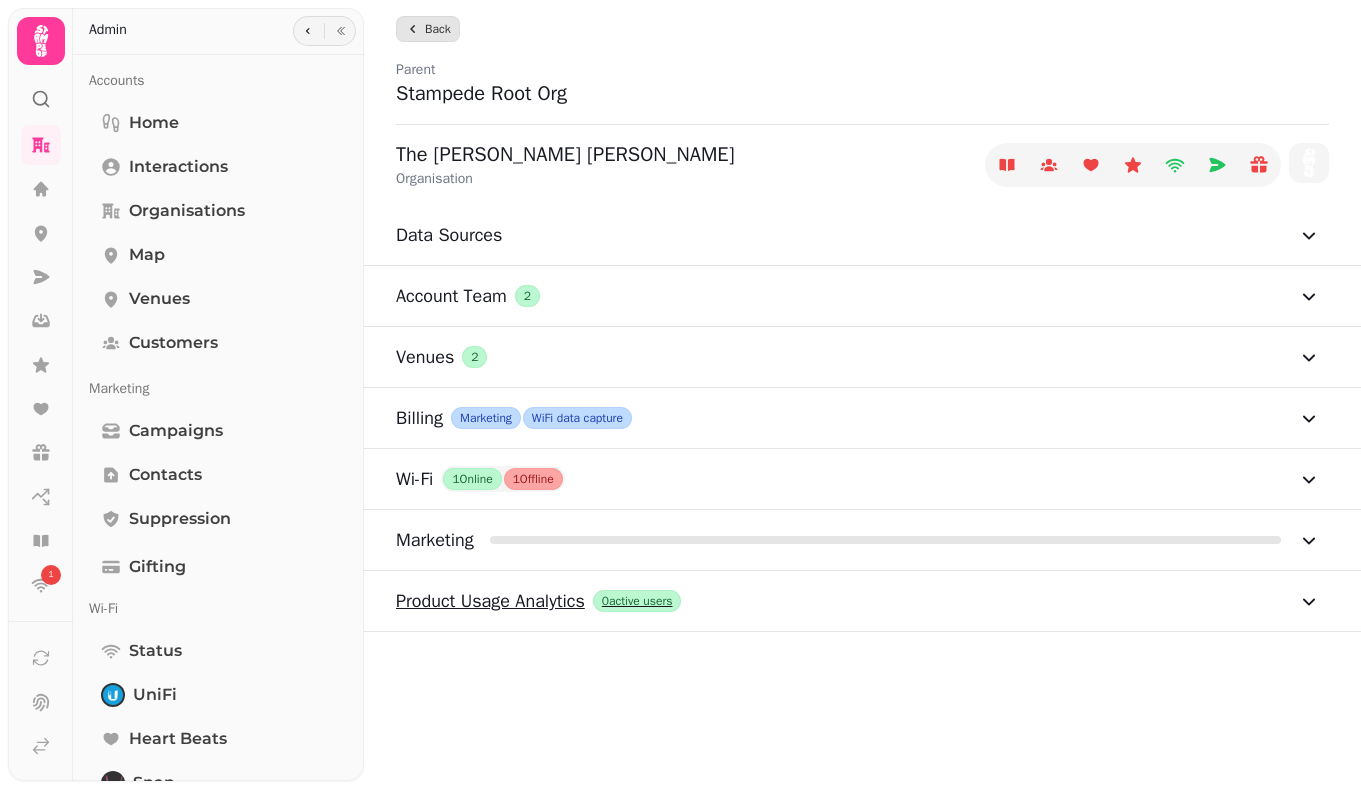 click on "Product Usage Analytics" at bounding box center [490, 601] 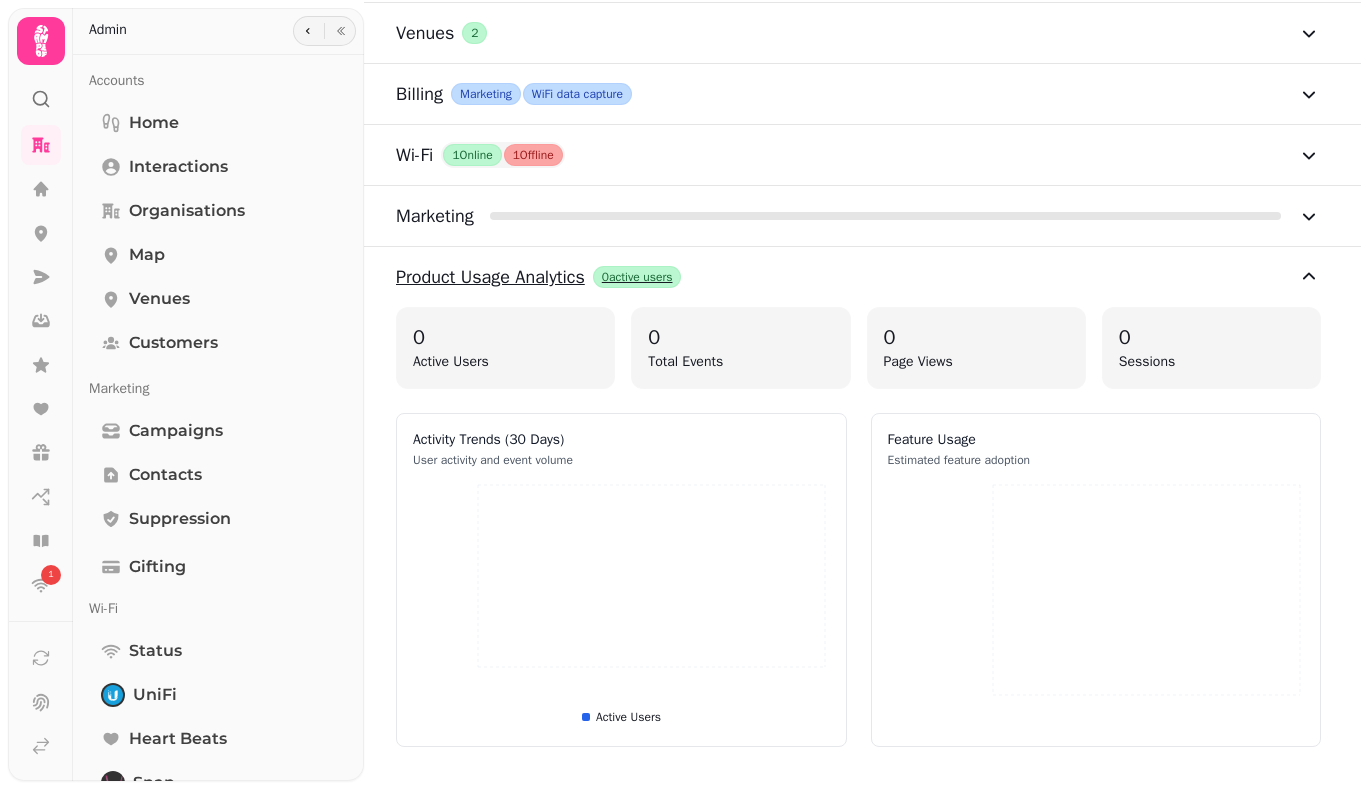 scroll, scrollTop: 358, scrollLeft: 0, axis: vertical 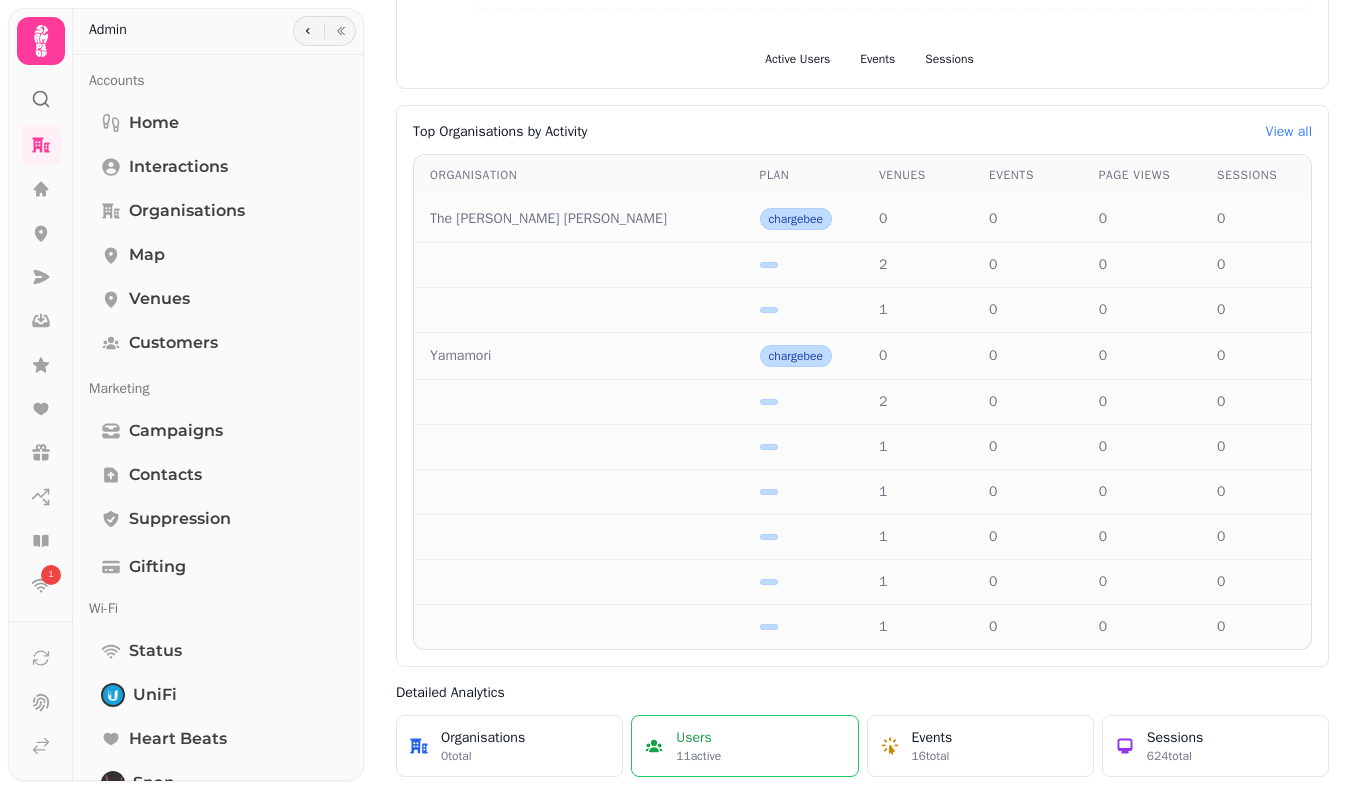 click on "Users 11  active" at bounding box center [744, 746] 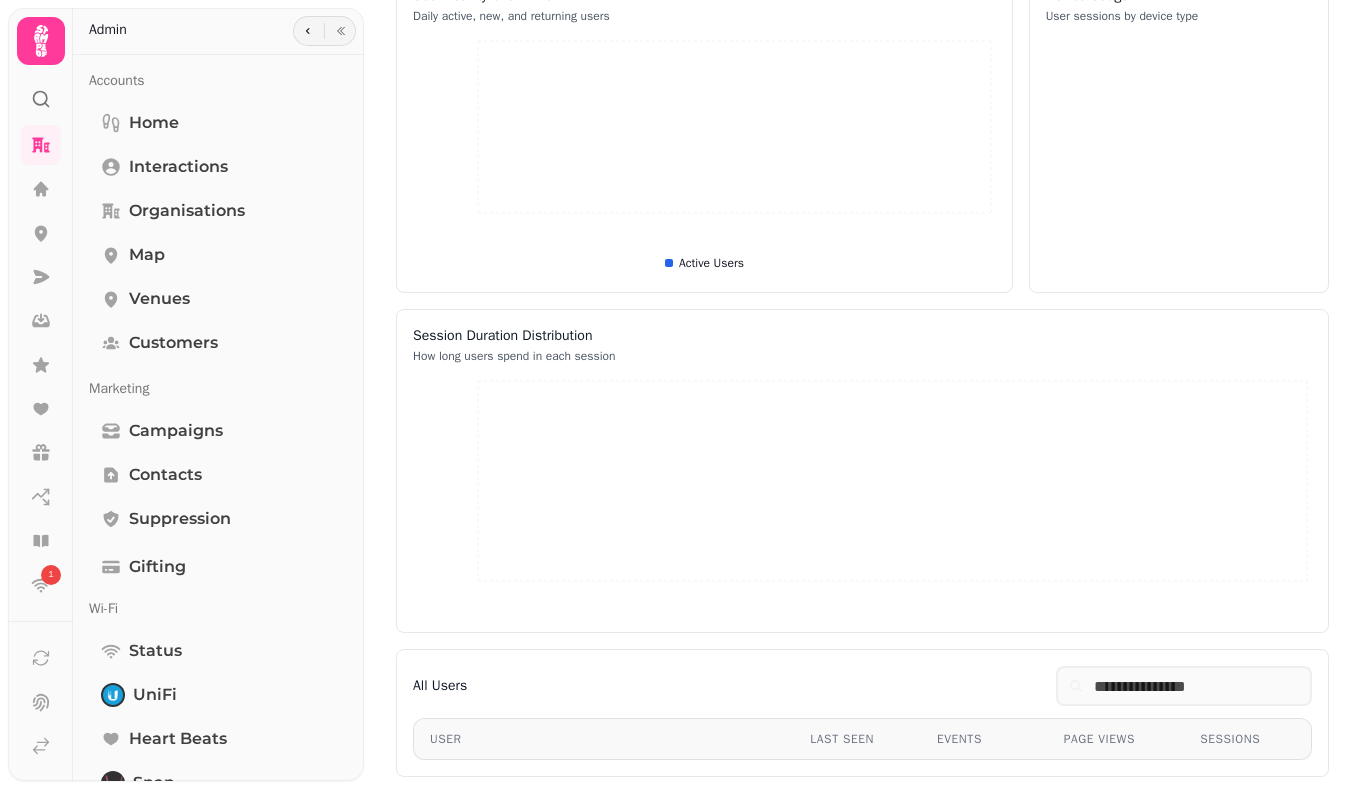 scroll, scrollTop: 0, scrollLeft: 0, axis: both 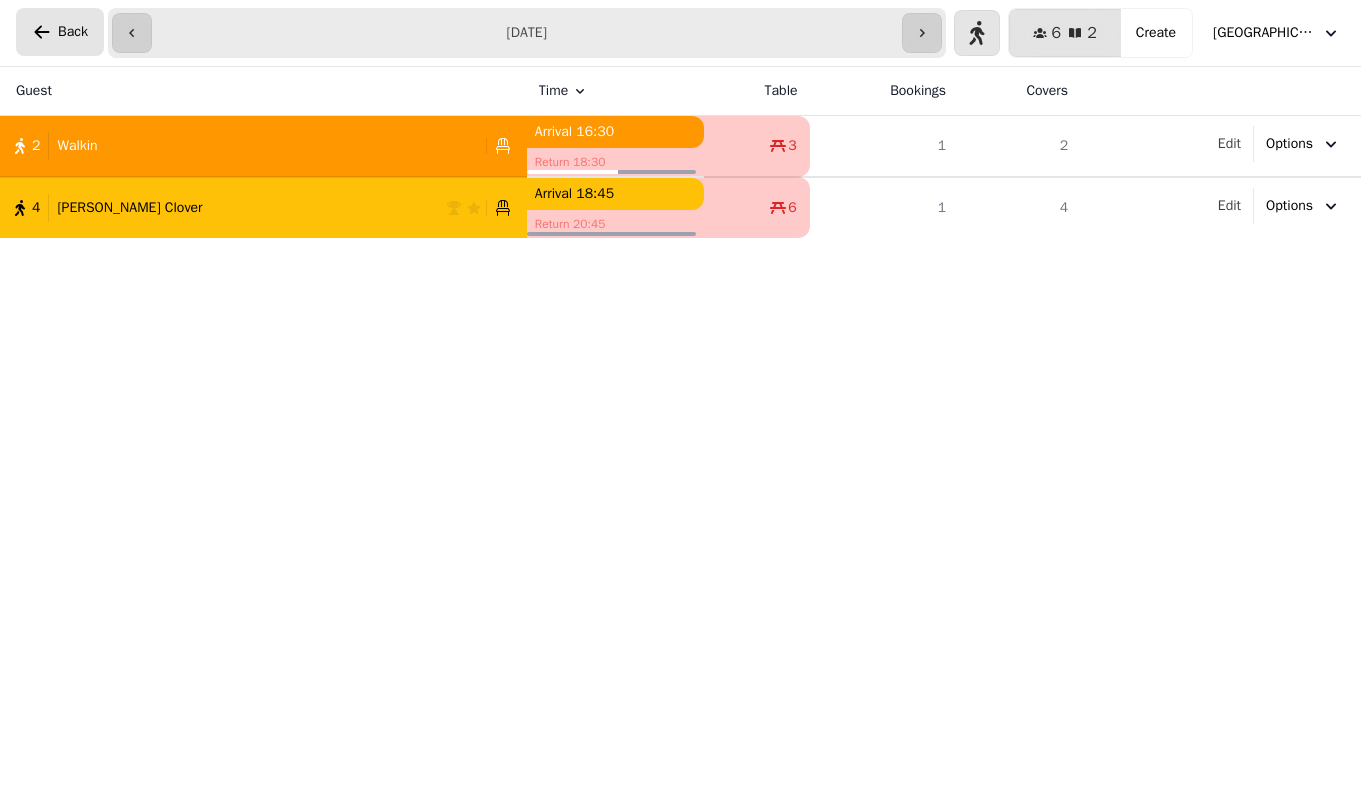 click 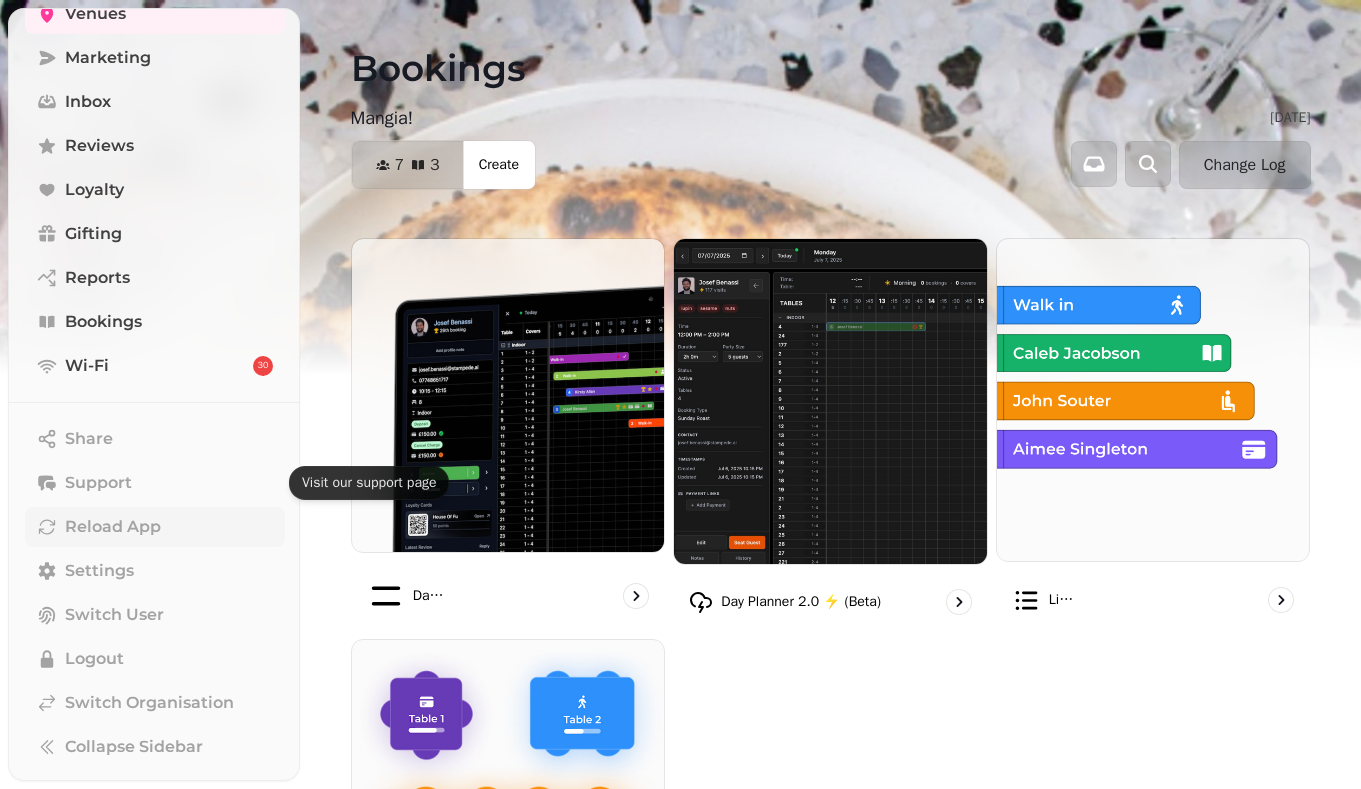 scroll, scrollTop: 234, scrollLeft: 0, axis: vertical 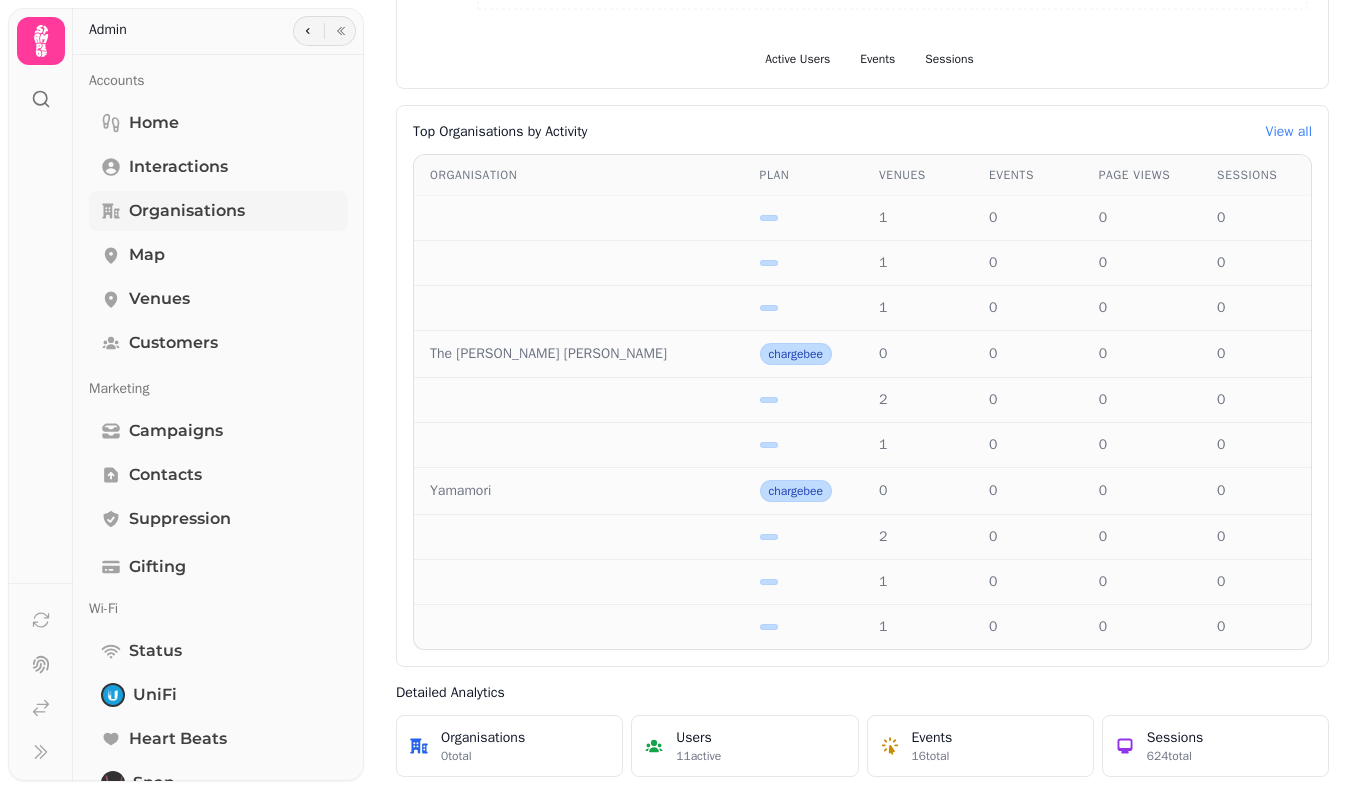 click on "Organisations" at bounding box center (187, 211) 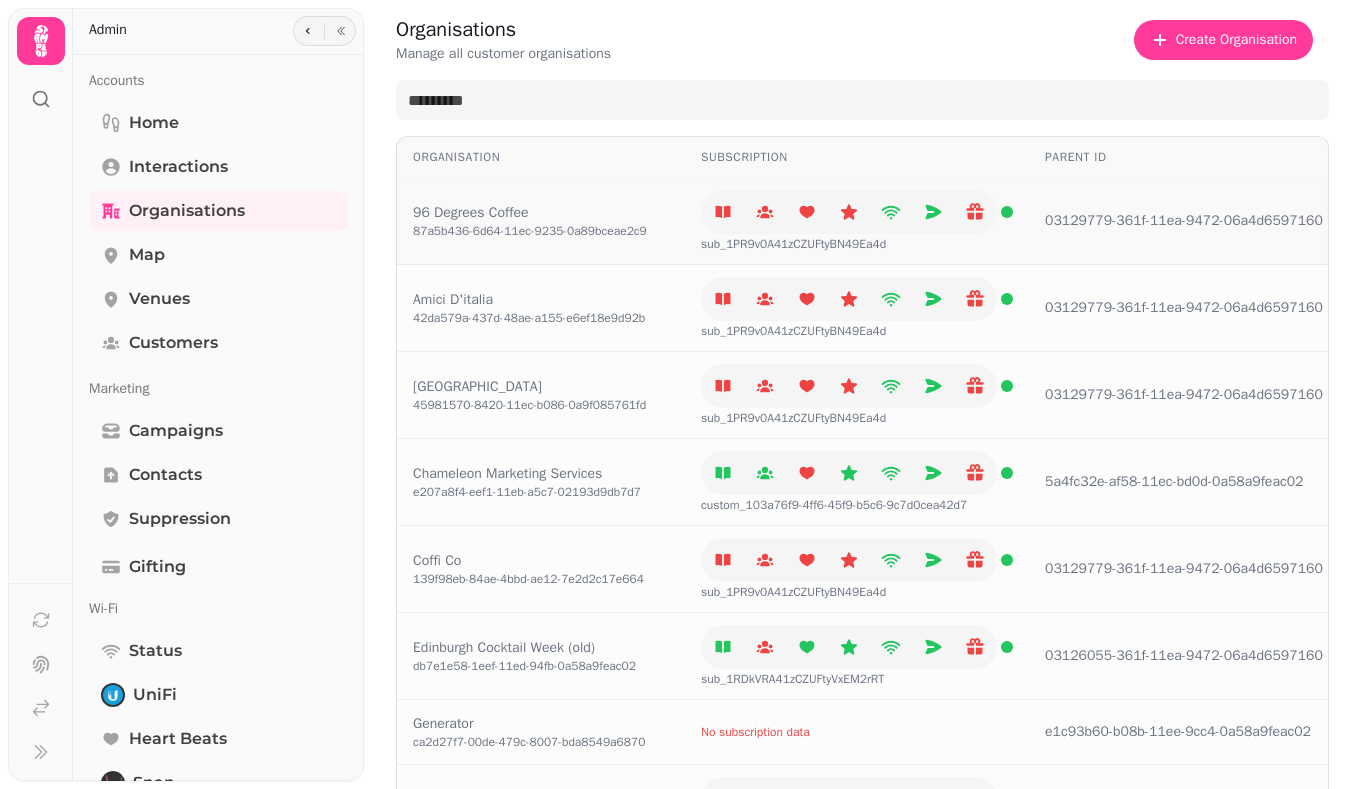 click on "96 Degrees Coffee" at bounding box center (530, 213) 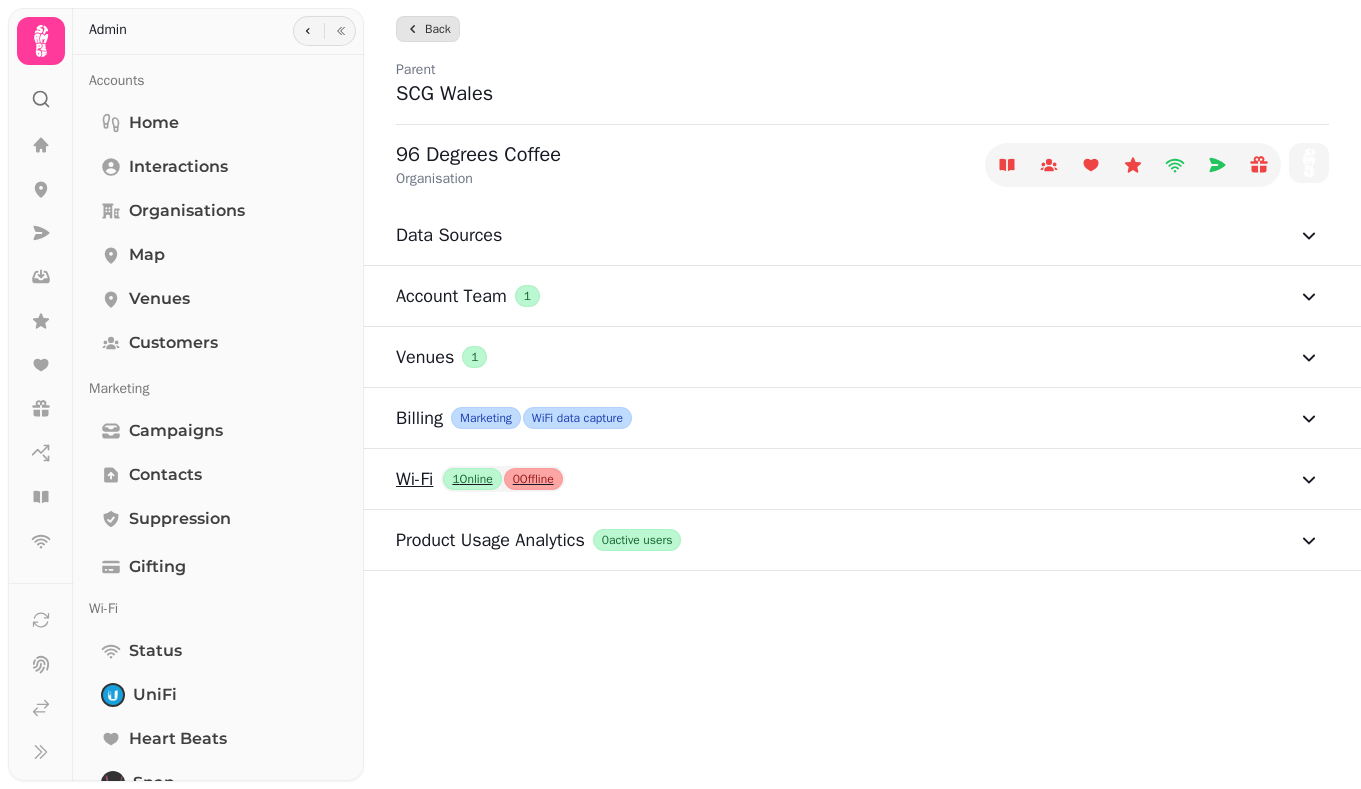 click on "1  Online 0  Offline" at bounding box center (502, 479) 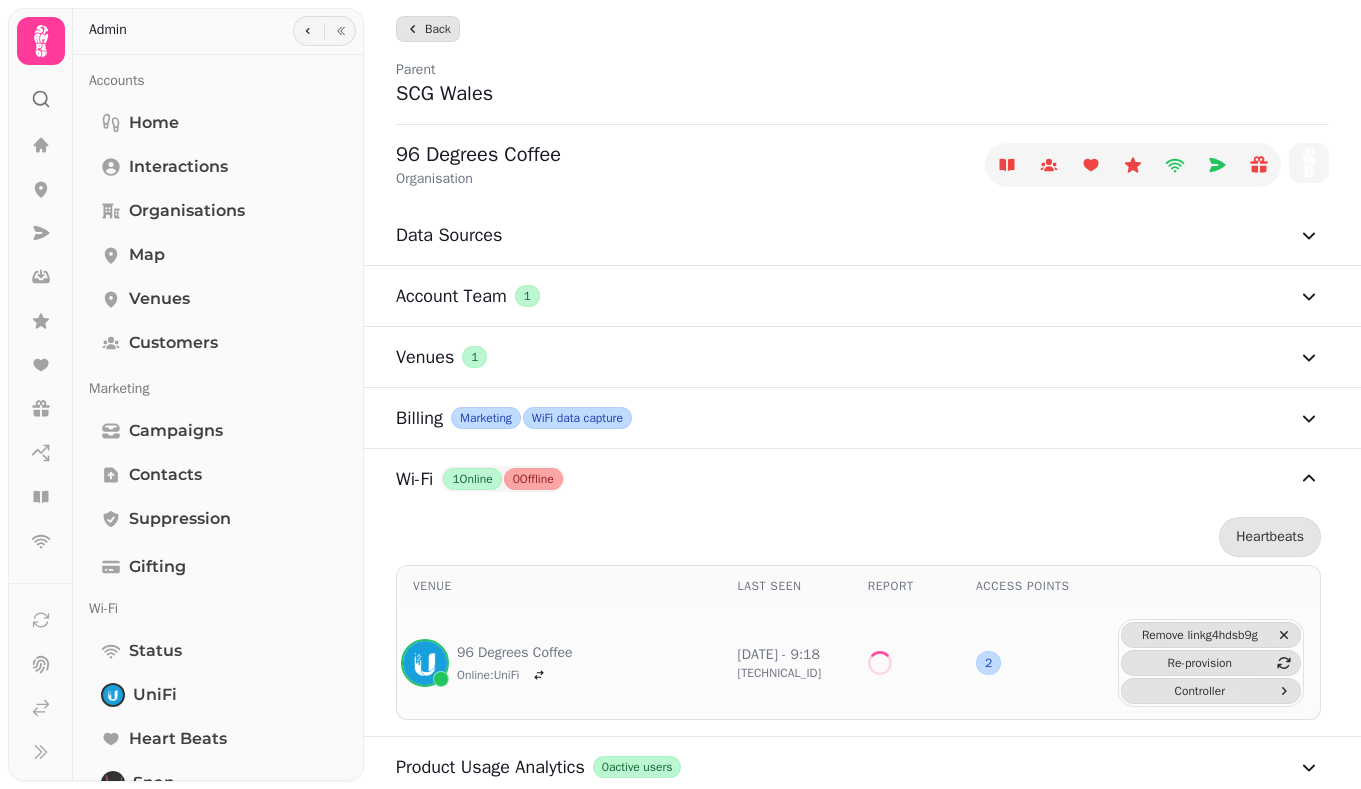 scroll, scrollTop: 8, scrollLeft: 0, axis: vertical 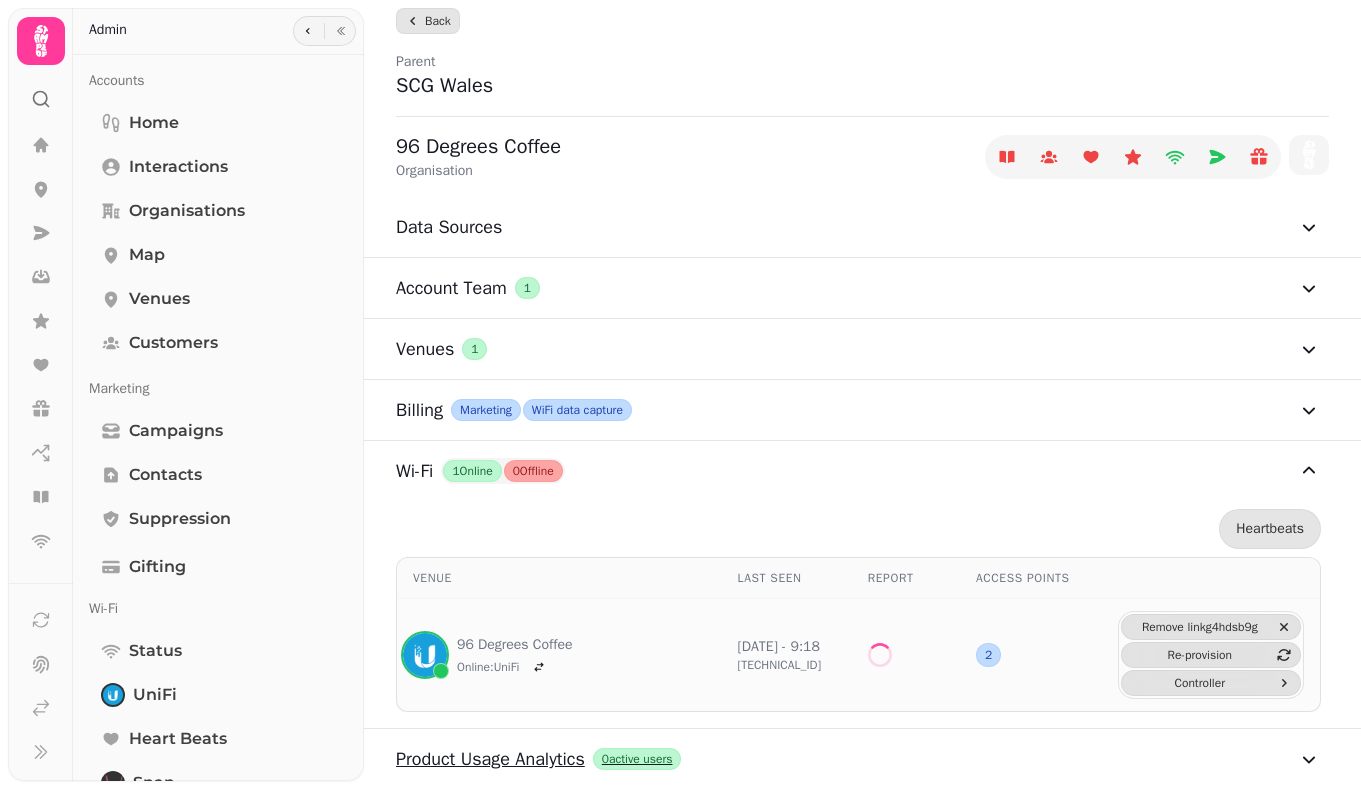 click on "Product Usage Analytics" at bounding box center [490, 759] 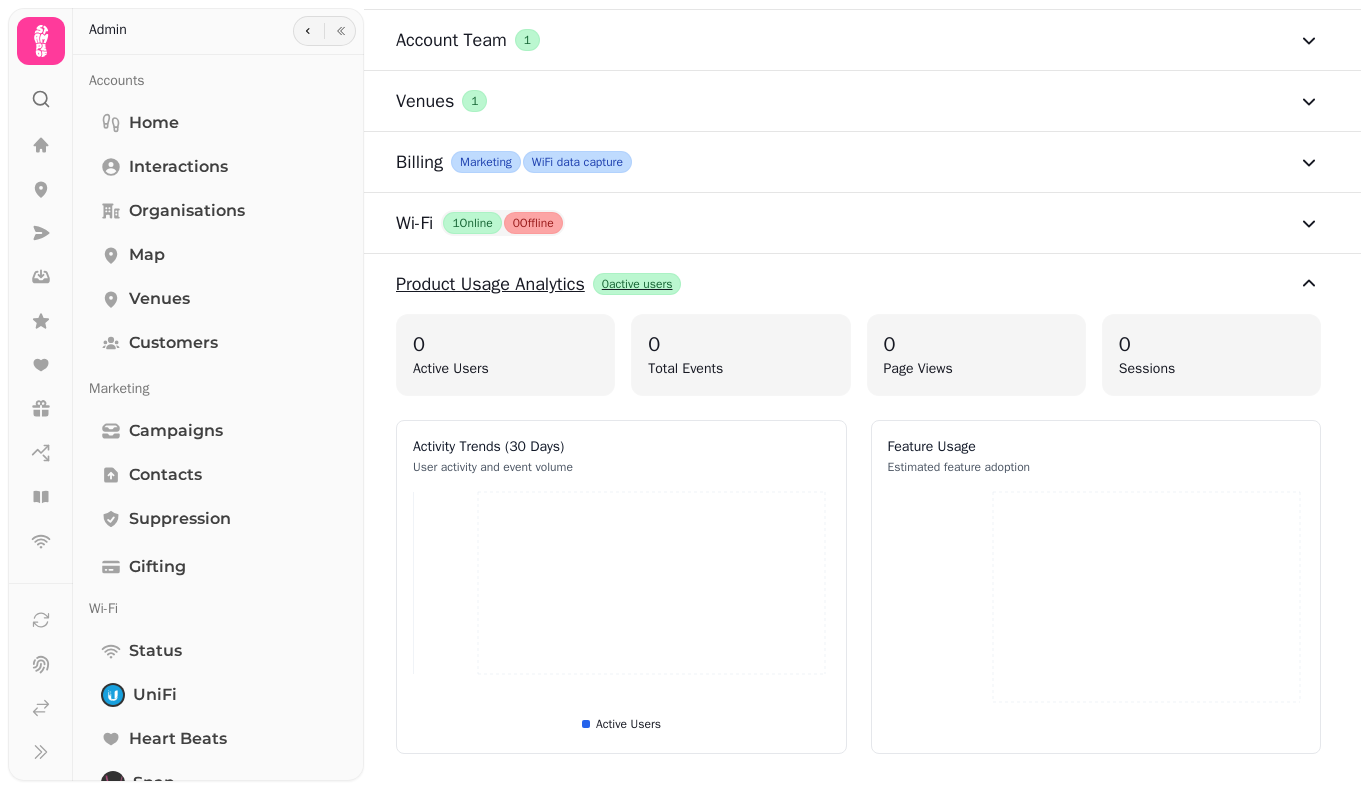 scroll, scrollTop: 297, scrollLeft: 0, axis: vertical 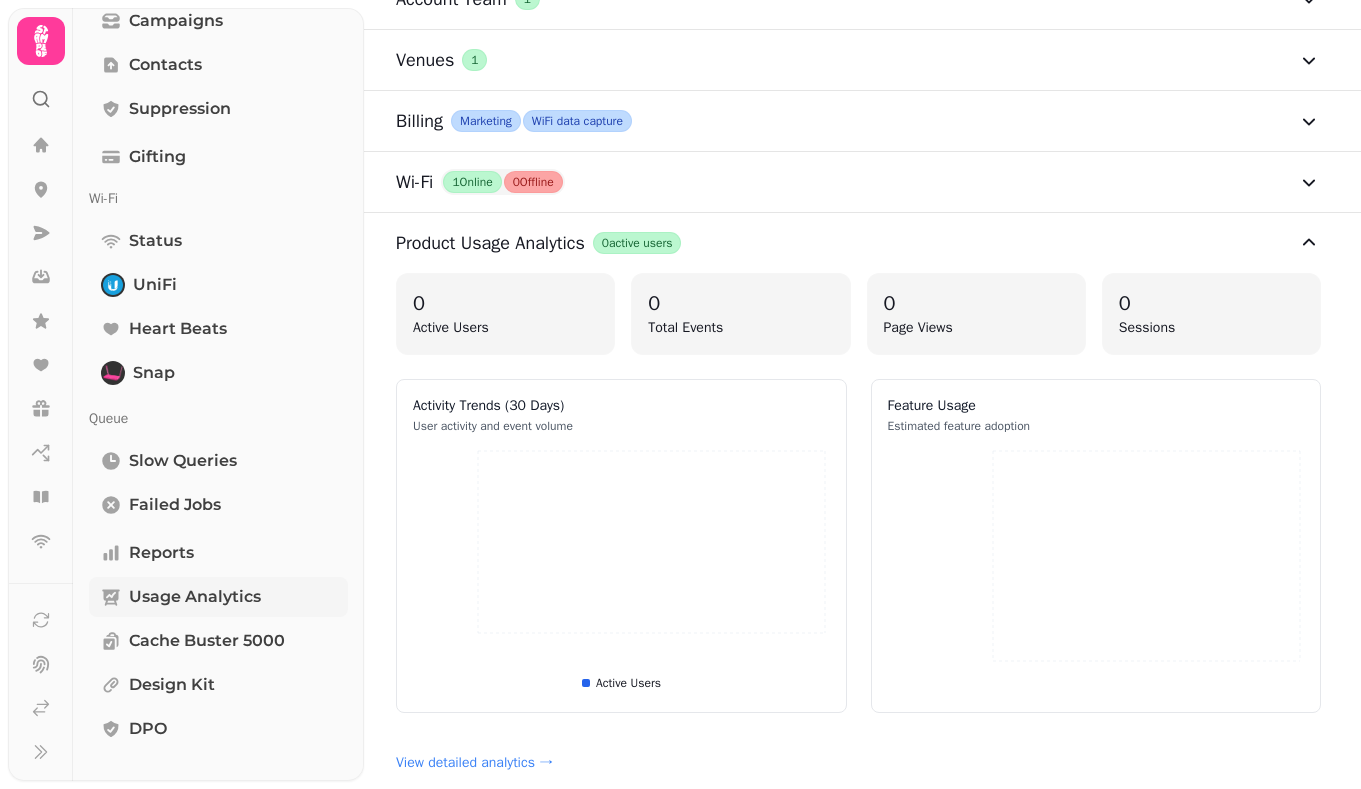 click on "Usage Analytics" at bounding box center [195, 597] 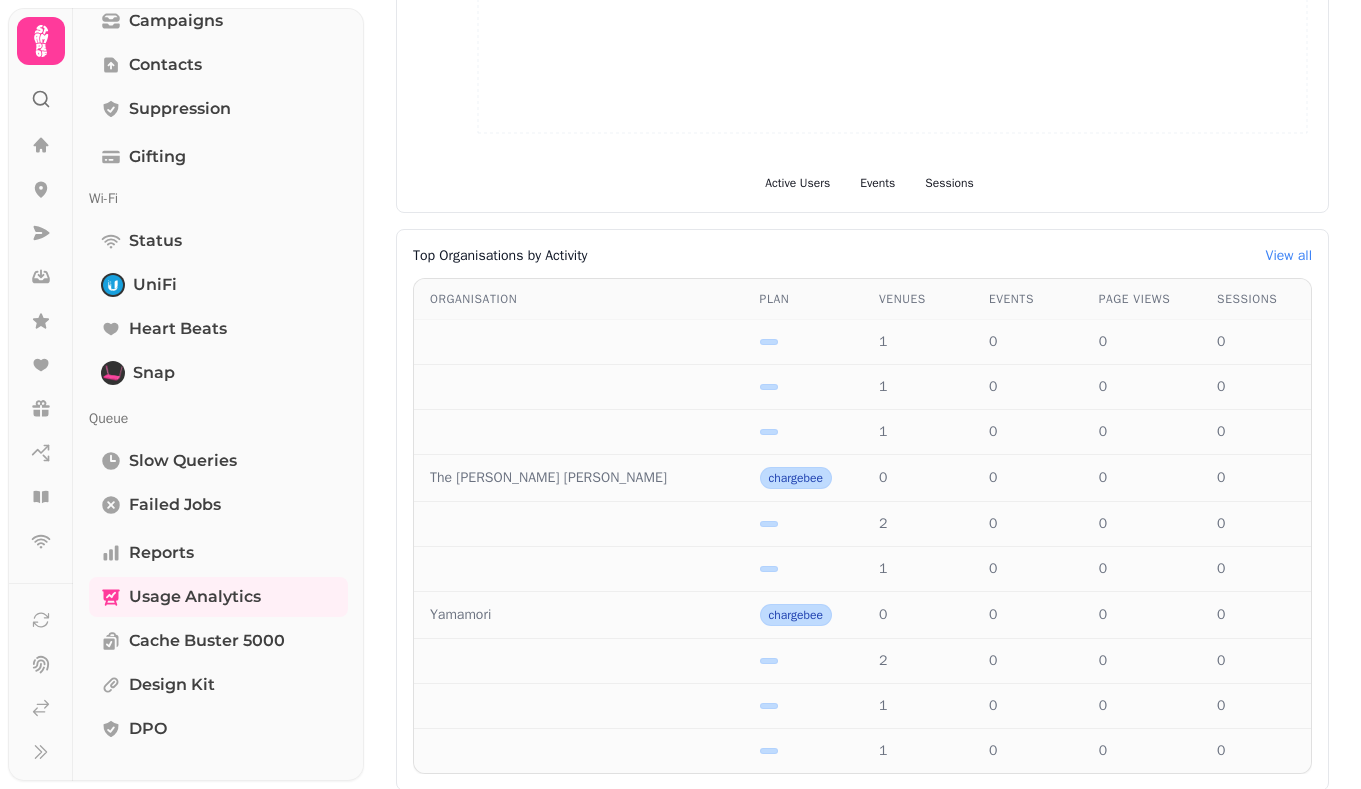 scroll, scrollTop: 397, scrollLeft: 0, axis: vertical 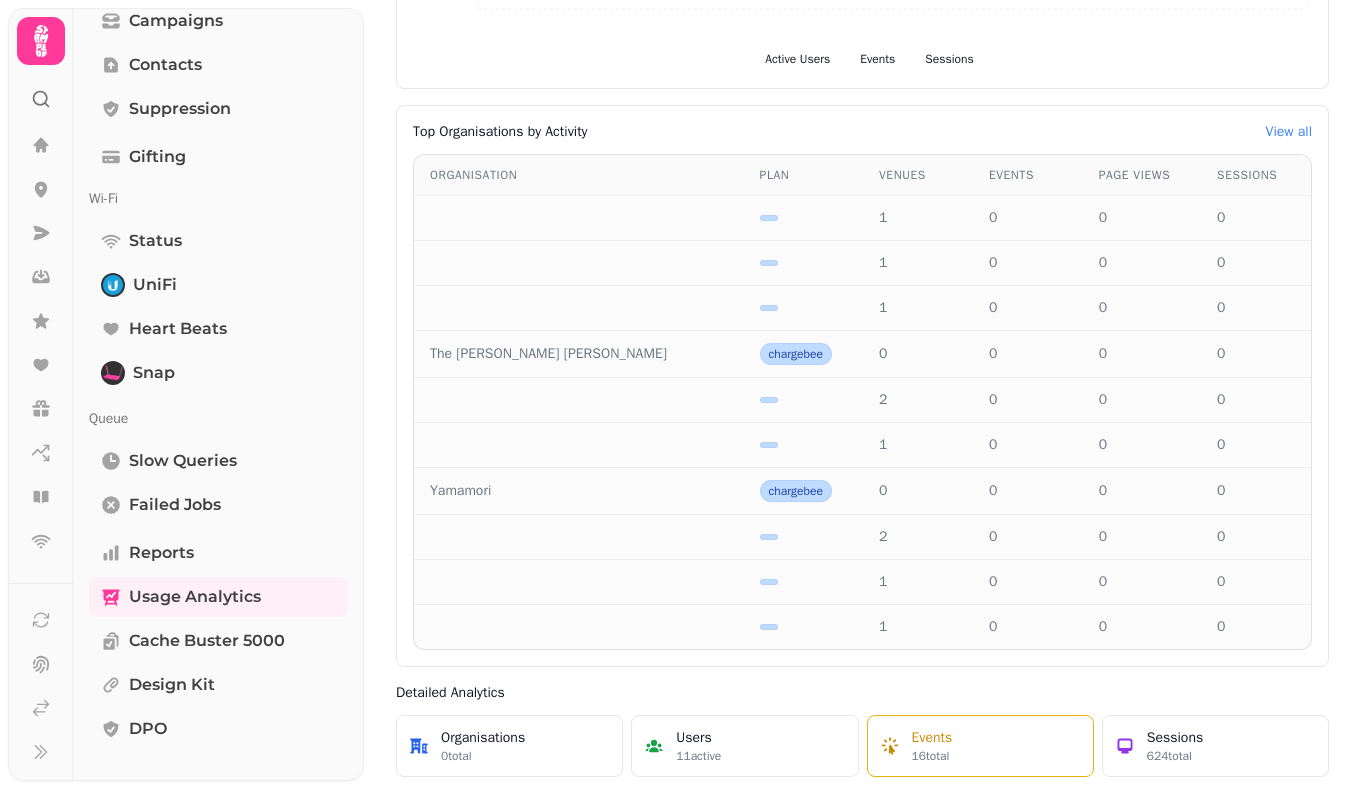click on "Events" at bounding box center [932, 738] 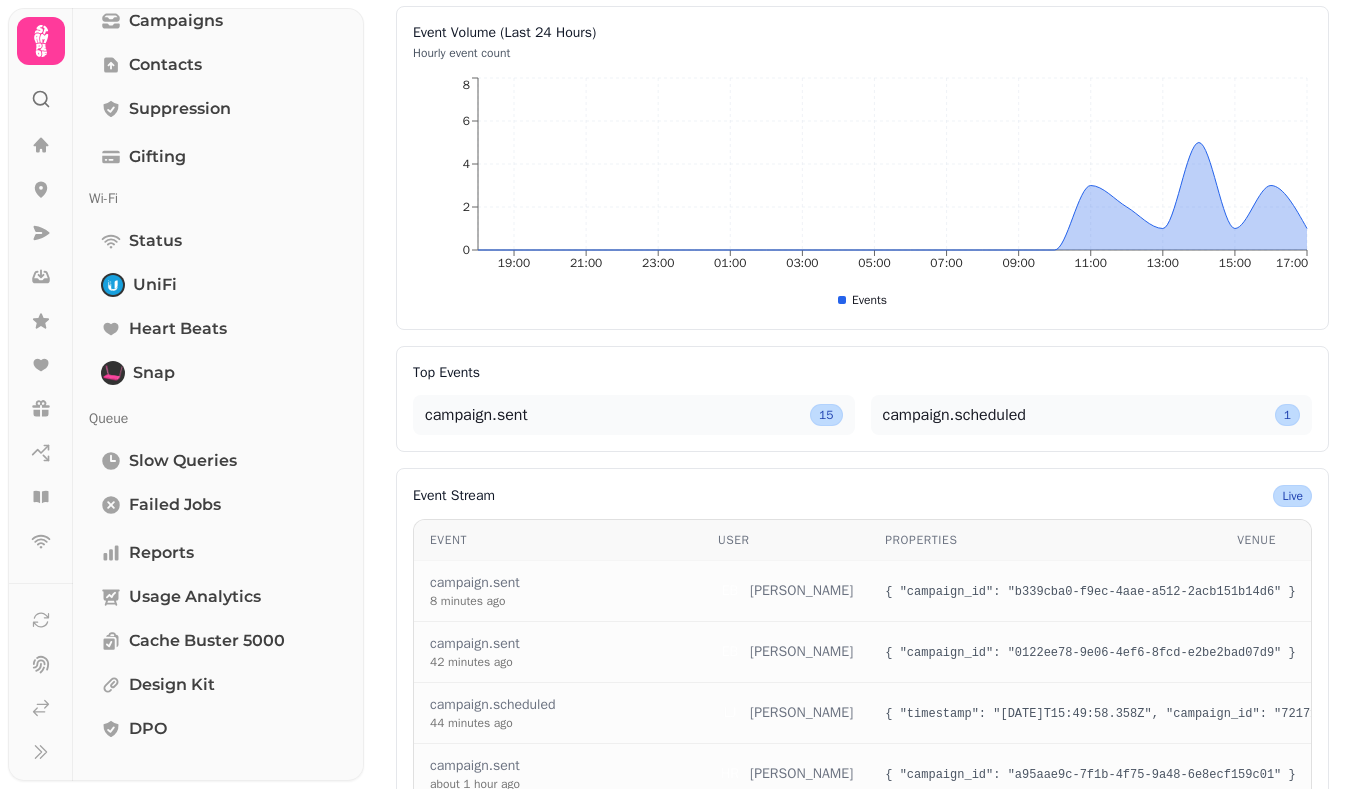 scroll, scrollTop: 0, scrollLeft: 0, axis: both 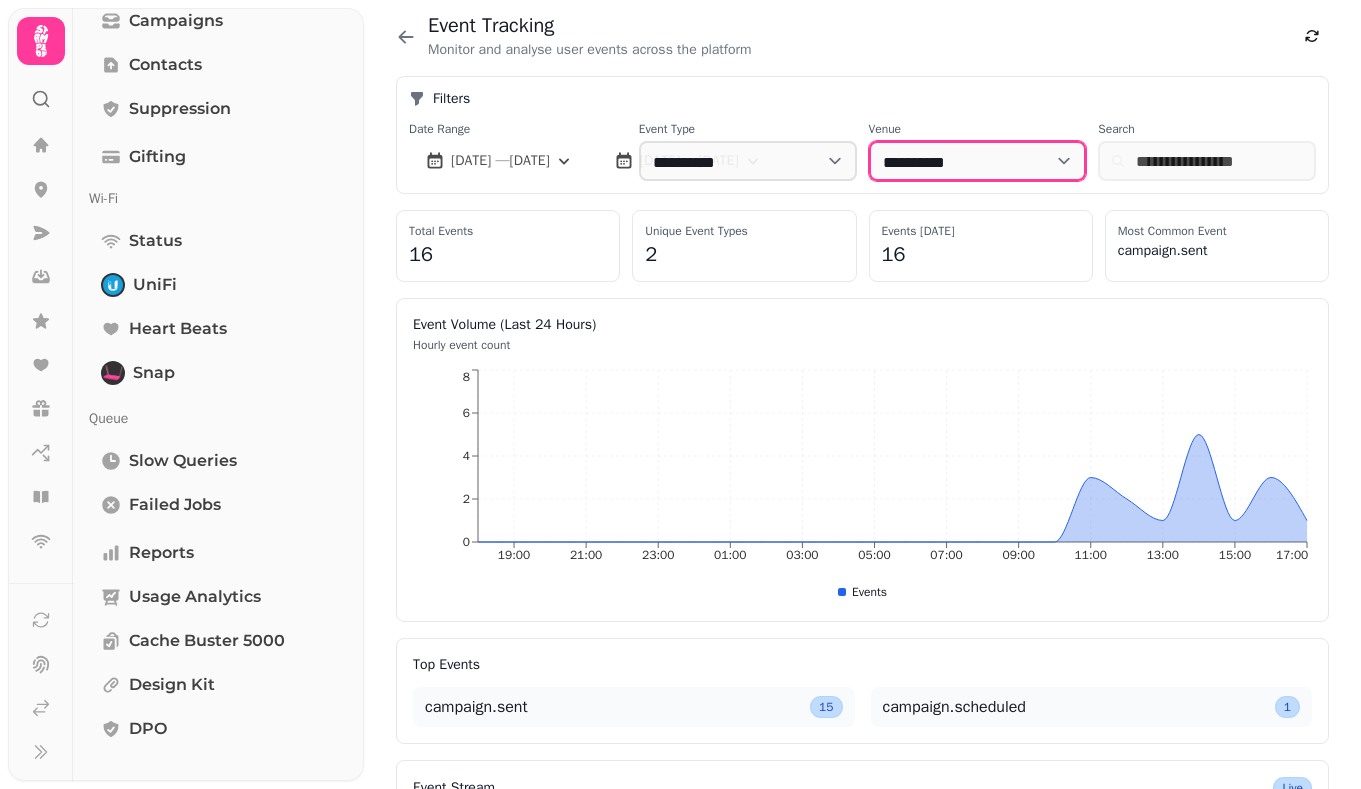 click on "**********" at bounding box center [978, 161] 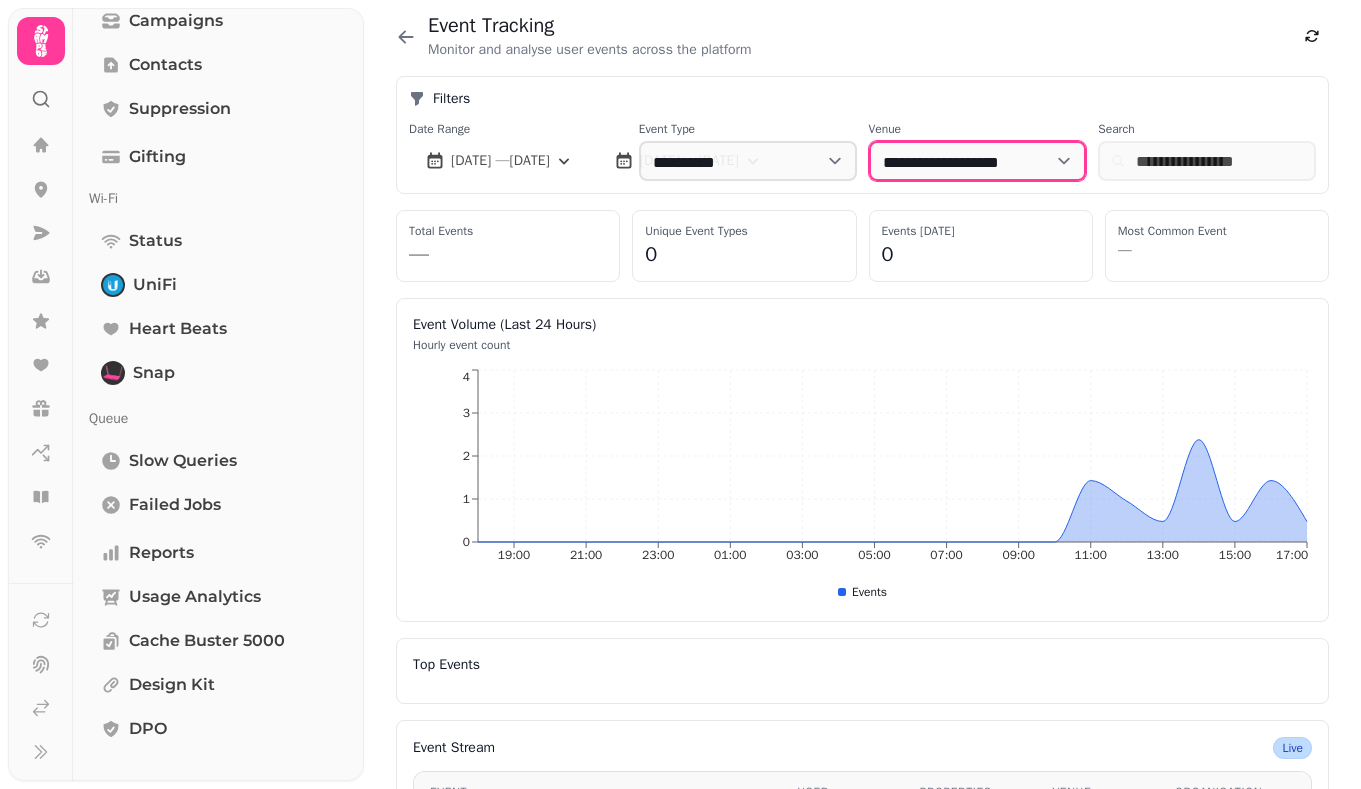 click on "**********" at bounding box center (978, 161) 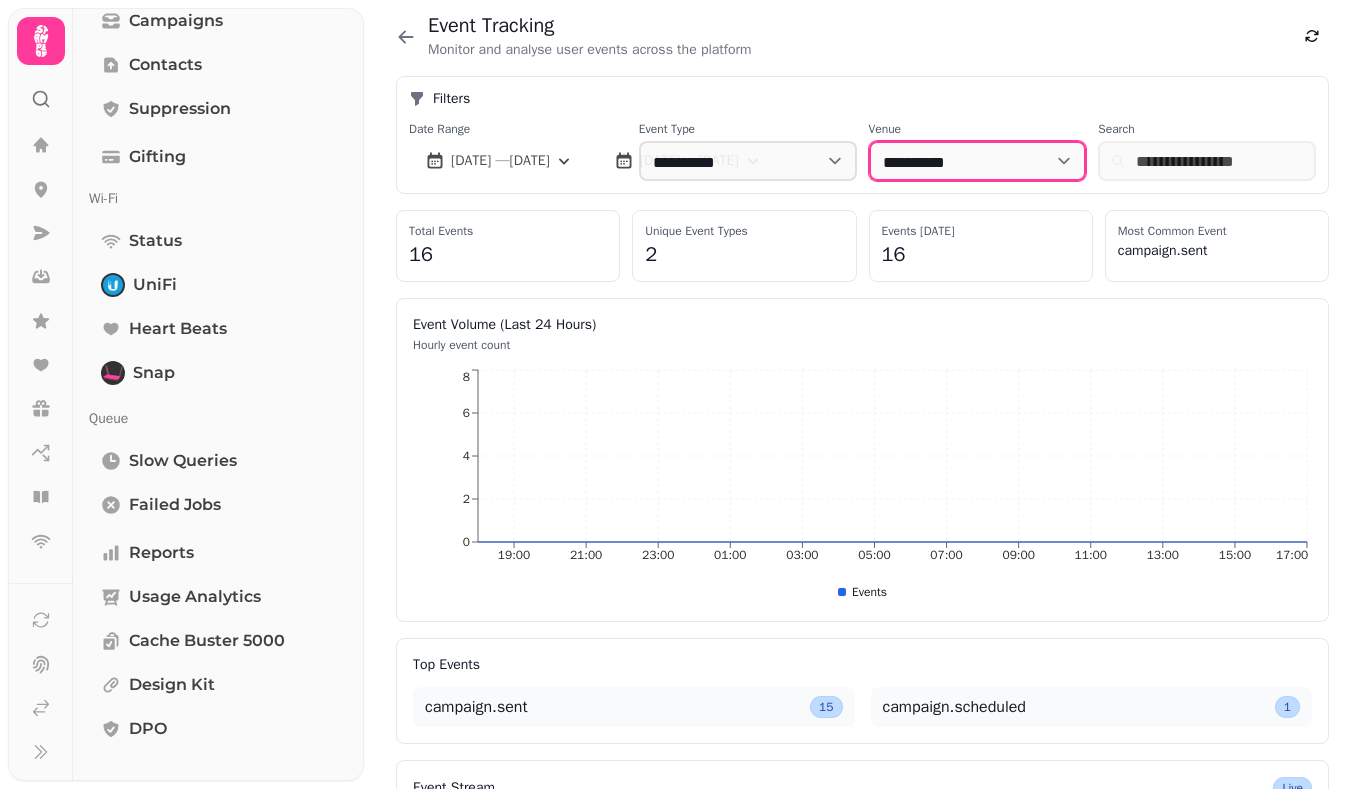 click on "**********" at bounding box center [978, 161] 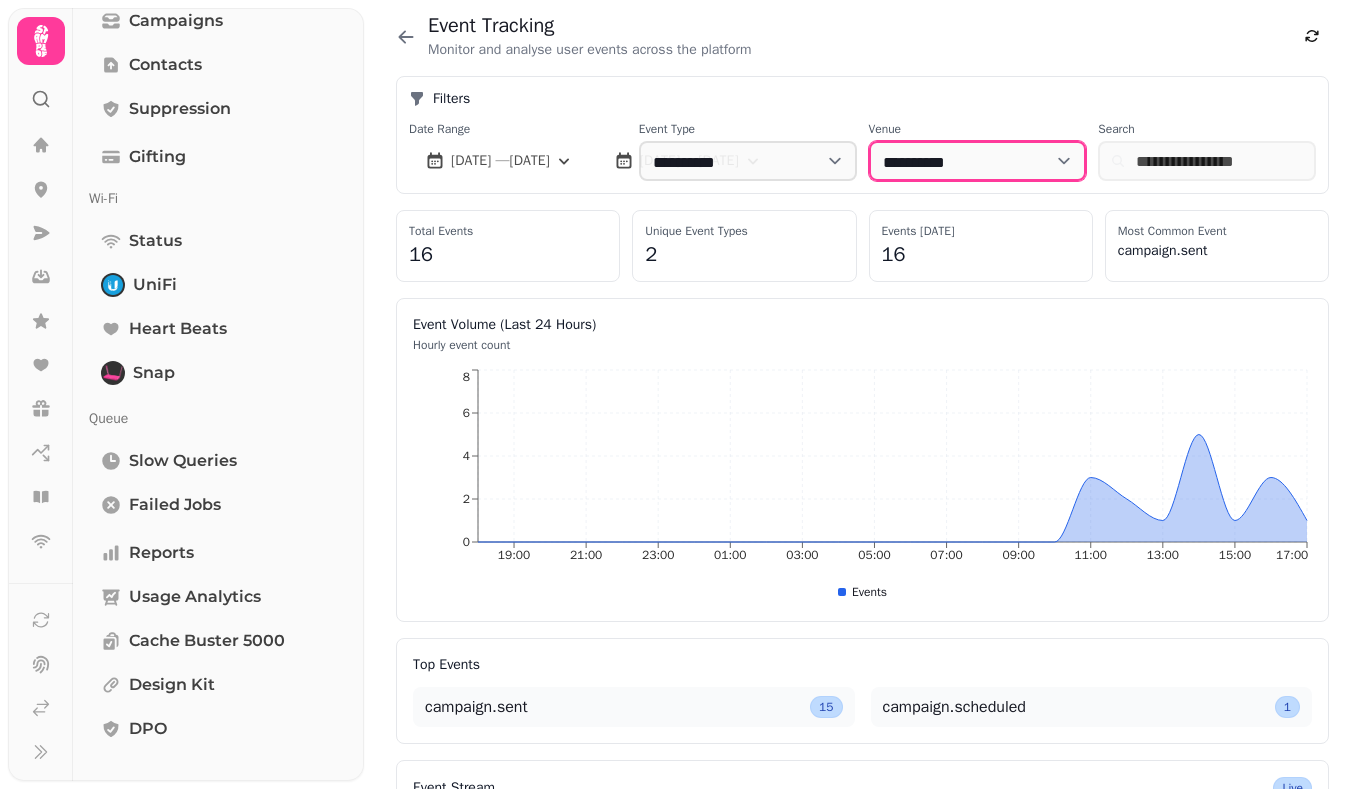 select on "**********" 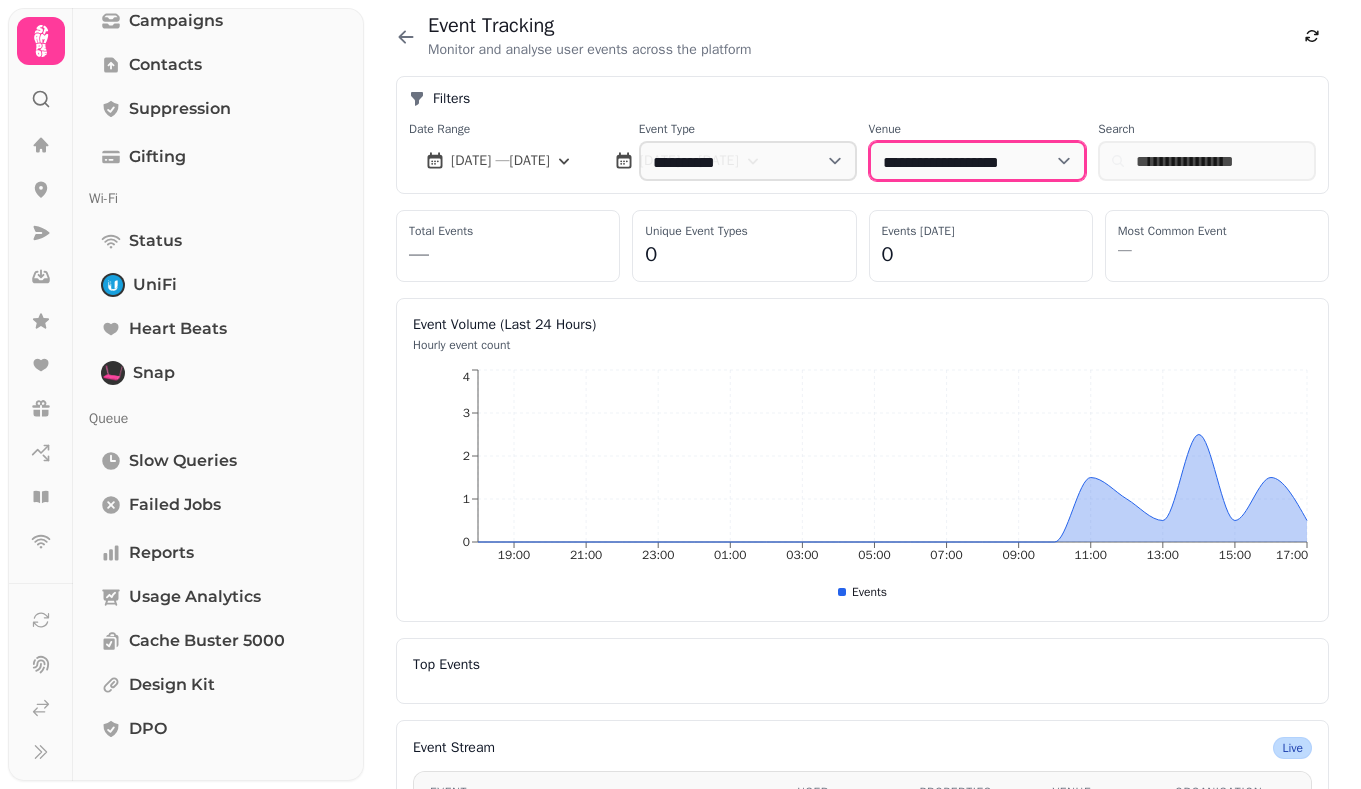 click on "**********" at bounding box center (978, 161) 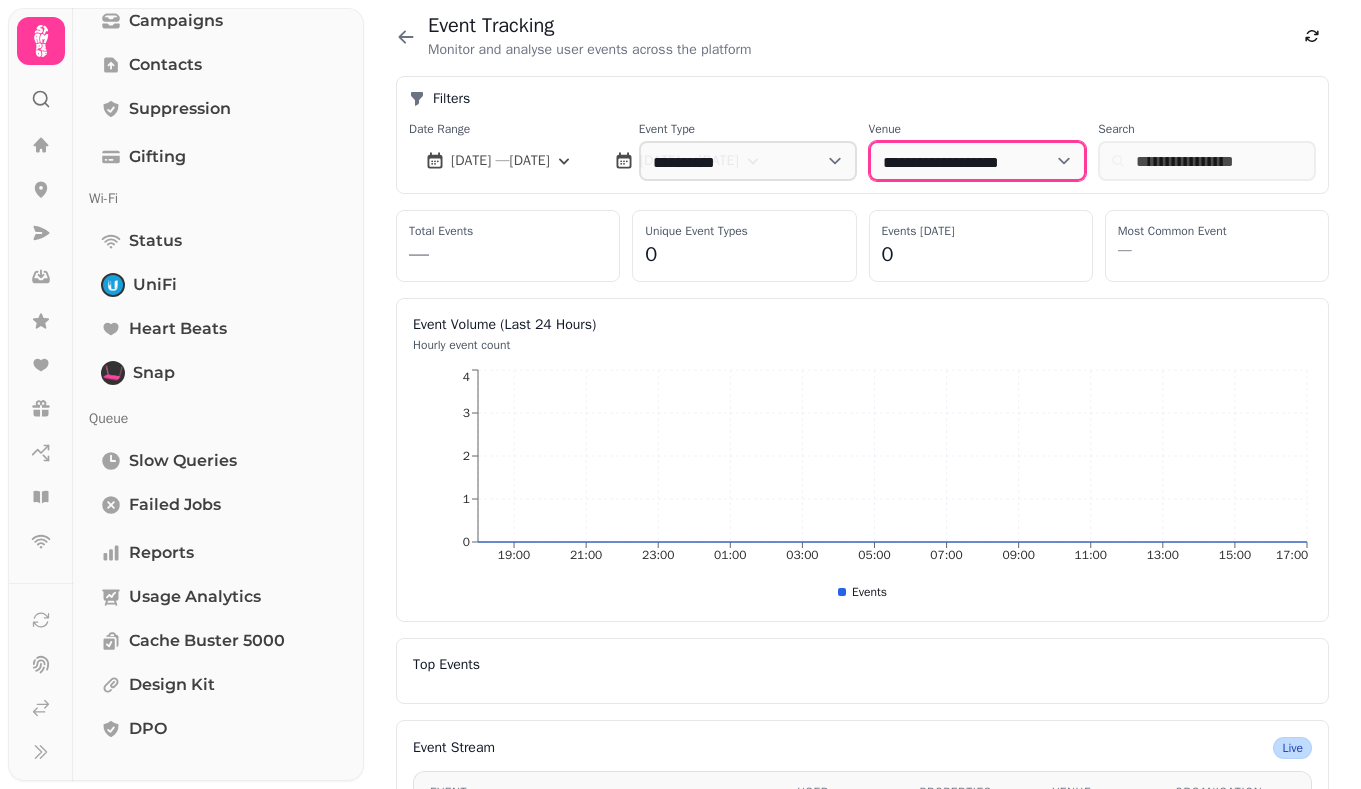 select 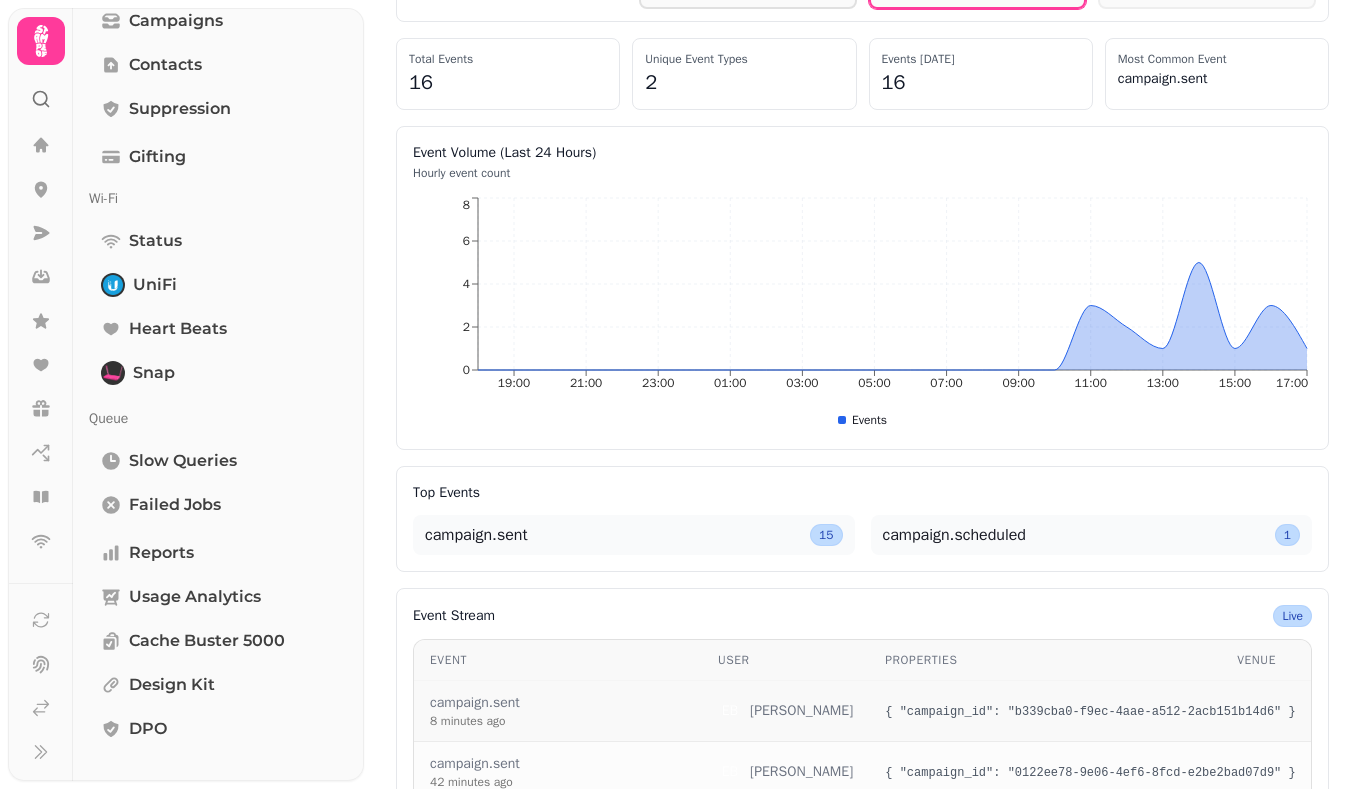 scroll, scrollTop: 49, scrollLeft: 0, axis: vertical 